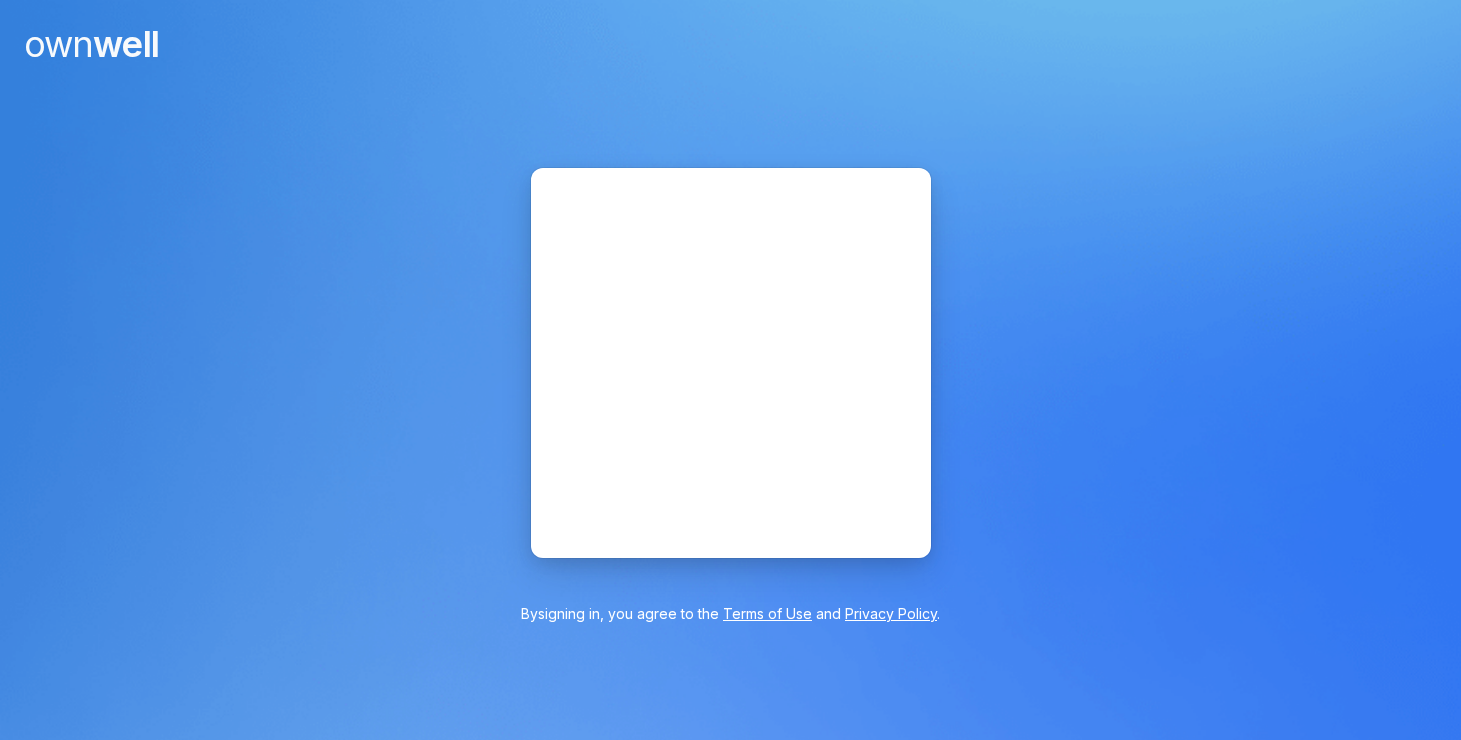 scroll, scrollTop: 0, scrollLeft: 0, axis: both 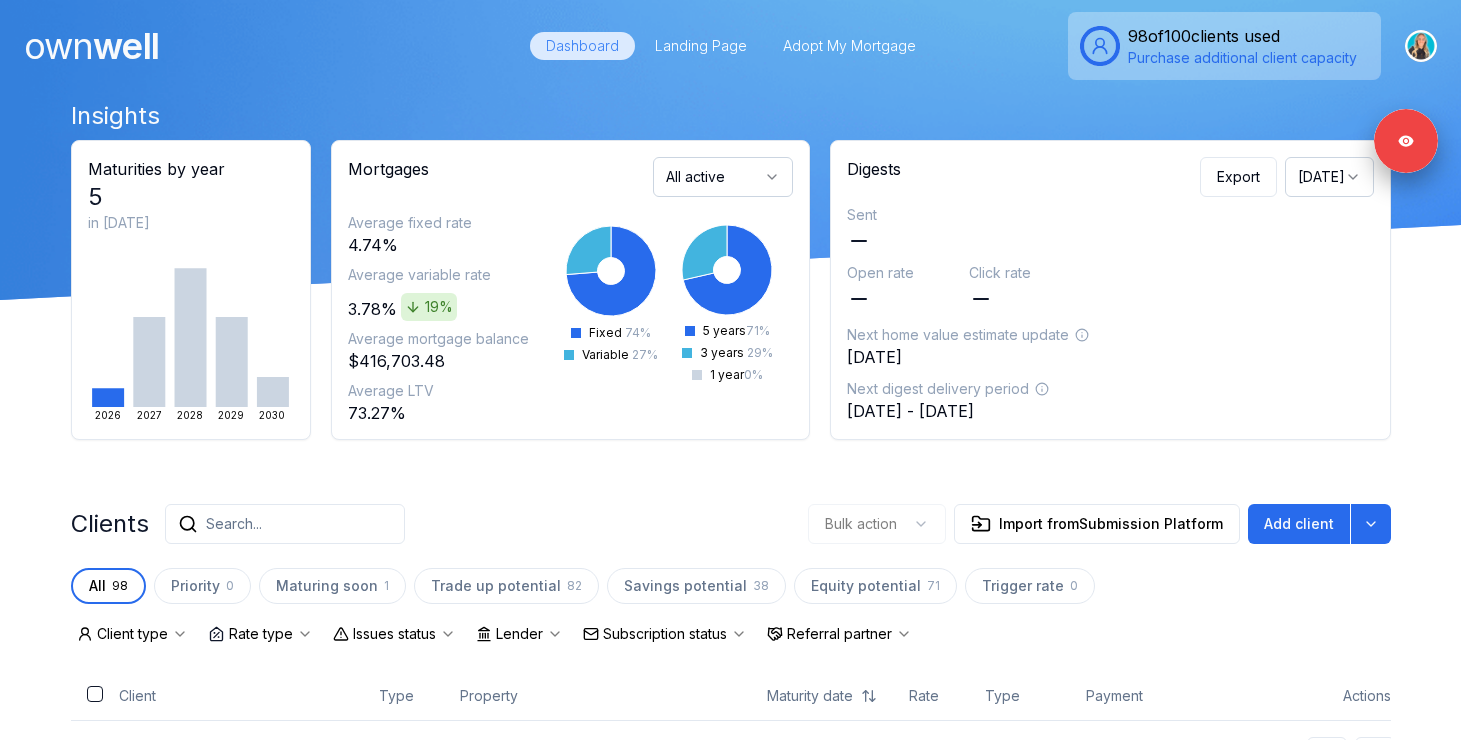 click on "Search..." at bounding box center (285, 524) 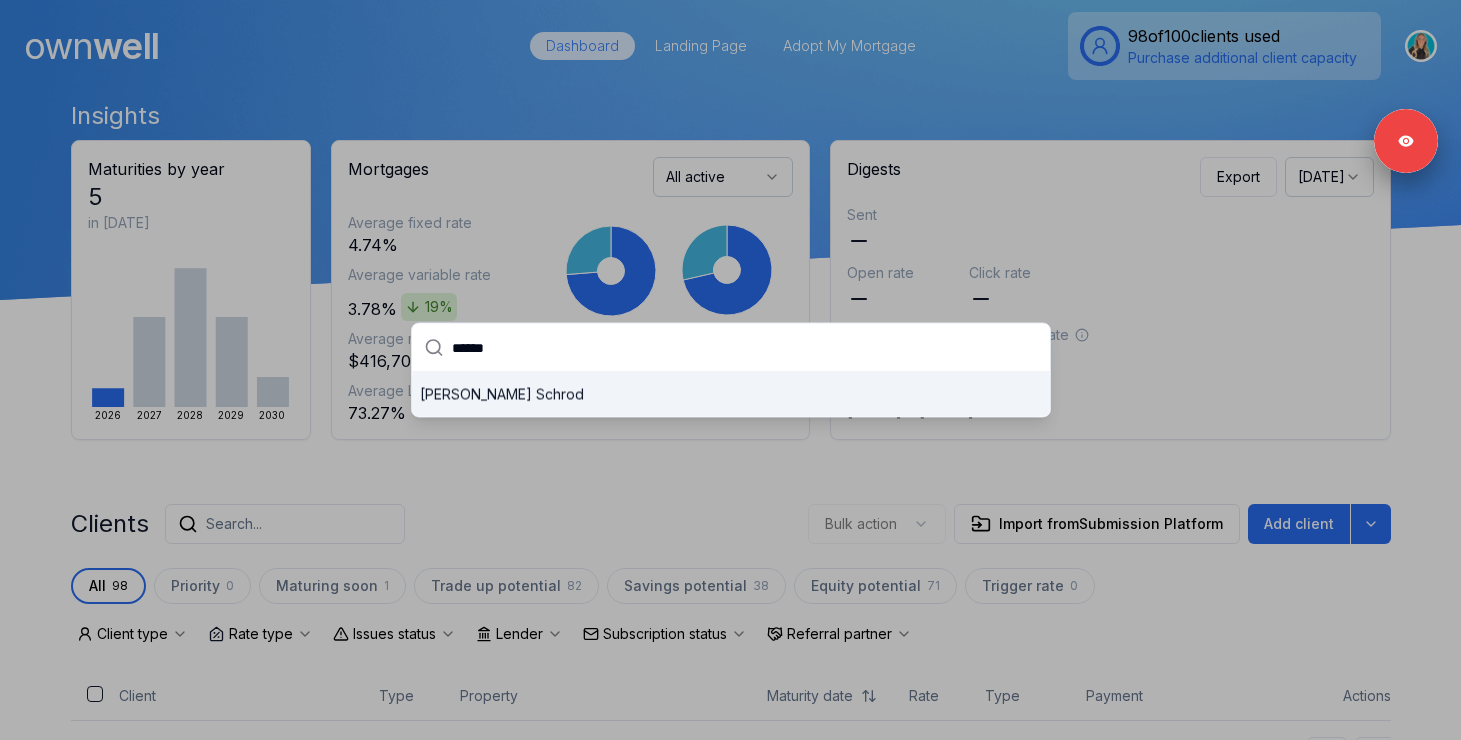 type on "******" 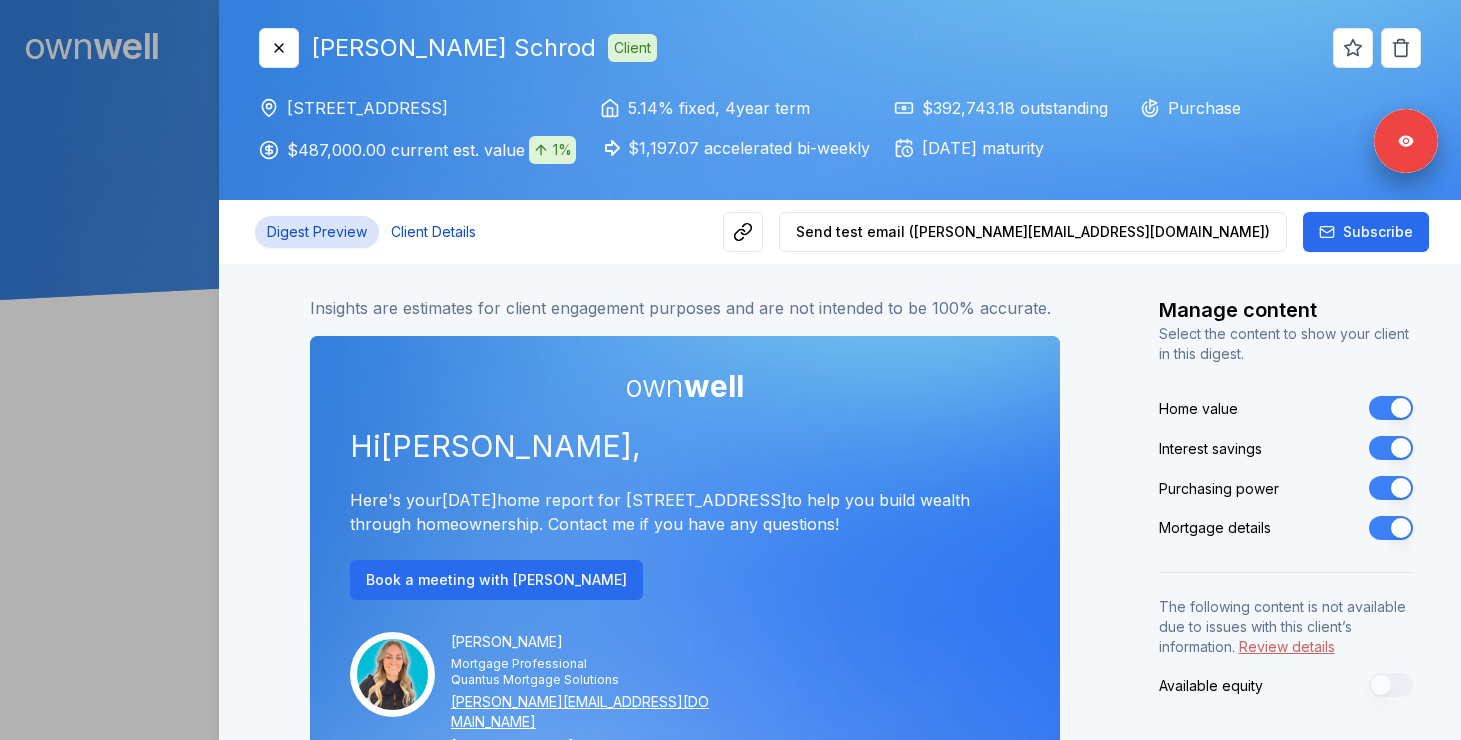 click on "Client Details" at bounding box center (433, 232) 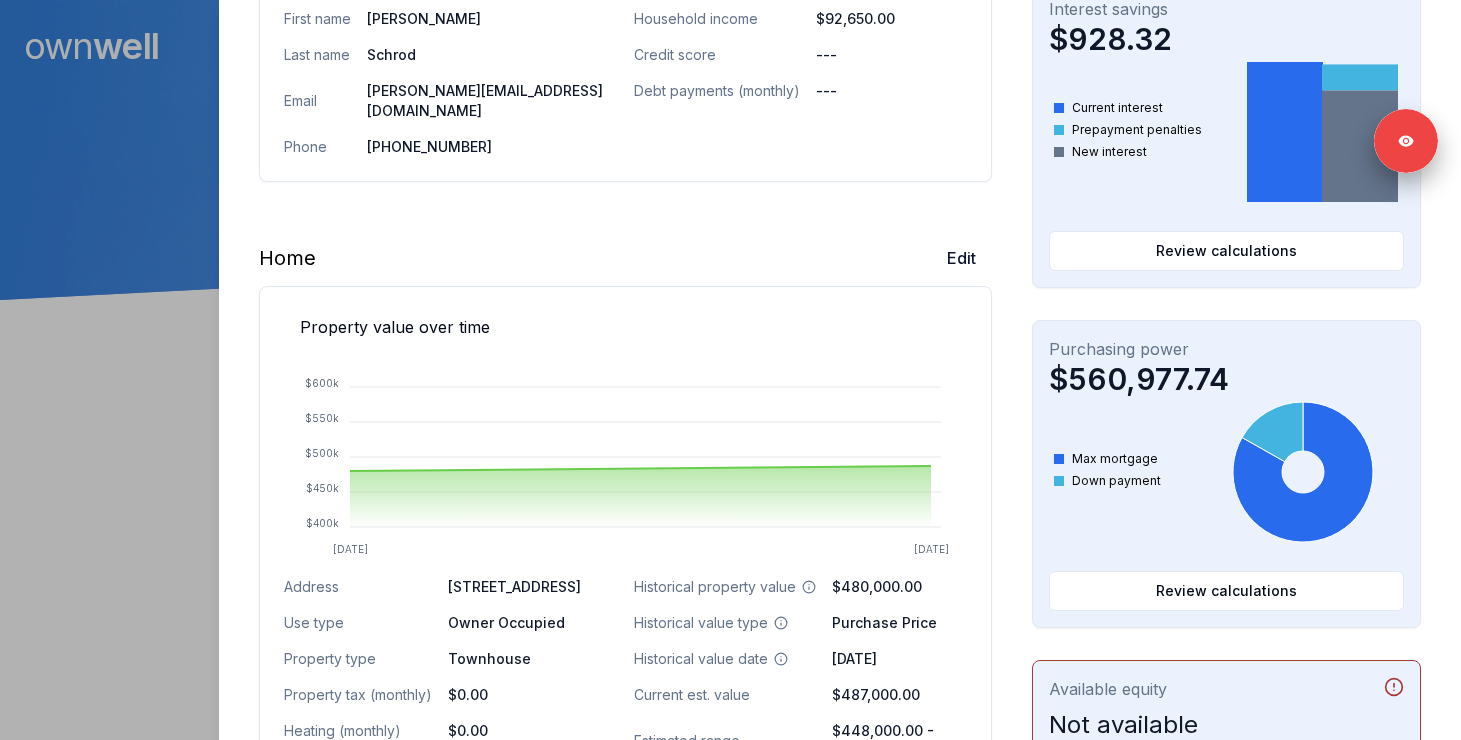 scroll, scrollTop: 468, scrollLeft: 0, axis: vertical 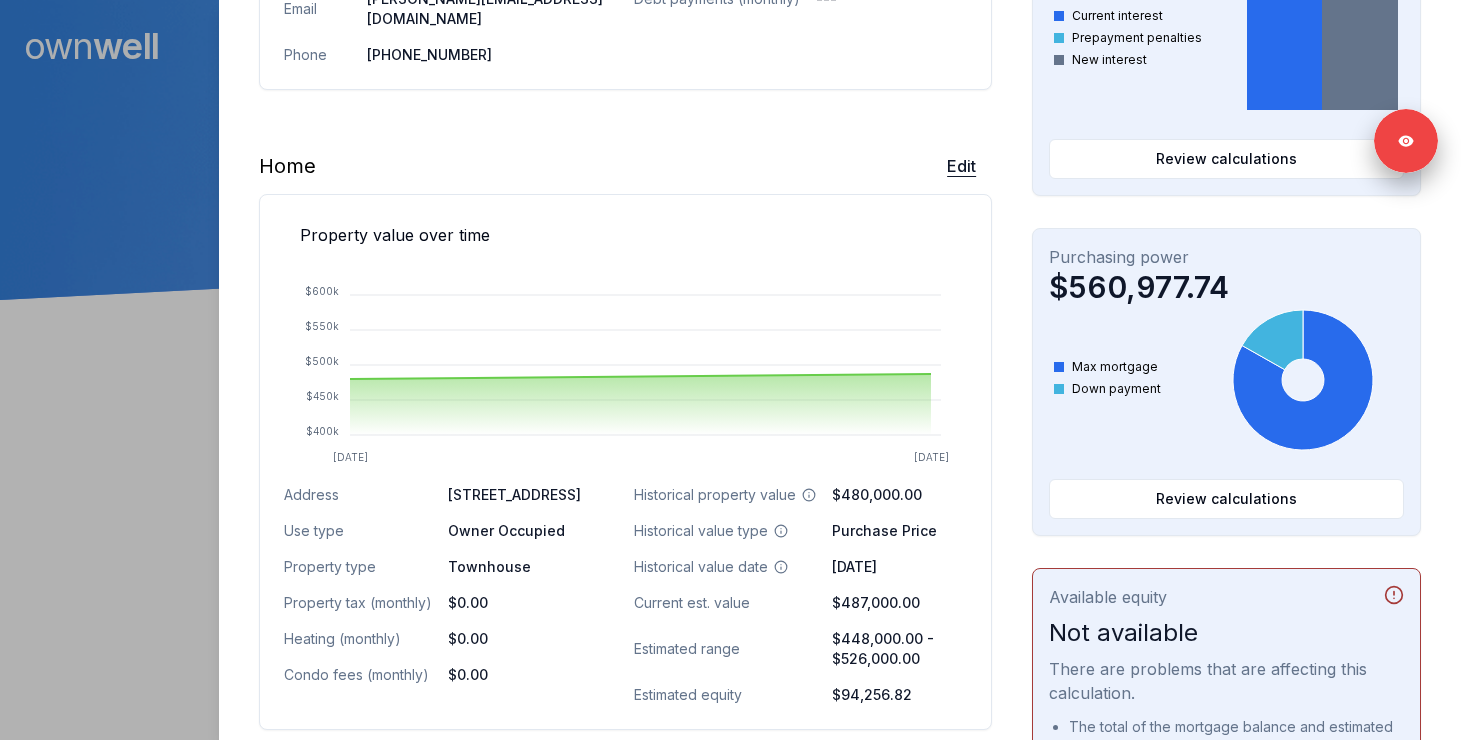 click on "Edit" at bounding box center (961, 166) 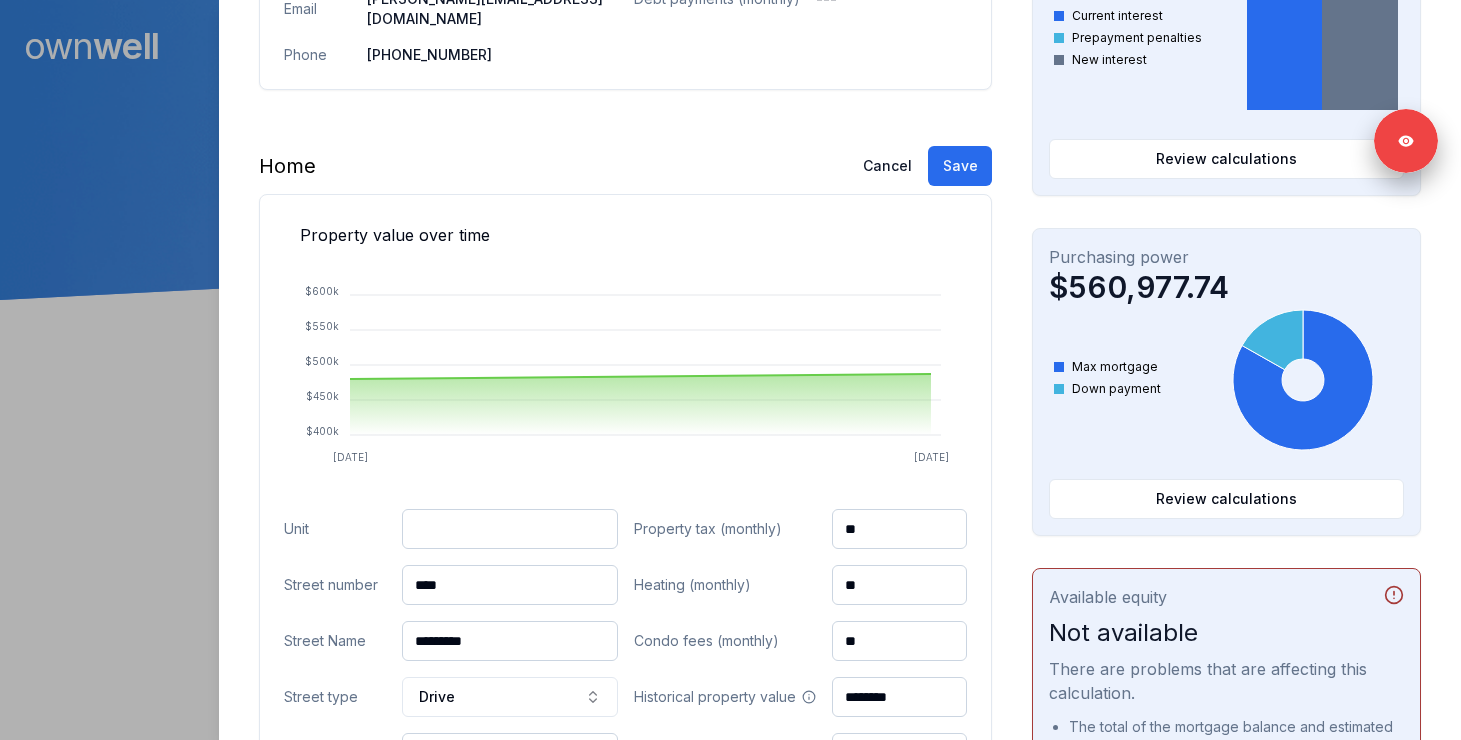drag, startPoint x: 494, startPoint y: 559, endPoint x: 377, endPoint y: 562, distance: 117.03845 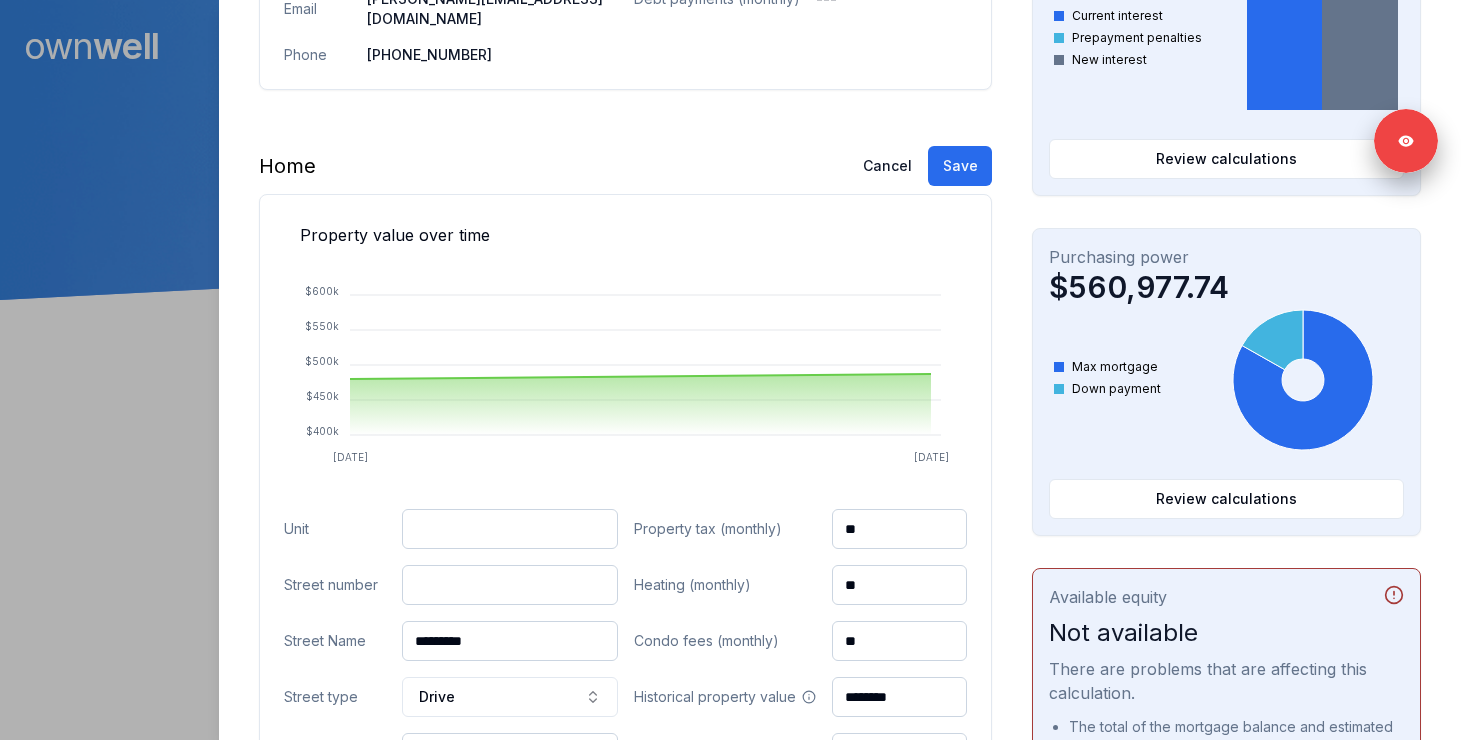 paste on "***" 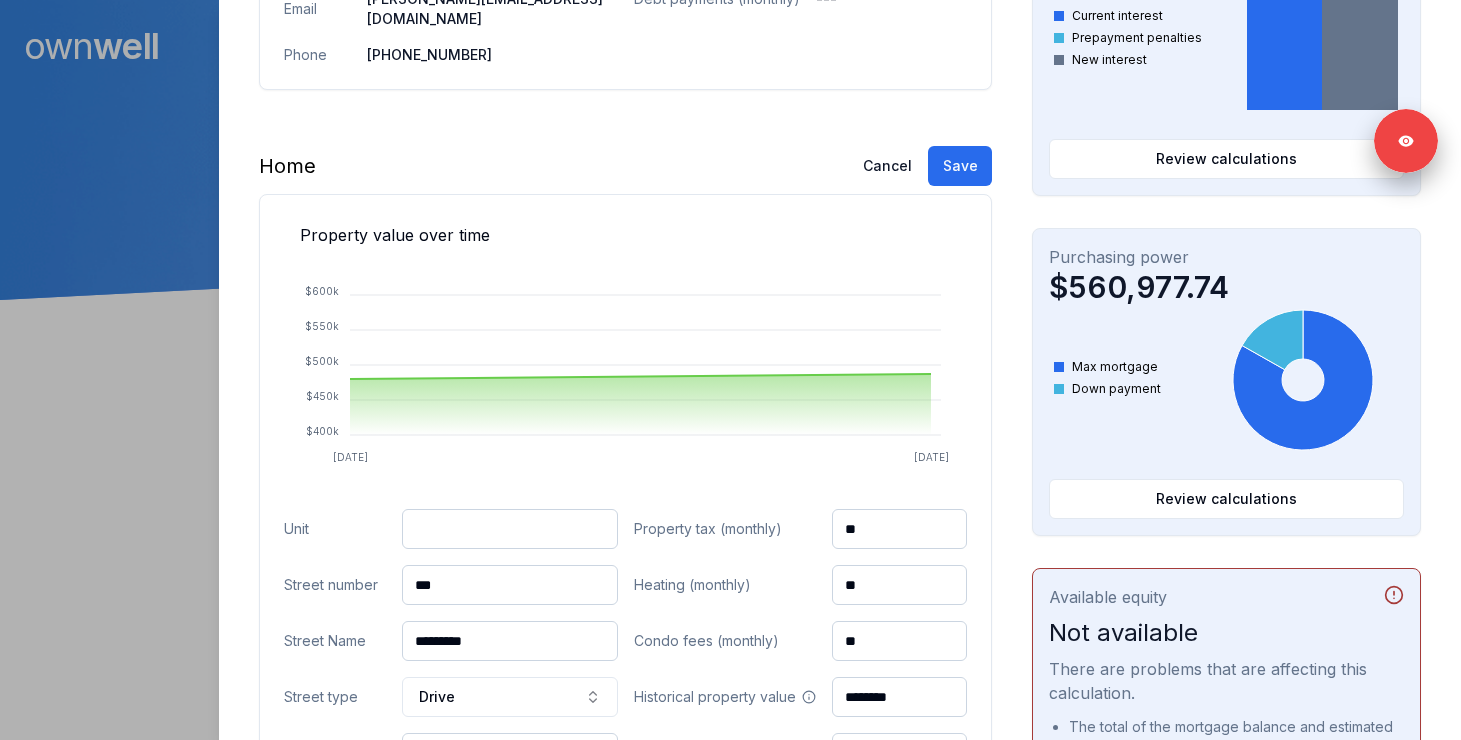 type on "***" 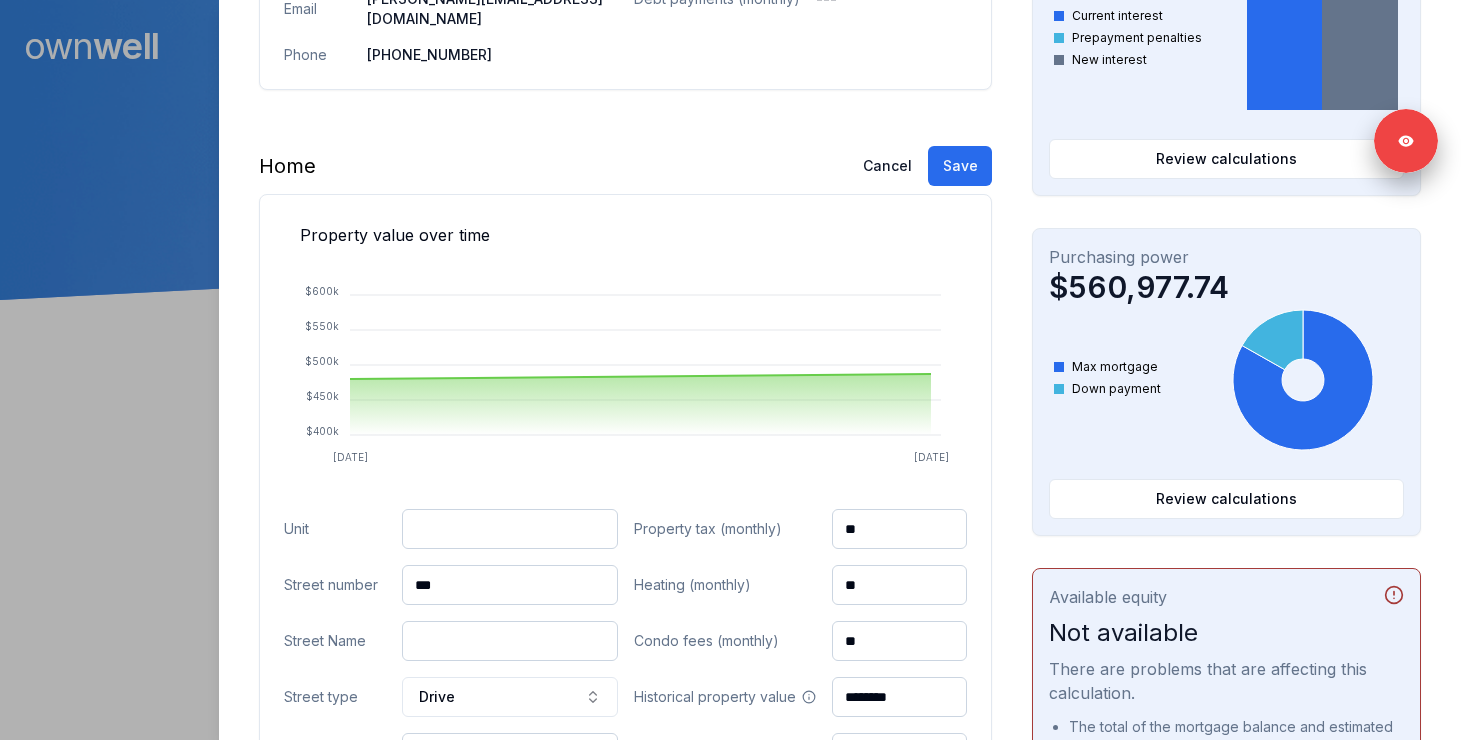 paste on "**********" 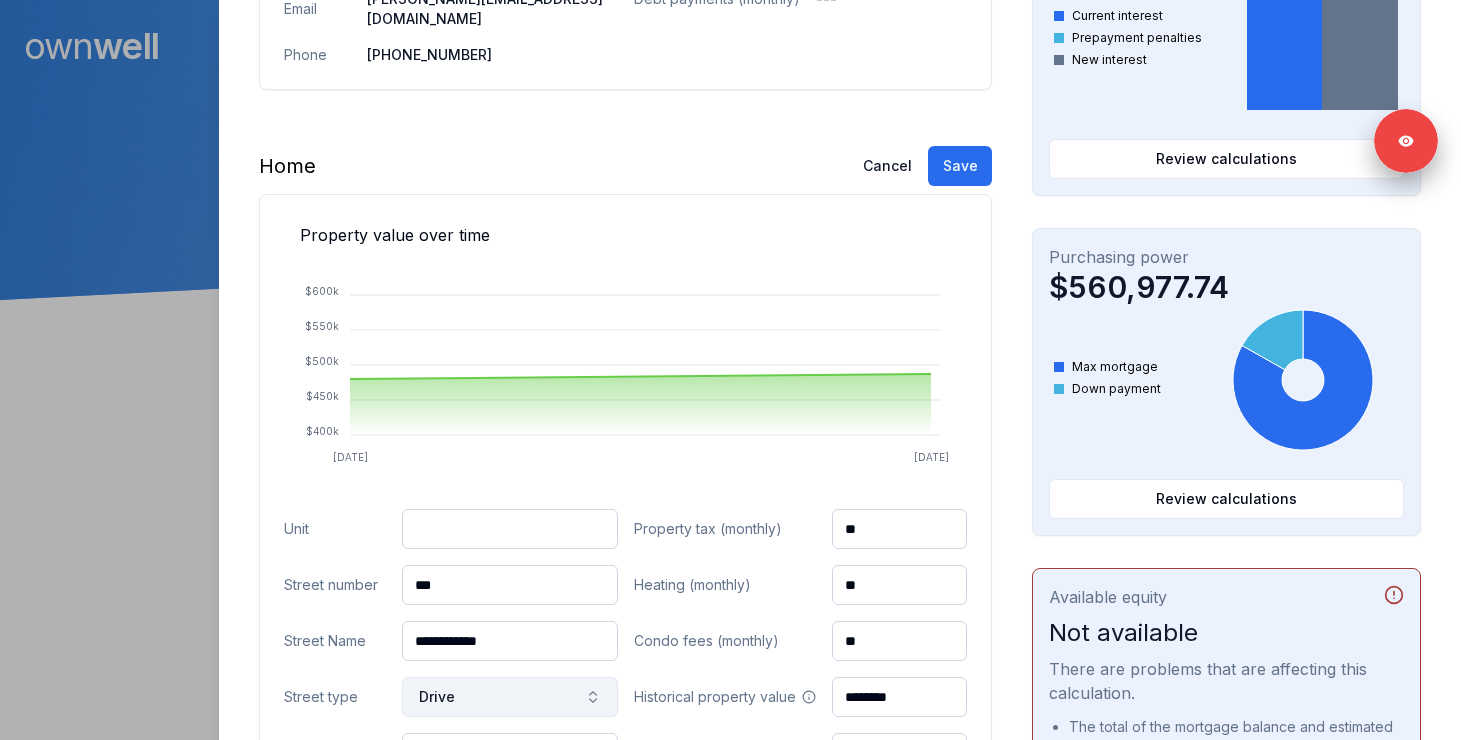 type on "**********" 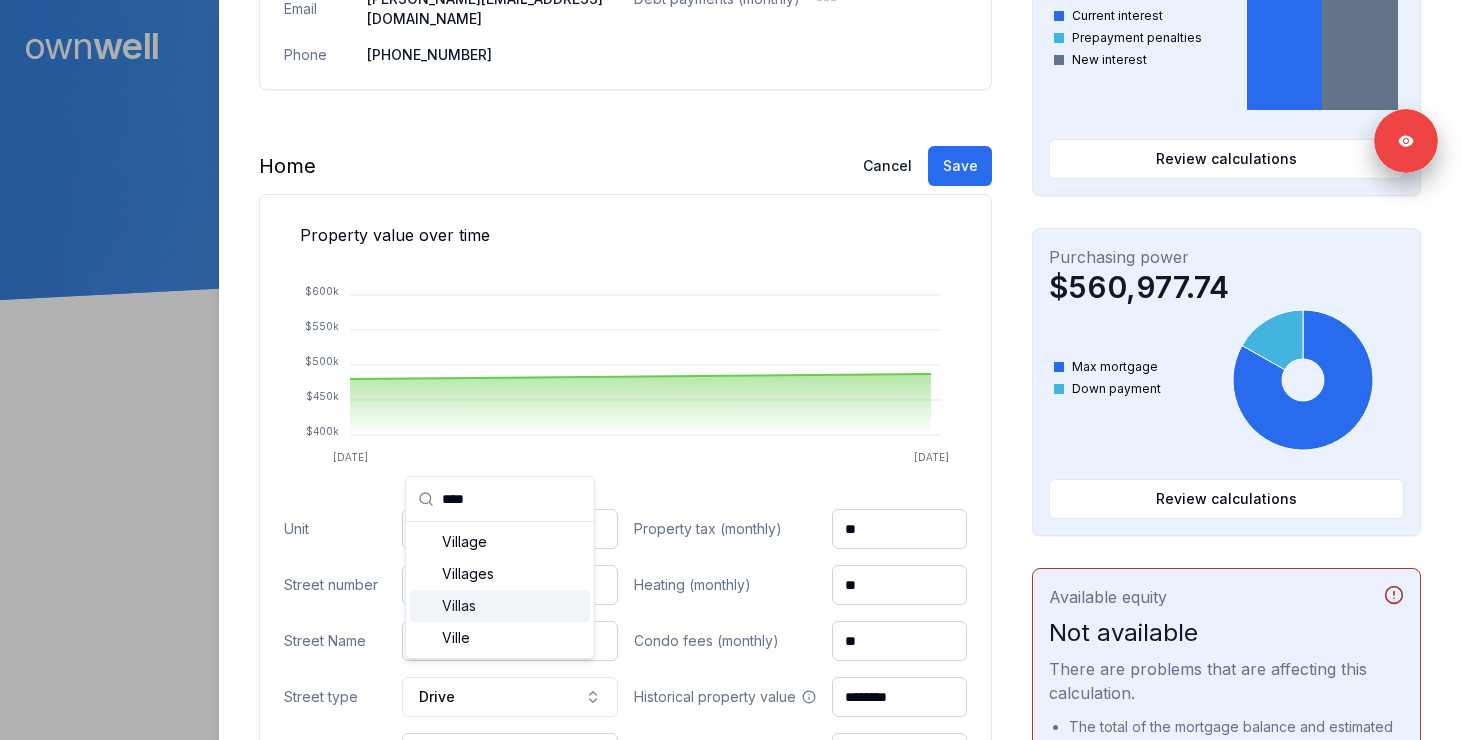 type on "****" 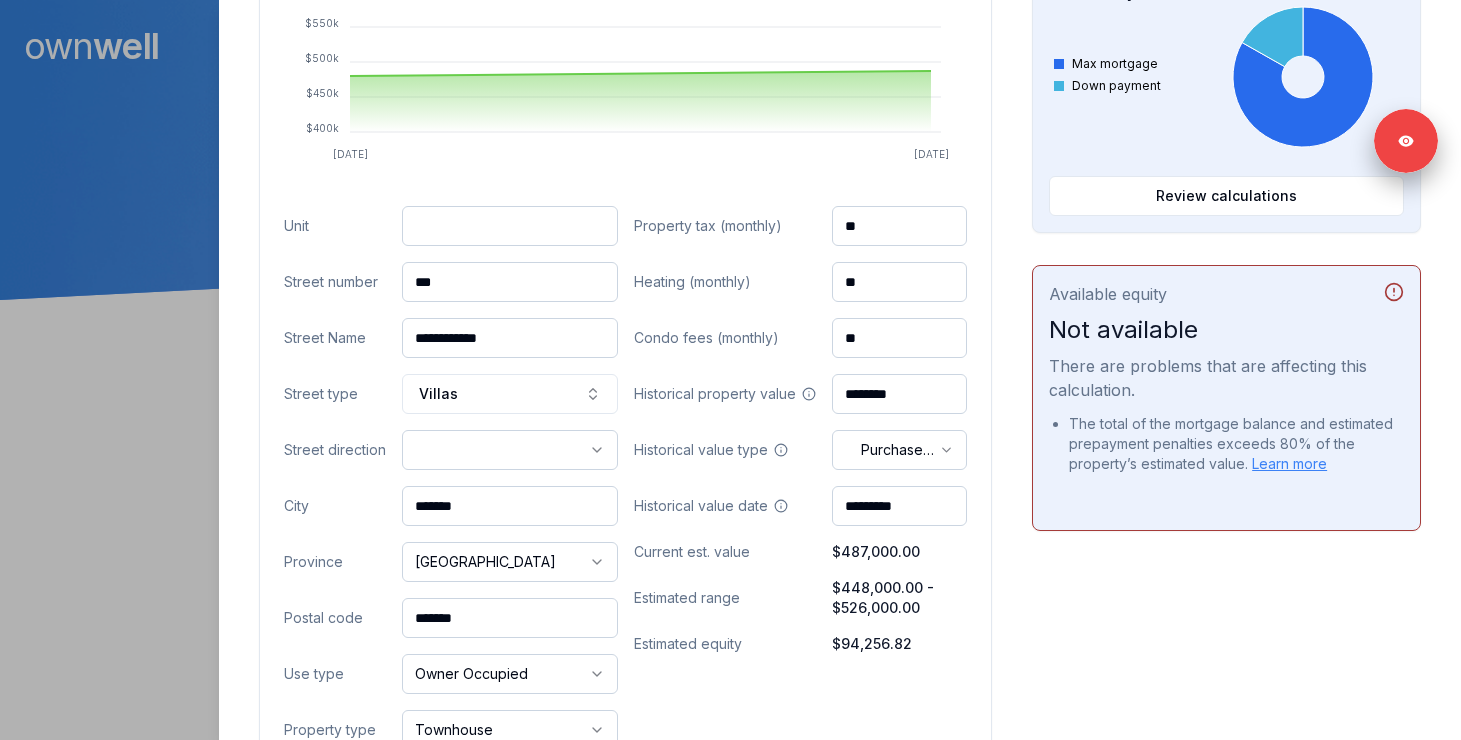 scroll, scrollTop: 777, scrollLeft: 0, axis: vertical 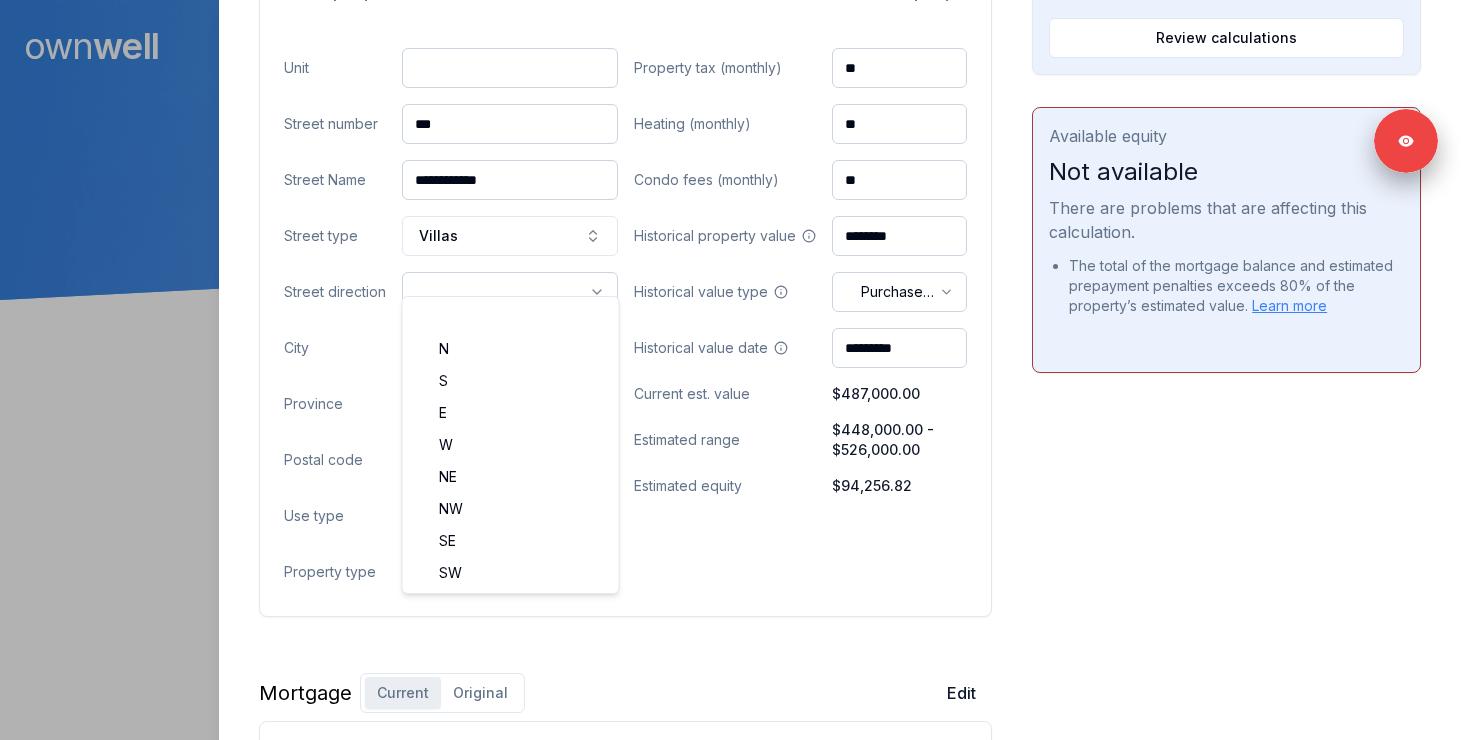 click on "Ownwell's platform is not optimized for mobile at this time.   For the best experience, please use a   desktop or laptop  to manage your account.   Note:  The   personalized homeownership reports   you generate for clients   are fully mobile-friendly   and can be easily viewed on any device. own well Dashboard Landing Page Adopt My Mortgage 98  of  100  clients used Purchase additional client capacity Signed in as Ashley Wilkinson Sign out Close Philip   Schrod Client 9002 Scurfield Drive Calgary, AB, T3L 1V4 $487,000.00   current est. value 1% 5.14%   fixed ,   4  year term $1,197.07   accelerated bi-weekly   $392,743.18   outstanding April 12, 2028   maturity Purchase Digest Preview Client Details Send test email ( ashley@ashleymortgages.ca ) Subscribe Homeowner   Edit First name Philip Last name Schrod Email phillip.schrod@gmail.com Phone (250) 870-8665 Household income $92,650.00 Credit score --- Debt payments (monthly) --- Home   Cancel Save Property value over time Apr 24 Jun 25 $400k $450k $500k $550k" at bounding box center (730, 150) 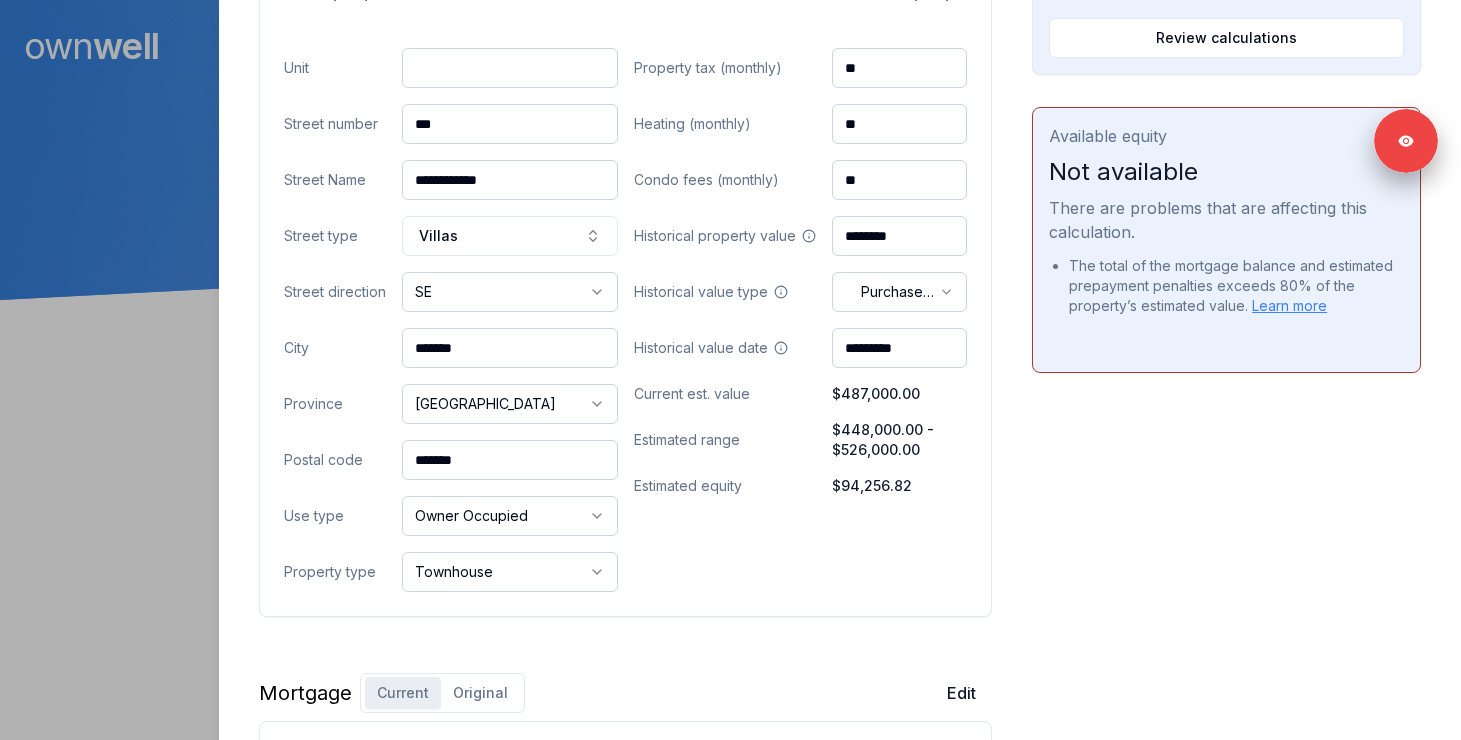 click on "*******" at bounding box center [510, 460] 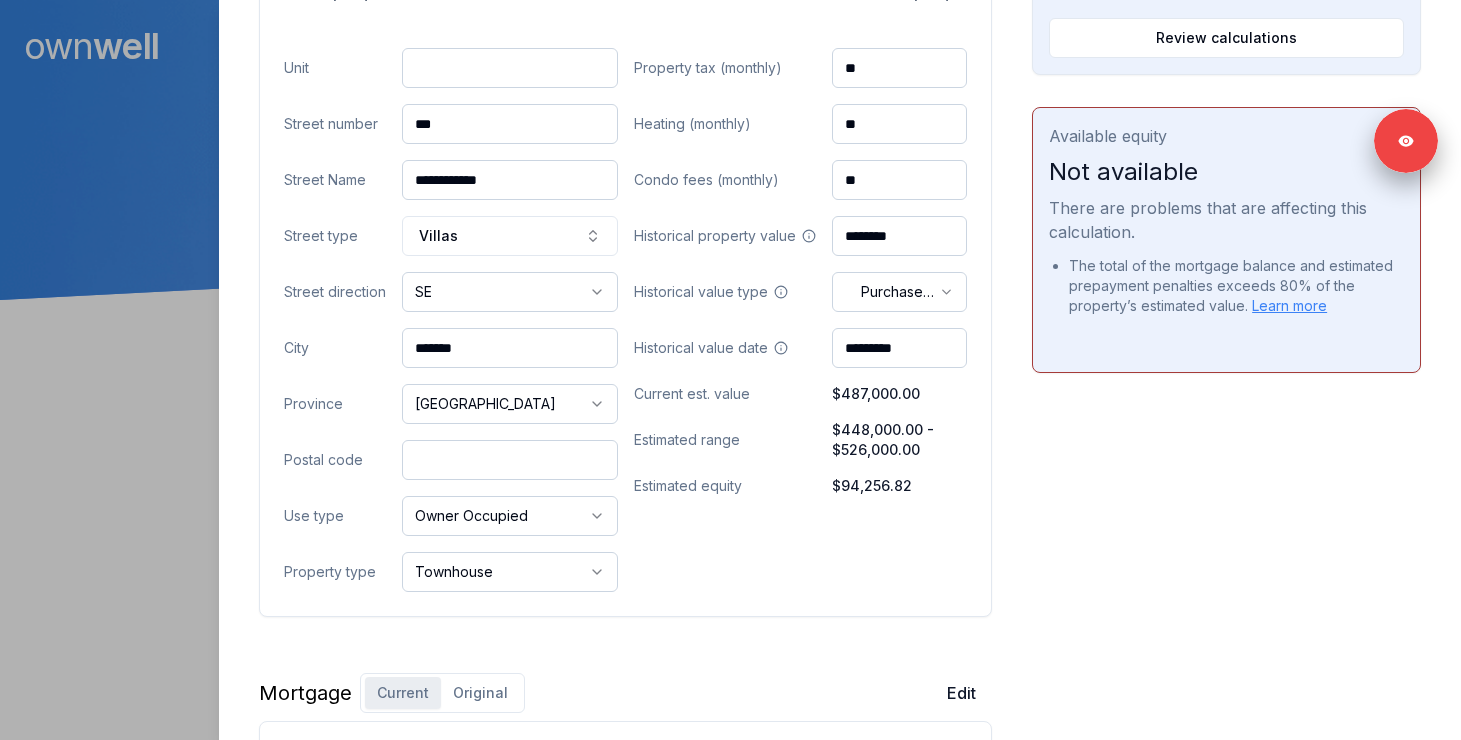 paste on "*******" 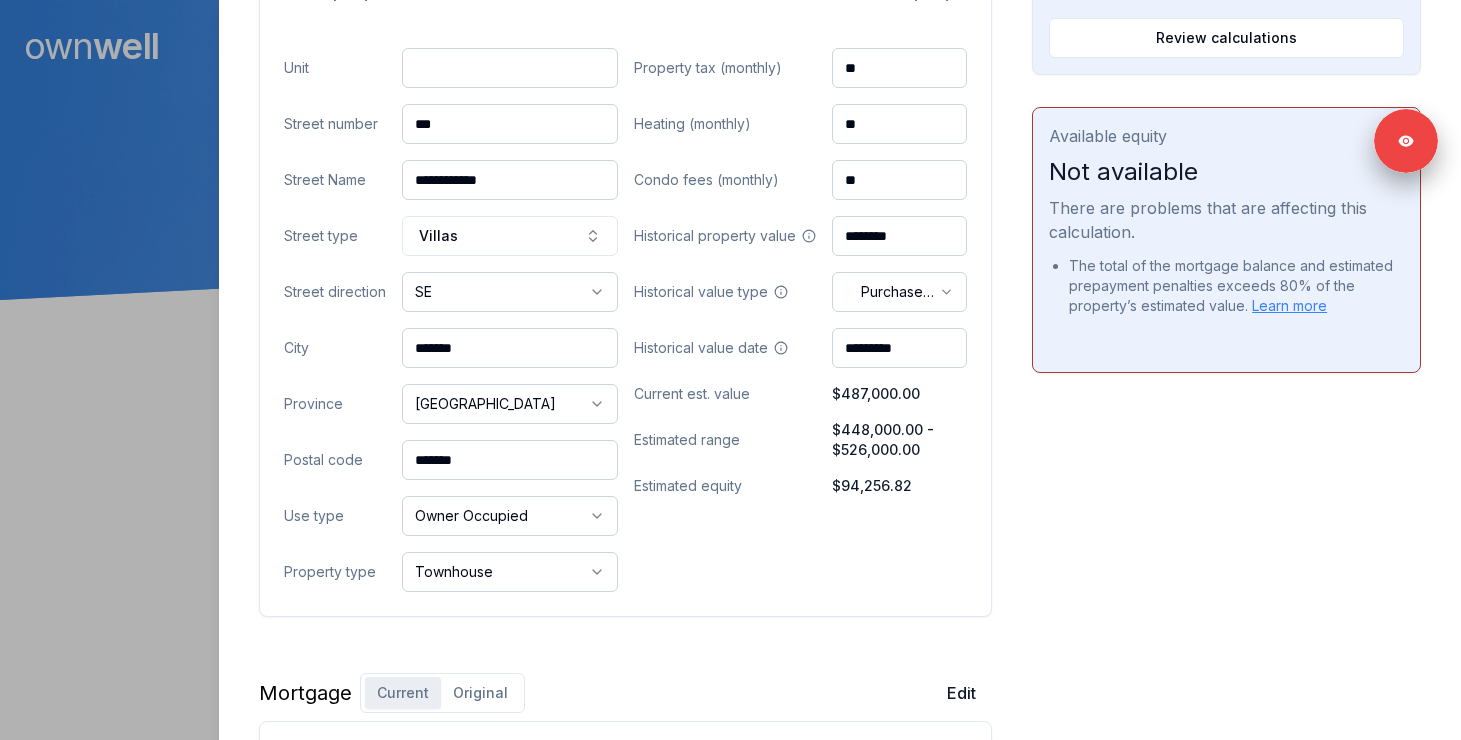 type on "*******" 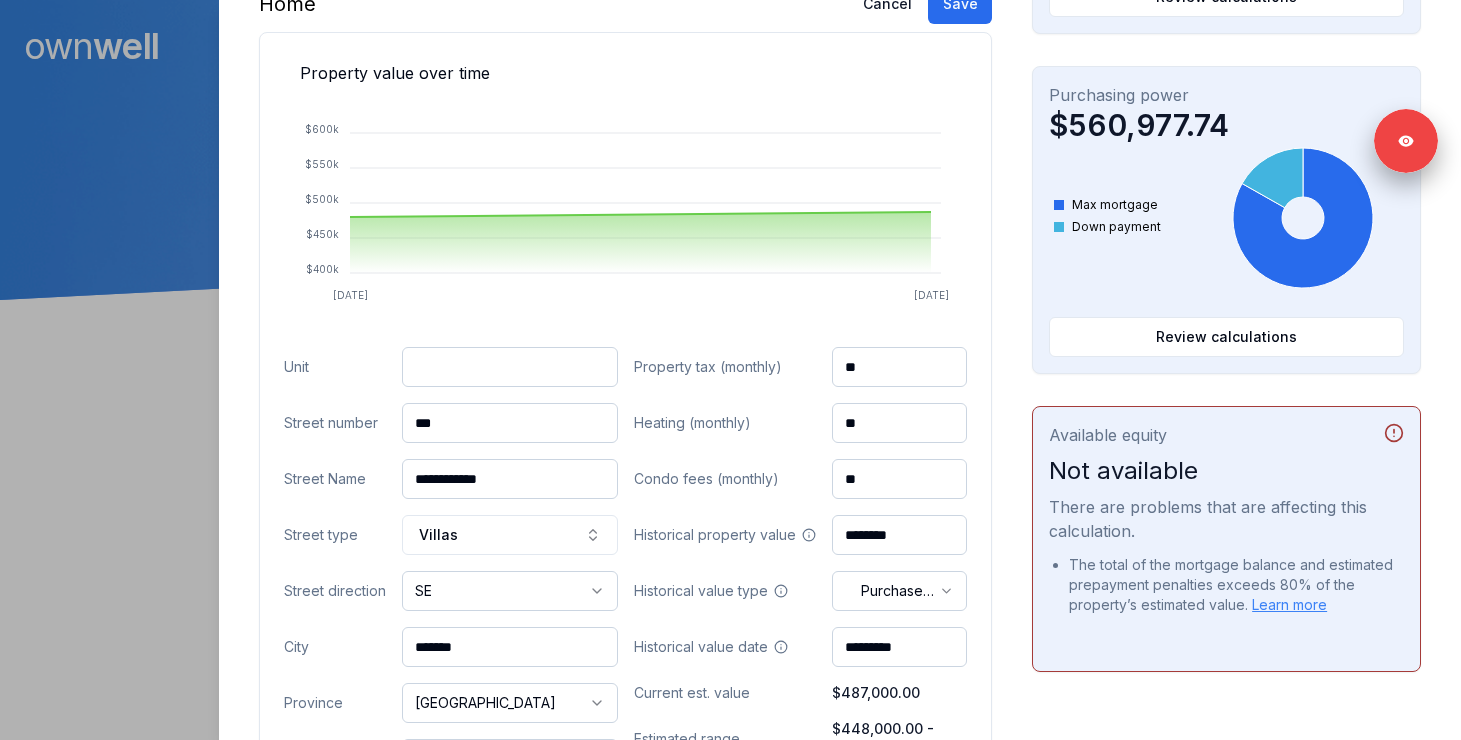 scroll, scrollTop: 593, scrollLeft: 0, axis: vertical 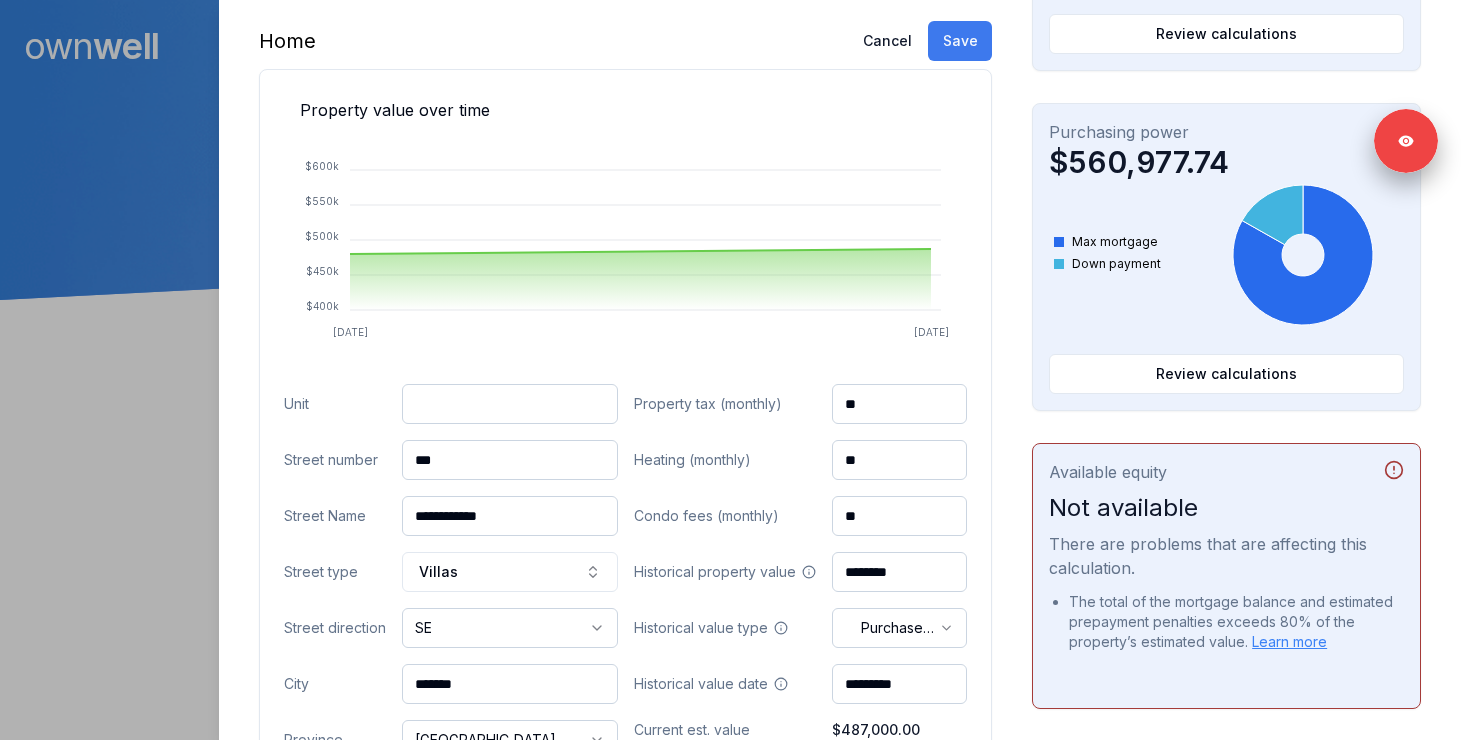 click on "Save" at bounding box center [960, 41] 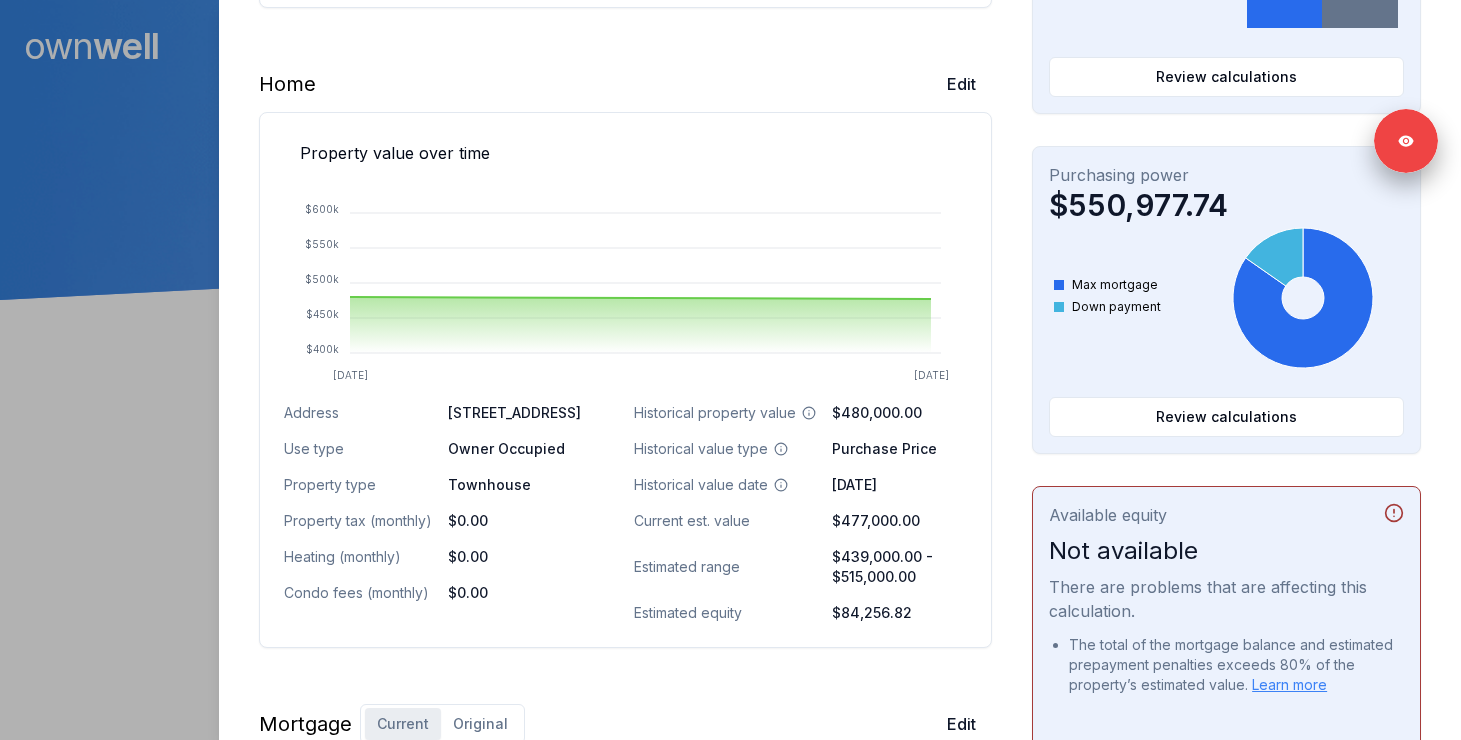 scroll, scrollTop: 0, scrollLeft: 0, axis: both 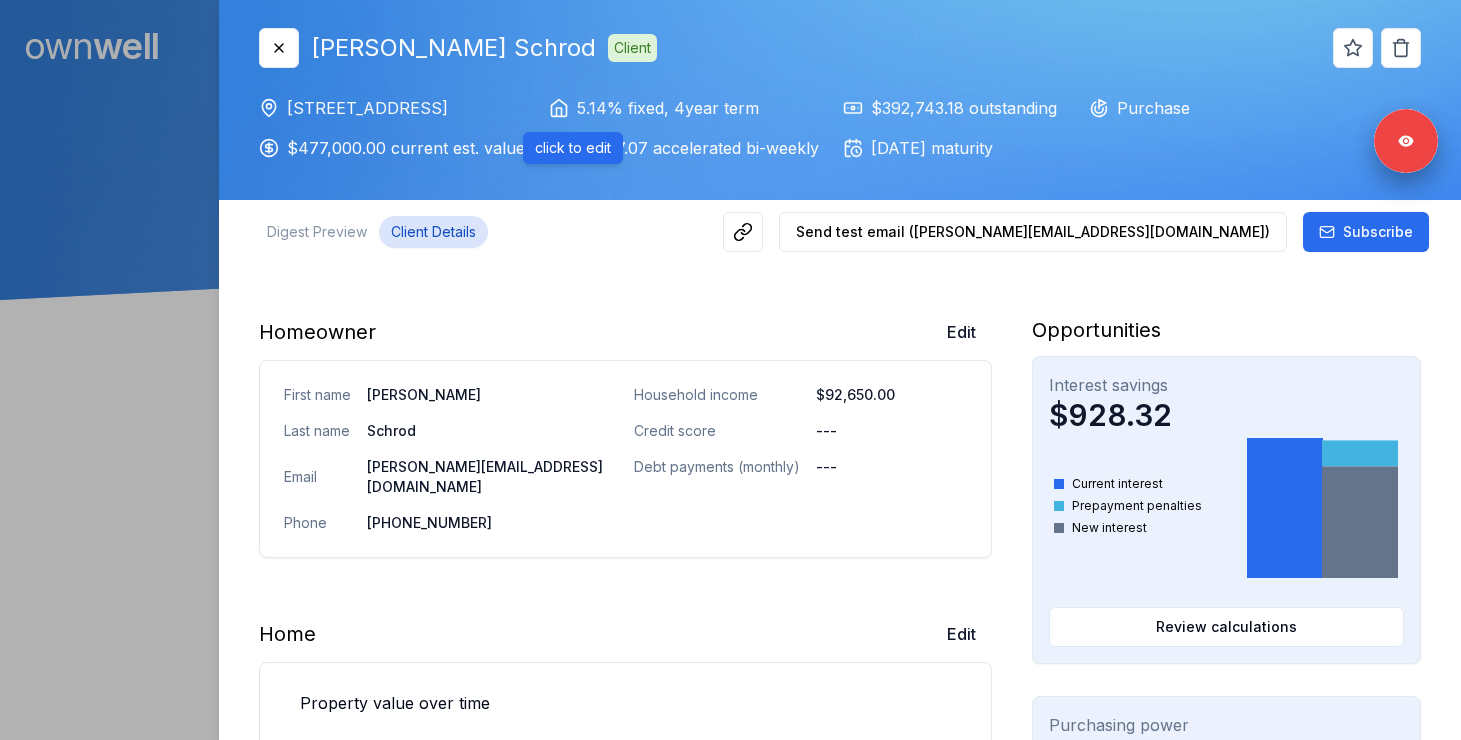 click at bounding box center (730, 370) 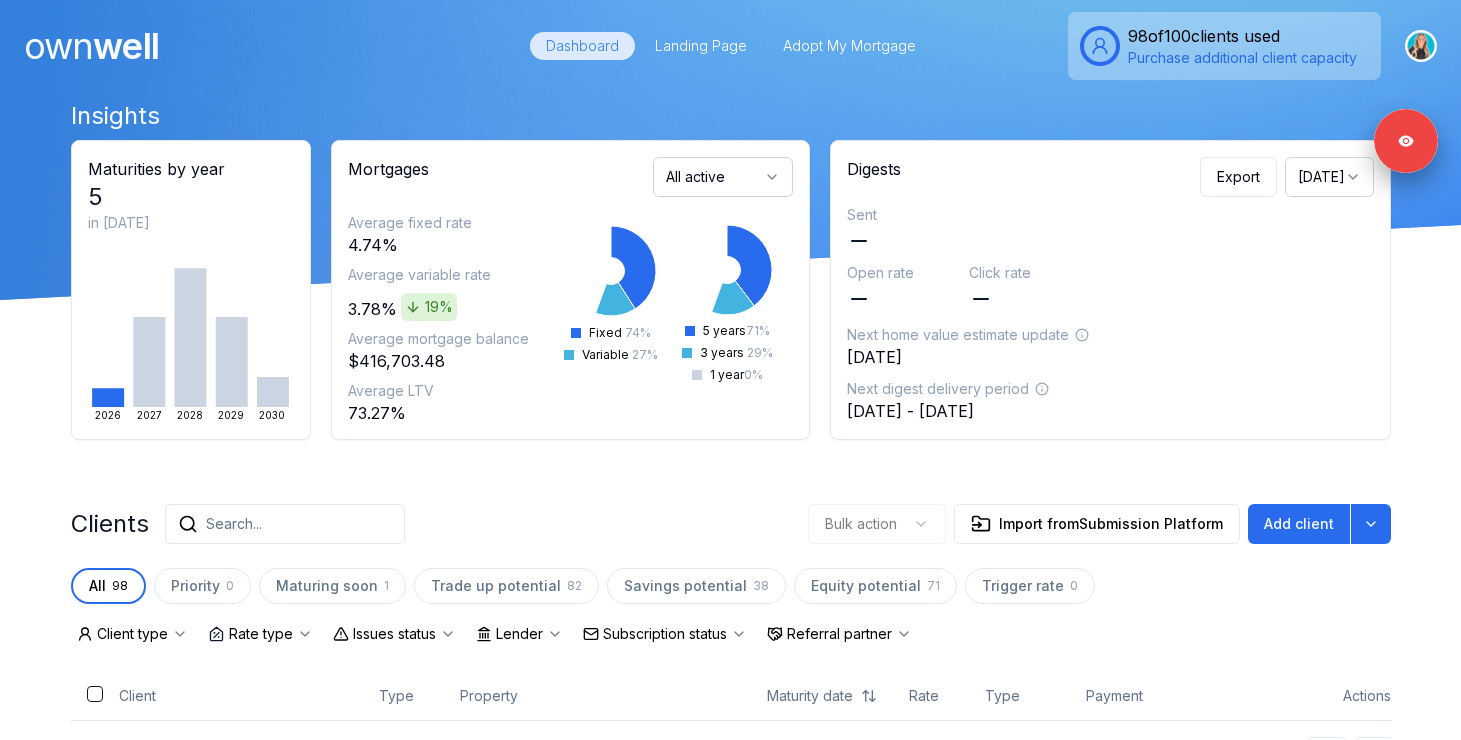 click on "Search..." at bounding box center [285, 524] 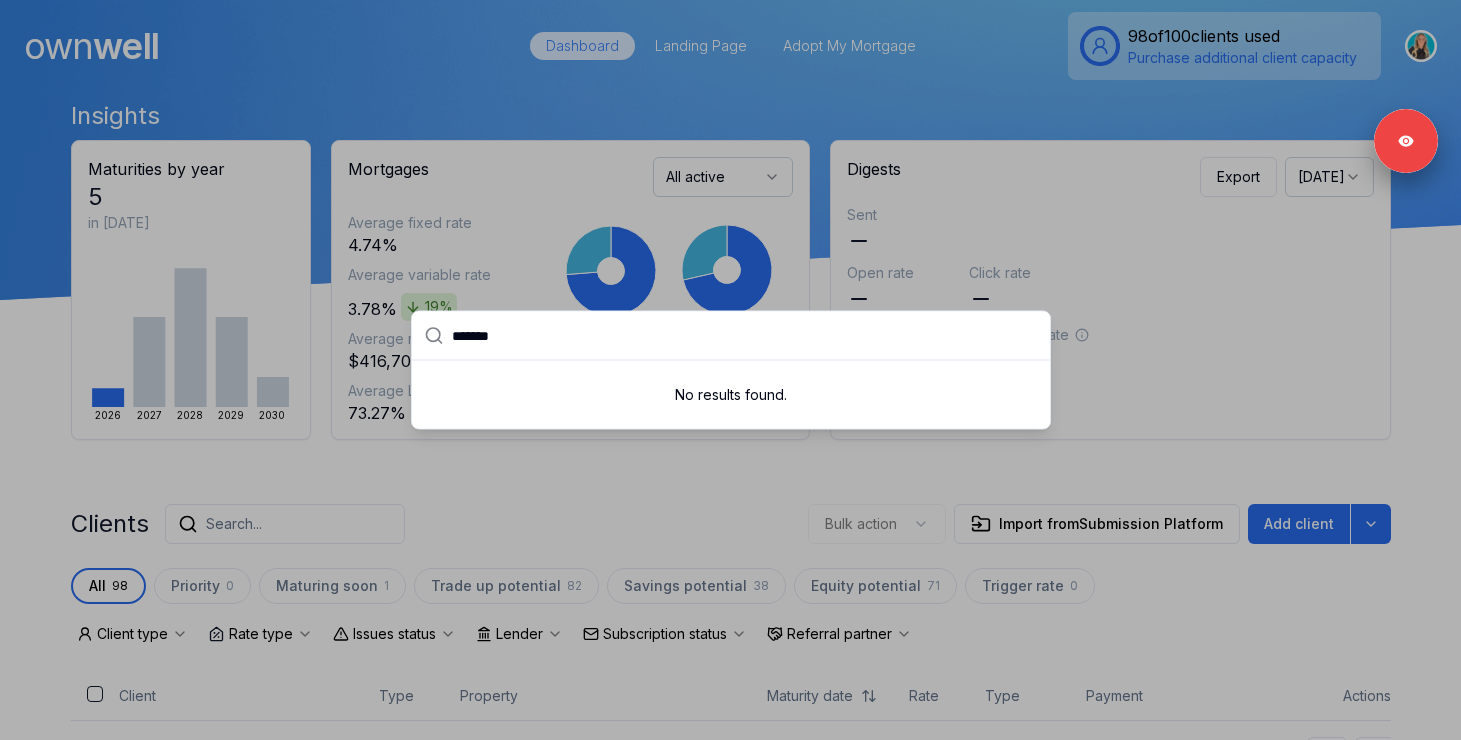 type on "*******" 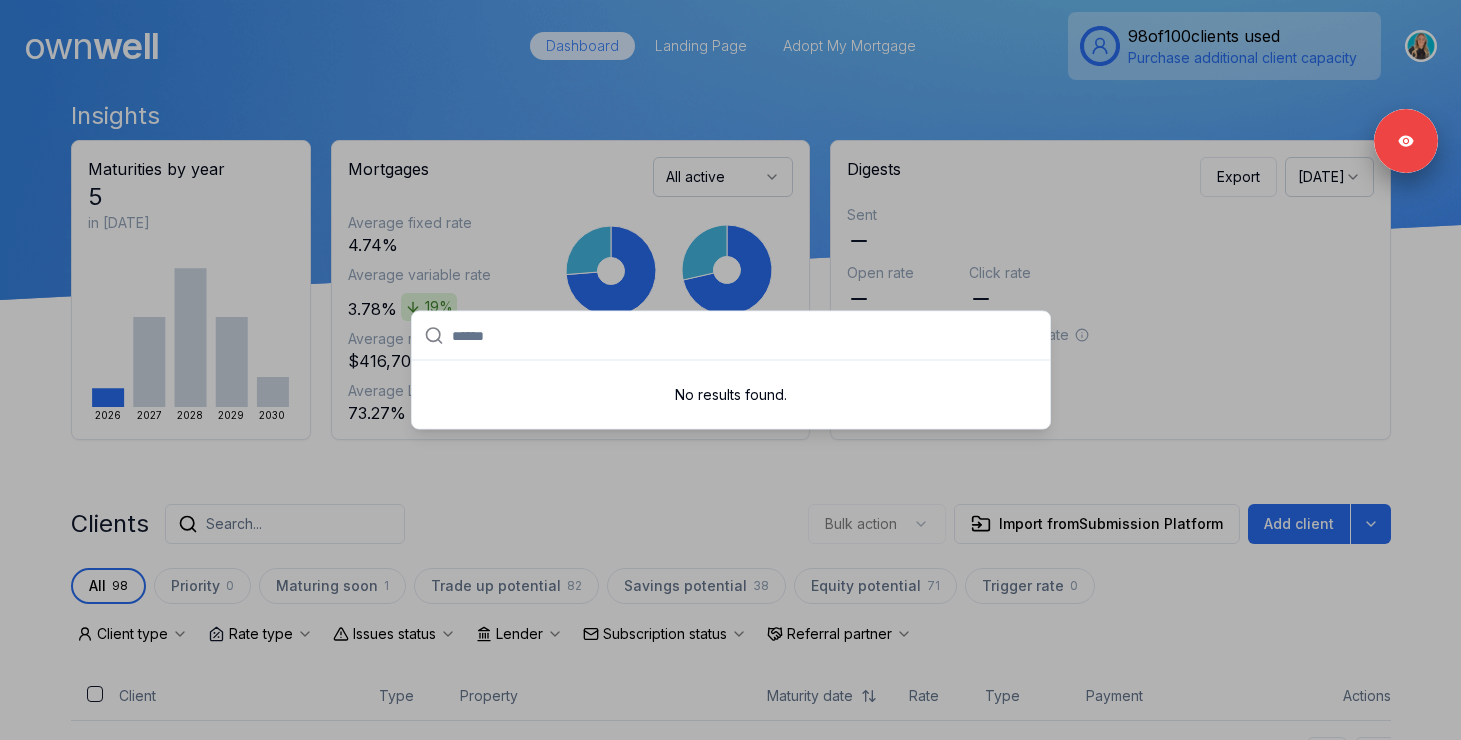 paste on "******" 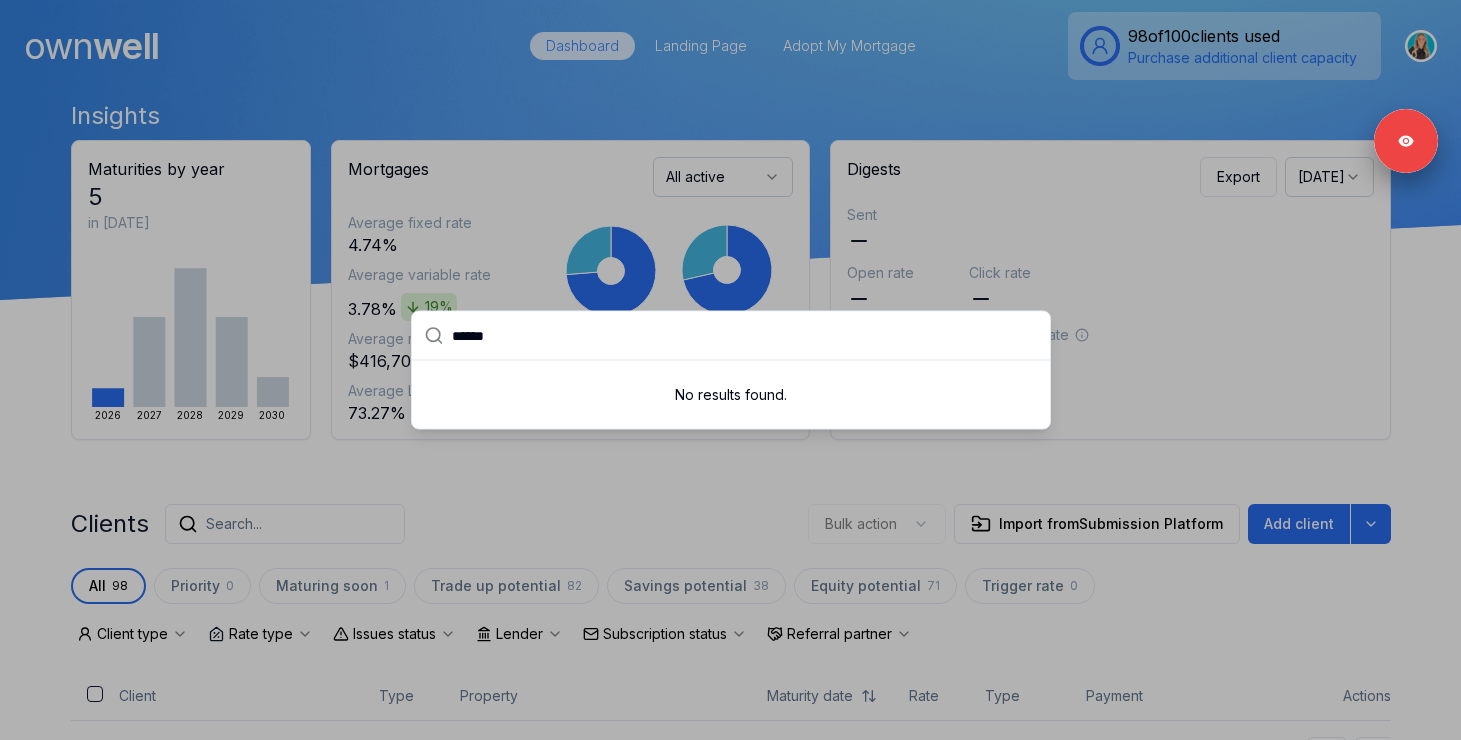 type on "******" 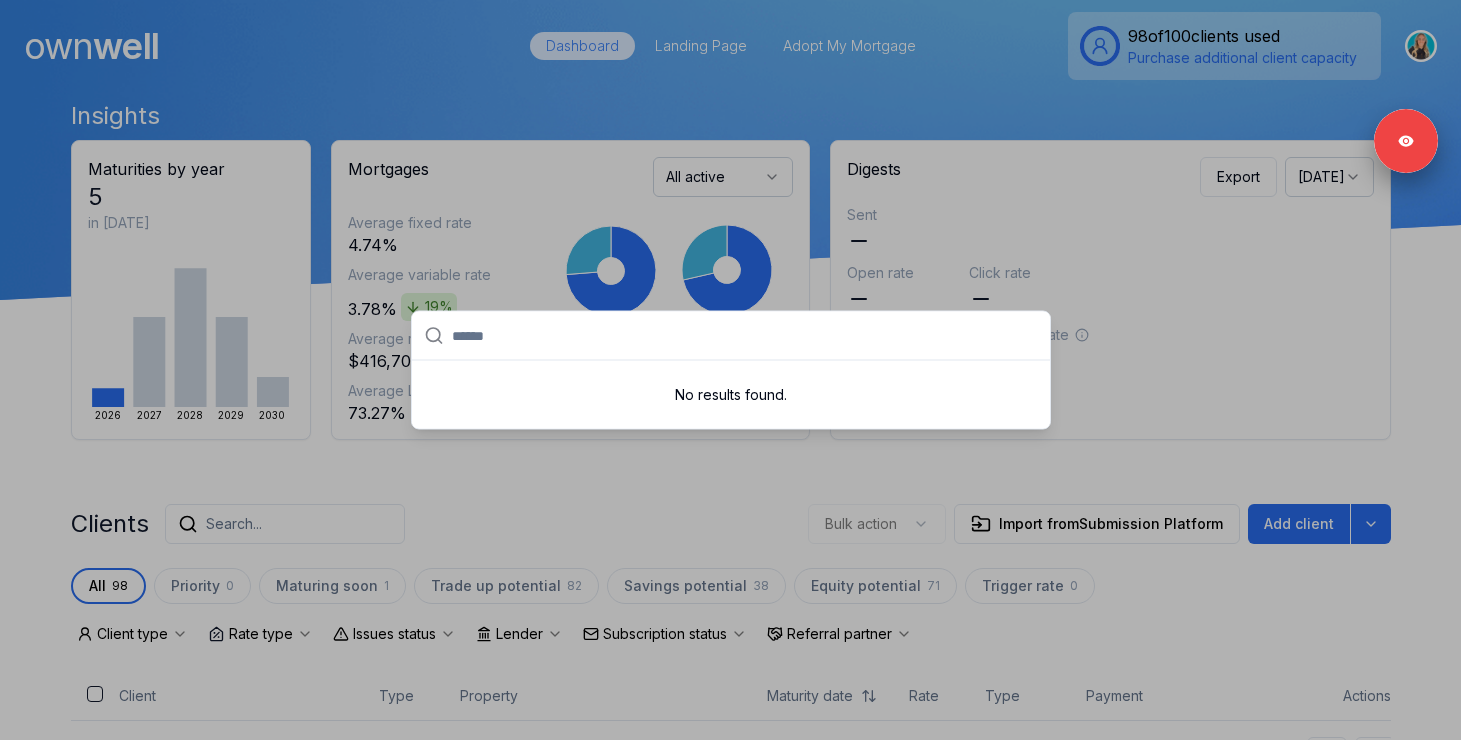 paste on "*****" 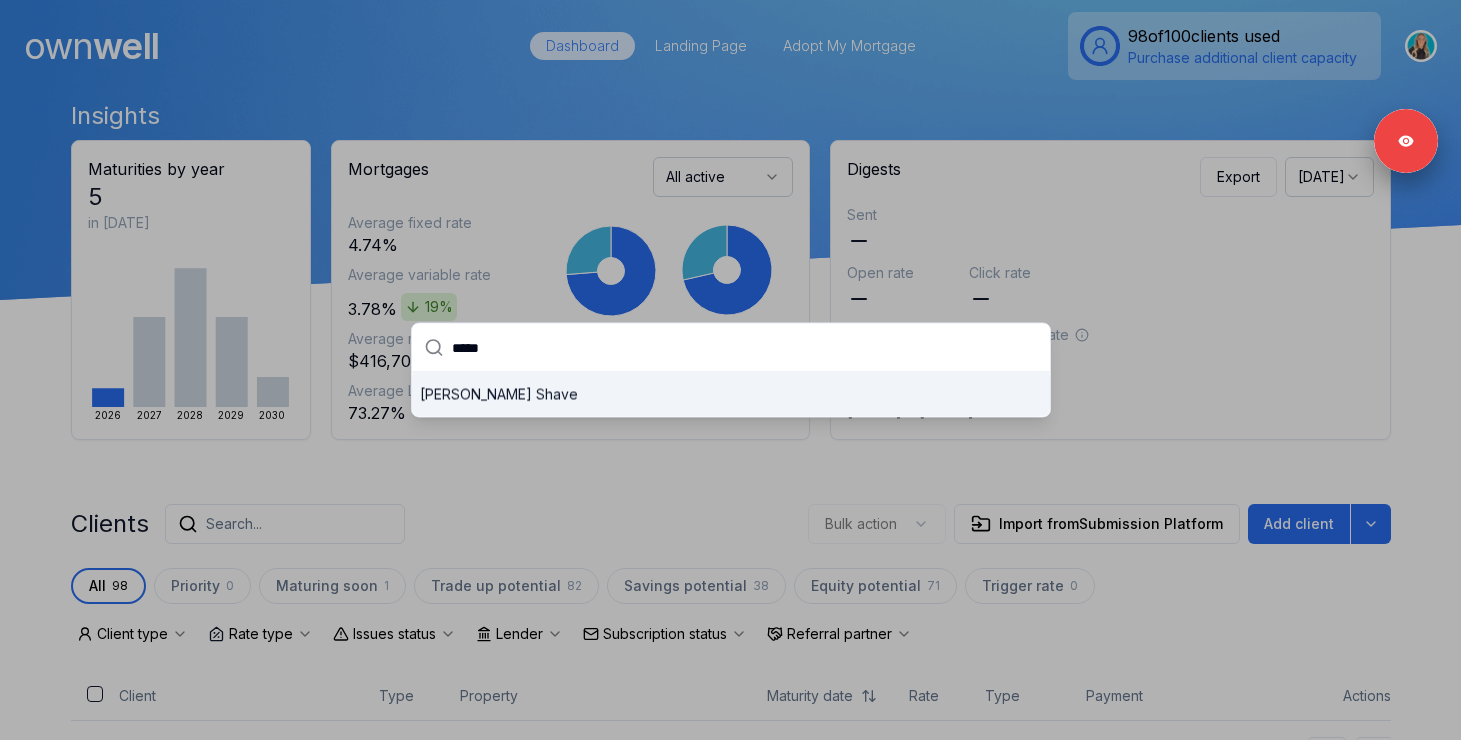 type on "*****" 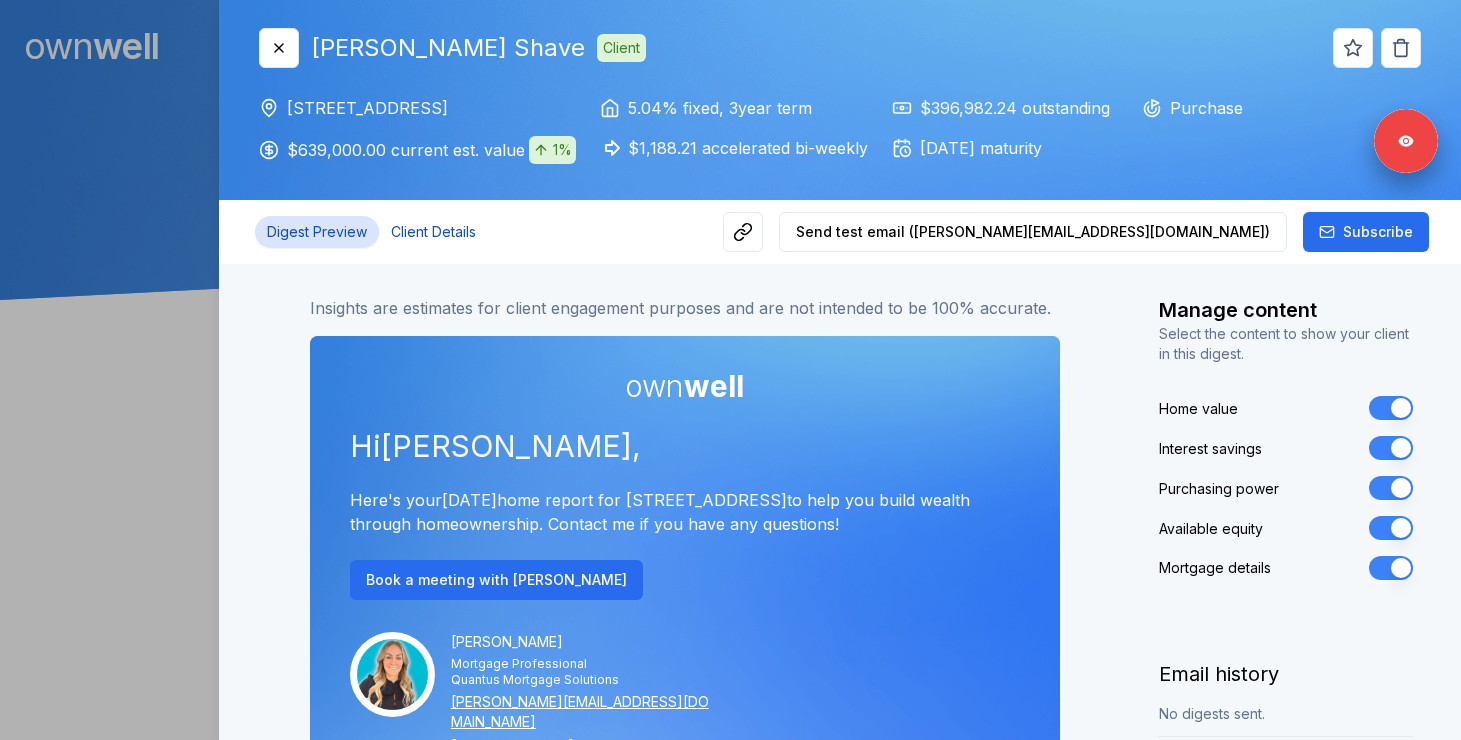 click on "Client Details" at bounding box center [433, 232] 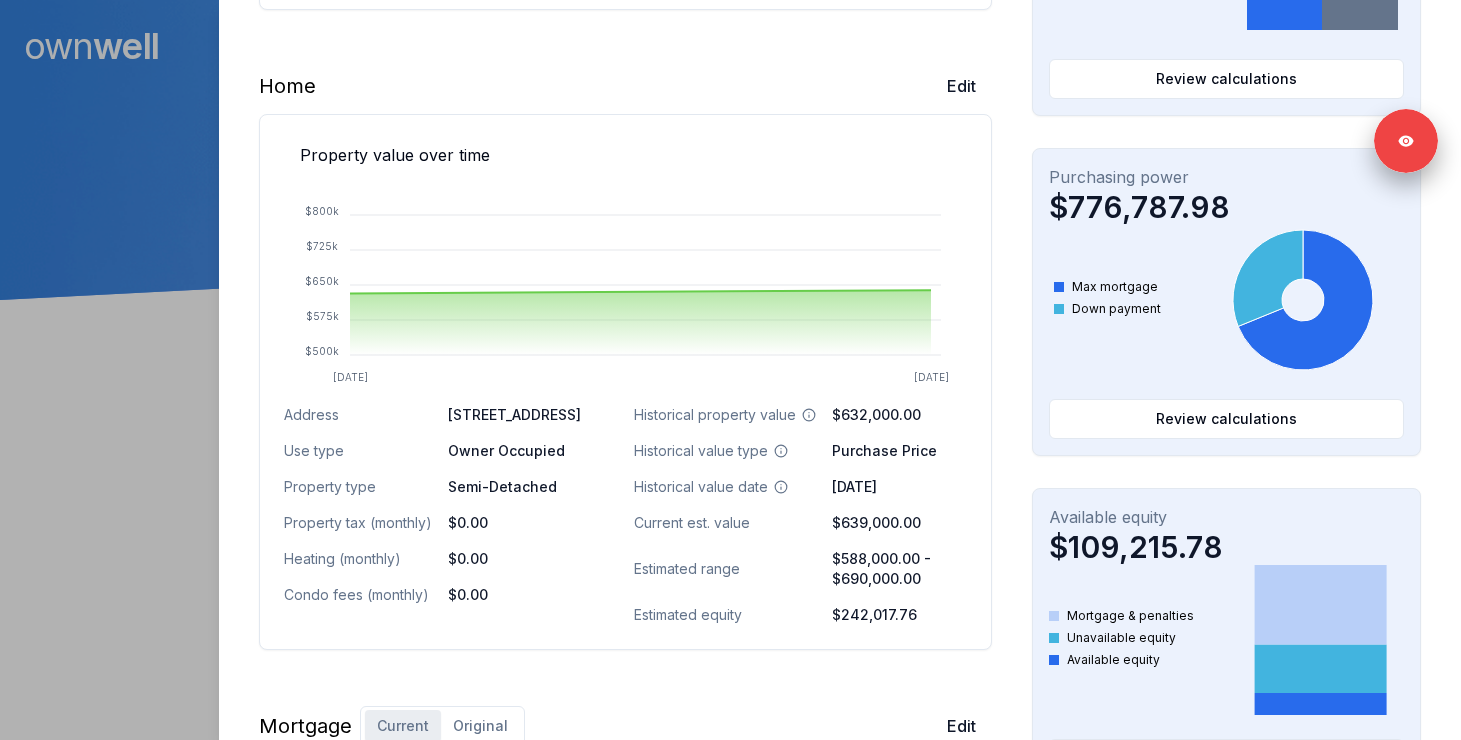 scroll, scrollTop: 603, scrollLeft: 0, axis: vertical 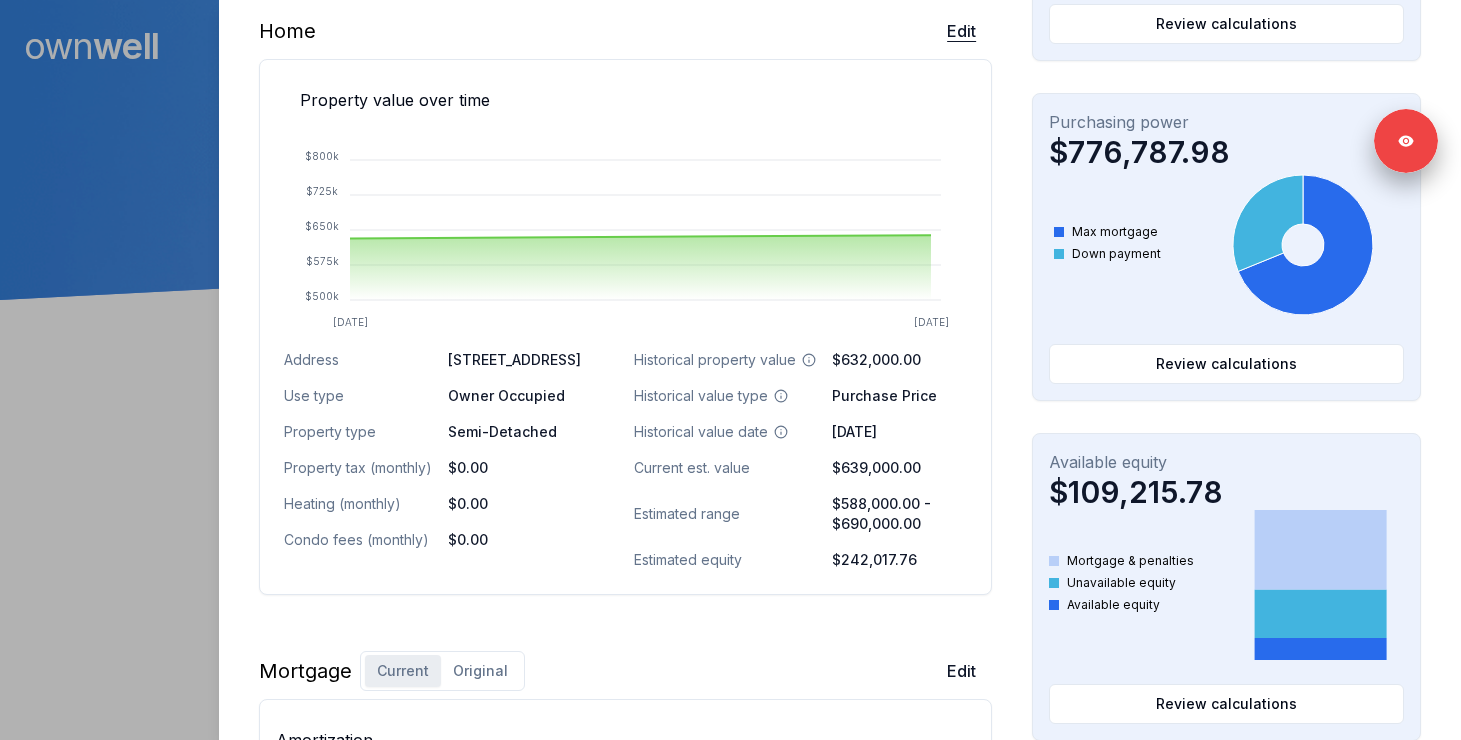 click on "Edit" at bounding box center (961, 31) 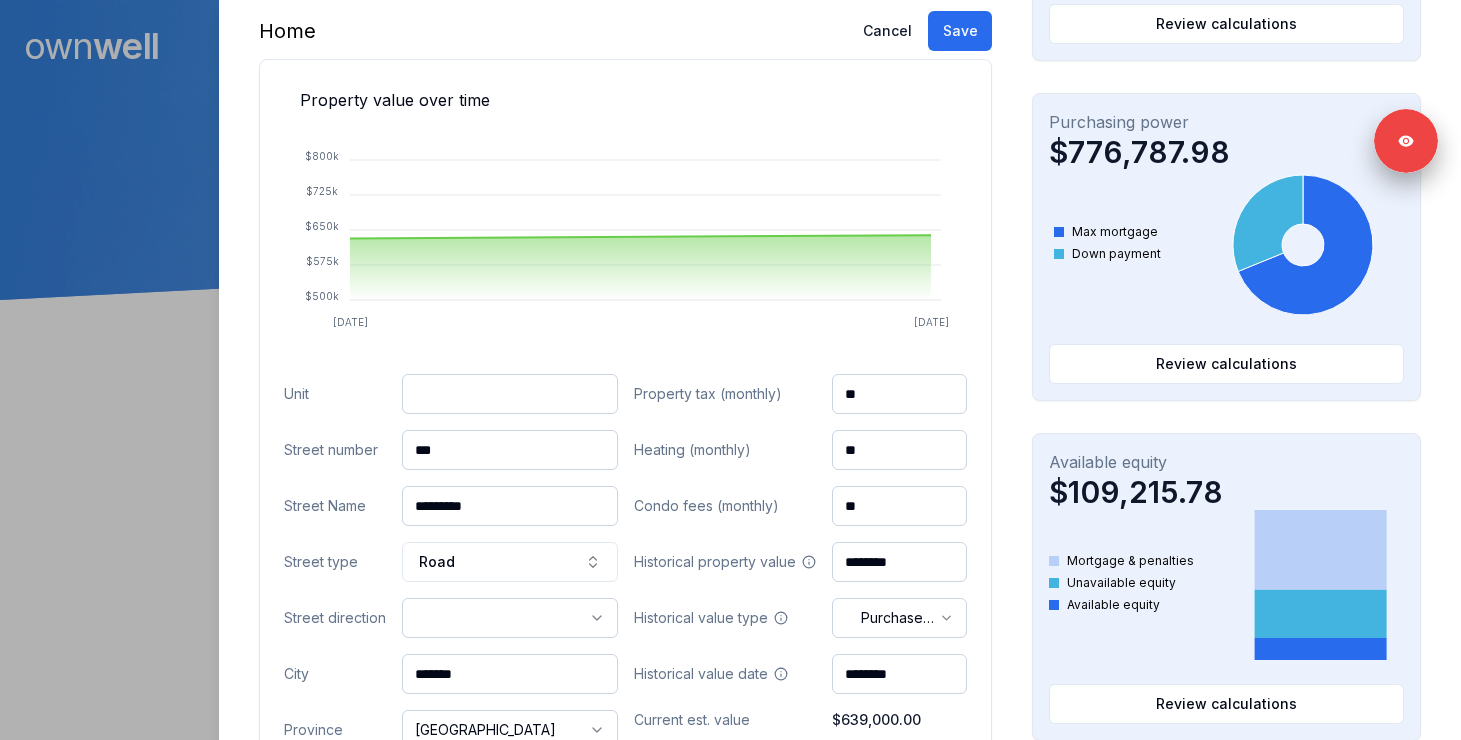 drag, startPoint x: 489, startPoint y: 436, endPoint x: 316, endPoint y: 425, distance: 173.34937 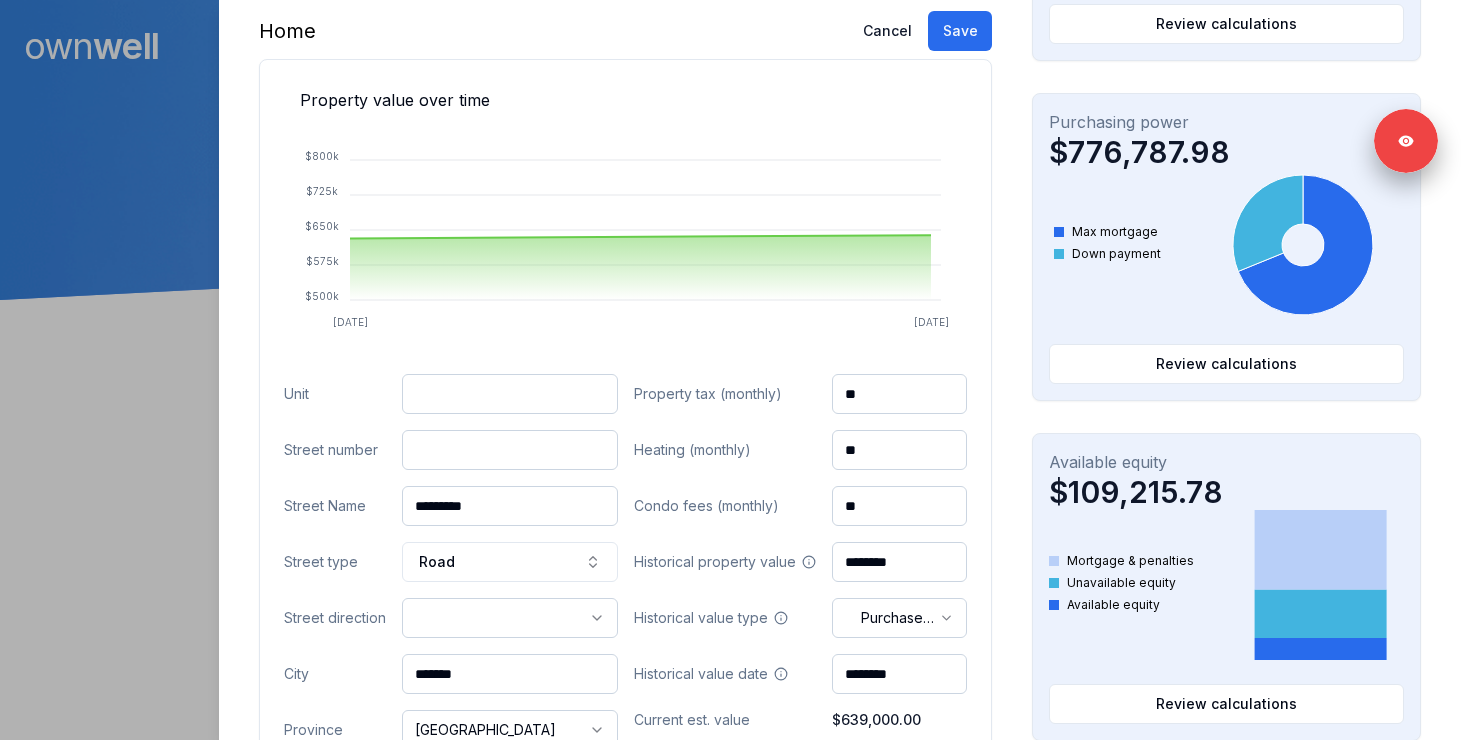 paste on "****" 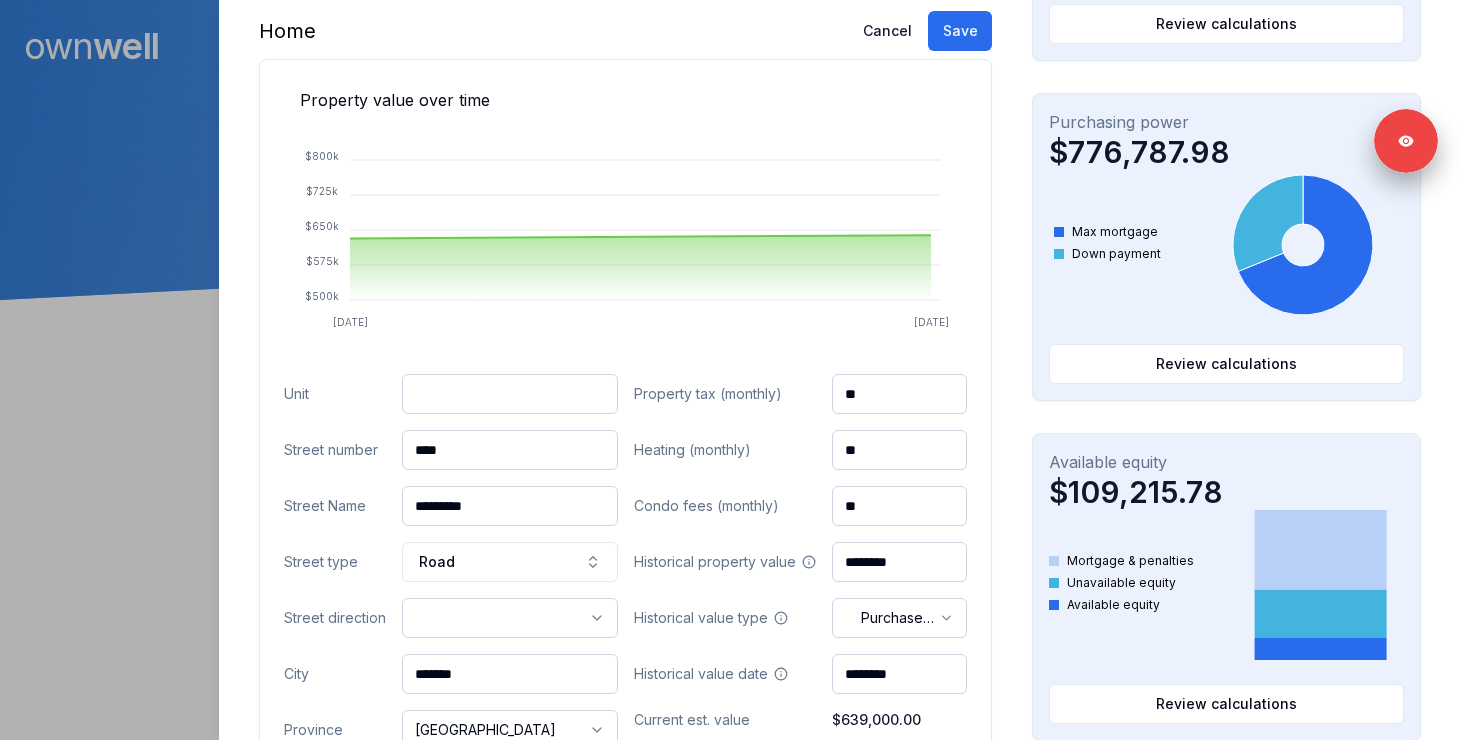 type on "****" 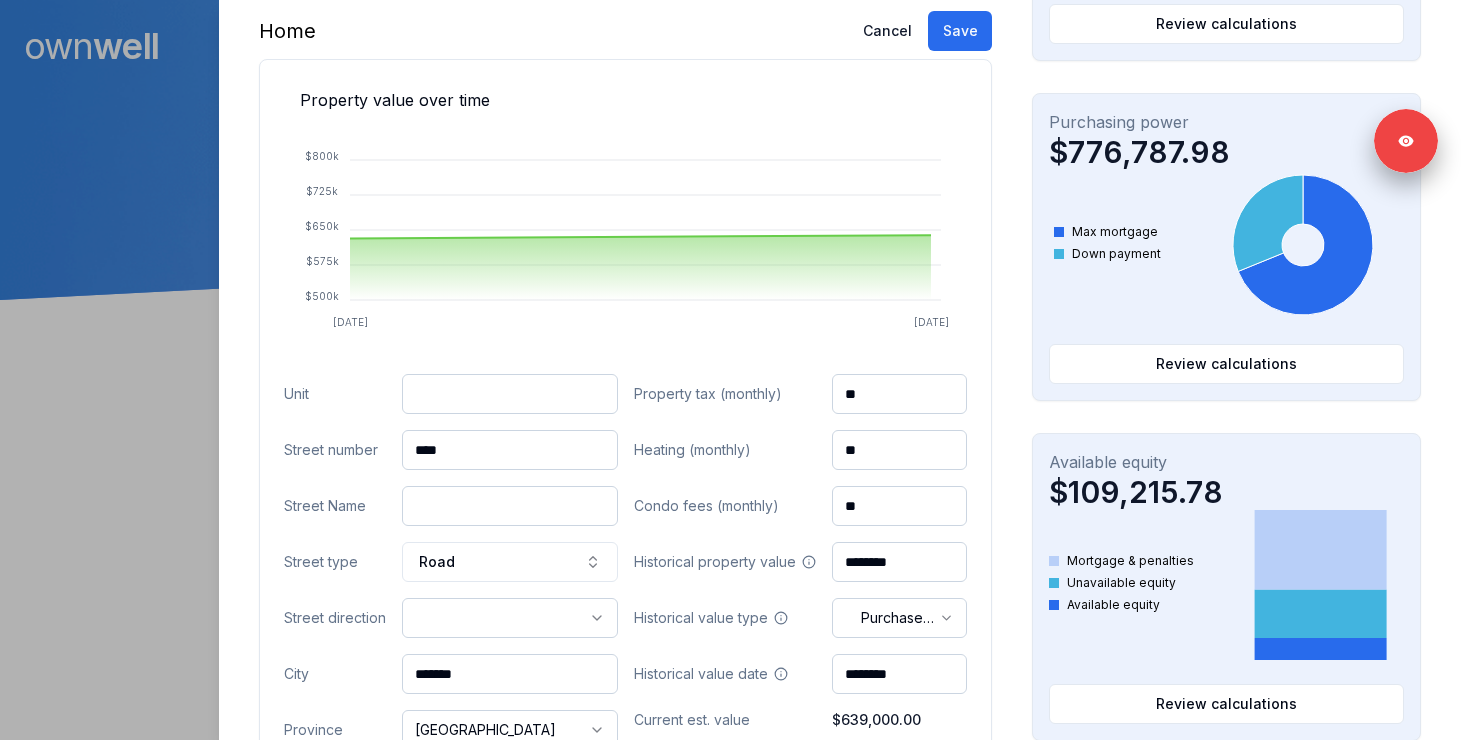 paste on "*******" 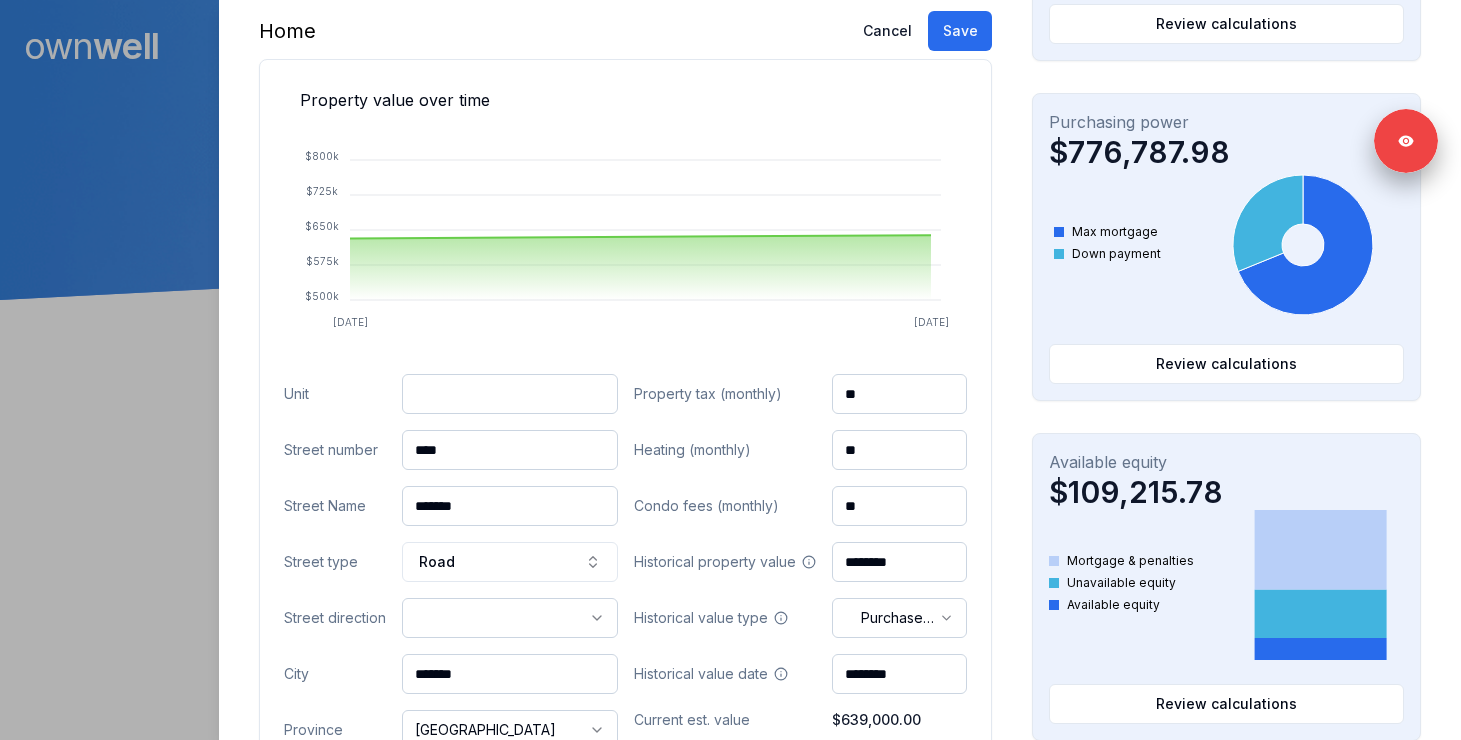 type on "*******" 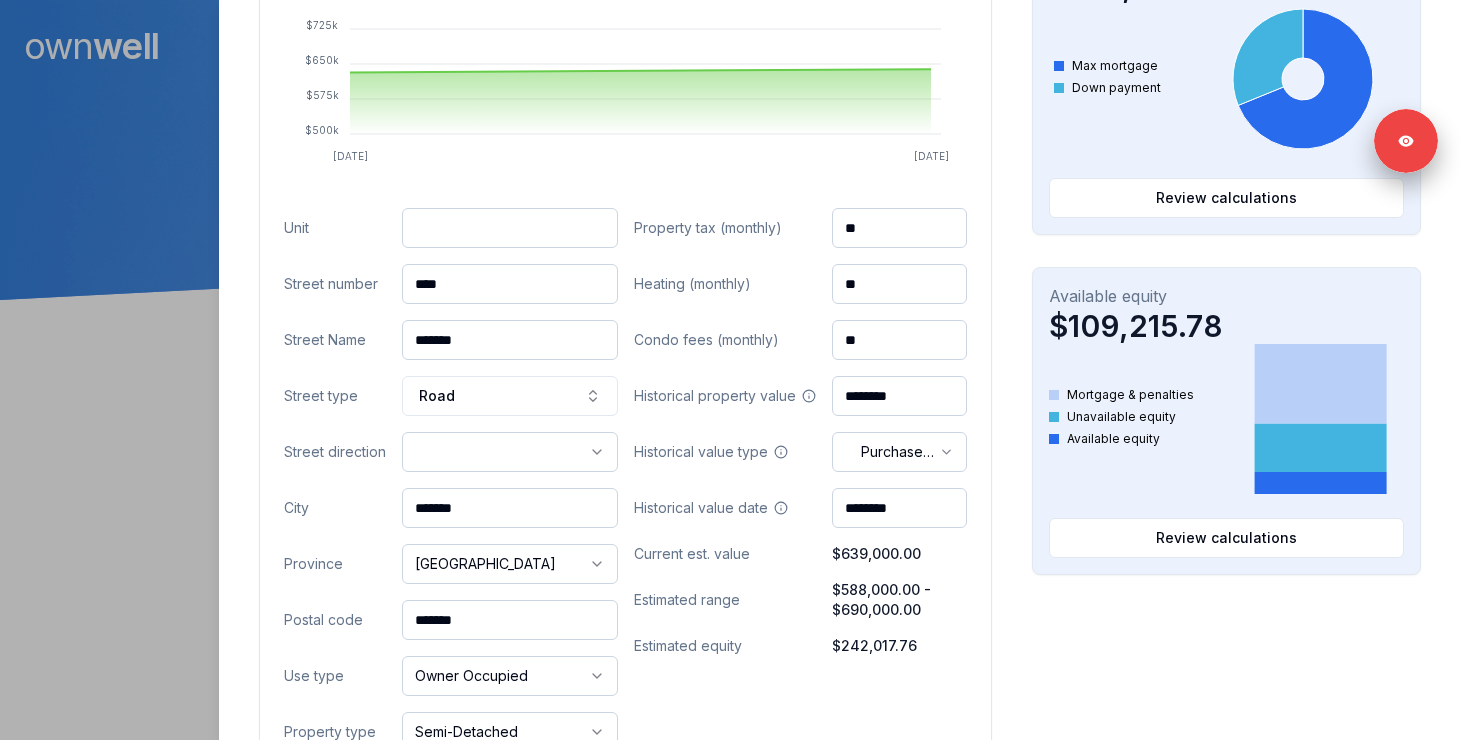 scroll, scrollTop: 840, scrollLeft: 0, axis: vertical 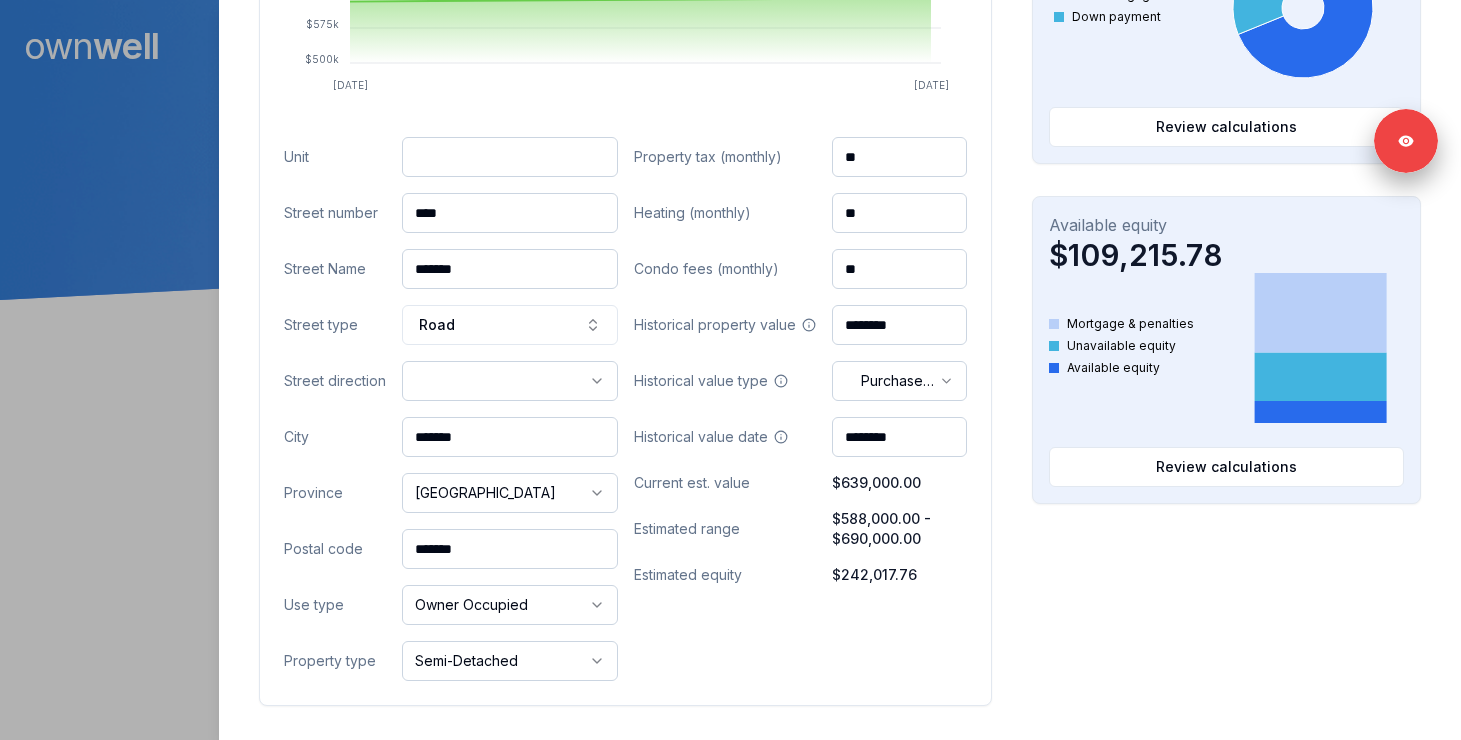 drag, startPoint x: 500, startPoint y: 527, endPoint x: 366, endPoint y: 527, distance: 134 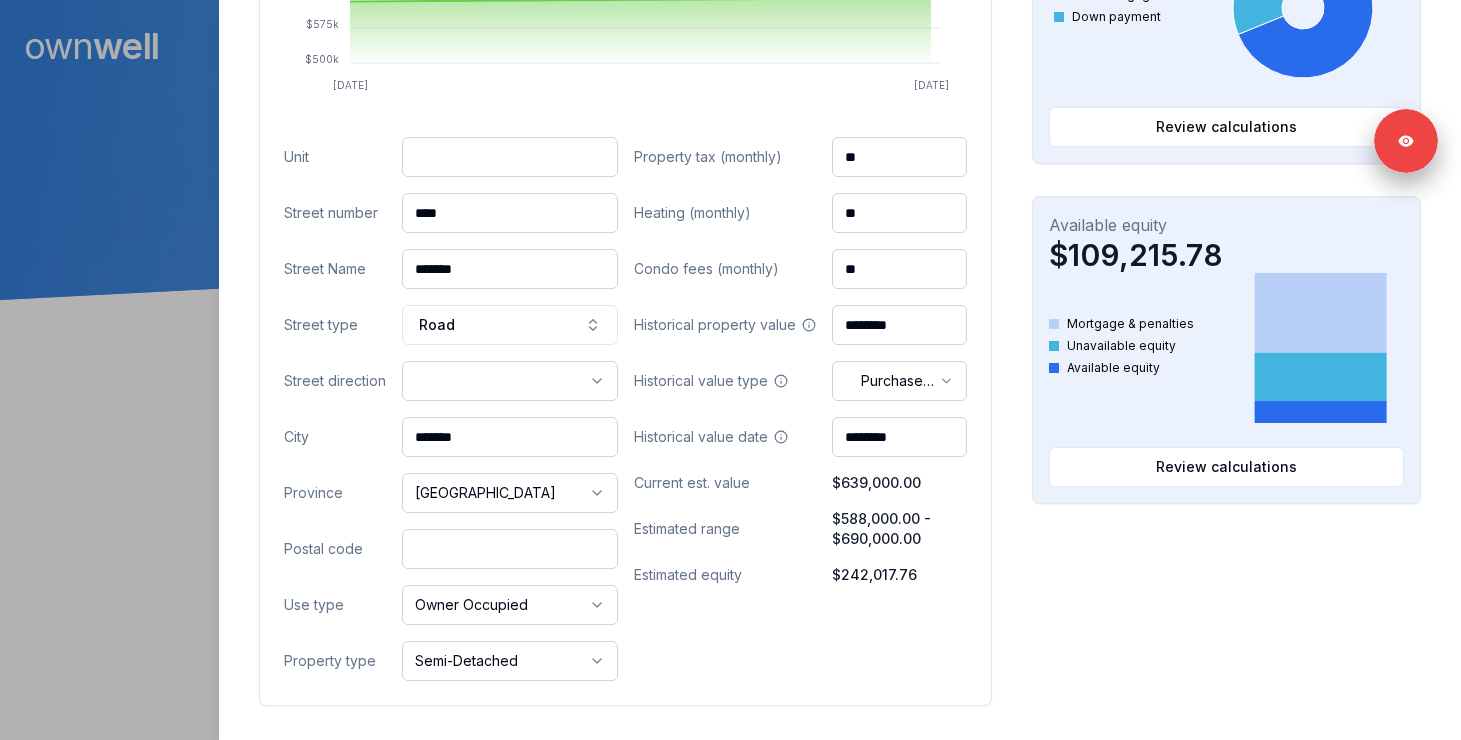 paste on "*******" 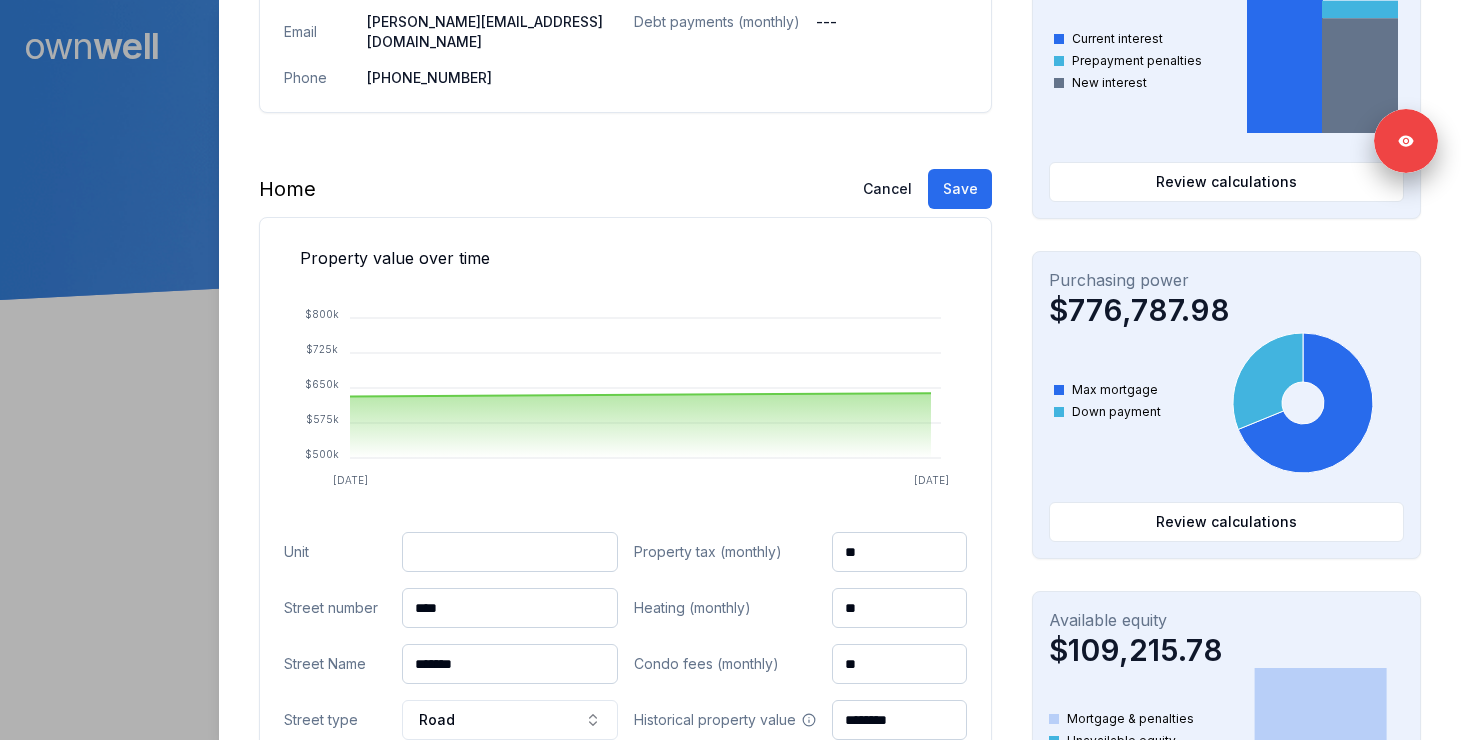 scroll, scrollTop: 428, scrollLeft: 0, axis: vertical 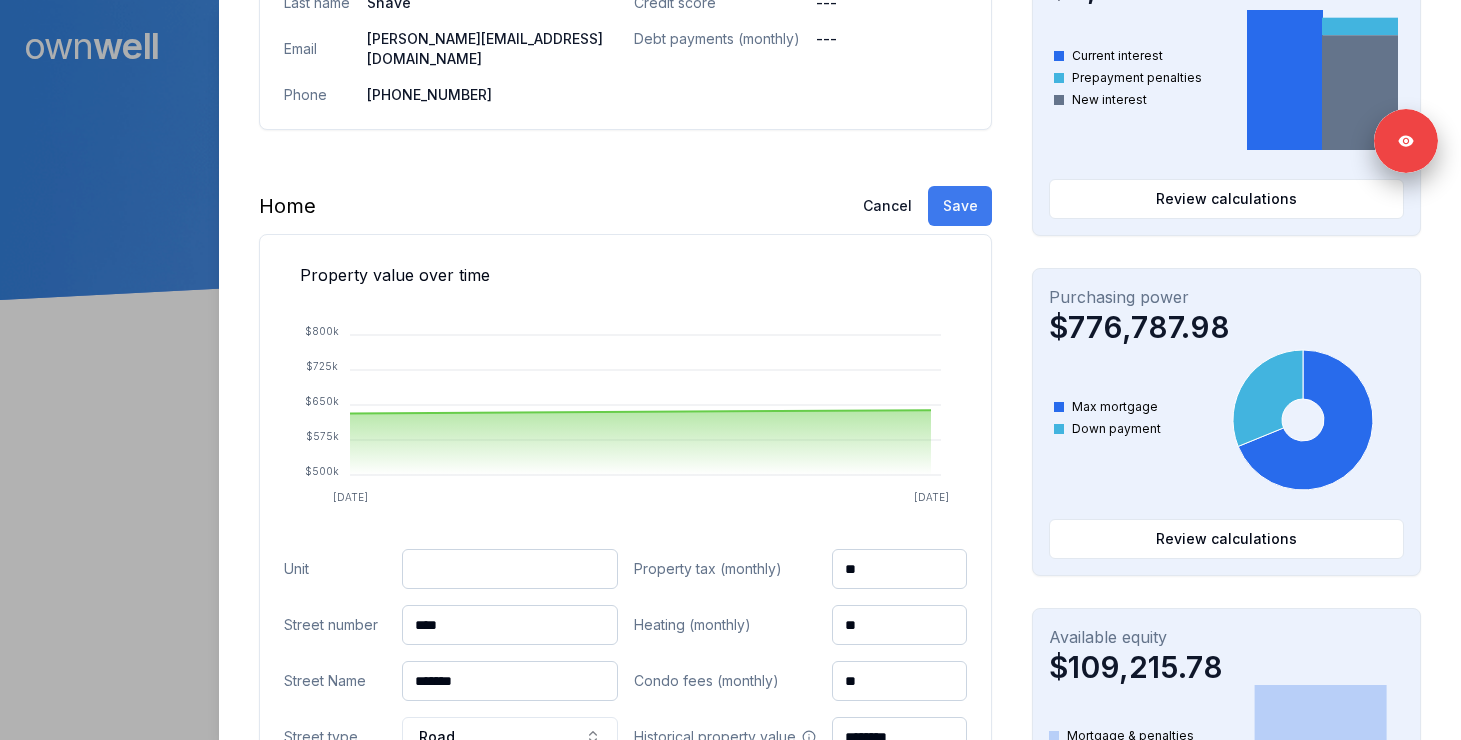 type on "*******" 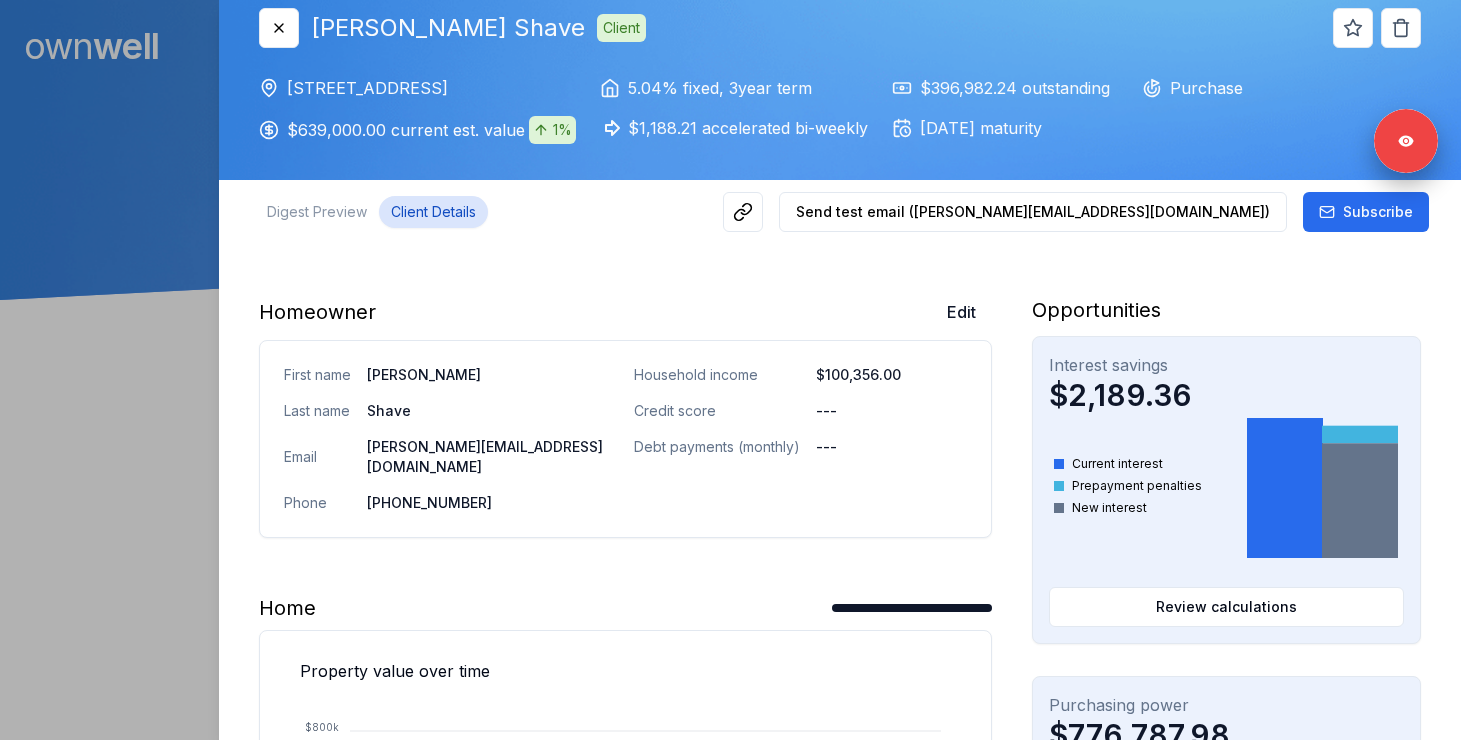 scroll, scrollTop: 0, scrollLeft: 0, axis: both 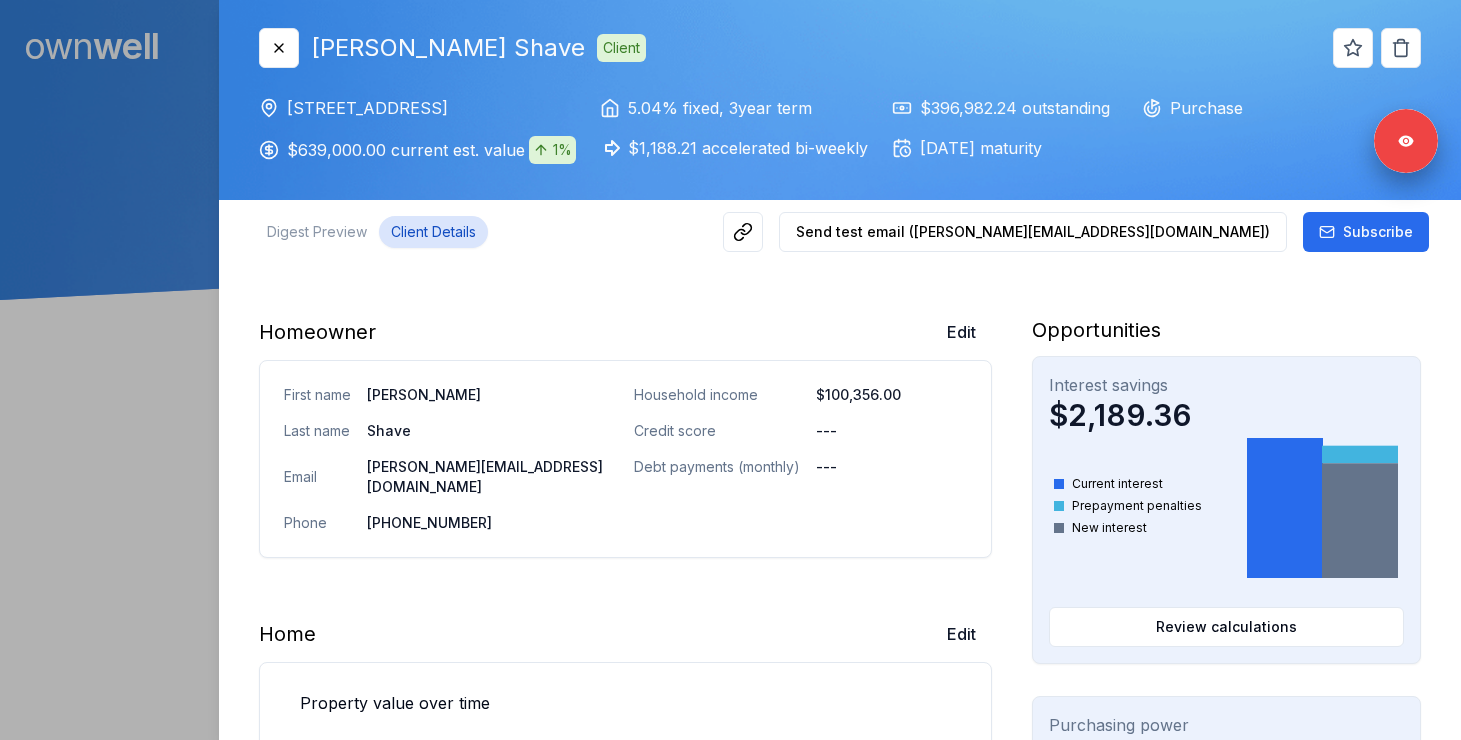 click at bounding box center [730, 370] 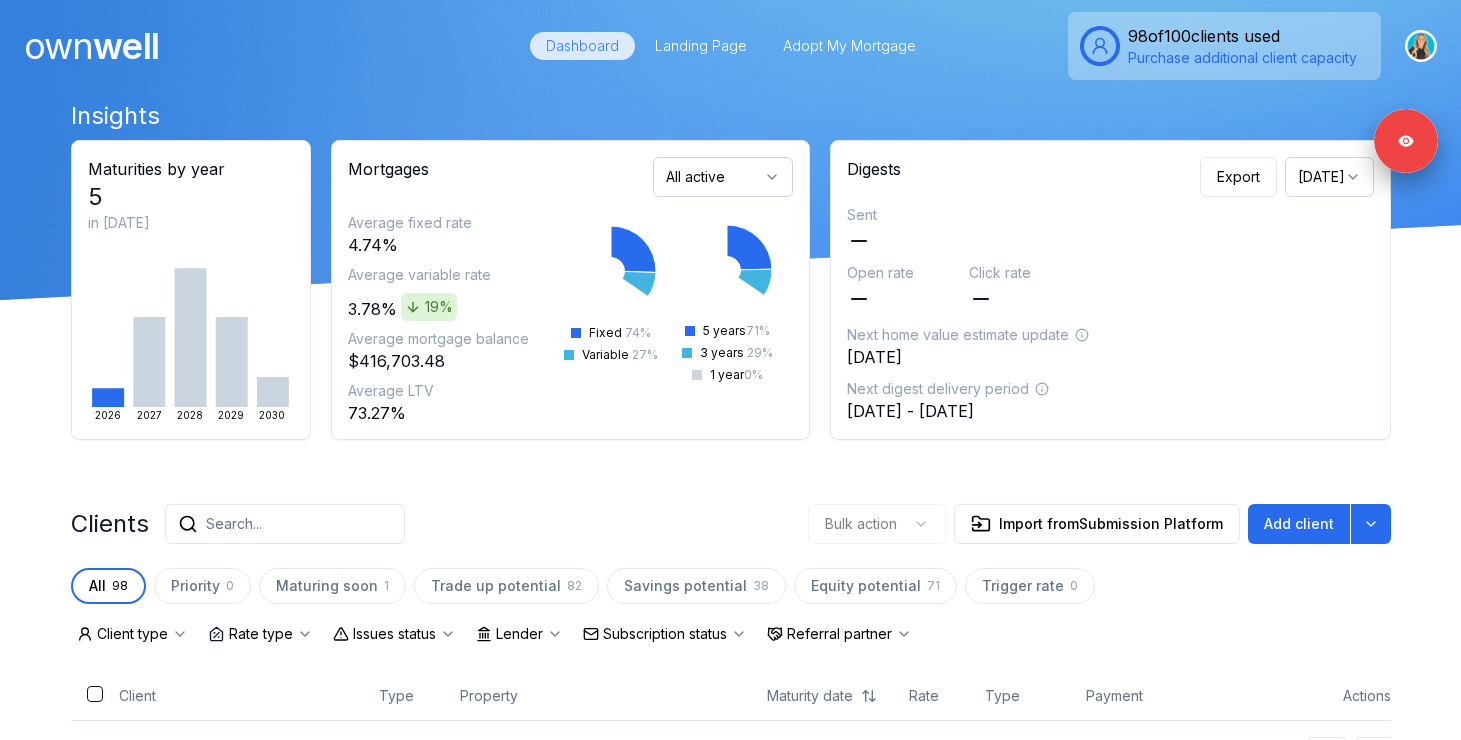 click on "Search..." at bounding box center [285, 524] 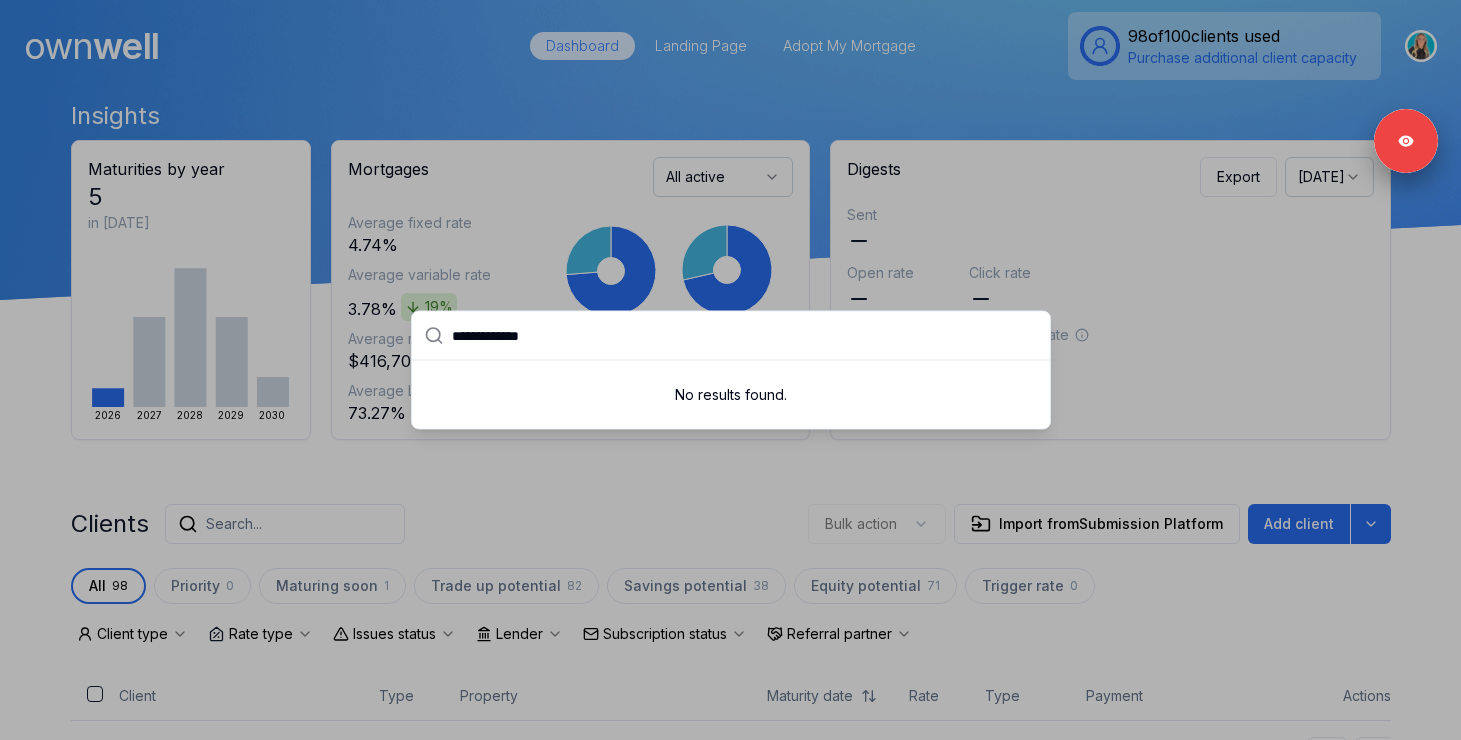 type on "**********" 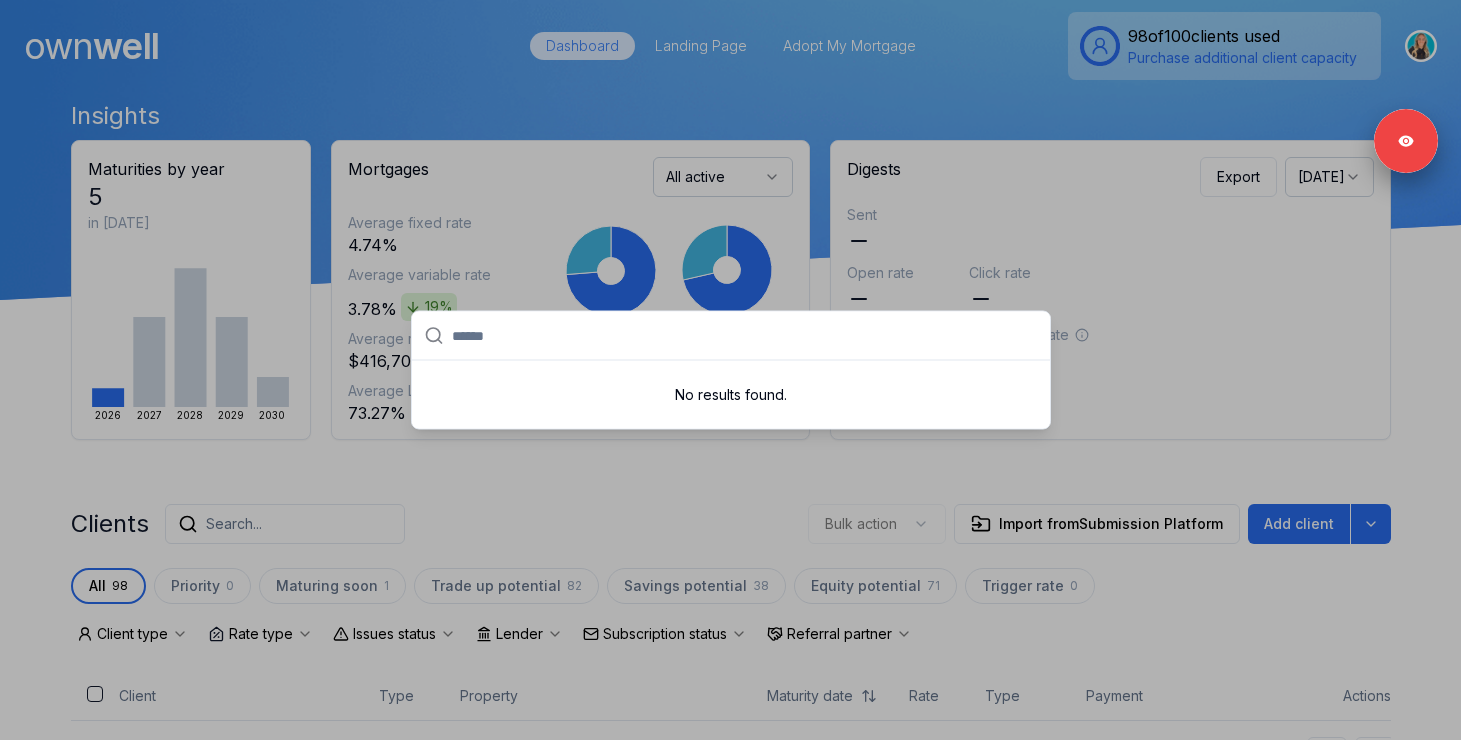 paste on "*****" 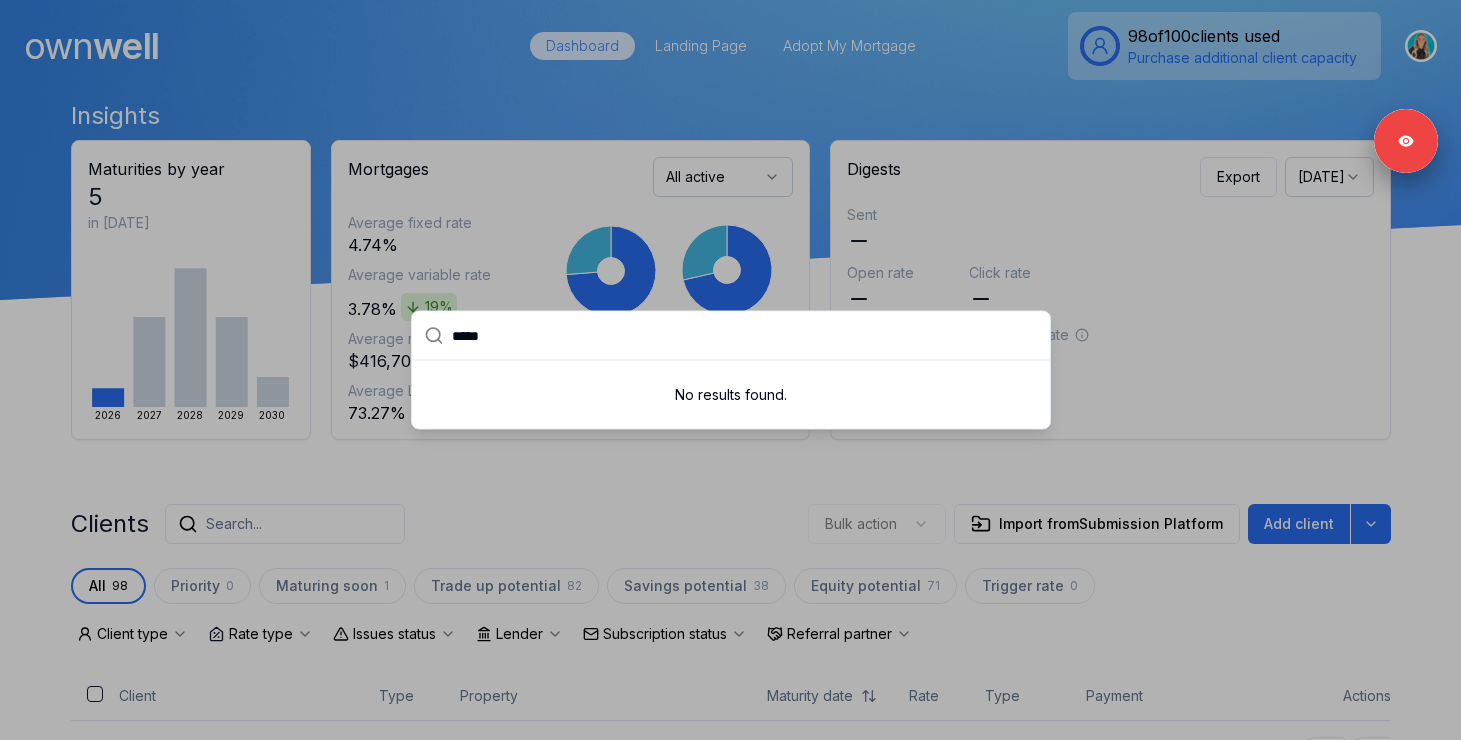type on "*****" 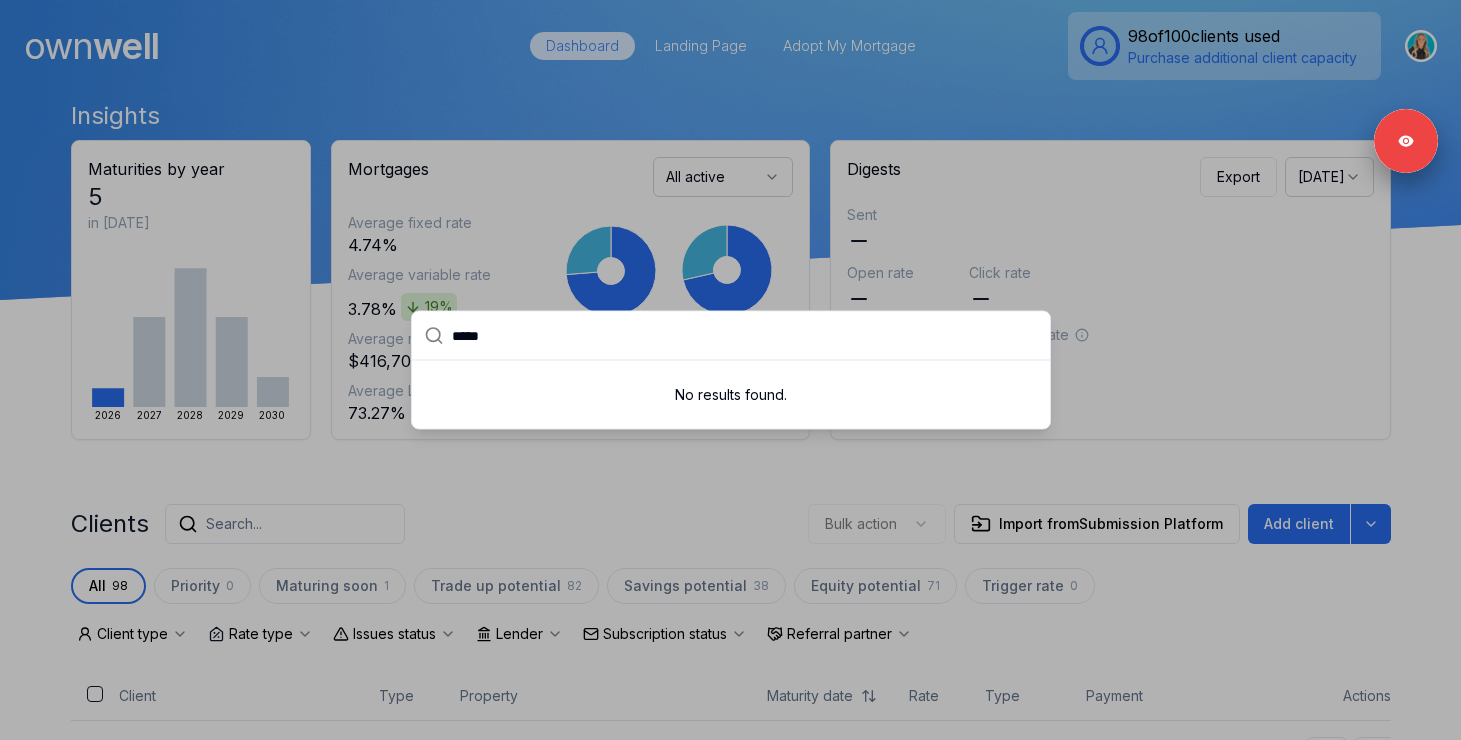 drag, startPoint x: 510, startPoint y: 336, endPoint x: 412, endPoint y: 333, distance: 98.045906 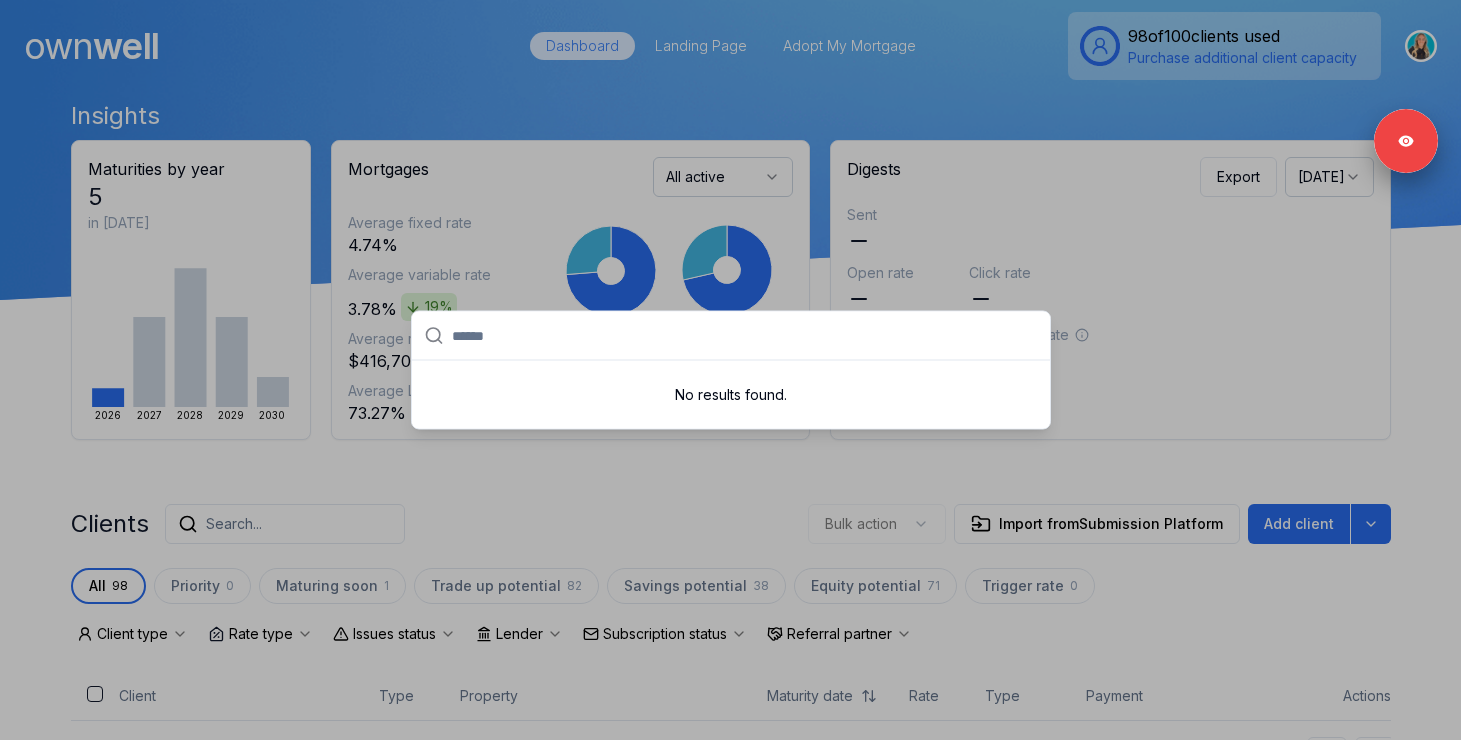 paste on "******" 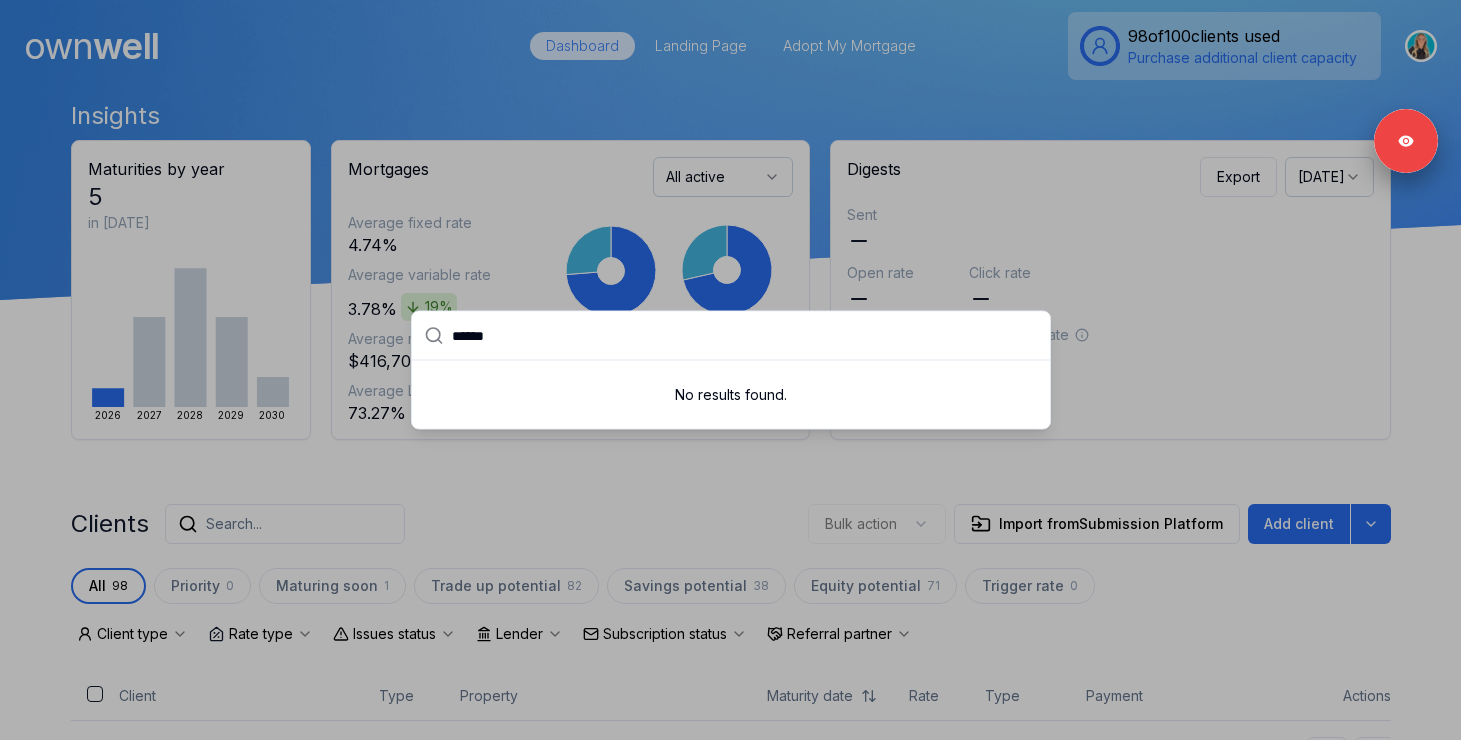 type on "******" 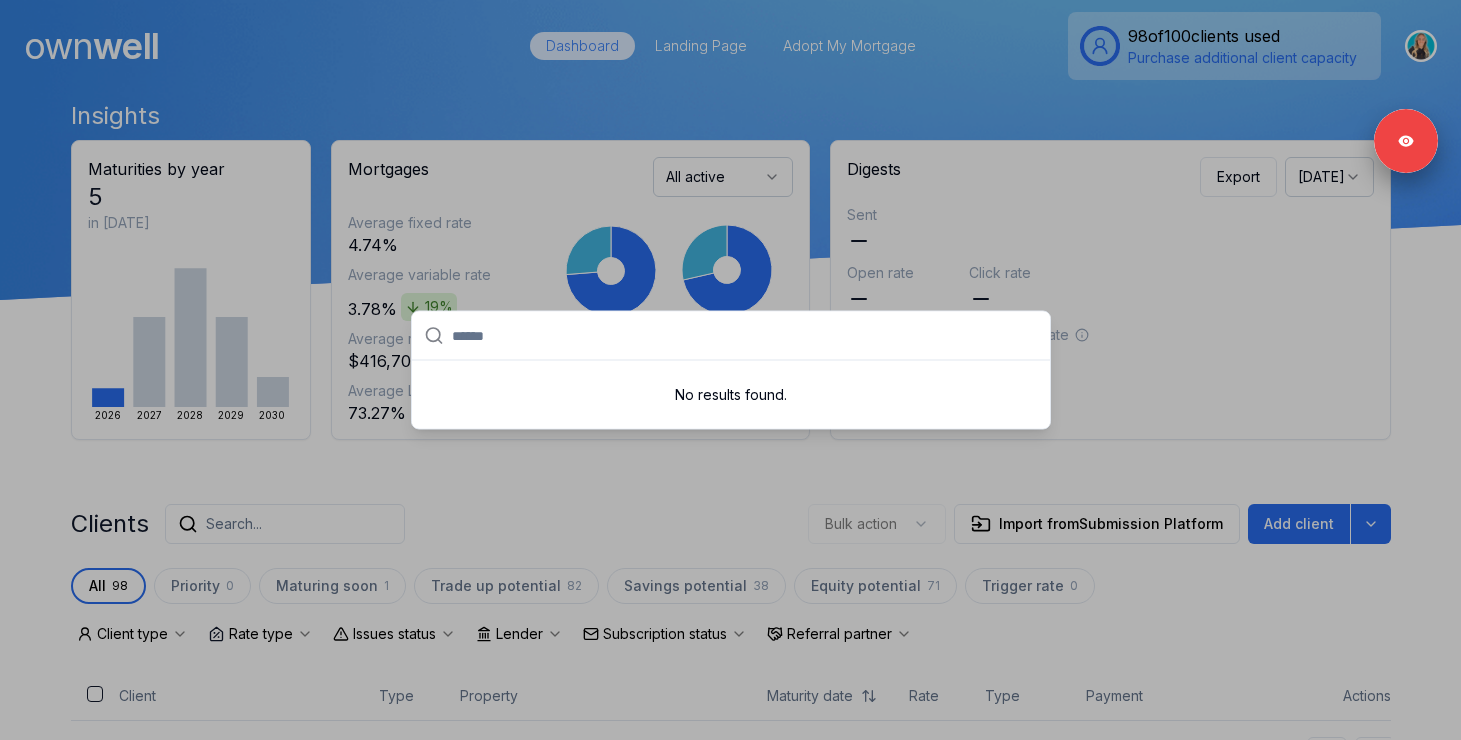 paste on "********" 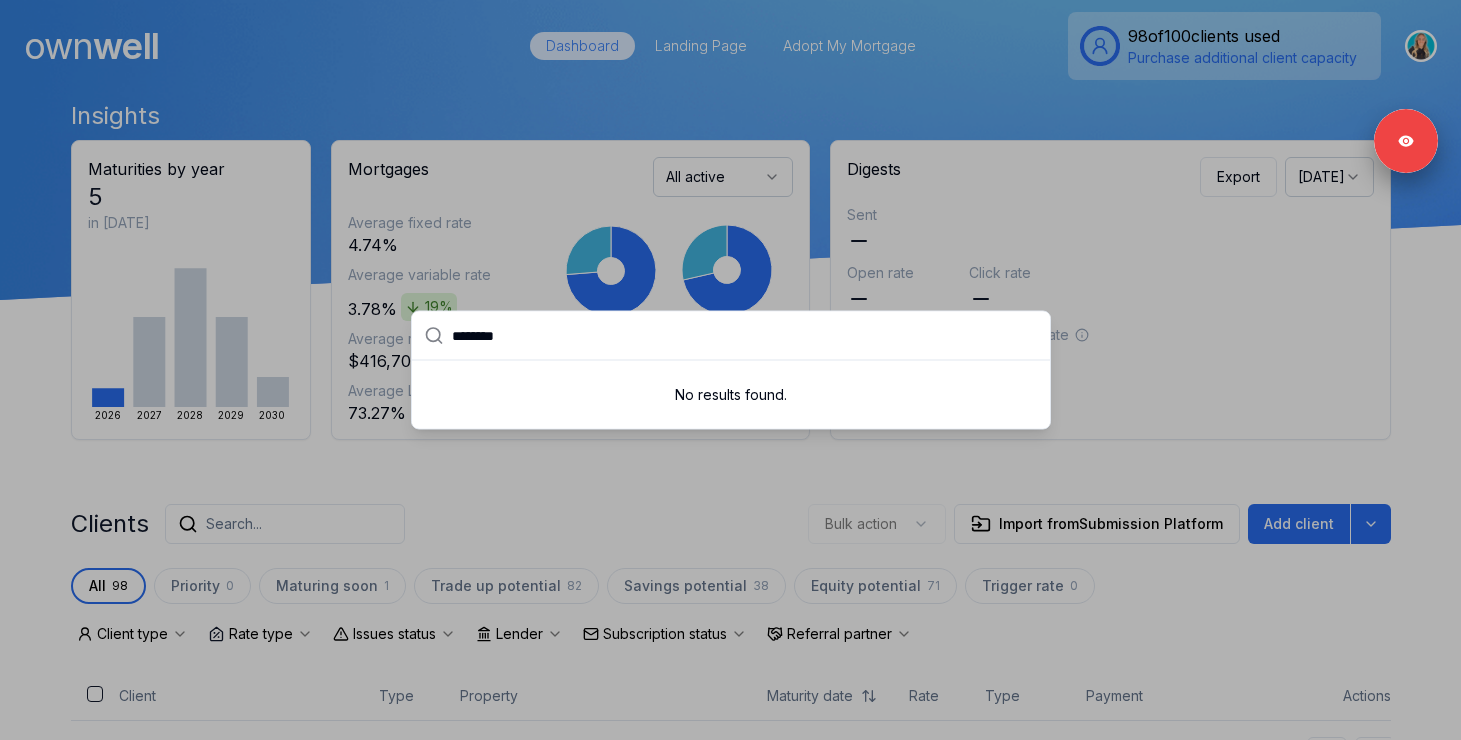 type on "********" 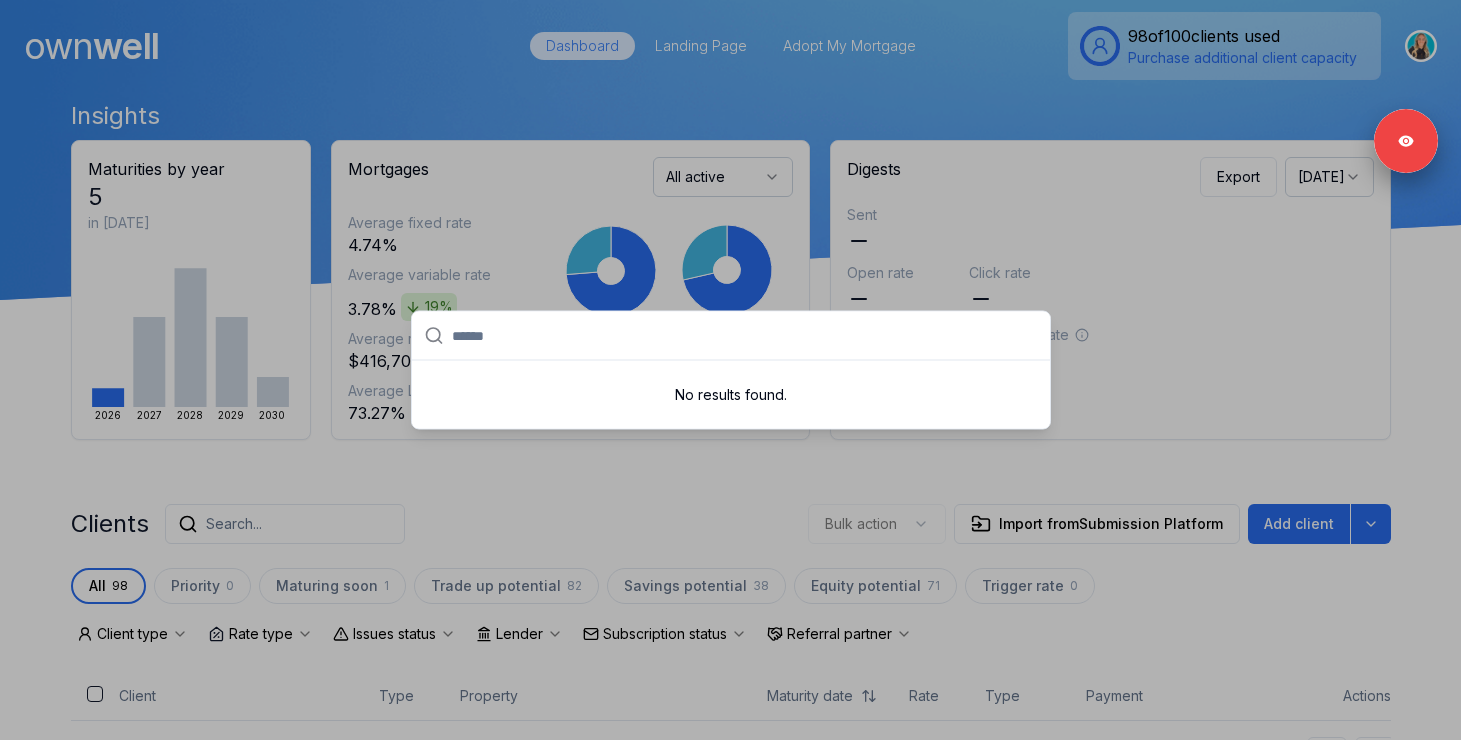 paste on "*********" 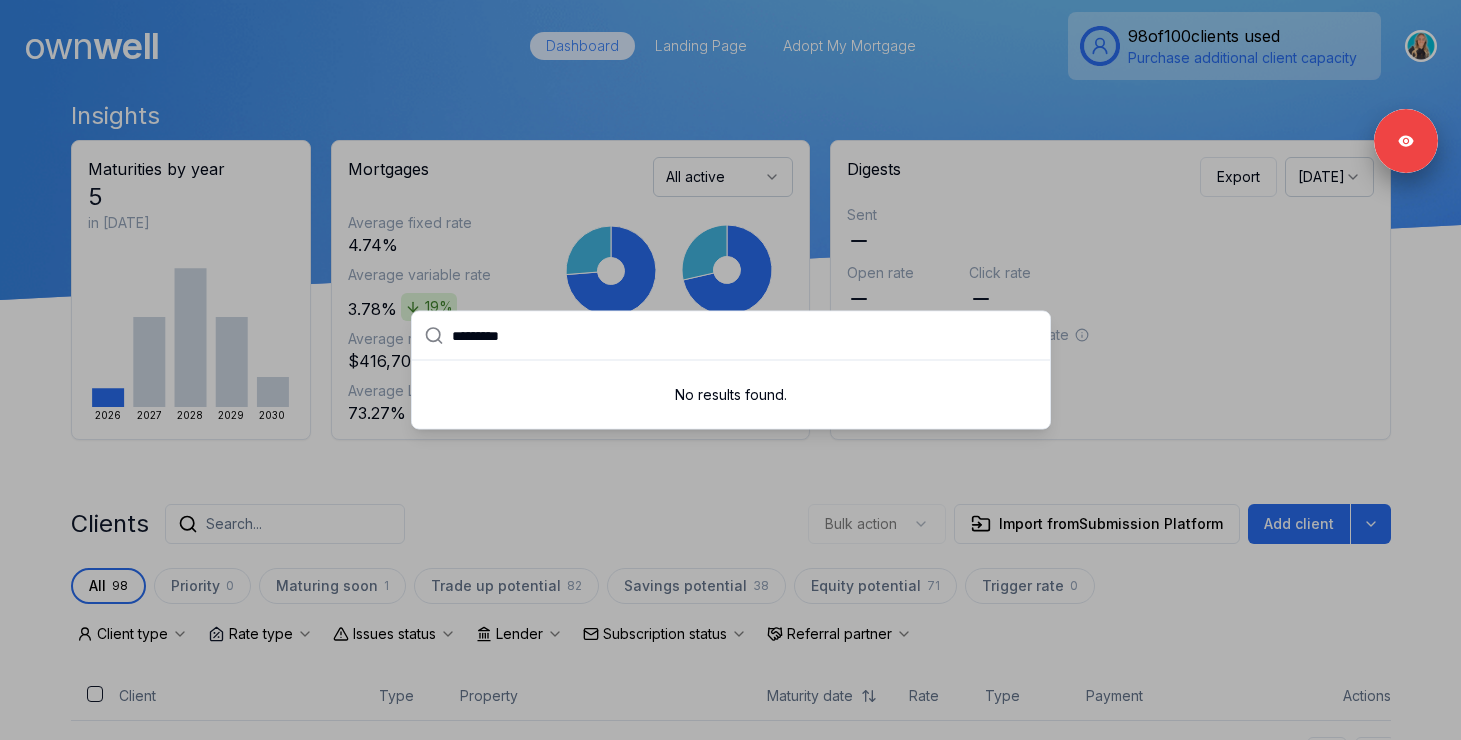 type on "*********" 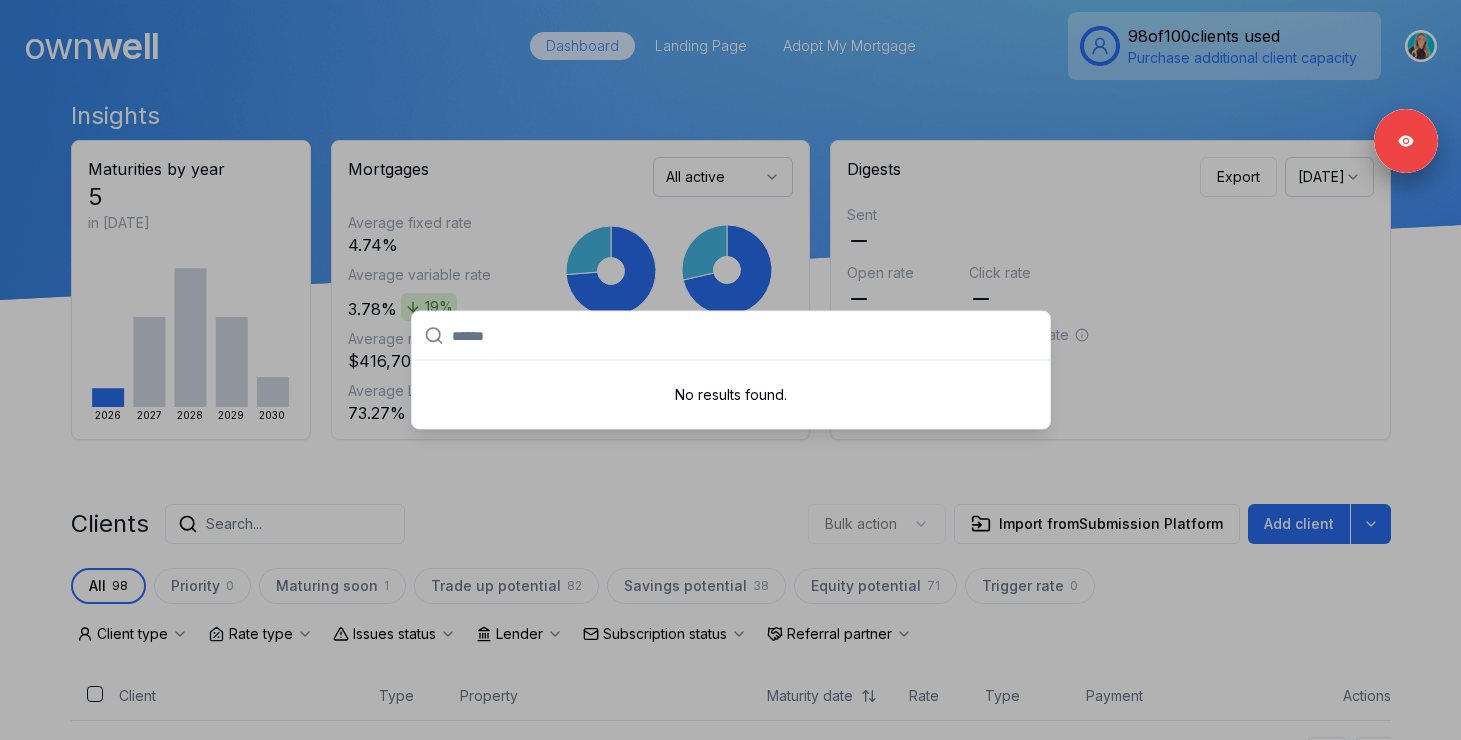 paste on "*****" 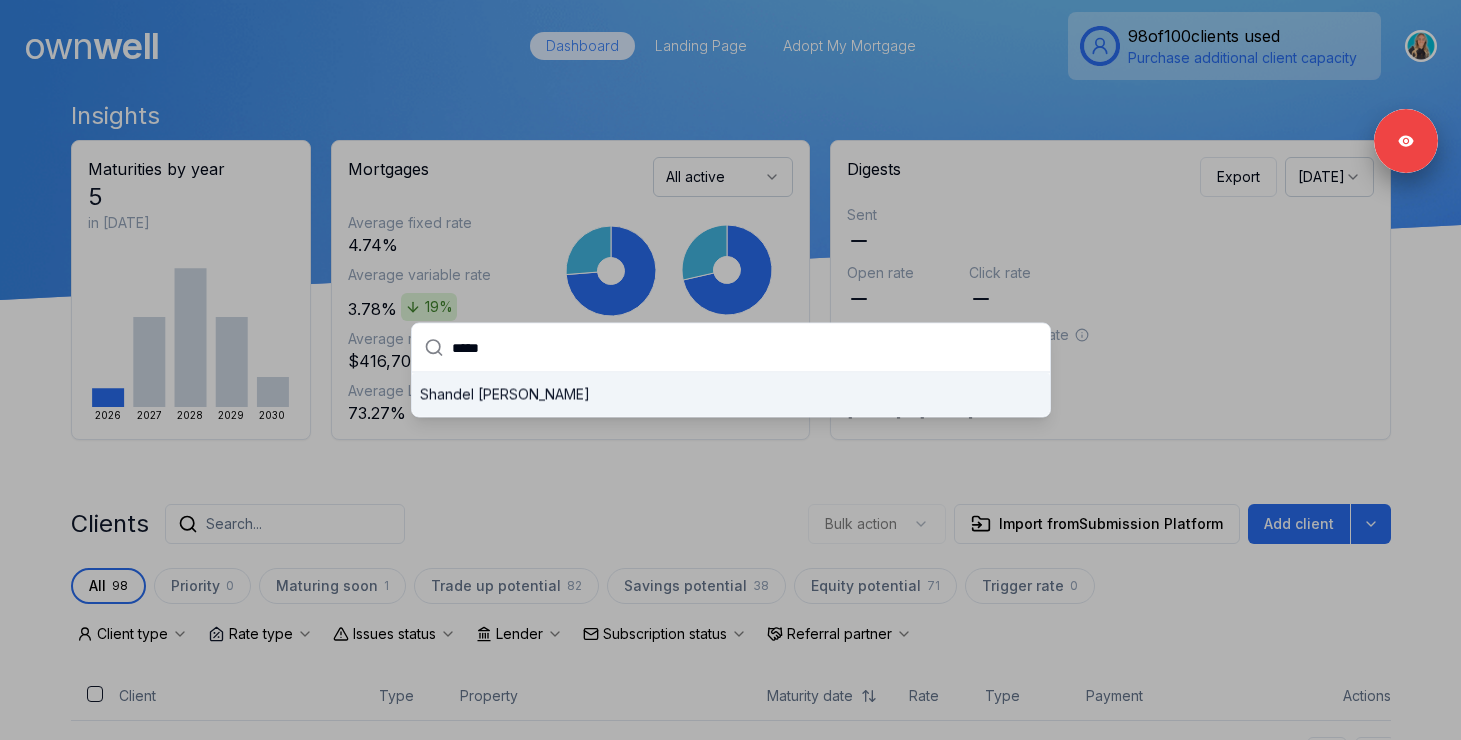 type on "*****" 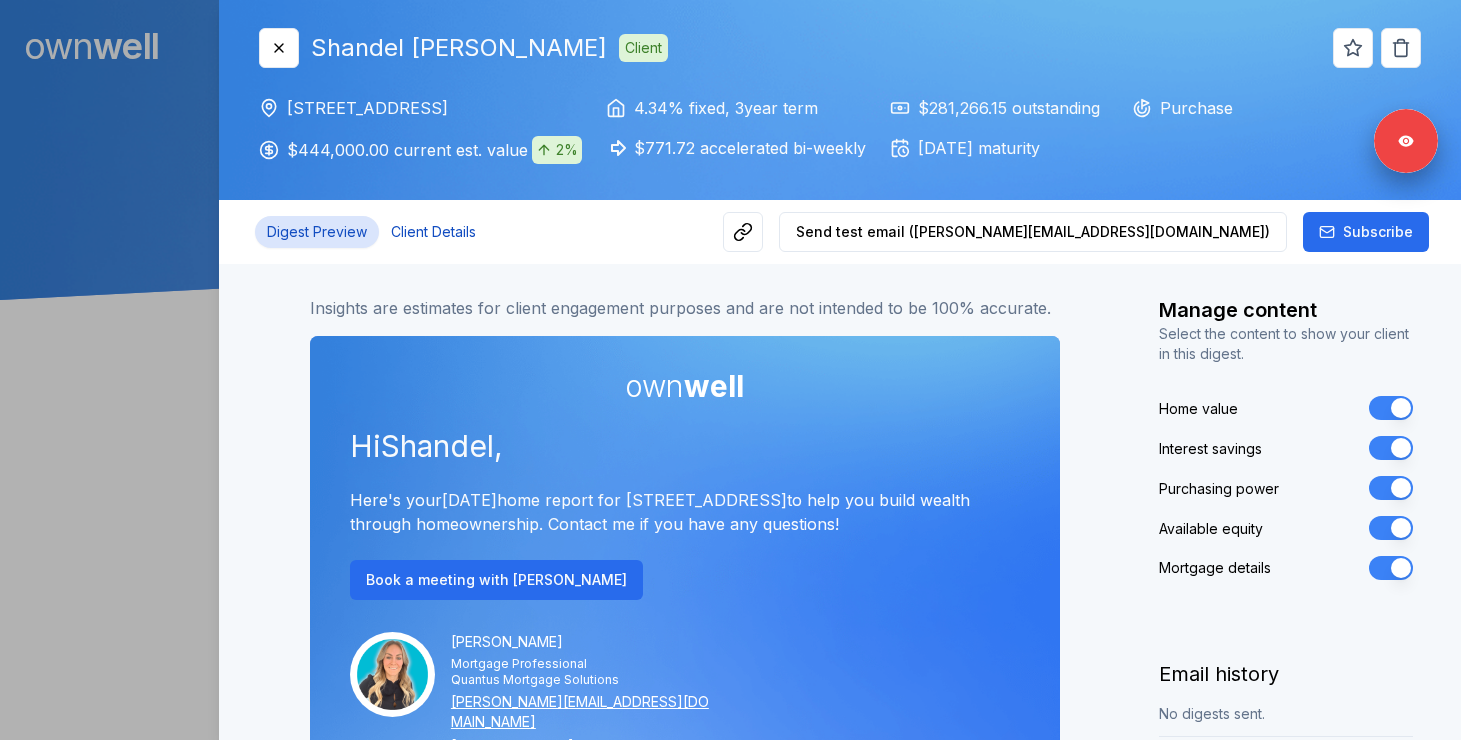 click on "Client Details" at bounding box center (433, 232) 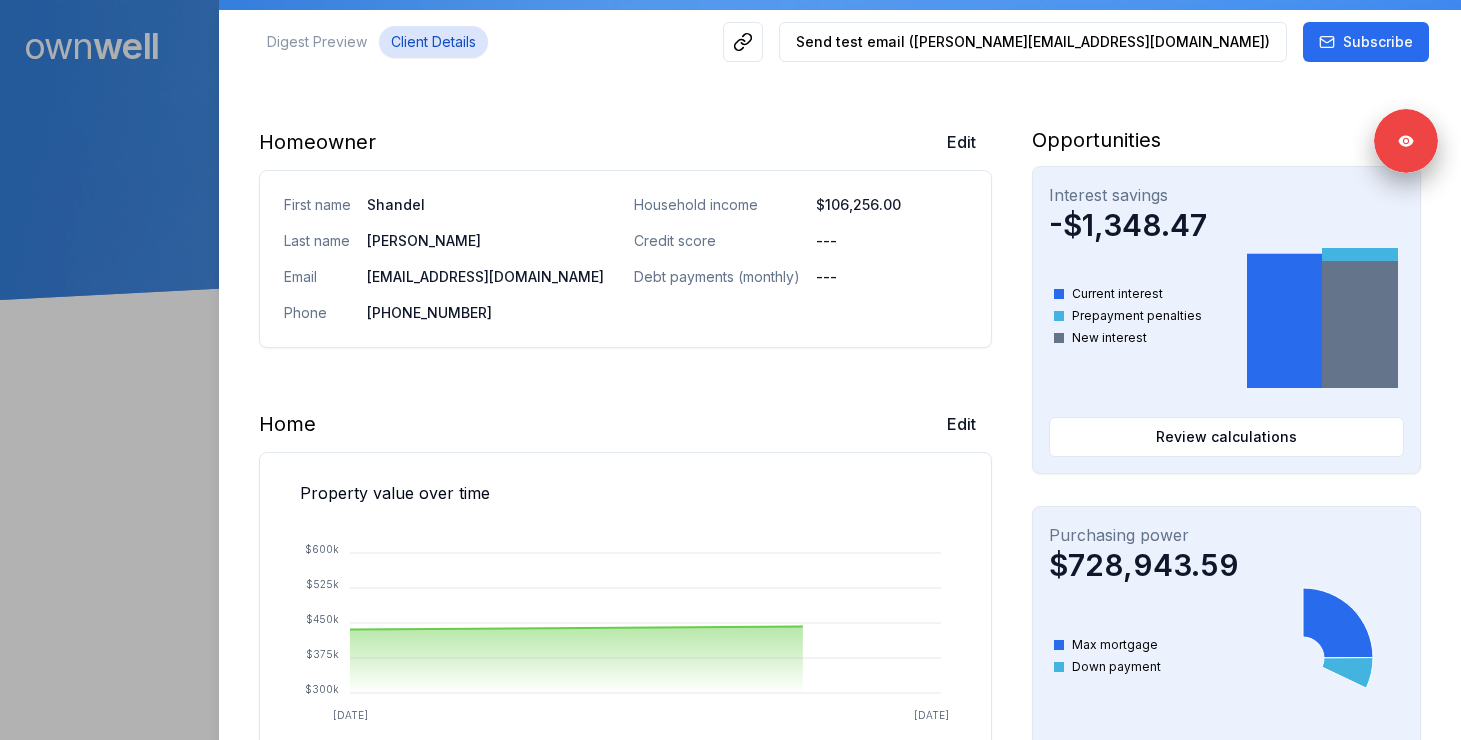 scroll, scrollTop: 201, scrollLeft: 0, axis: vertical 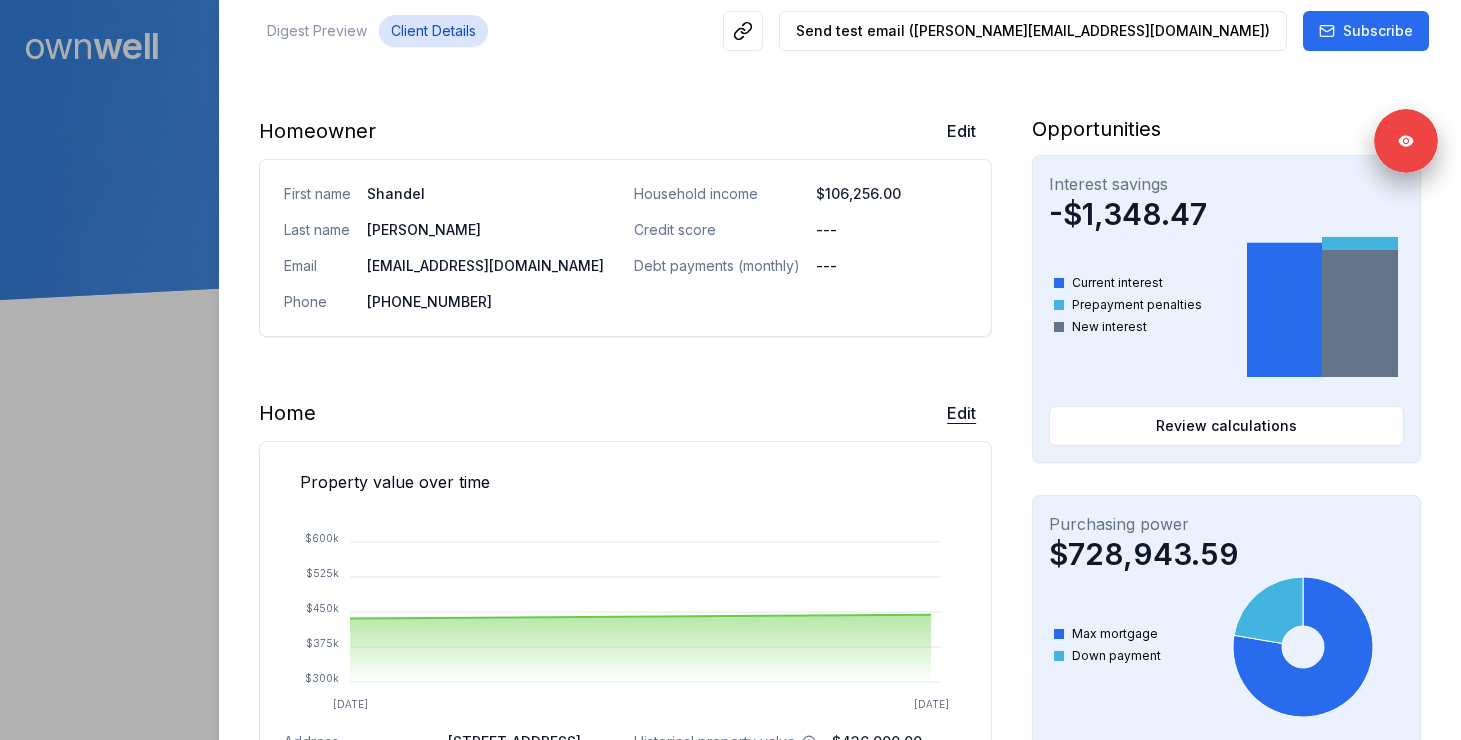 click on "Edit" at bounding box center (961, 413) 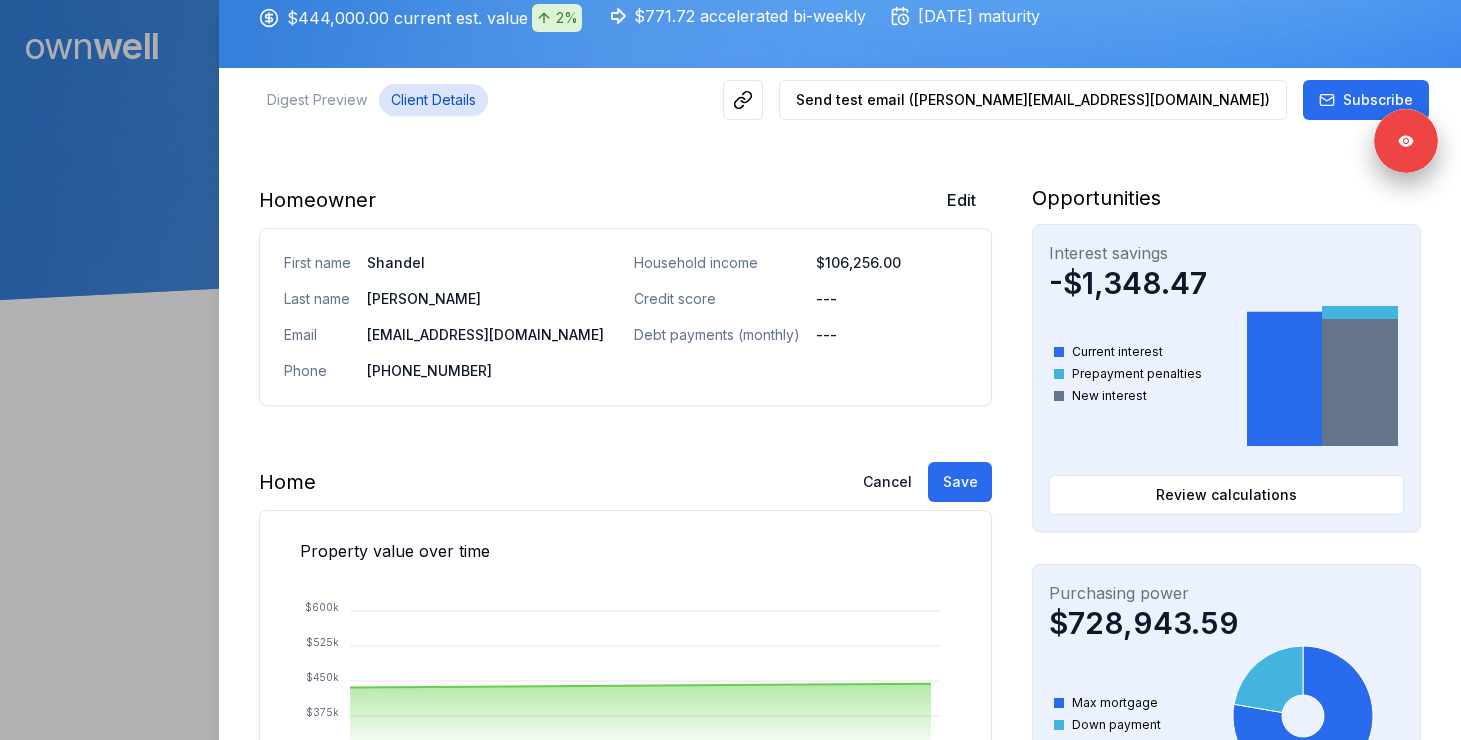 scroll, scrollTop: 0, scrollLeft: 0, axis: both 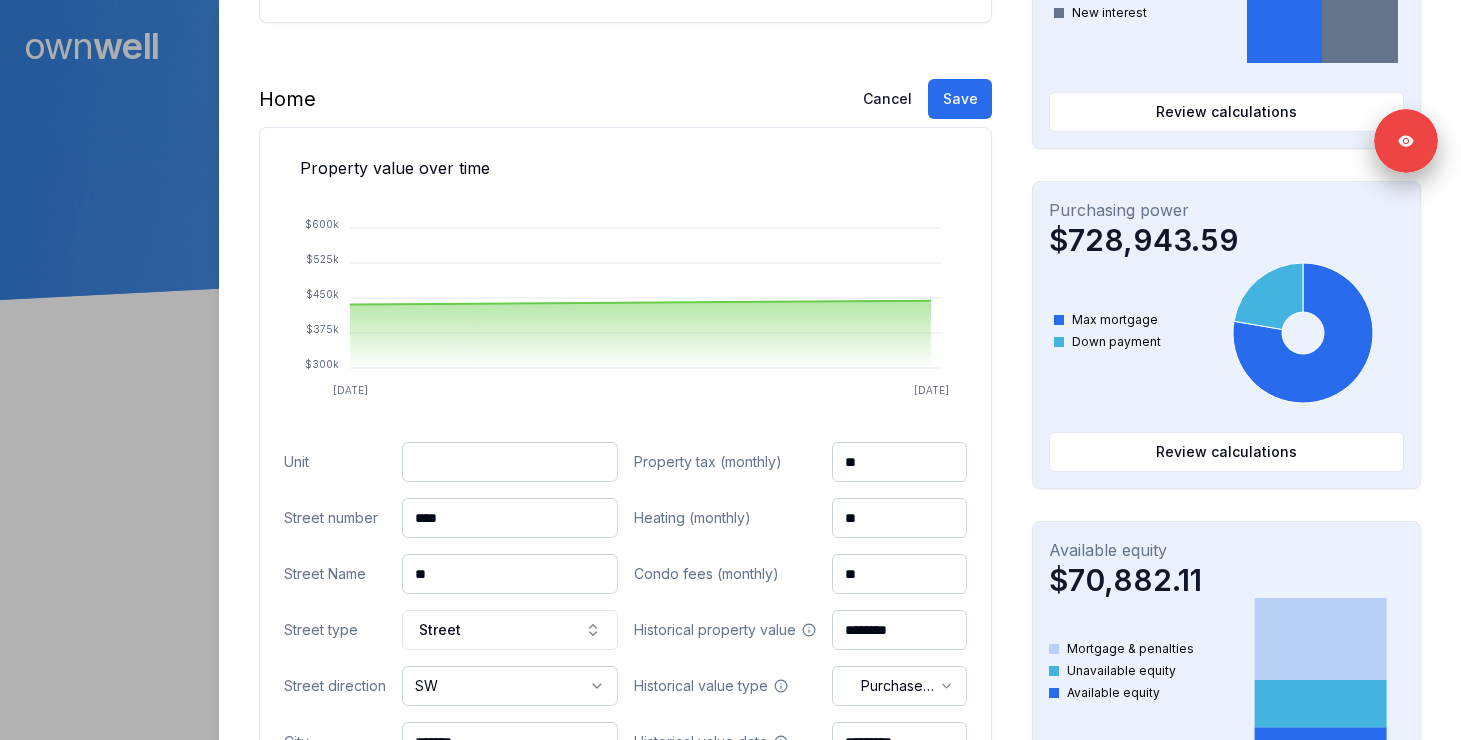 click at bounding box center (510, 462) 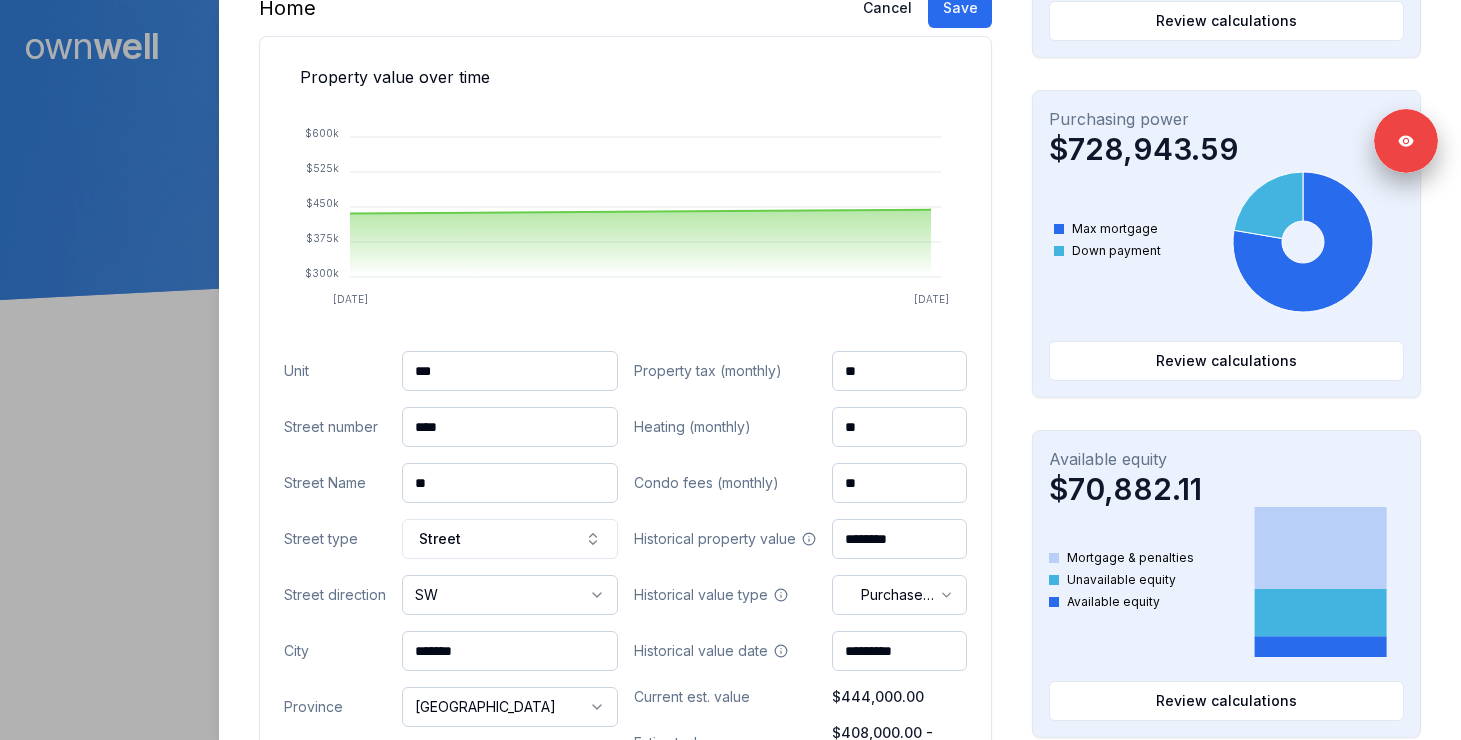 scroll, scrollTop: 617, scrollLeft: 0, axis: vertical 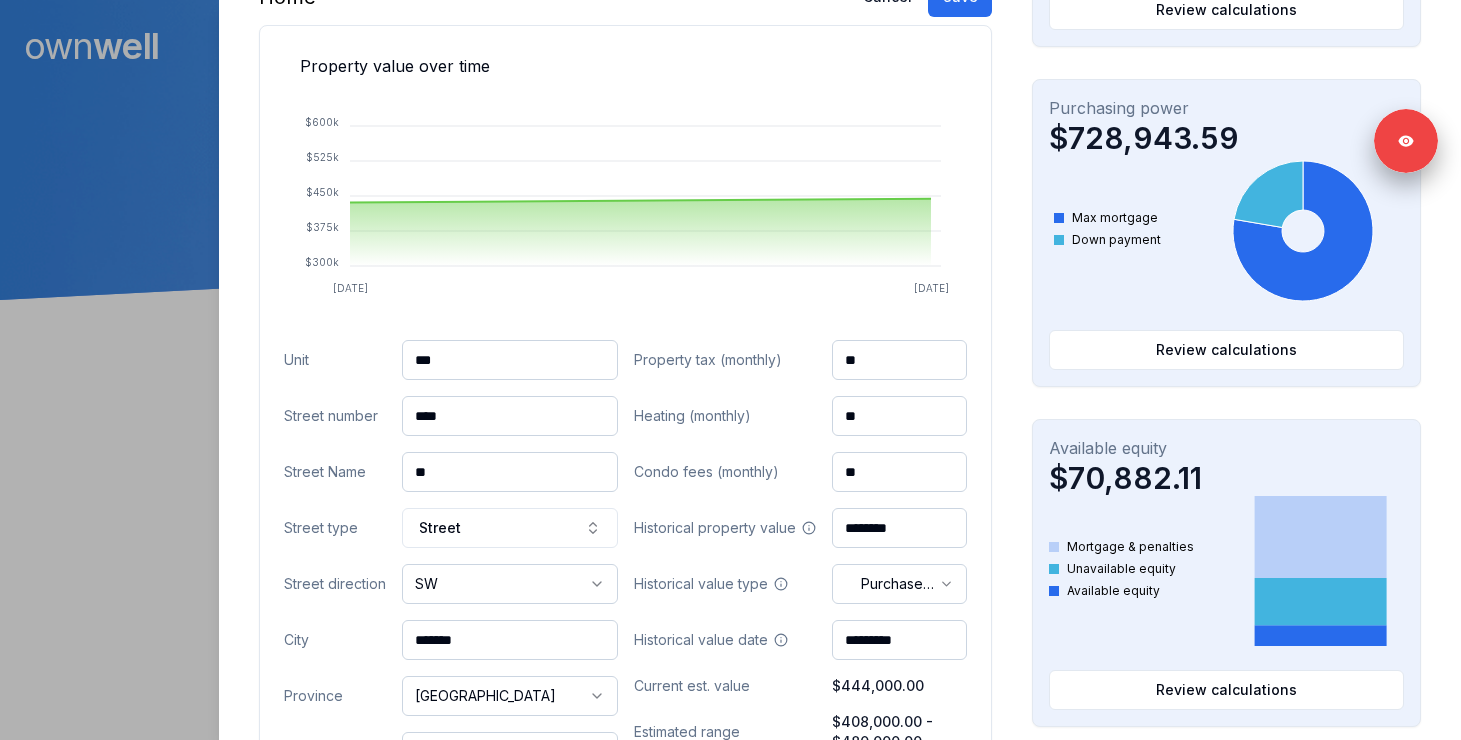type on "***" 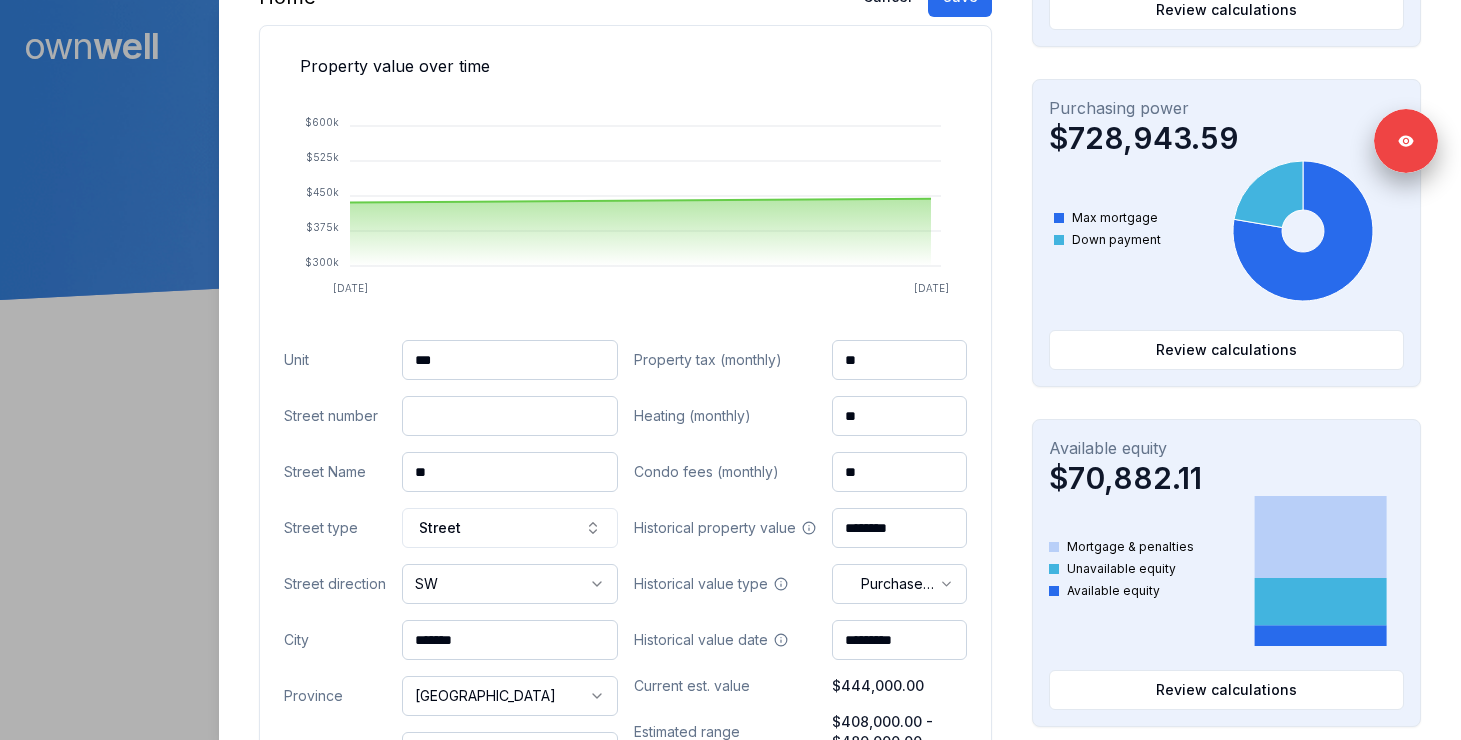paste on "***" 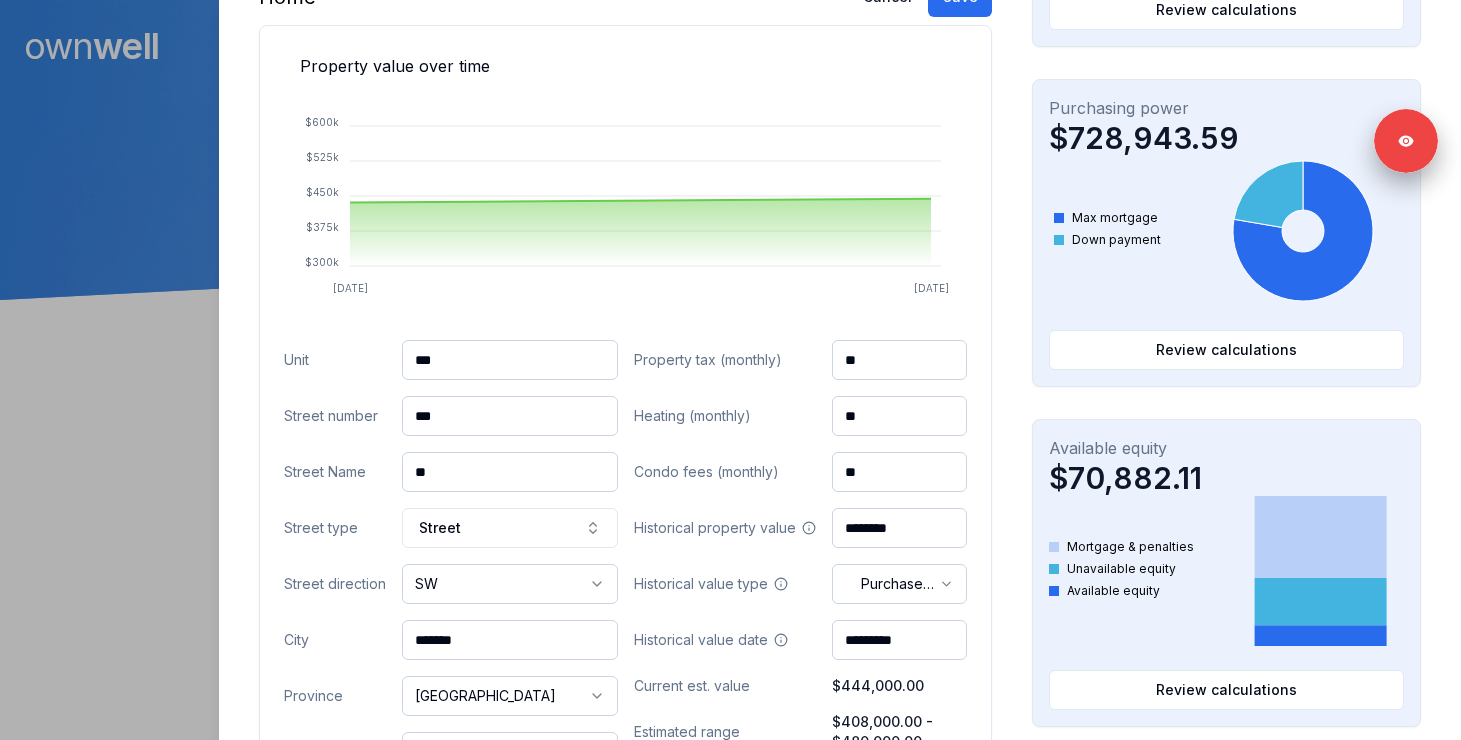 type on "***" 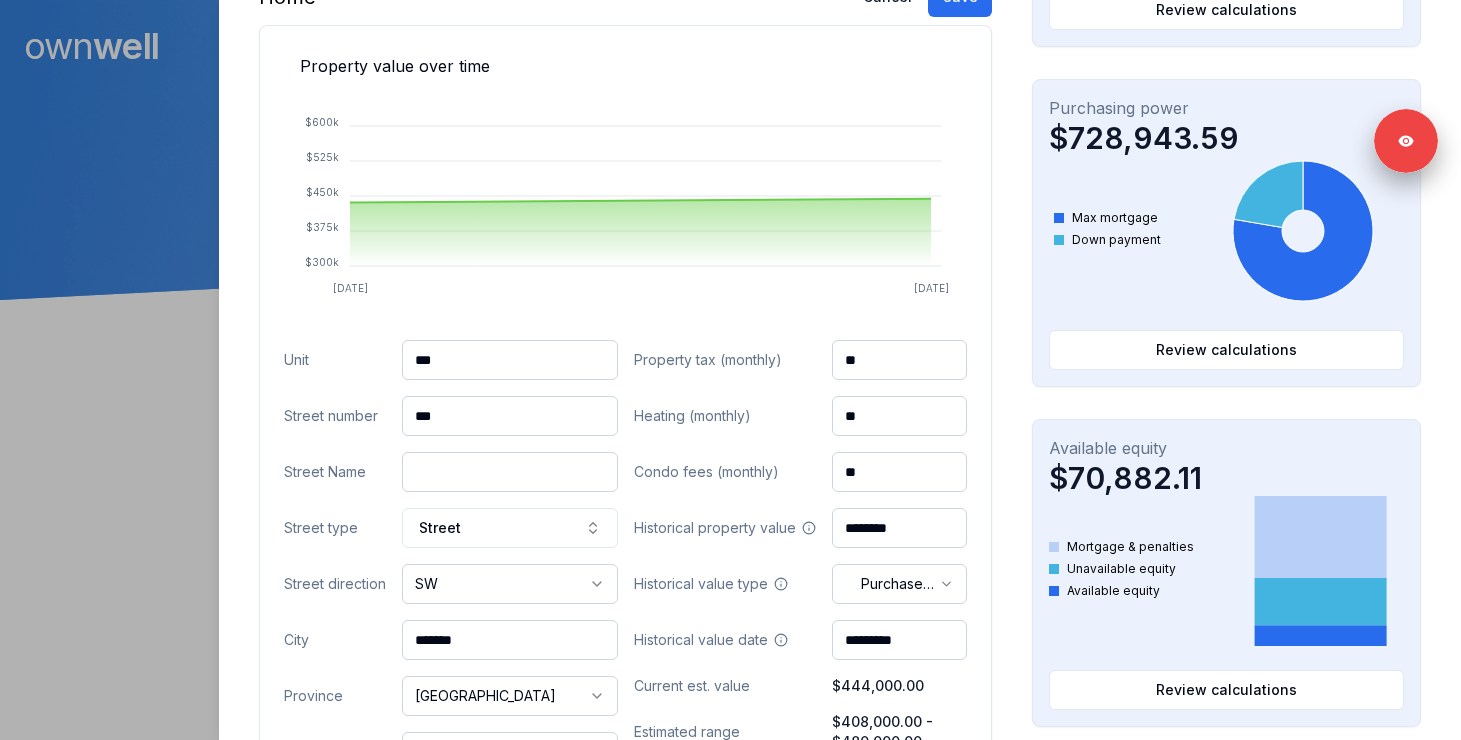 paste on "*****" 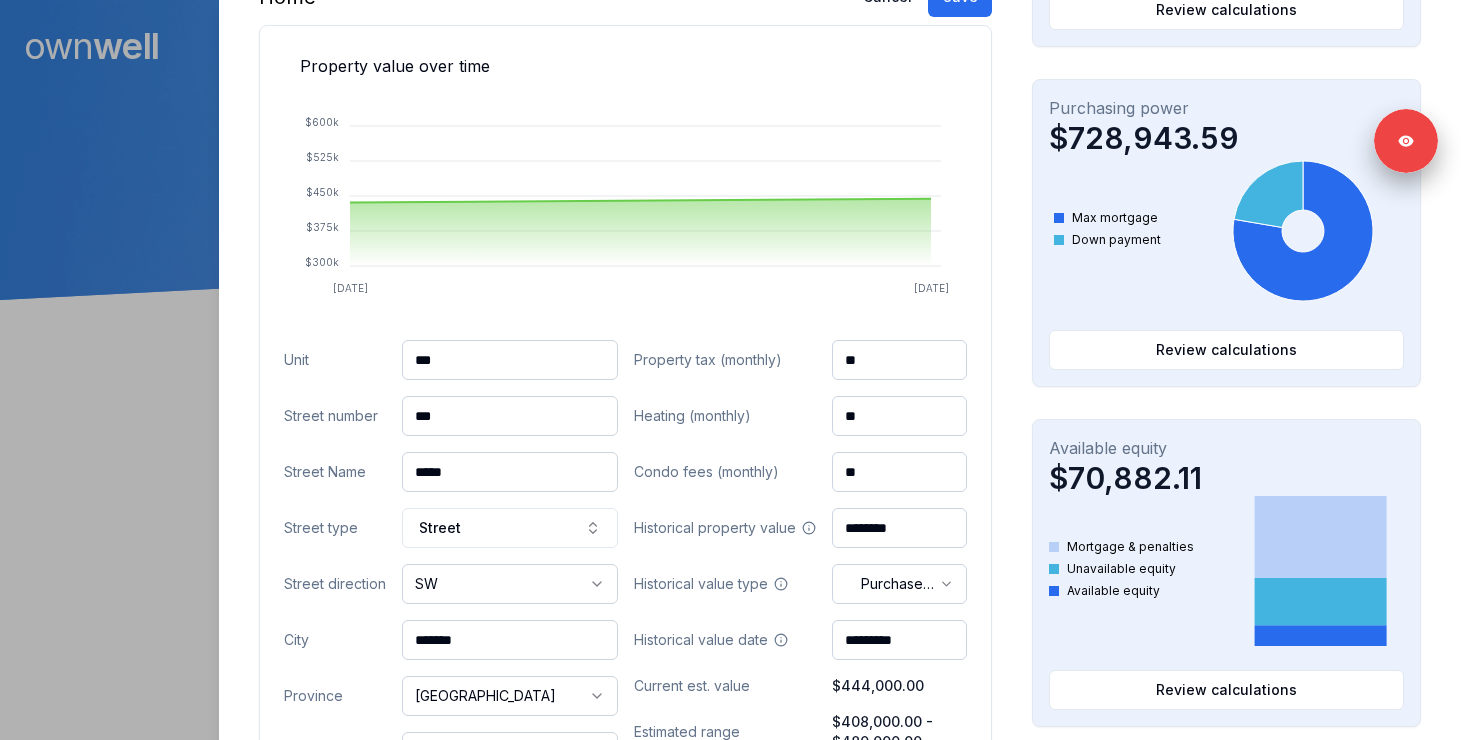 type on "*****" 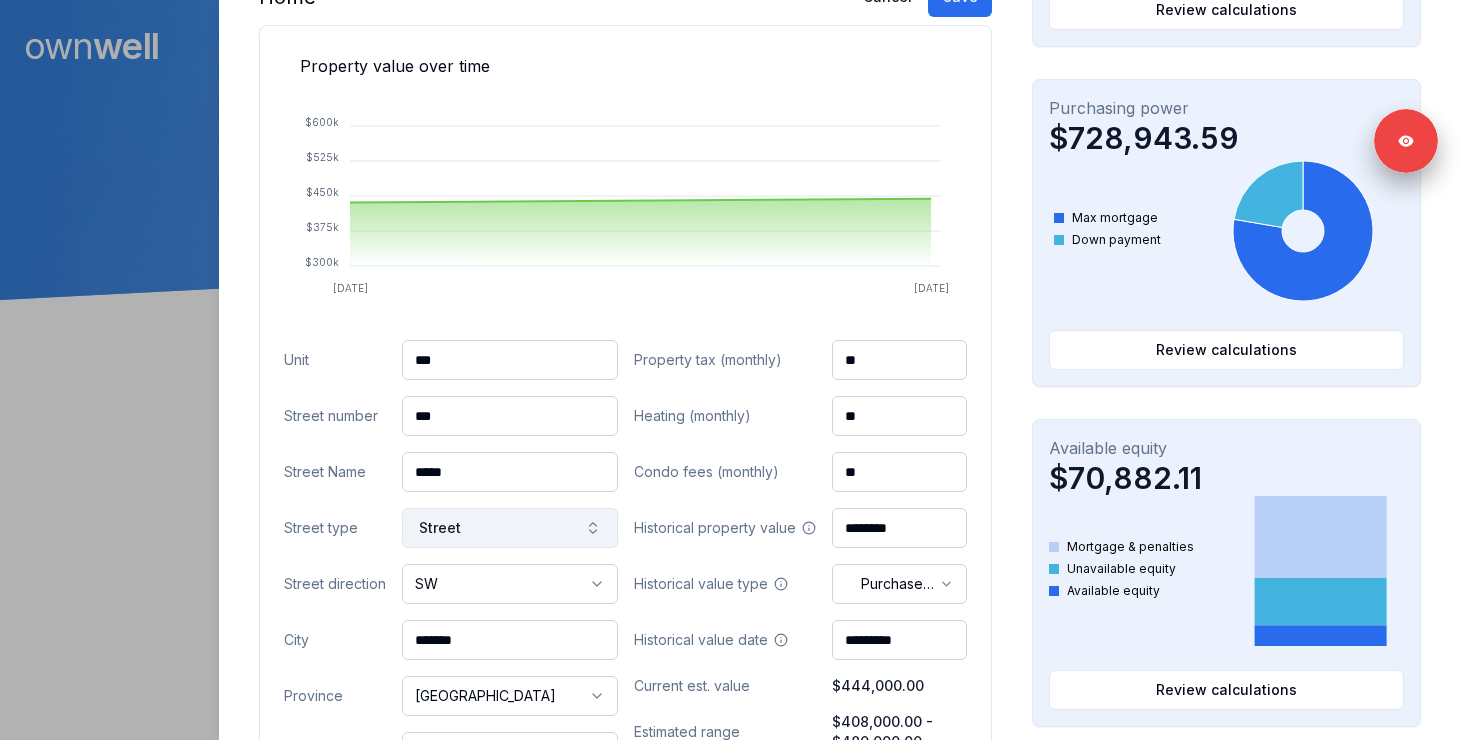 click on "Street" at bounding box center [510, 528] 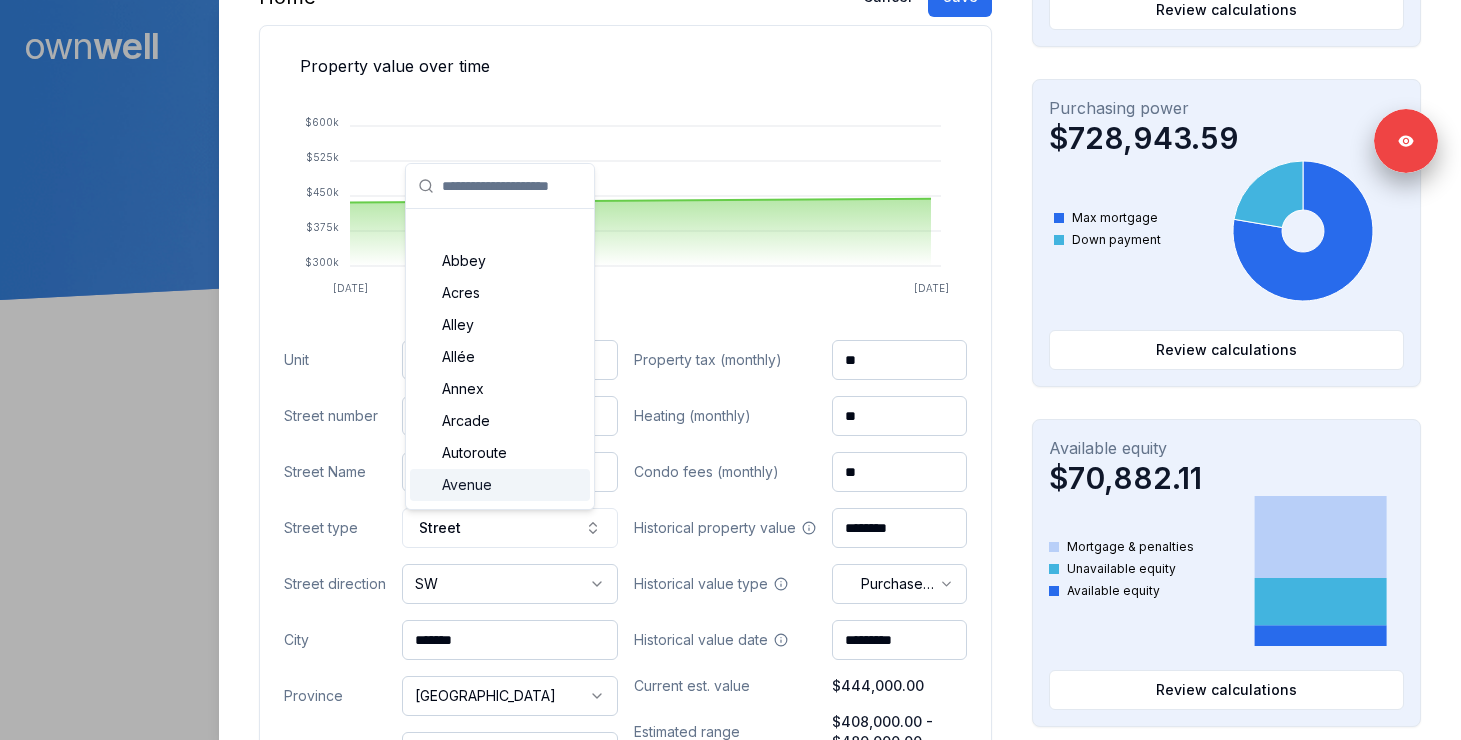 click on "Avenue" at bounding box center [500, 485] 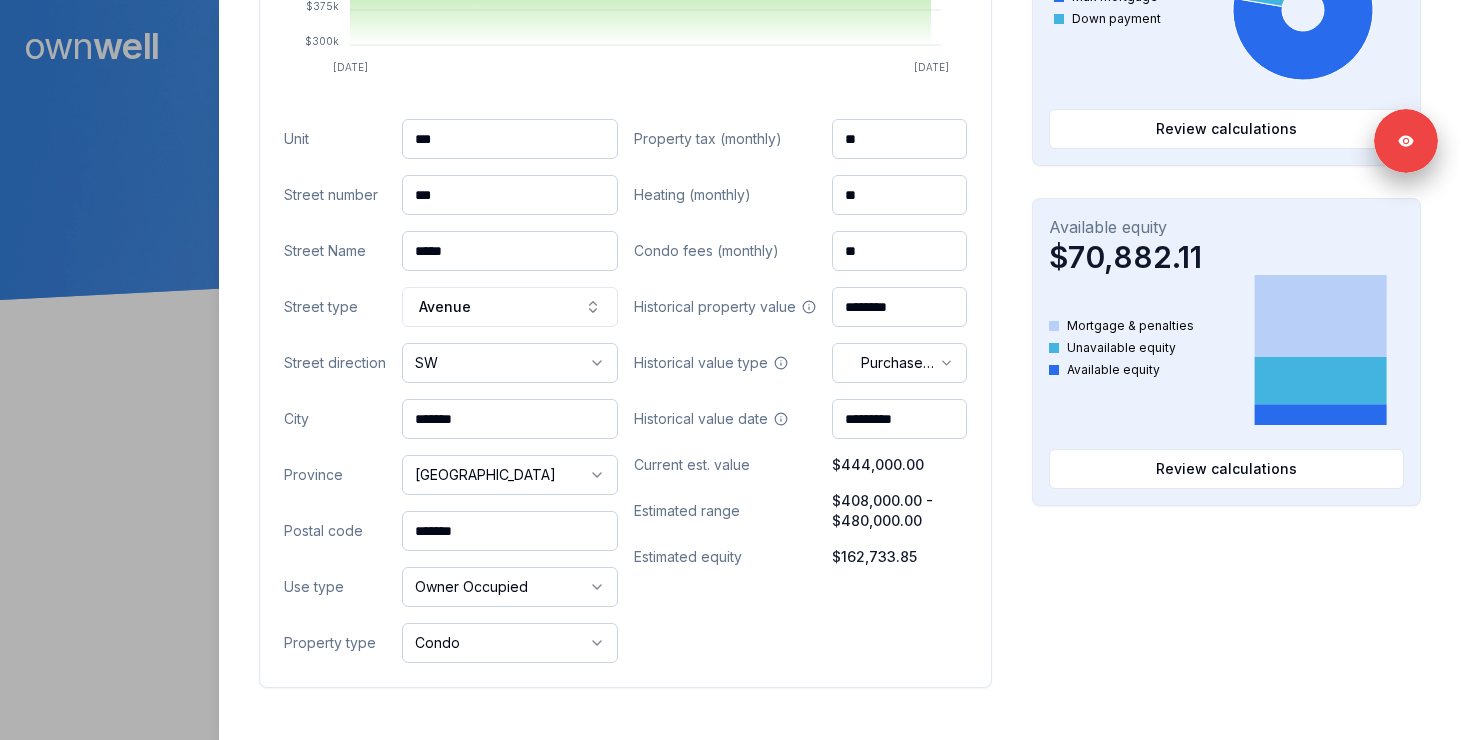 scroll, scrollTop: 940, scrollLeft: 0, axis: vertical 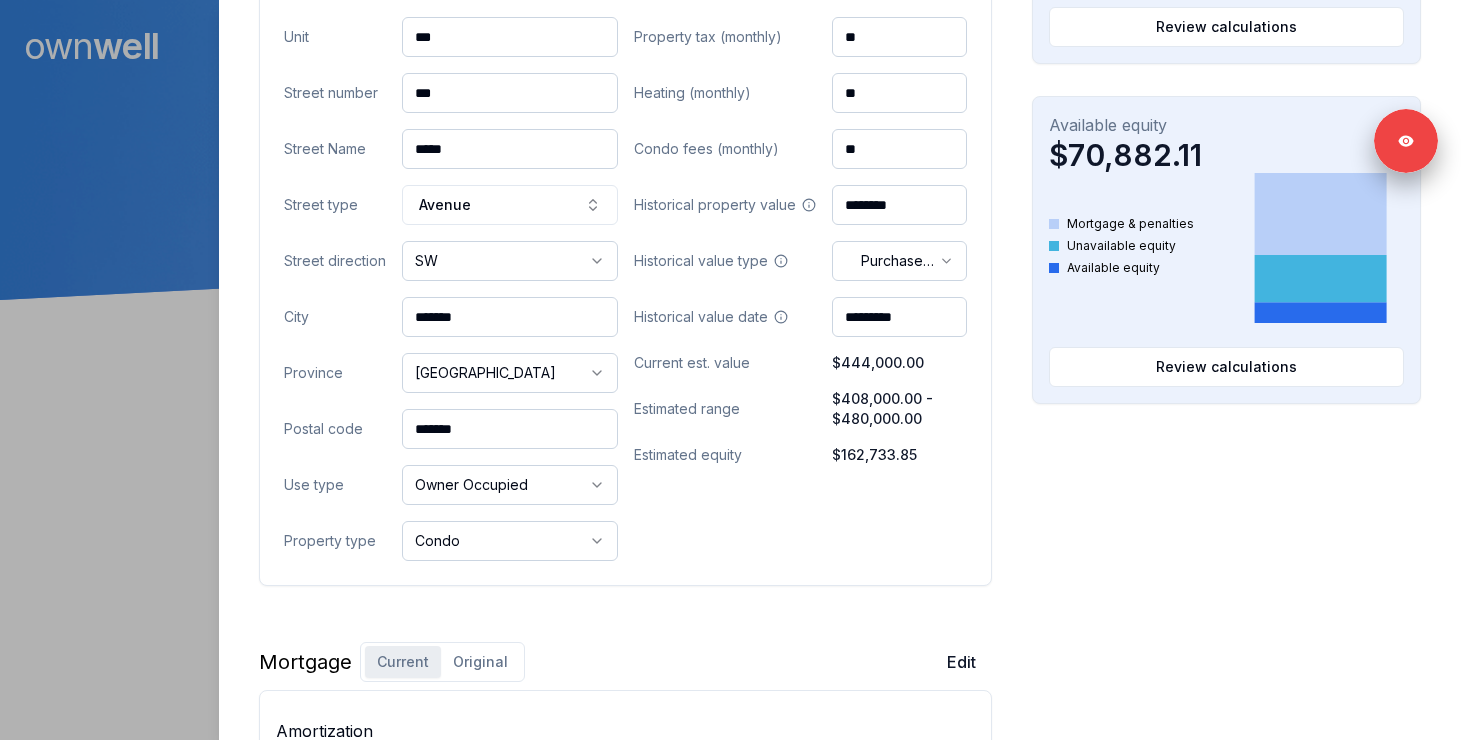 drag, startPoint x: 508, startPoint y: 423, endPoint x: 306, endPoint y: 423, distance: 202 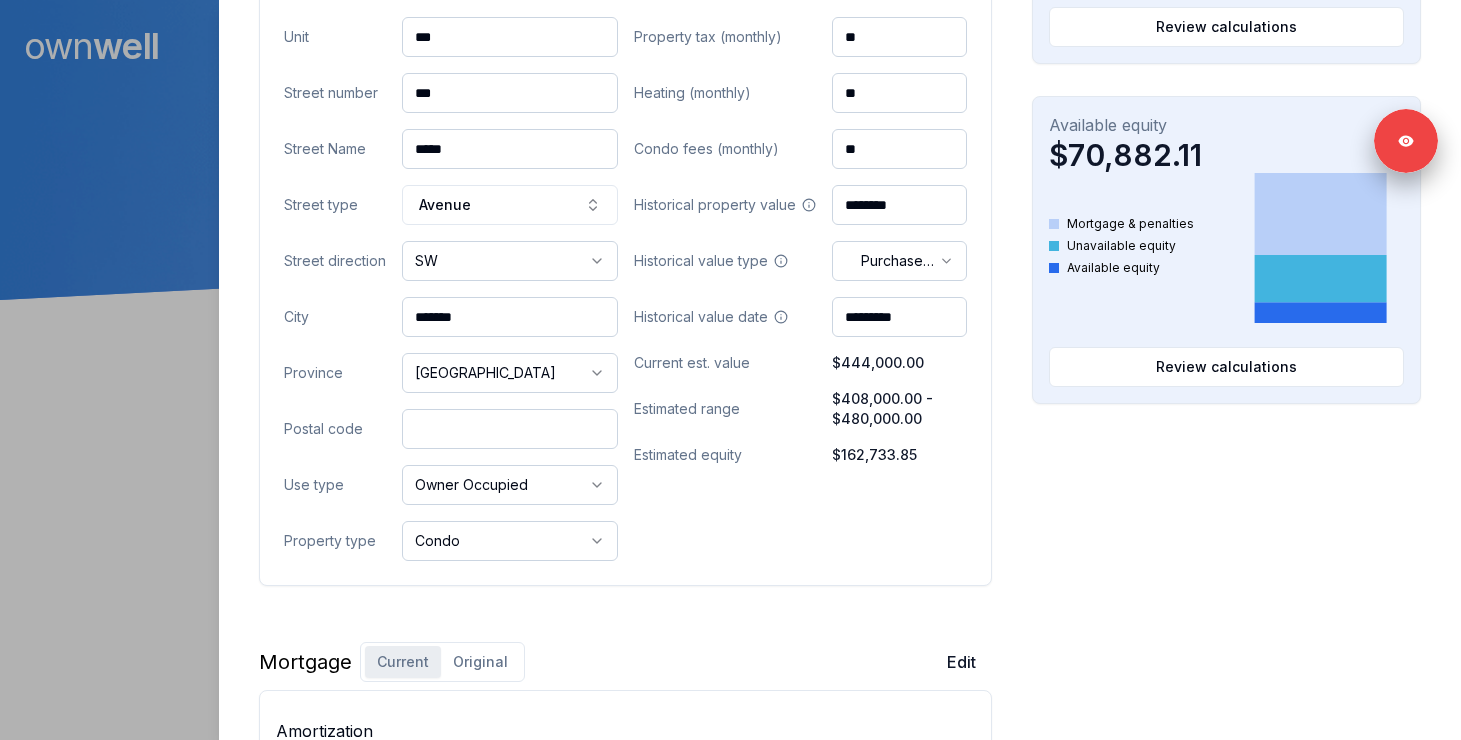 paste on "*******" 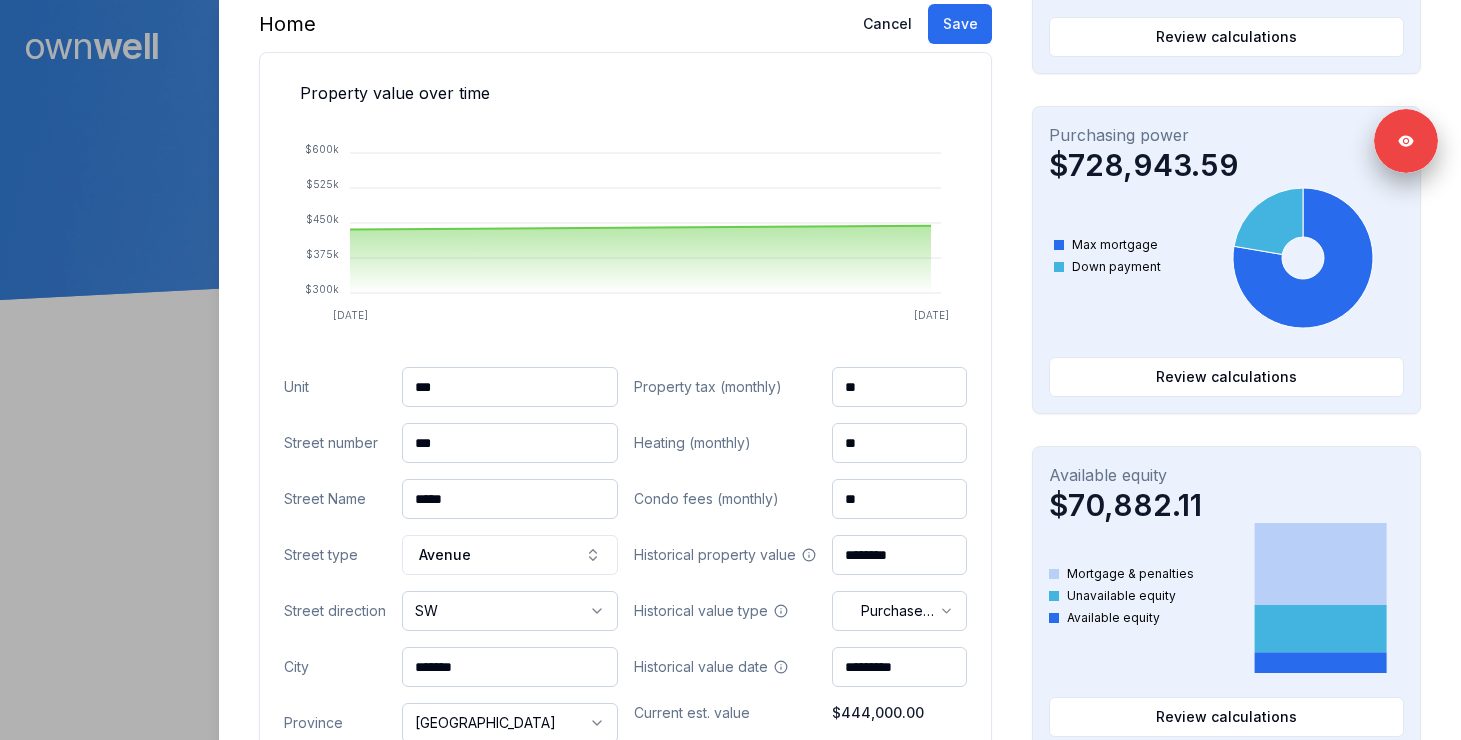 scroll, scrollTop: 554, scrollLeft: 0, axis: vertical 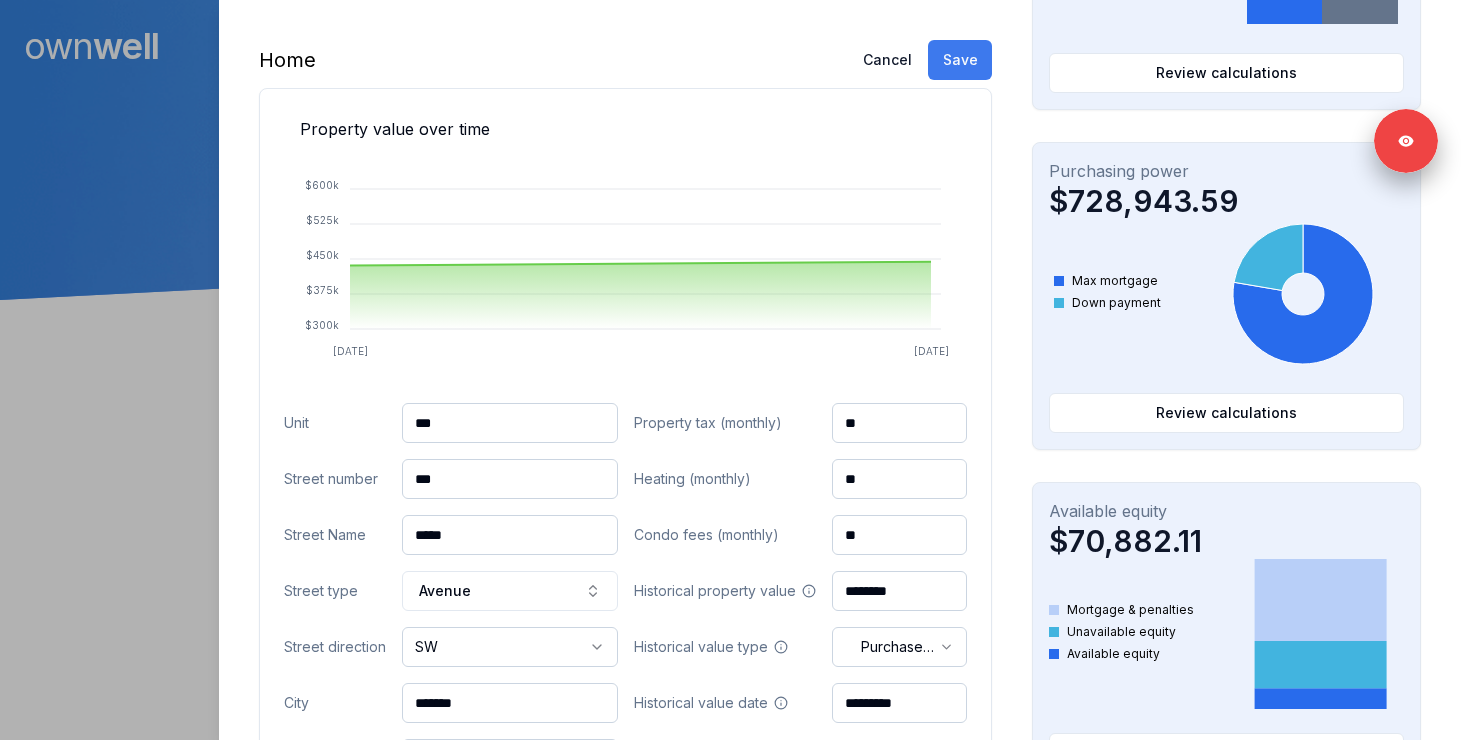 type on "*******" 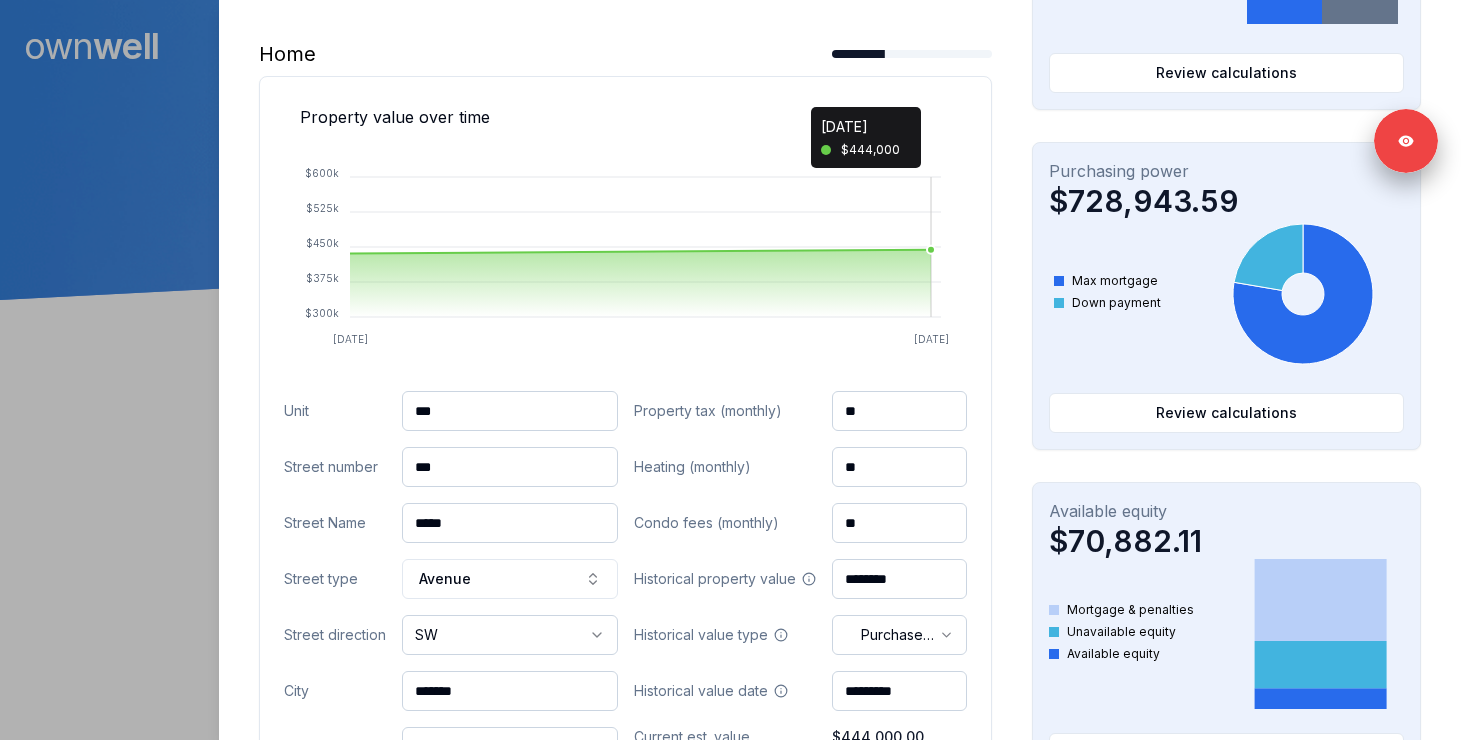 scroll, scrollTop: 778, scrollLeft: 0, axis: vertical 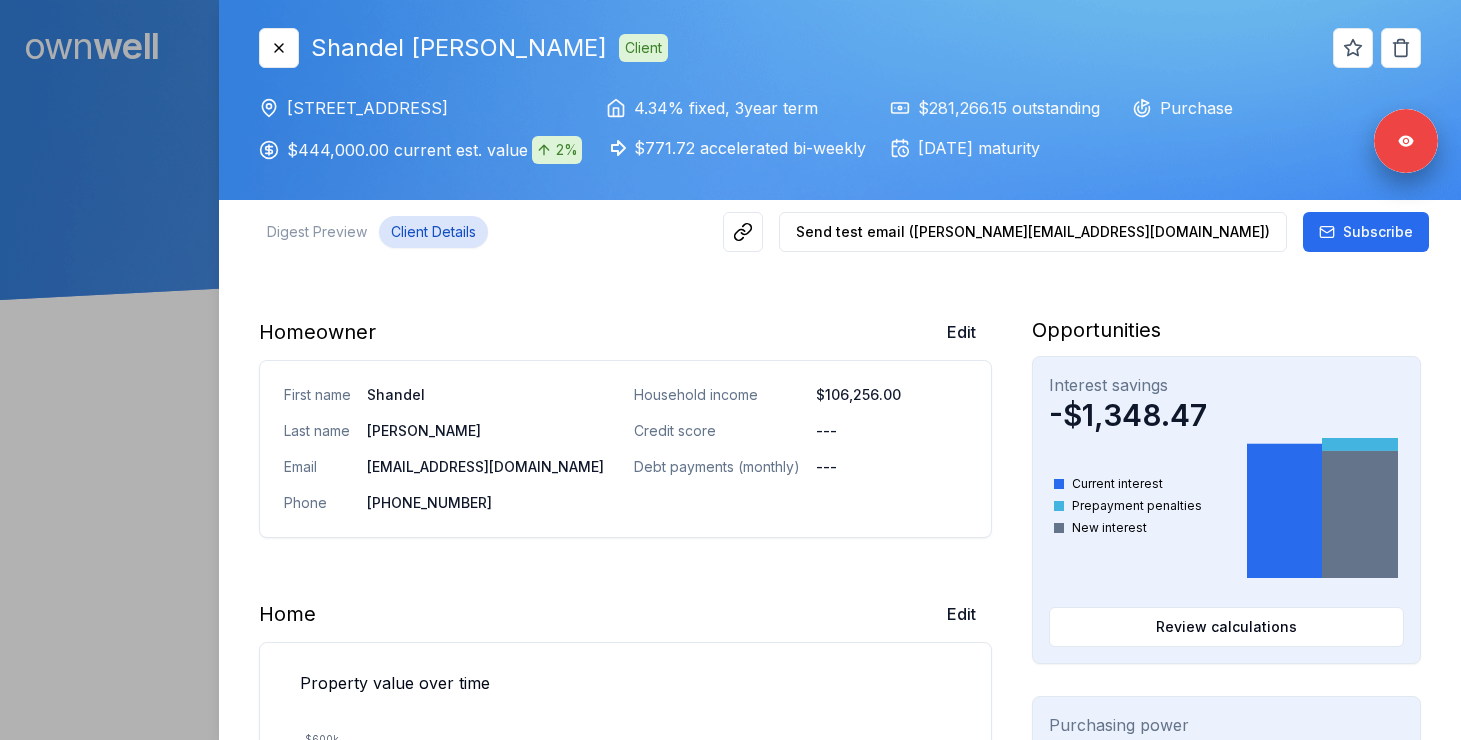 click at bounding box center (730, 370) 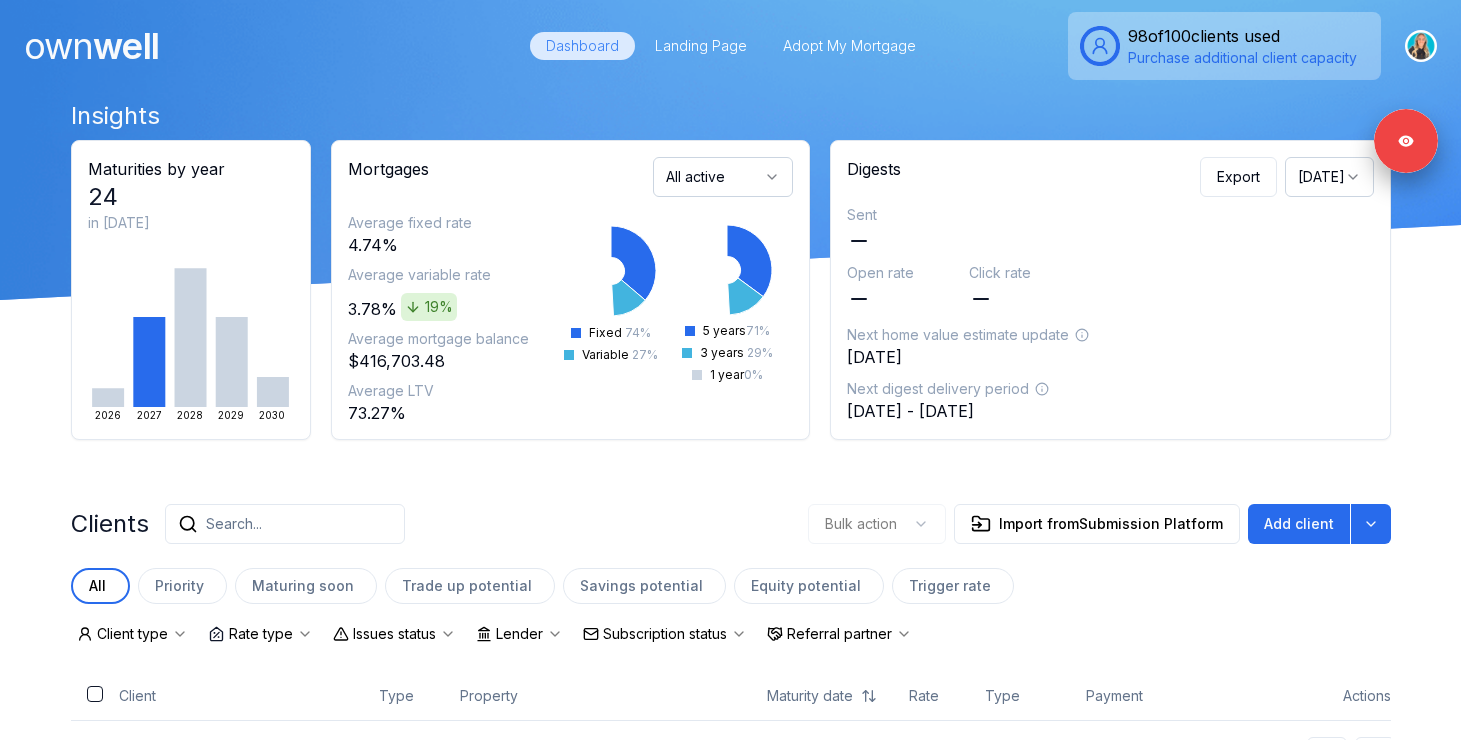 click on "Search..." at bounding box center [285, 524] 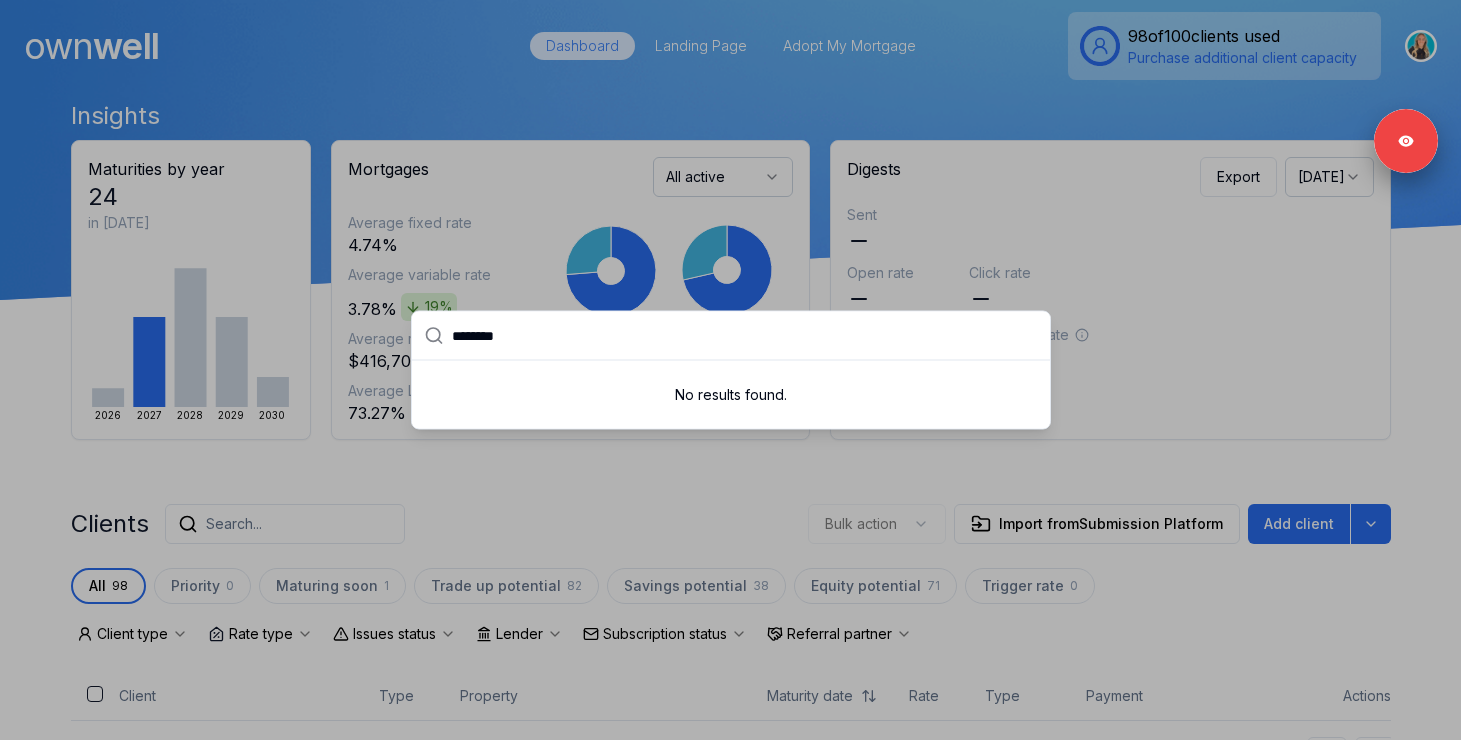 type on "********" 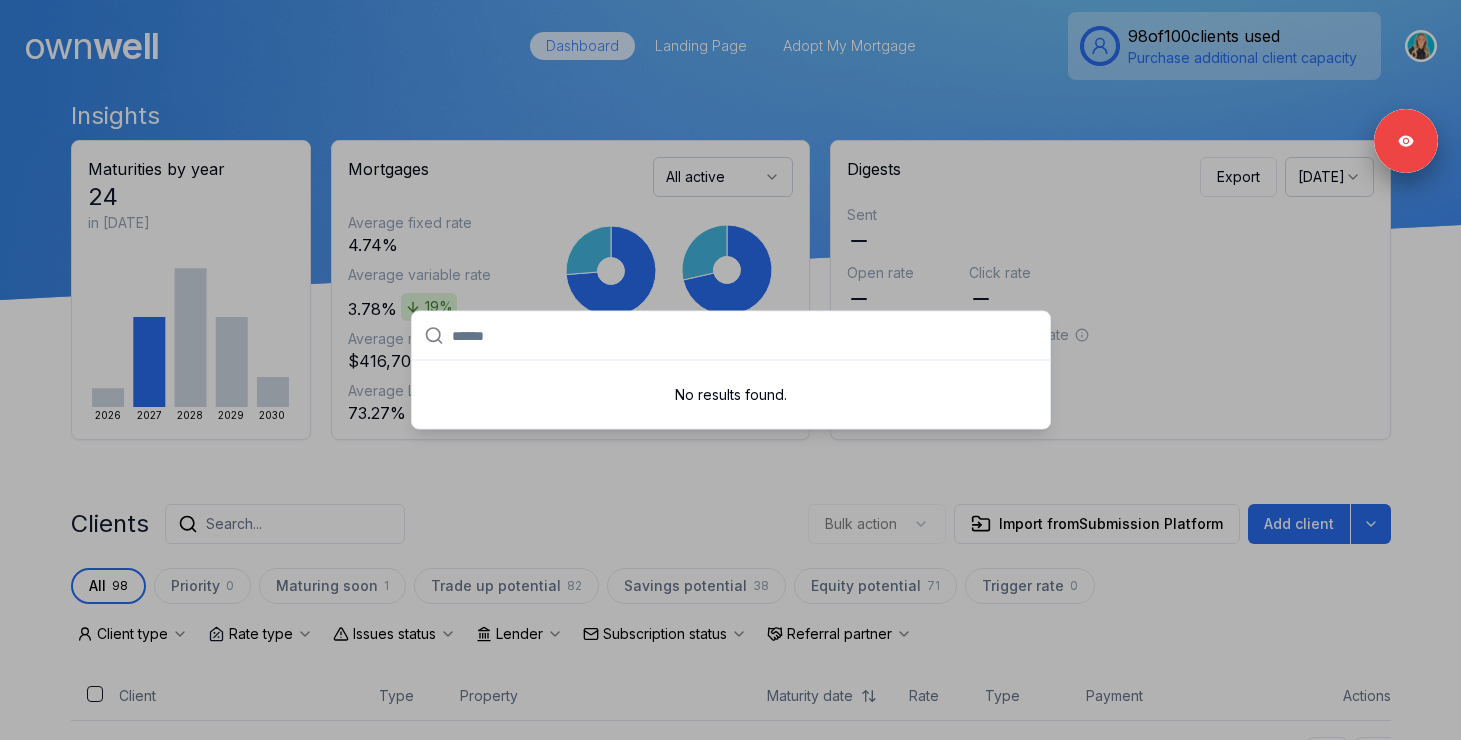 paste on "********" 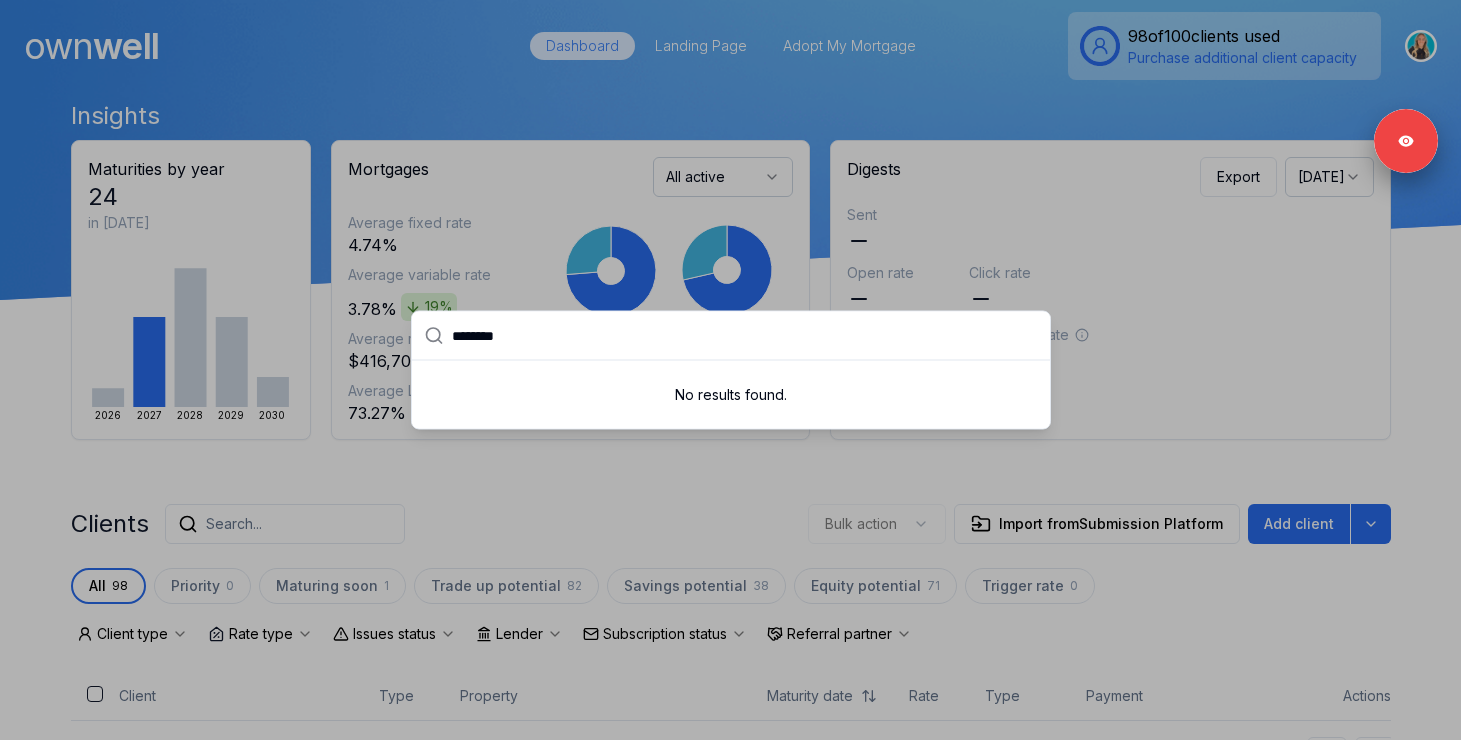 type on "********" 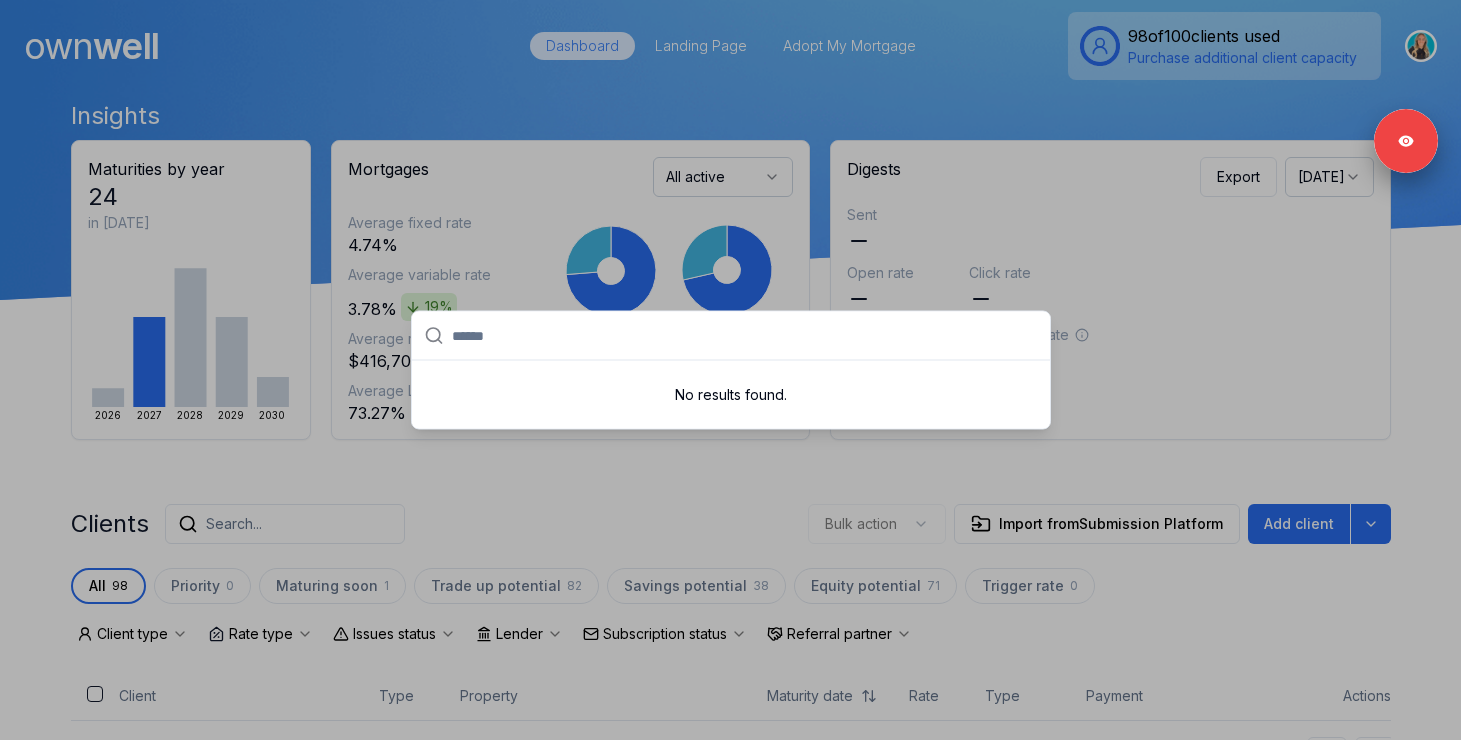 paste on "*******" 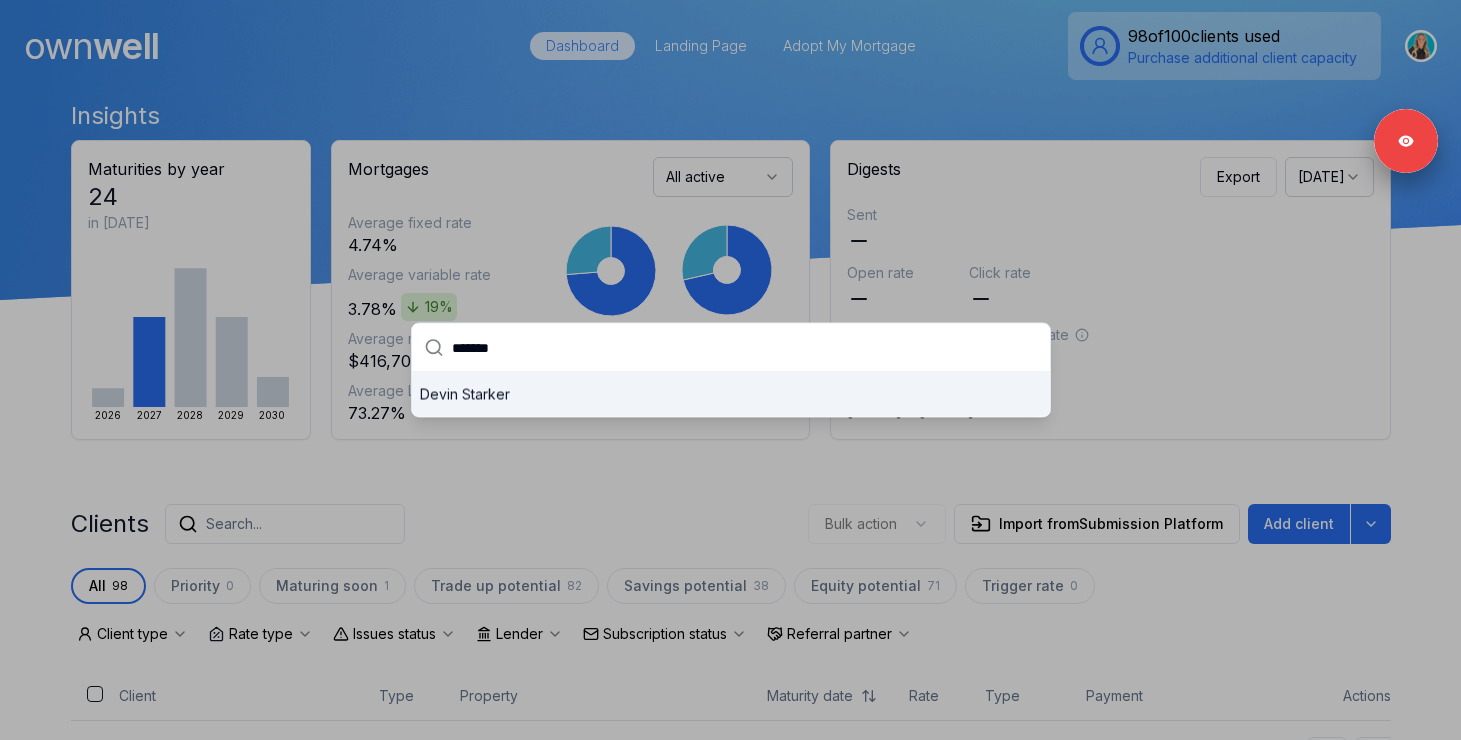type on "*******" 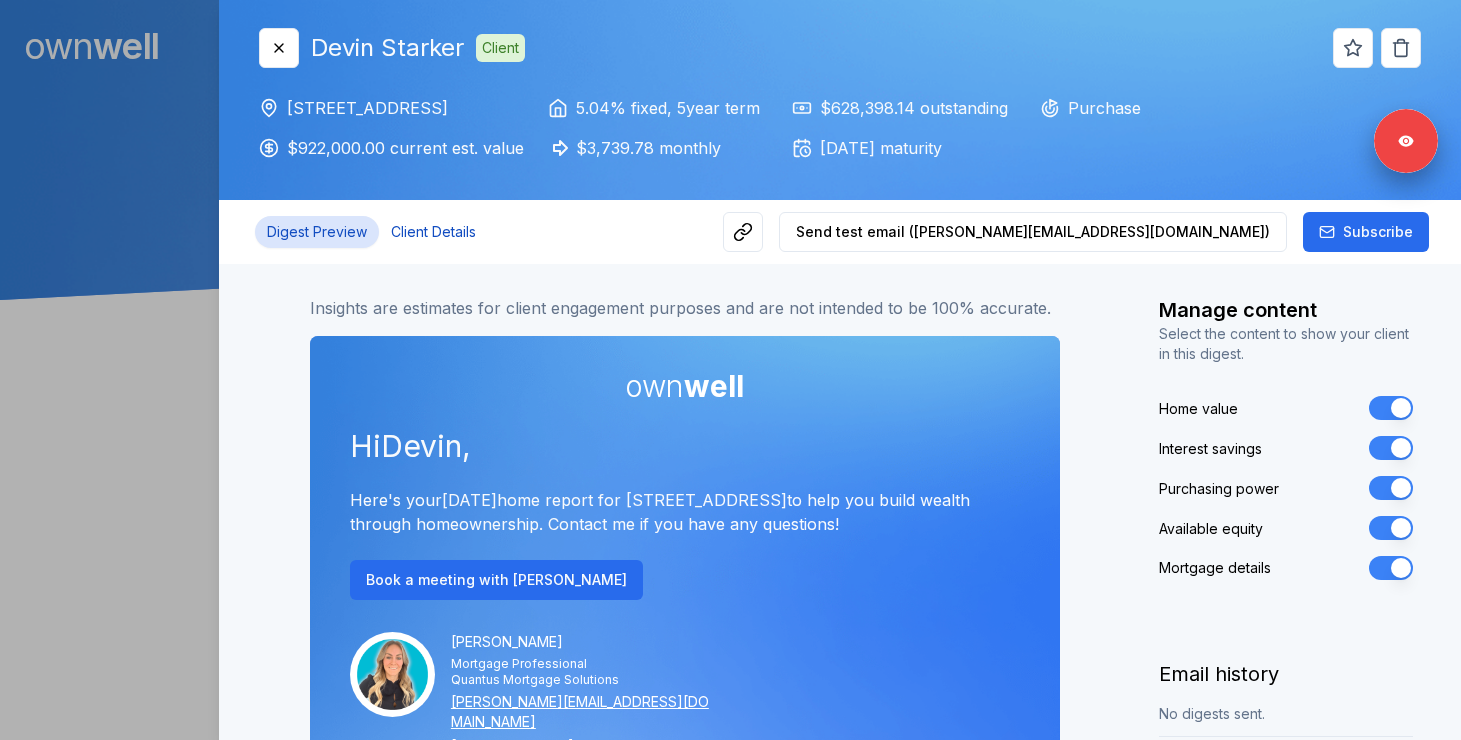 click on "Client Details" at bounding box center (433, 232) 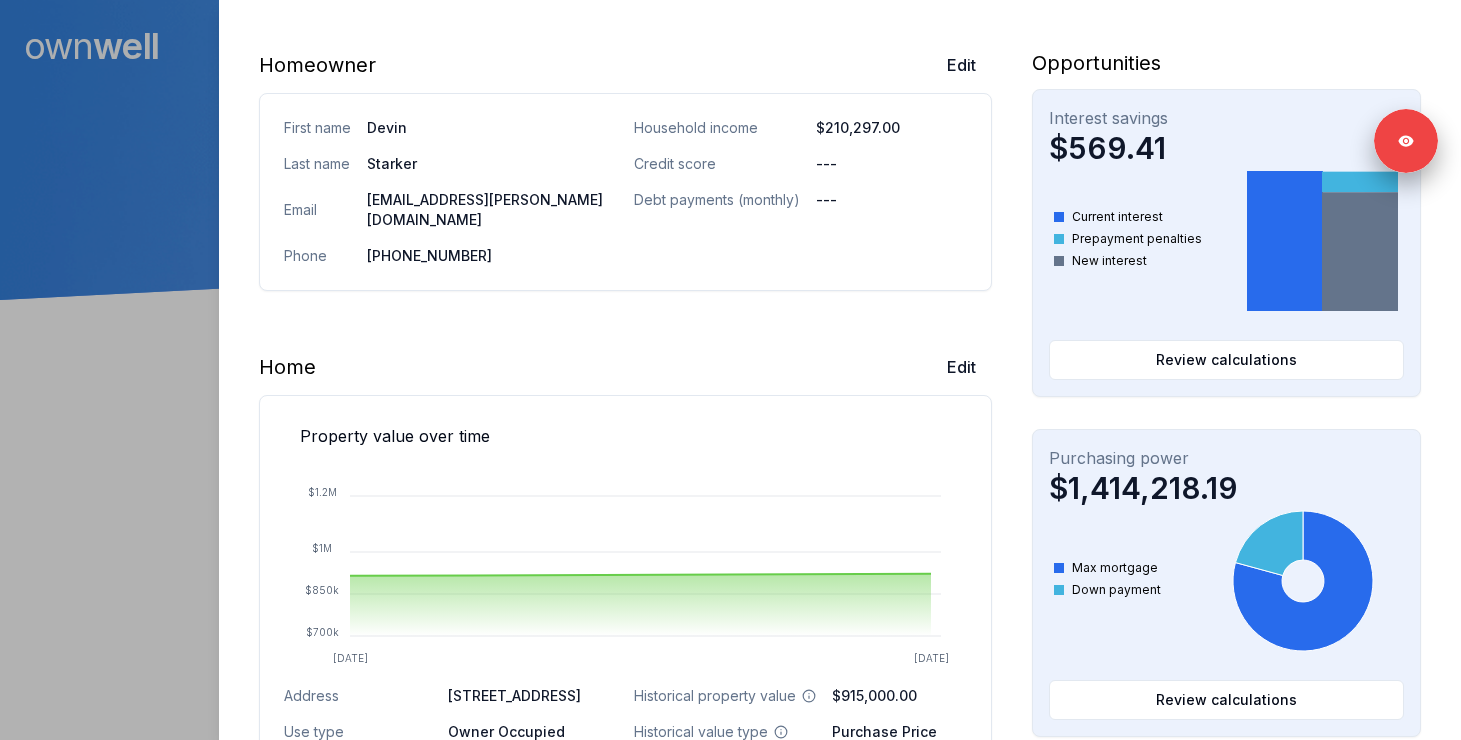 scroll, scrollTop: 388, scrollLeft: 0, axis: vertical 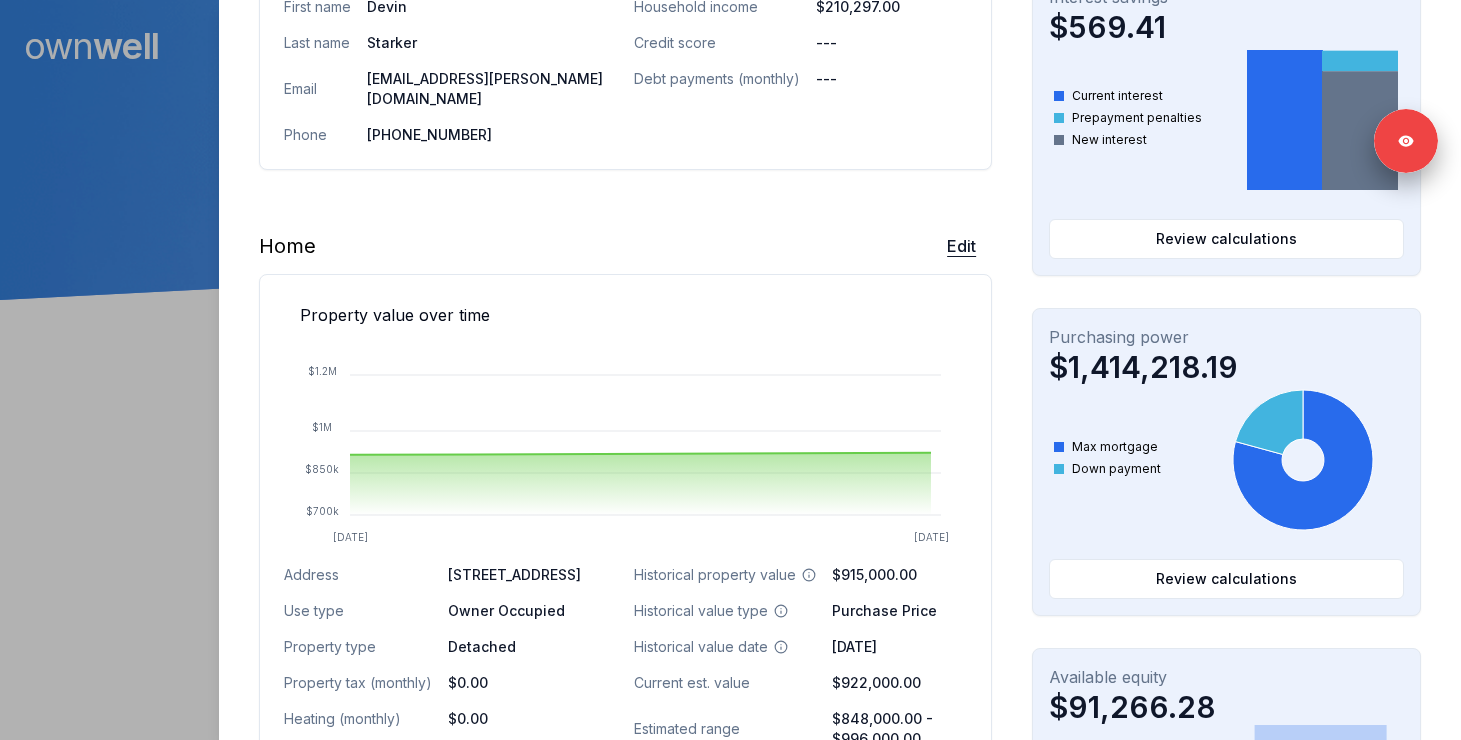 click on "Edit" at bounding box center (961, 246) 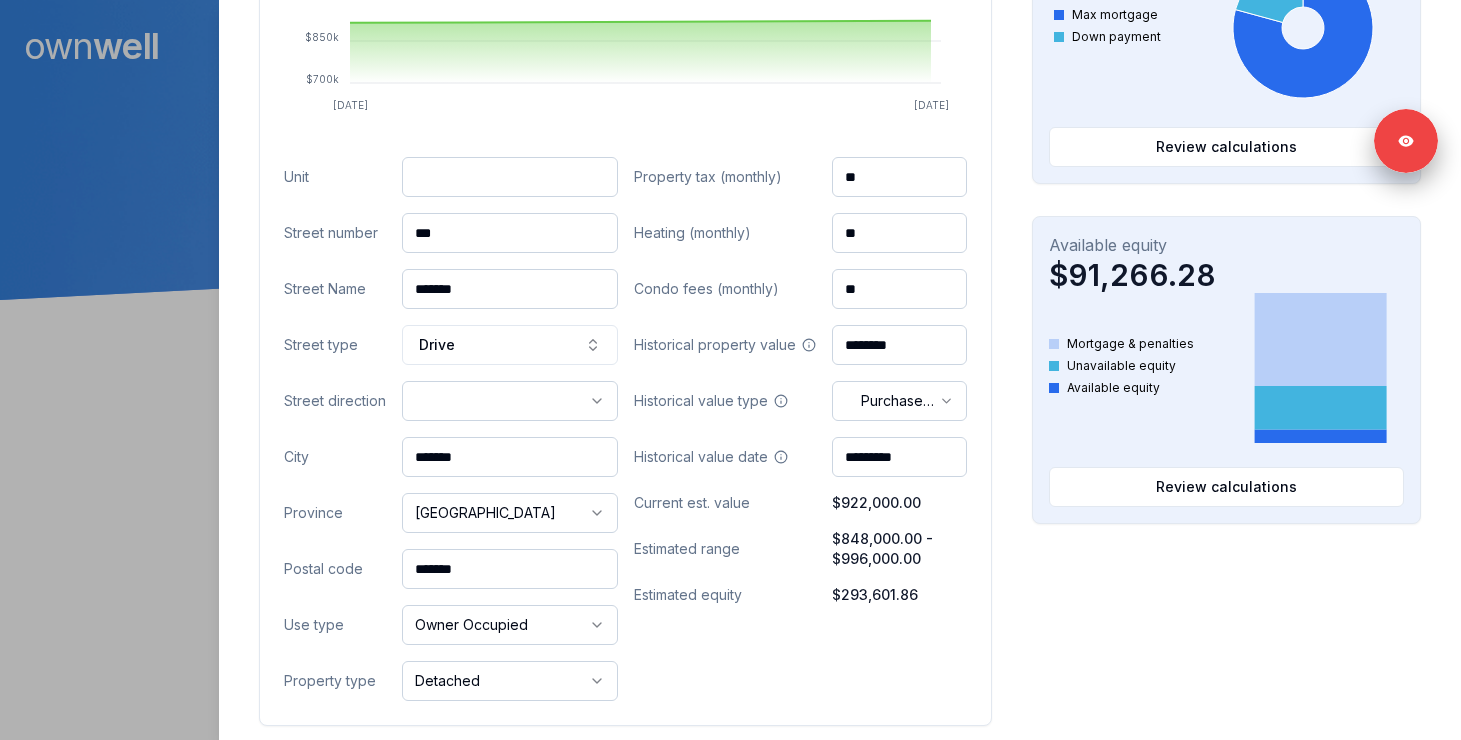 scroll, scrollTop: 851, scrollLeft: 0, axis: vertical 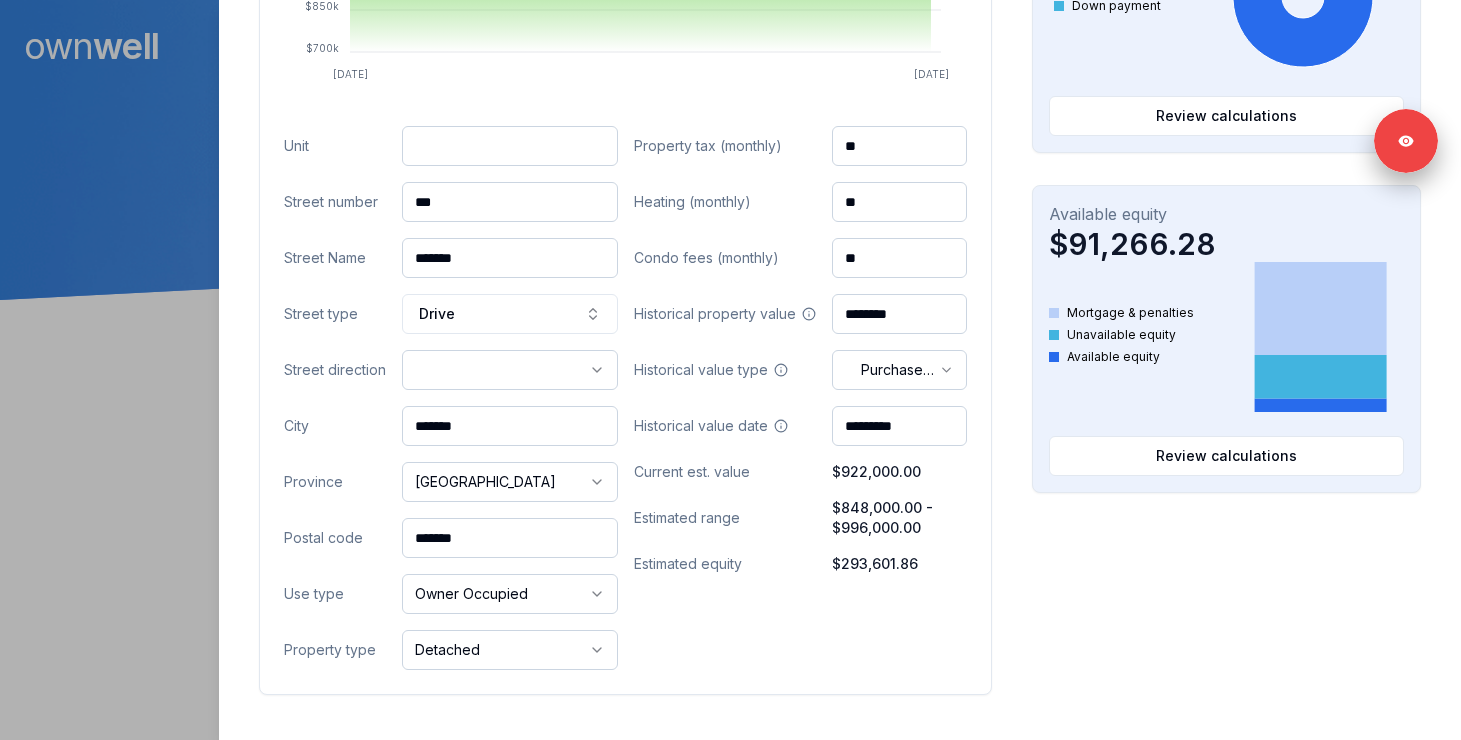drag, startPoint x: 485, startPoint y: 185, endPoint x: 324, endPoint y: 178, distance: 161.1521 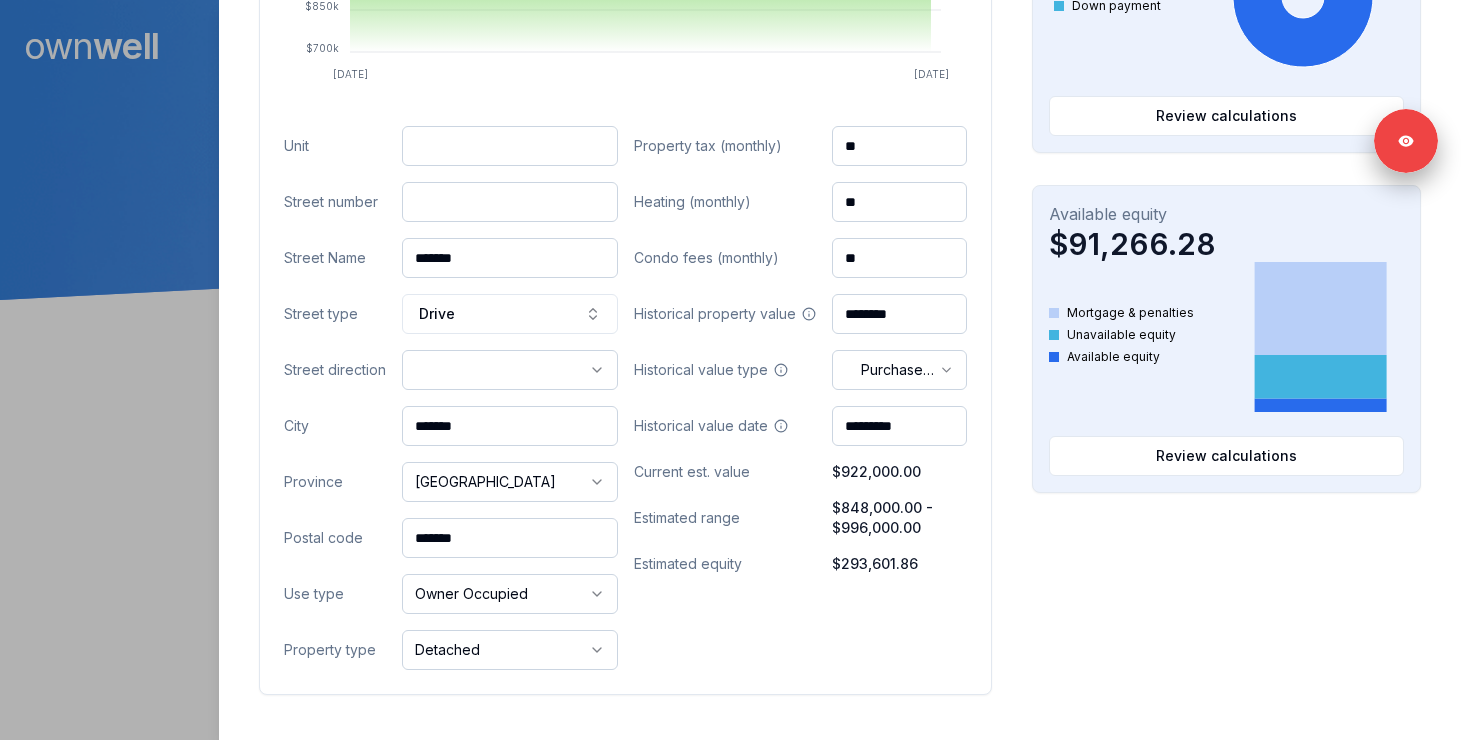 paste on "****" 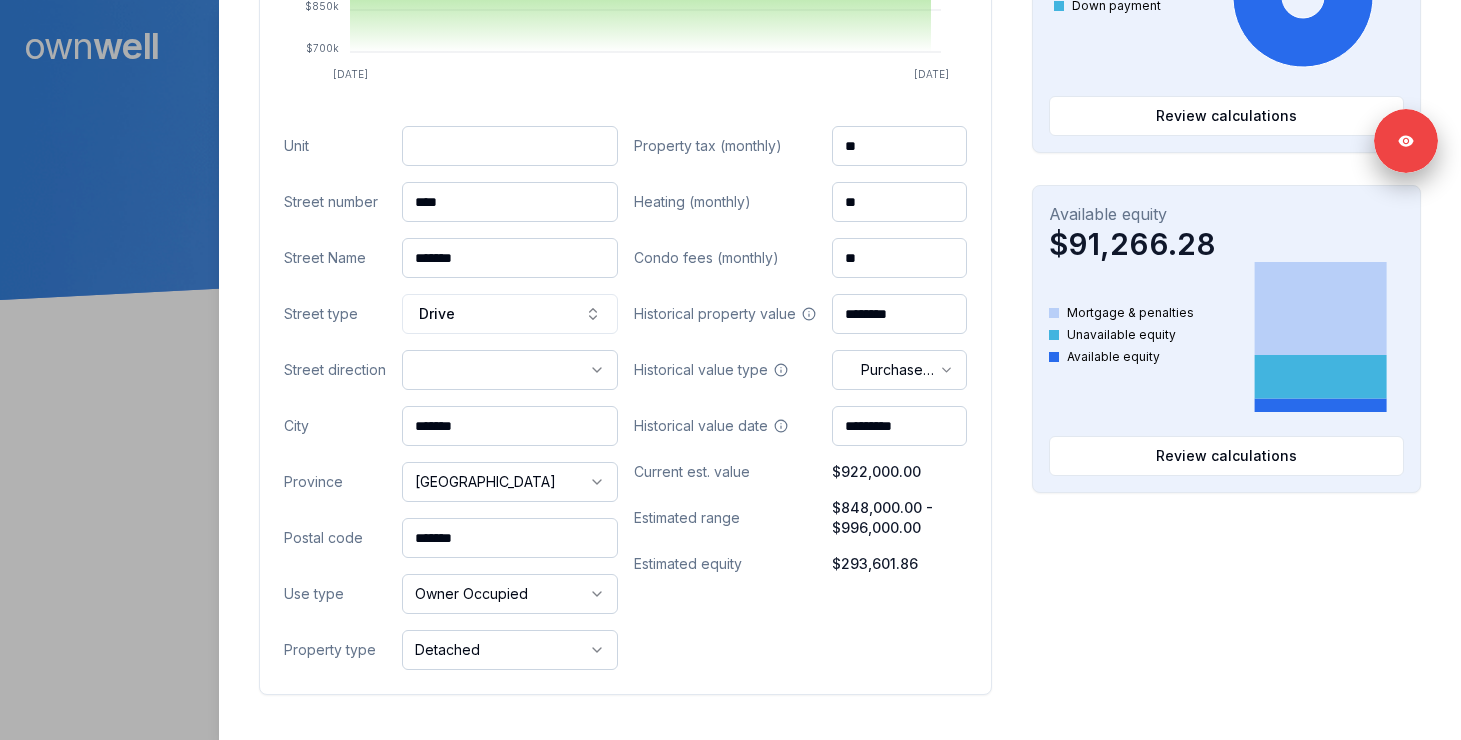 type on "****" 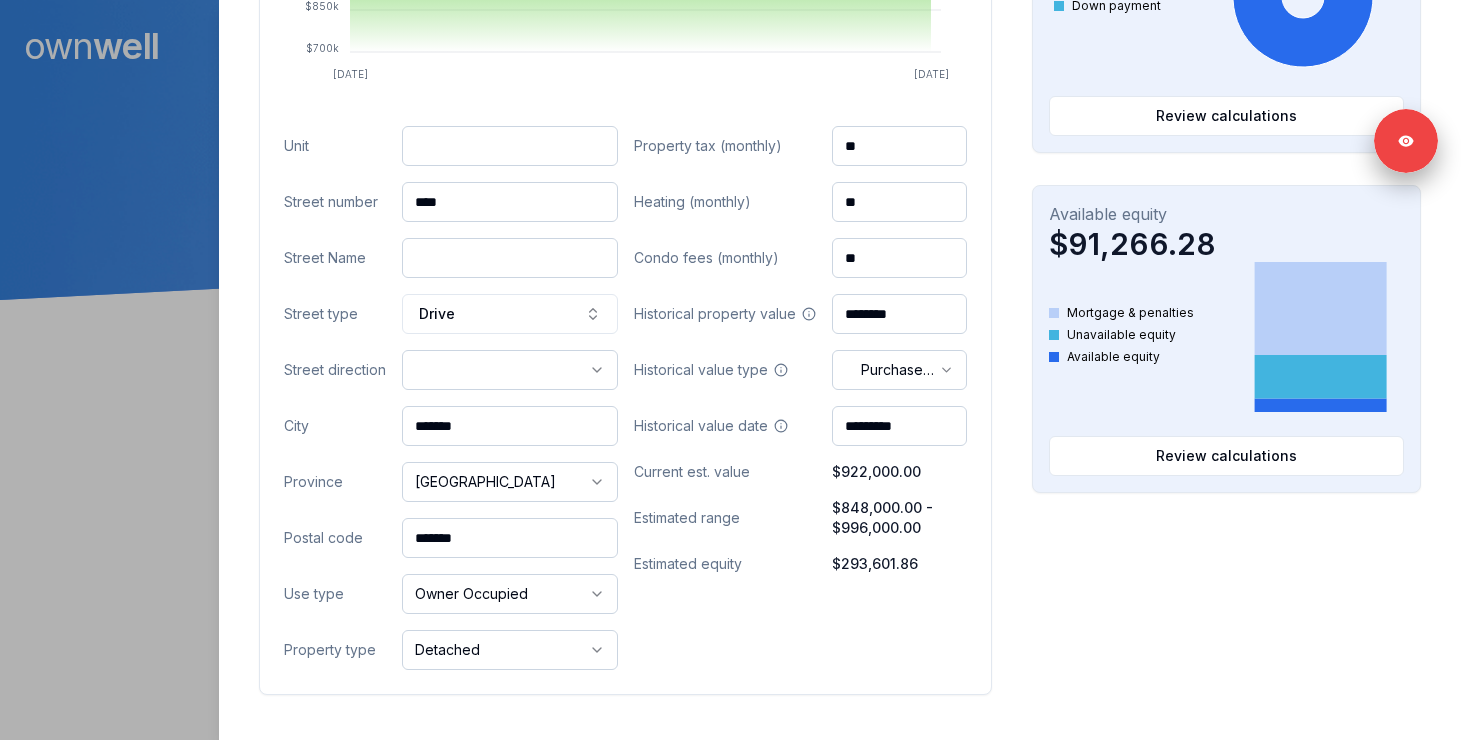 paste on "********" 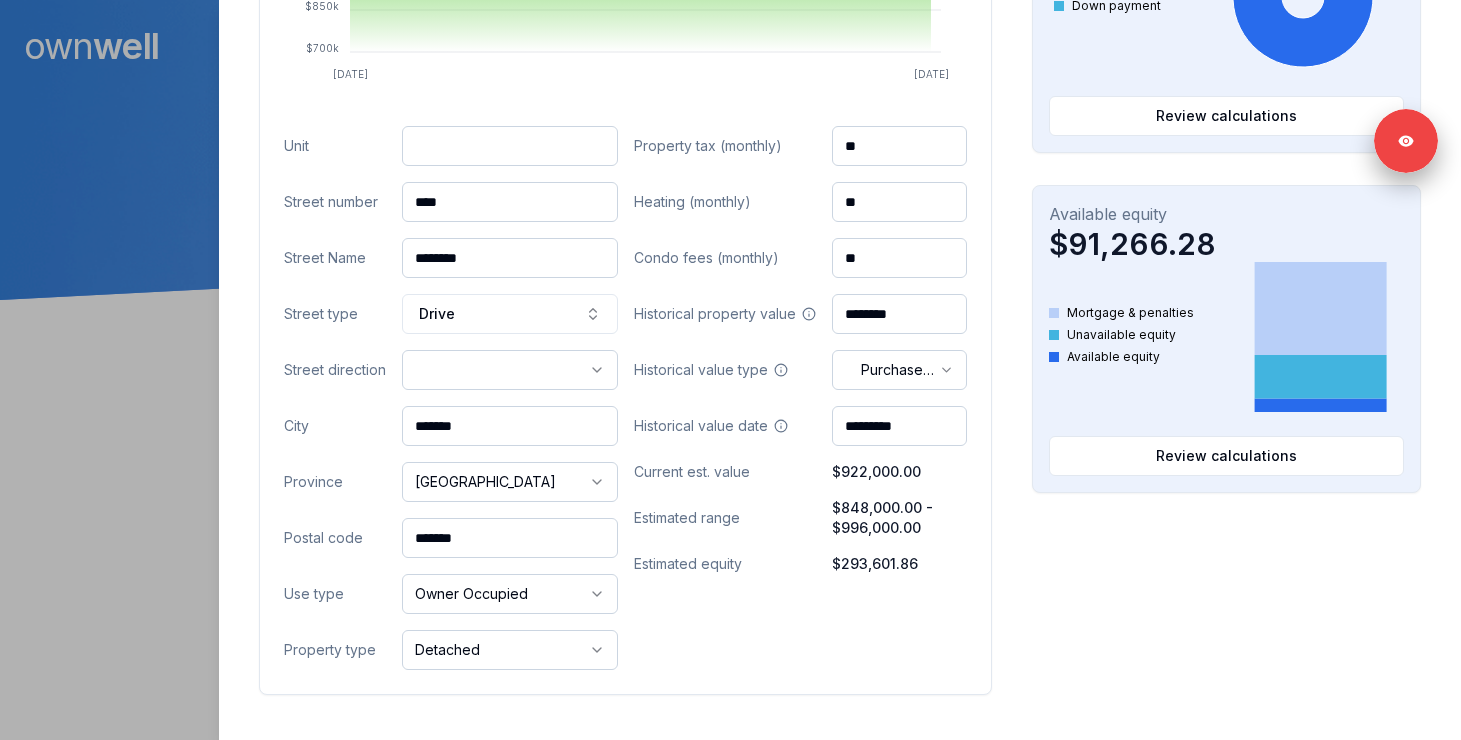 type on "********" 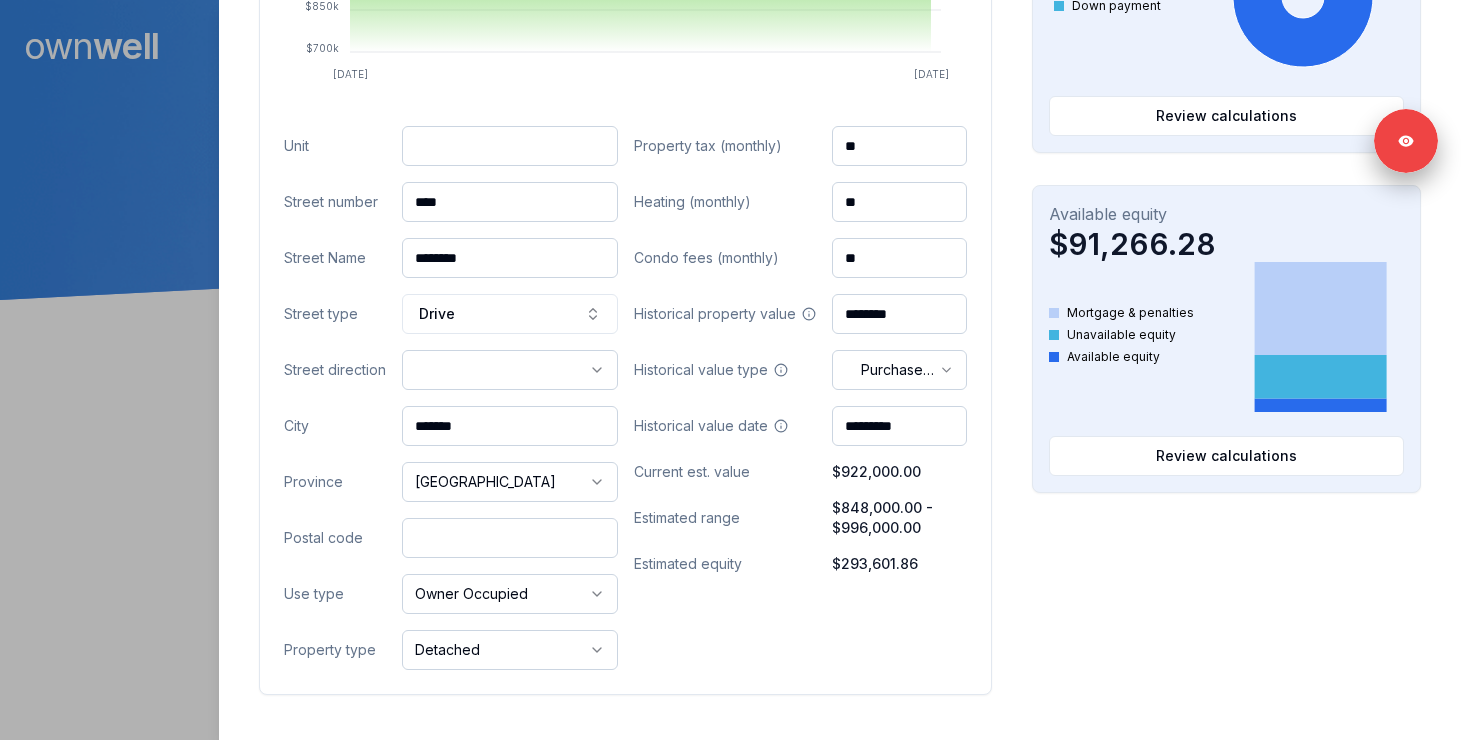 paste on "*******" 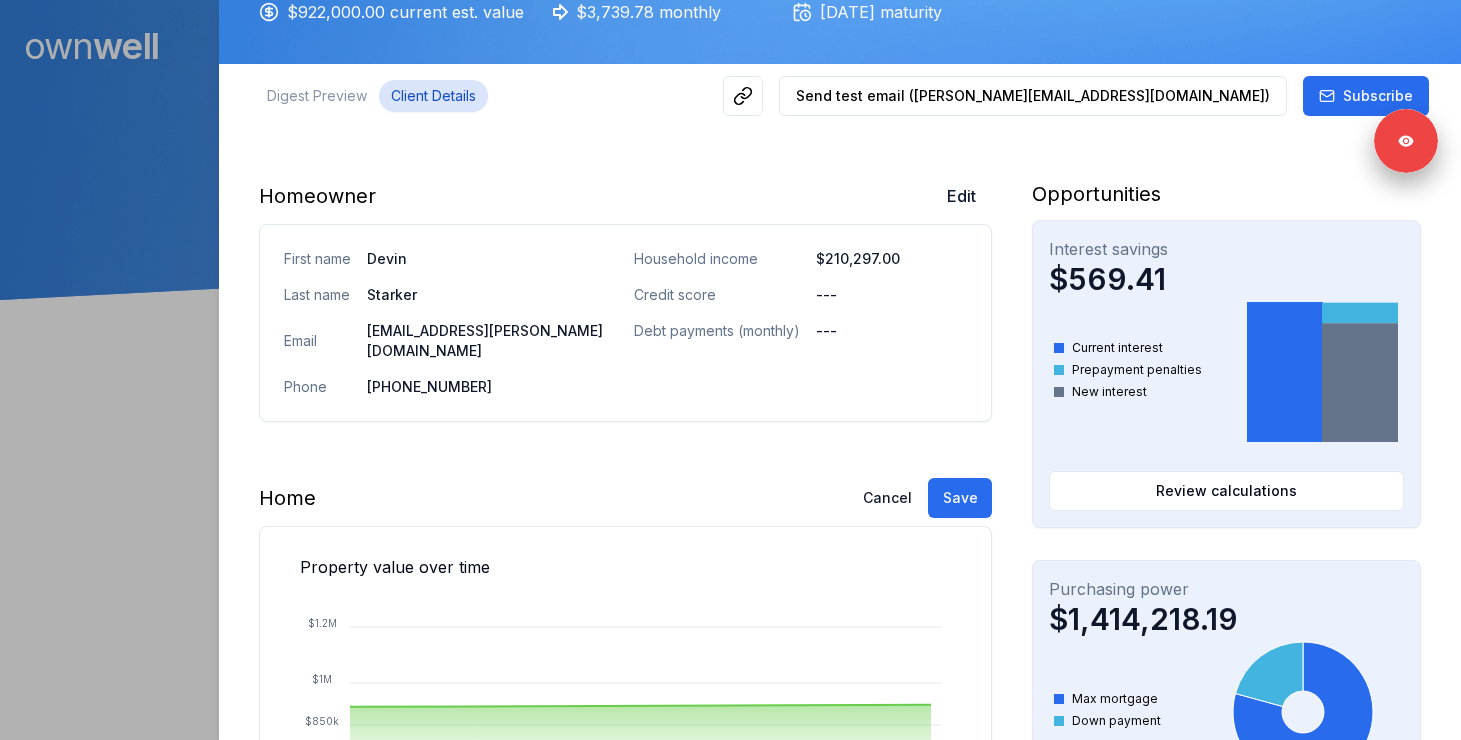 scroll, scrollTop: 105, scrollLeft: 0, axis: vertical 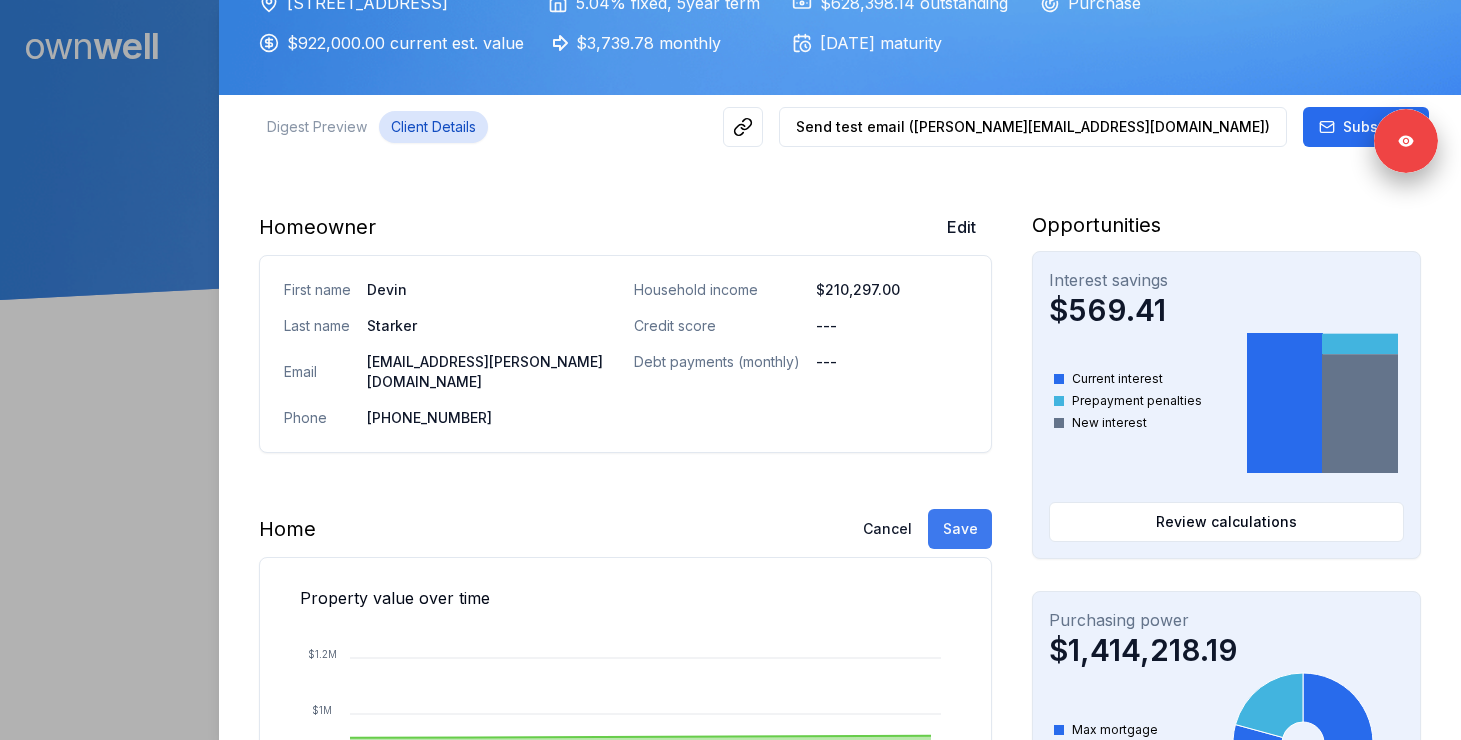type on "*******" 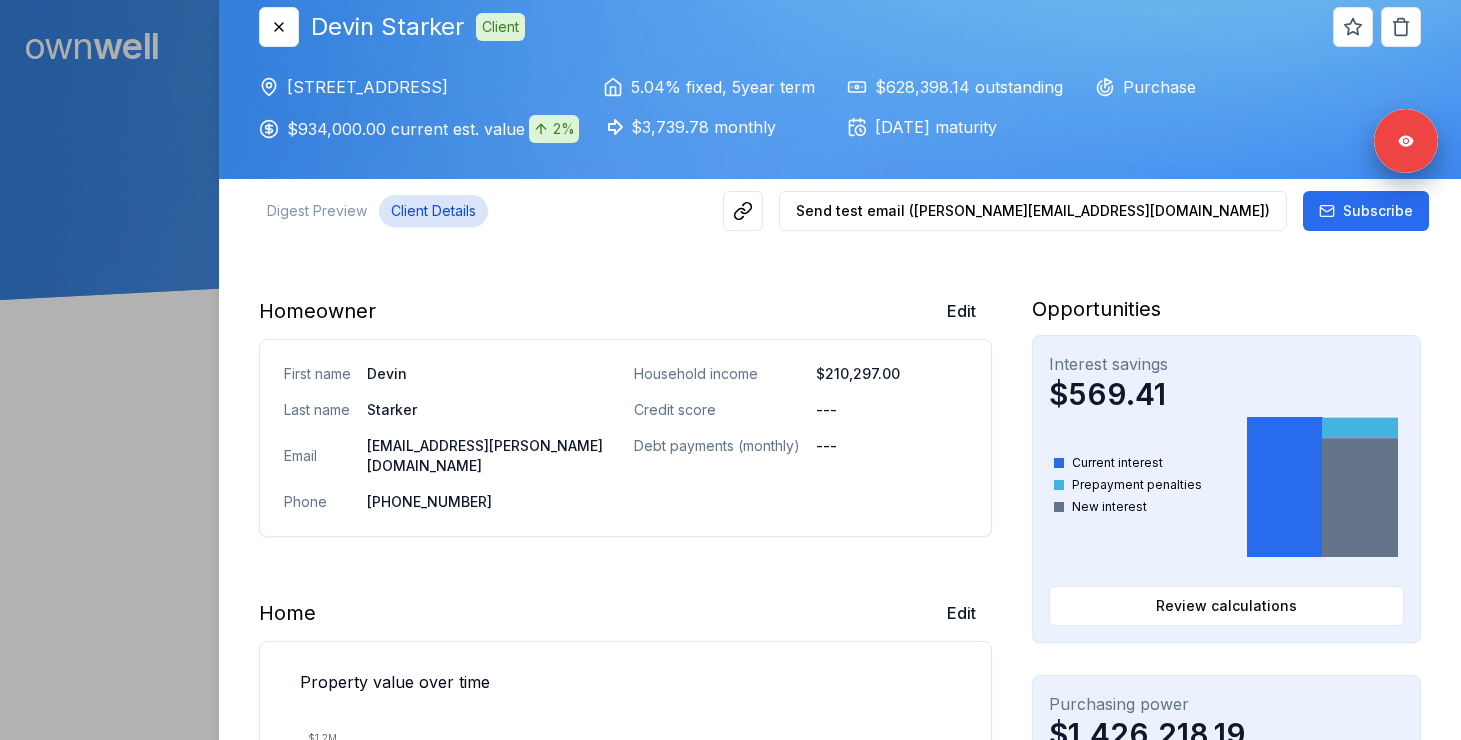 scroll, scrollTop: 28, scrollLeft: 0, axis: vertical 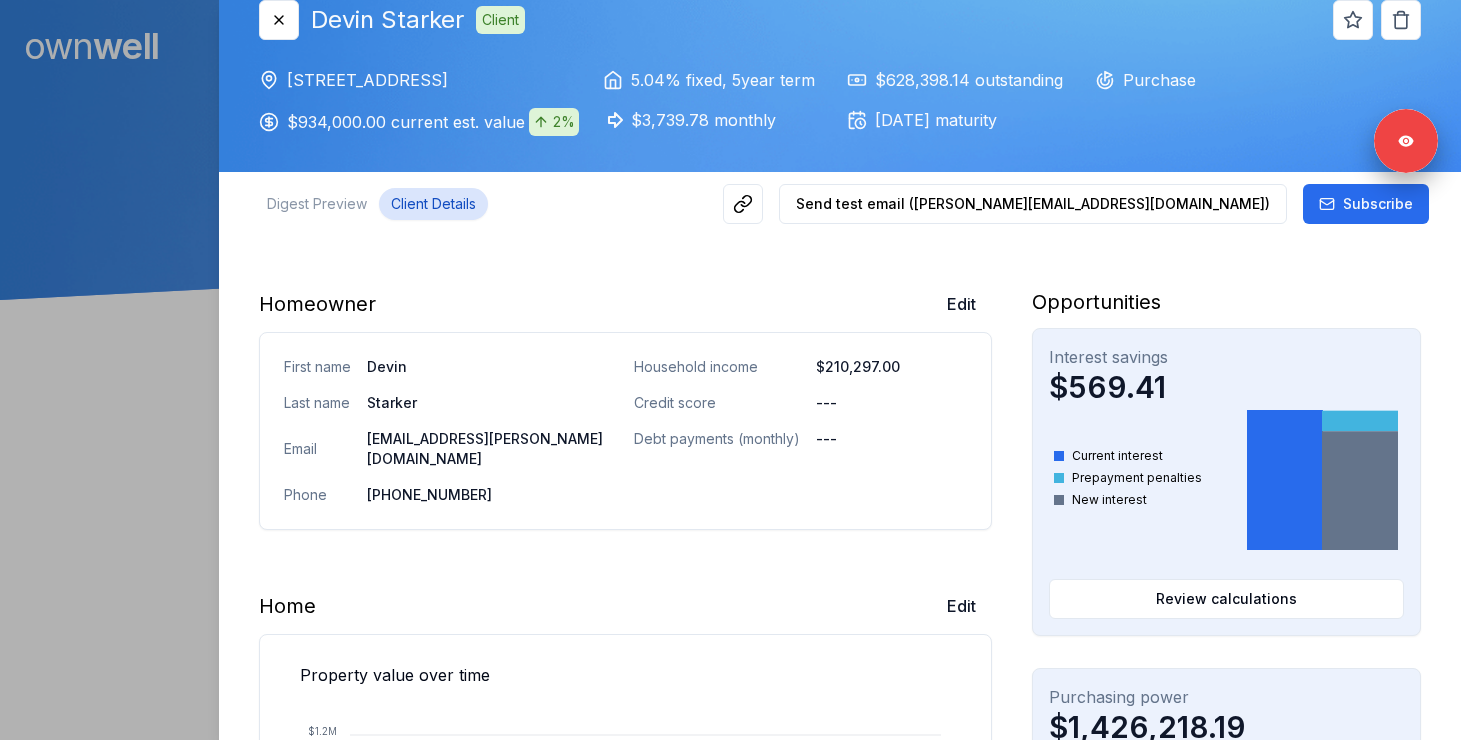 click at bounding box center [730, 370] 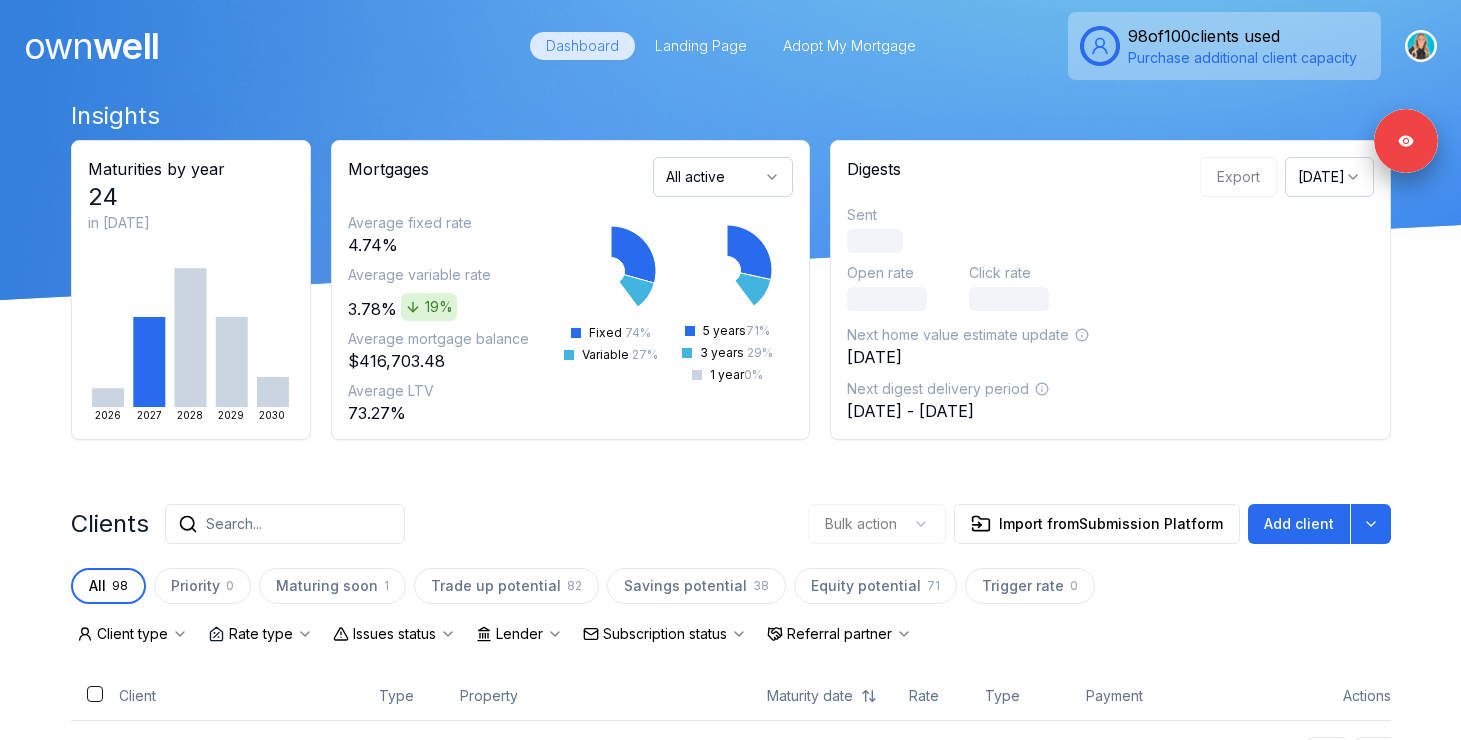 click on "Search..." at bounding box center [234, 524] 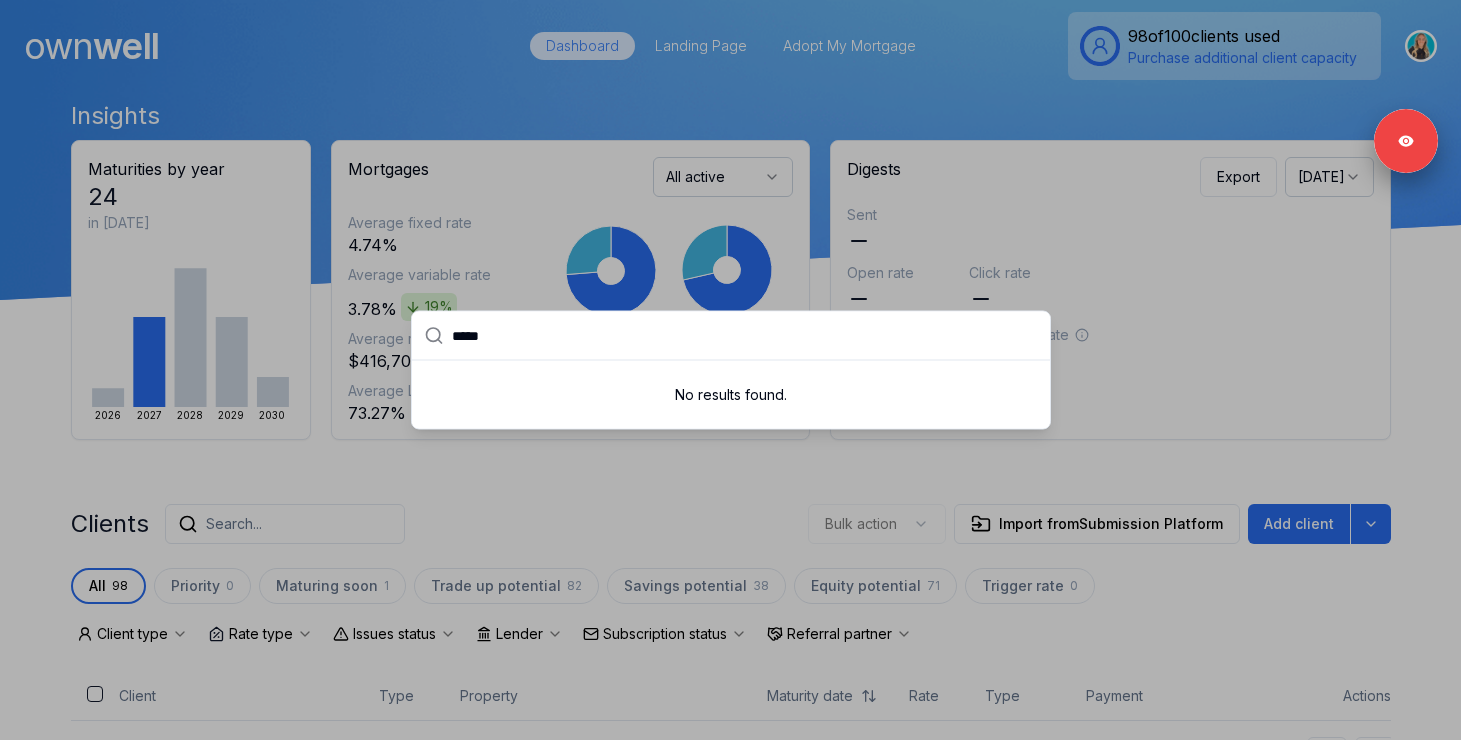 type on "*****" 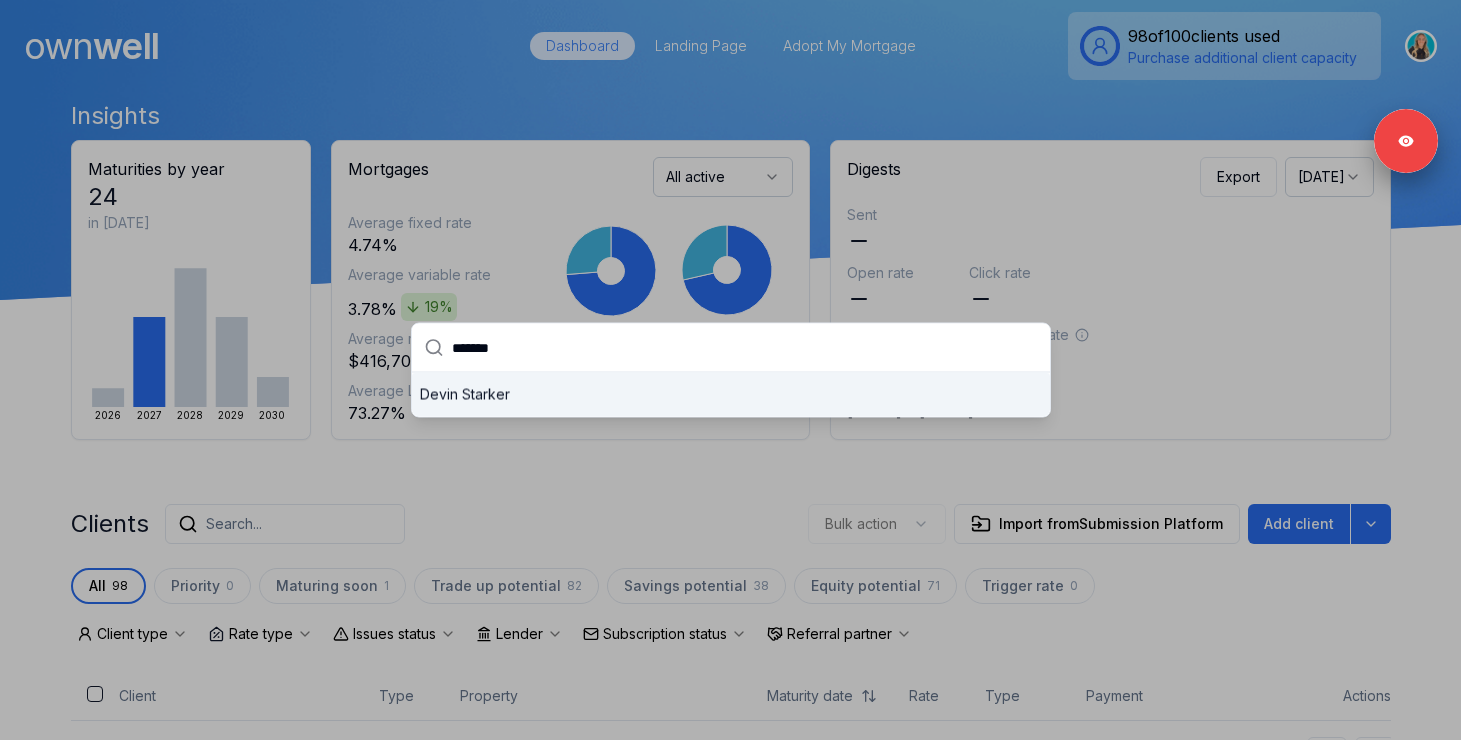type on "*******" 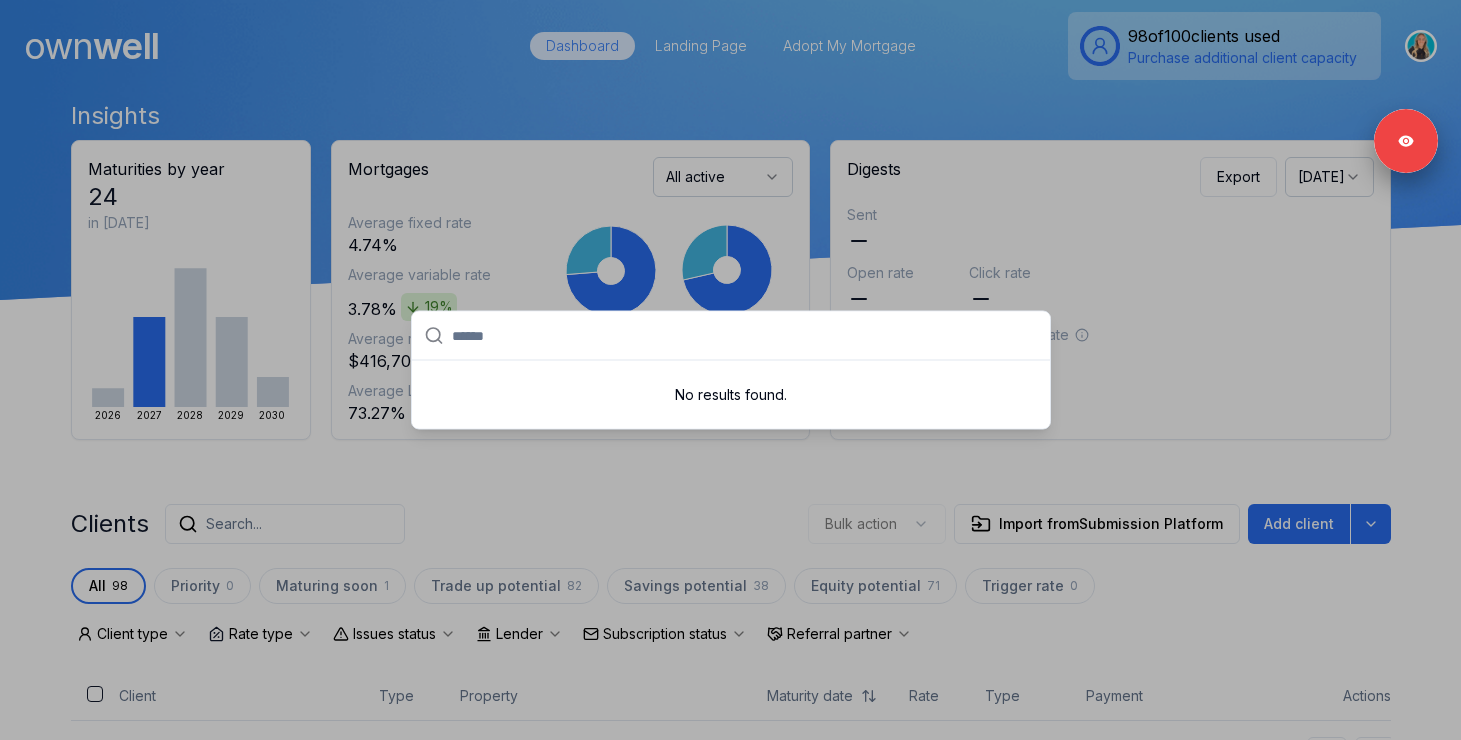 paste on "**********" 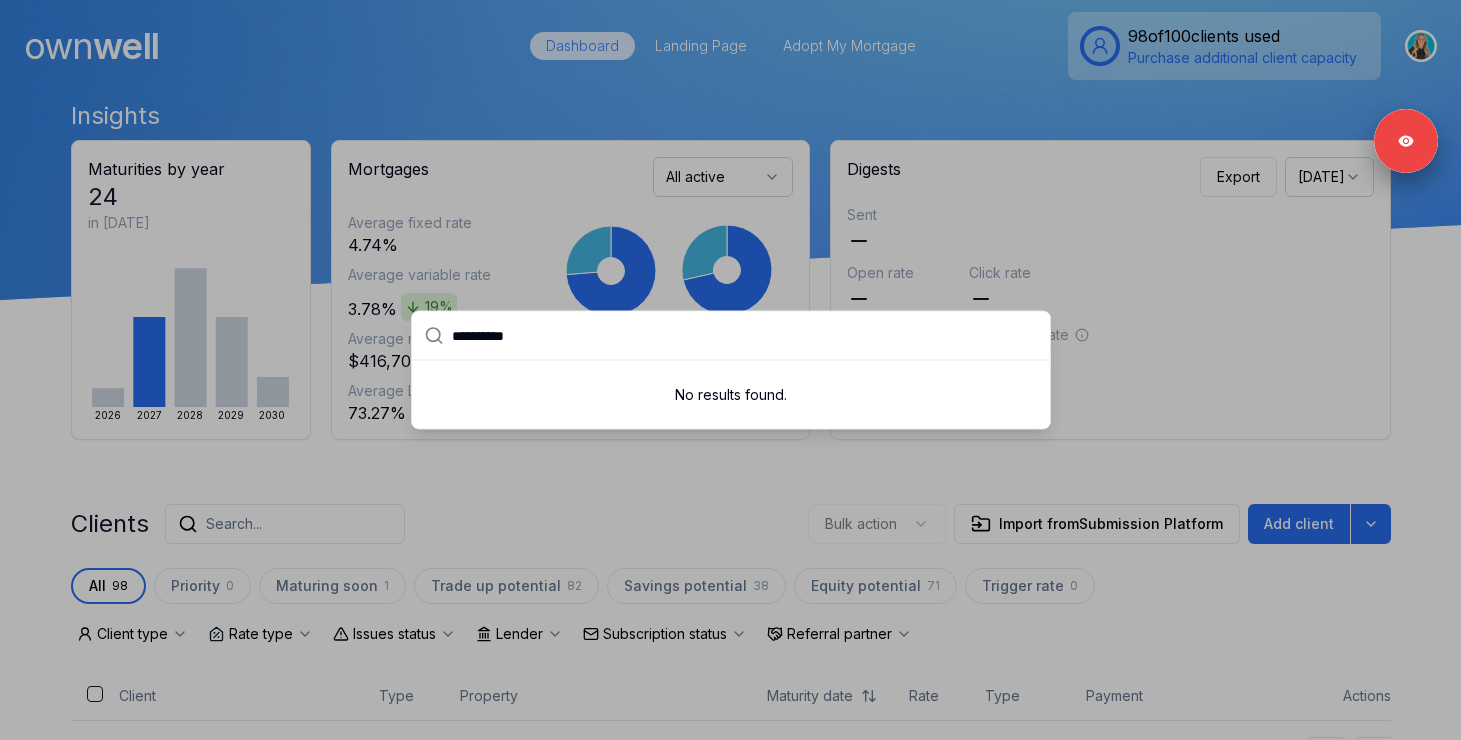 type on "**********" 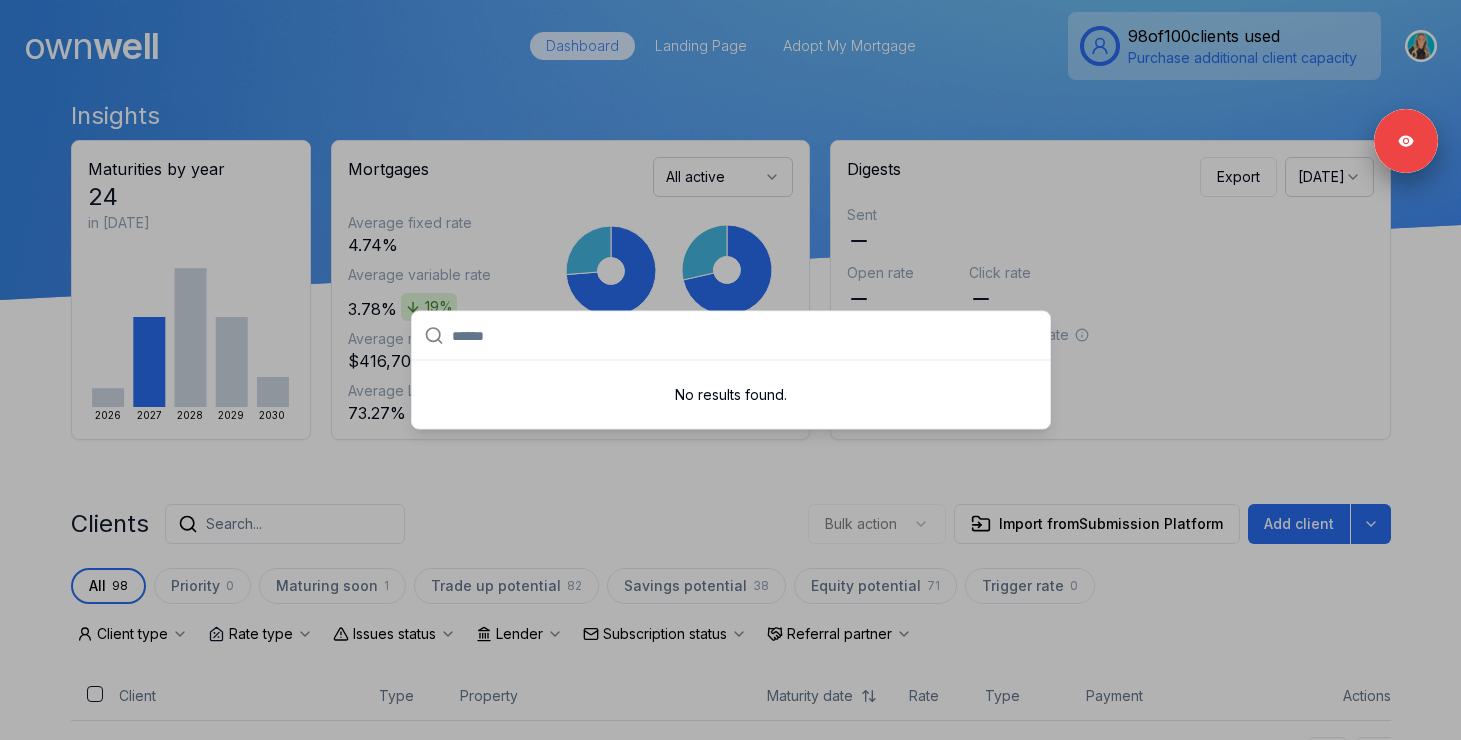 paste on "******" 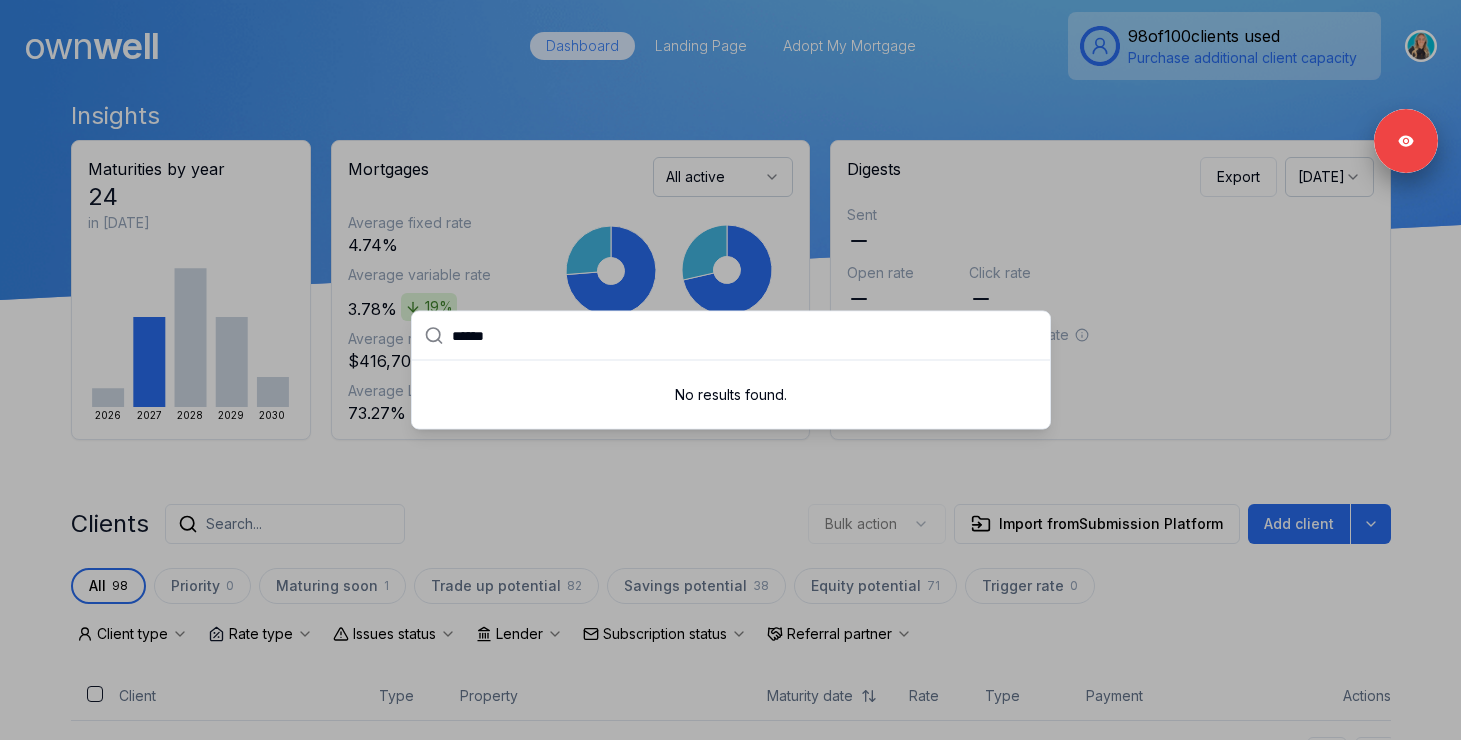 type on "******" 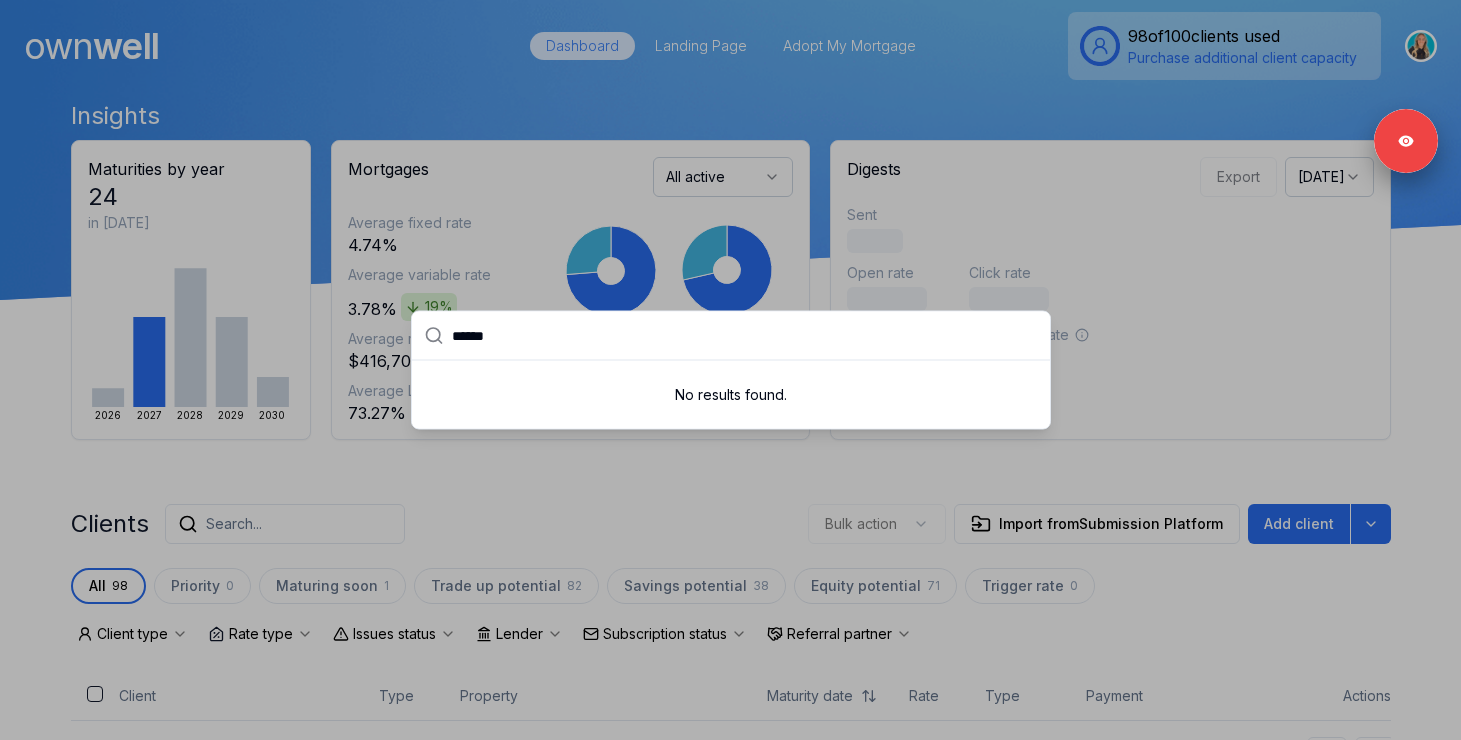 drag, startPoint x: 568, startPoint y: 343, endPoint x: 333, endPoint y: 339, distance: 235.03404 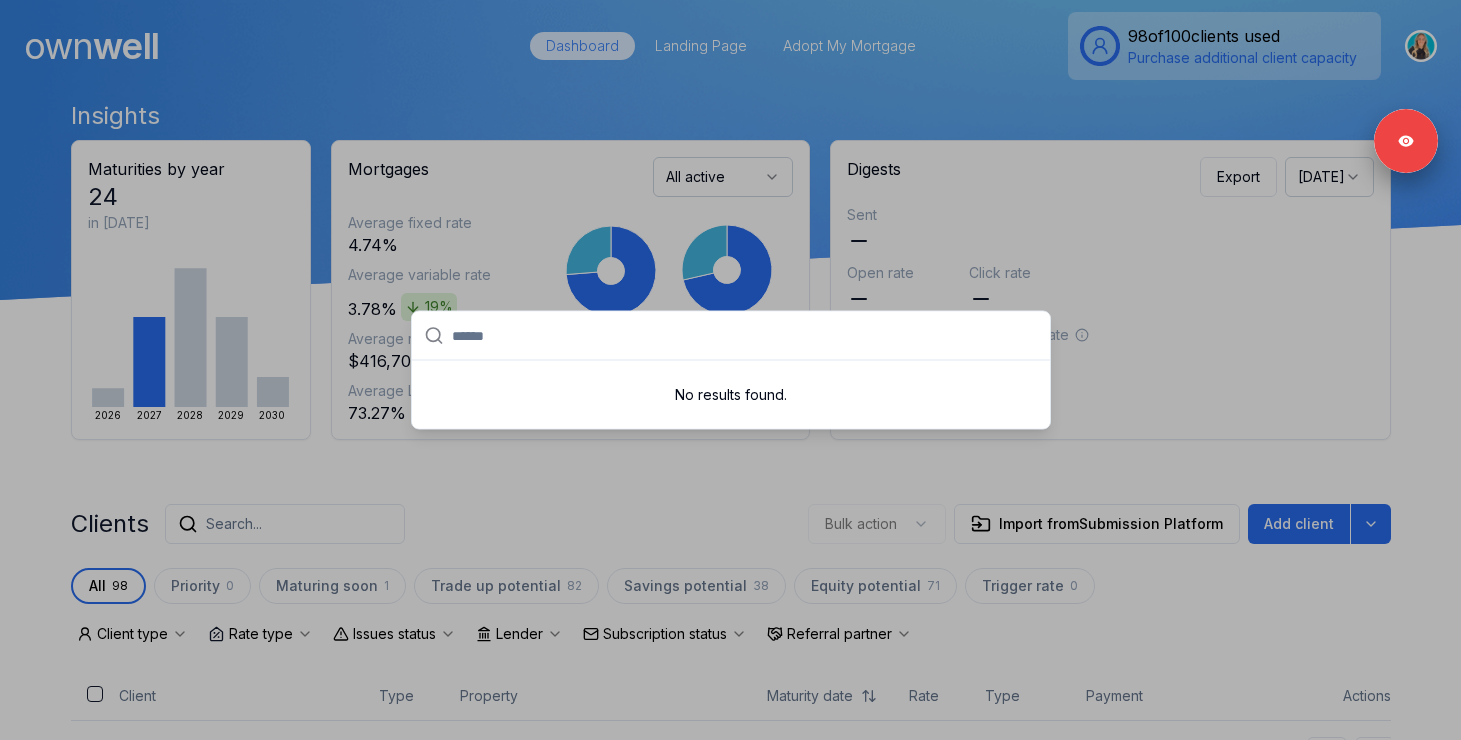 paste on "**********" 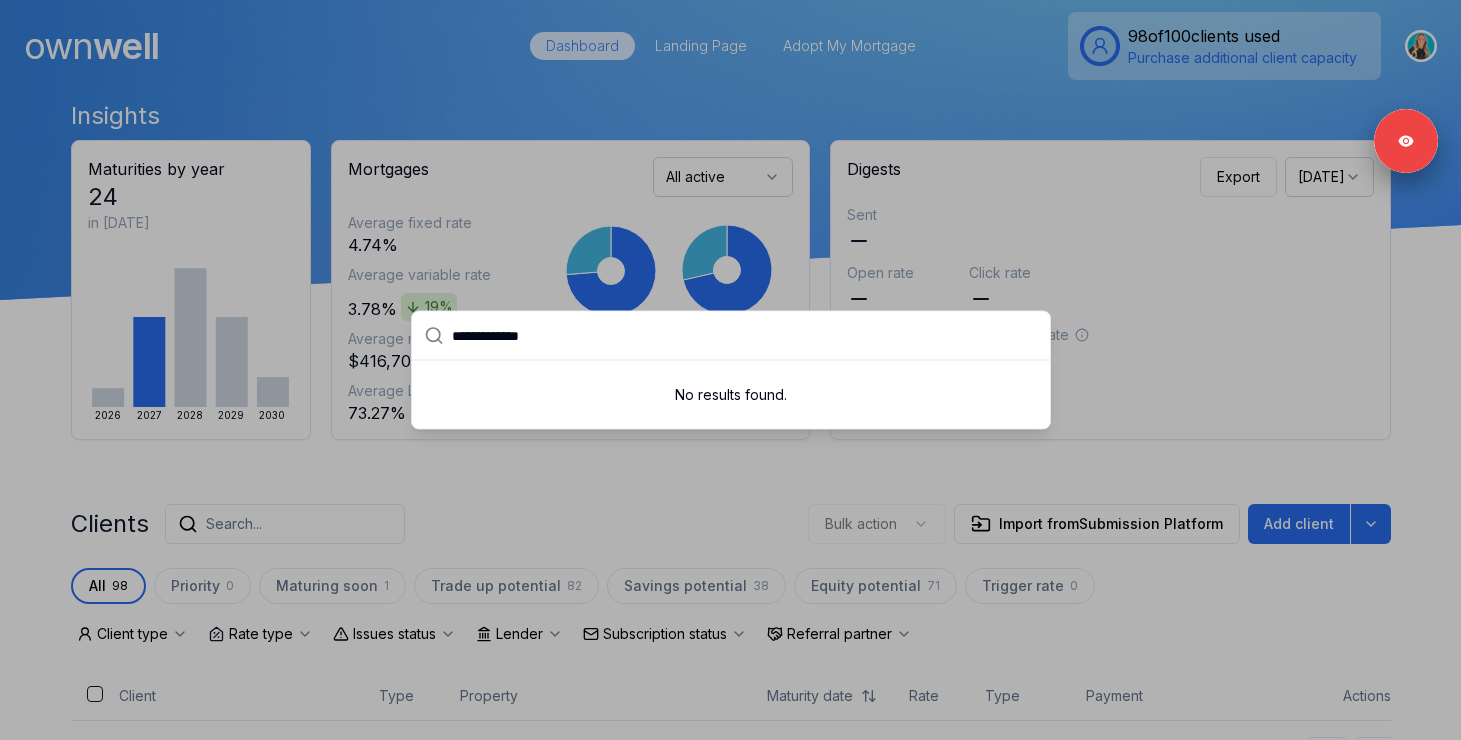 type on "**********" 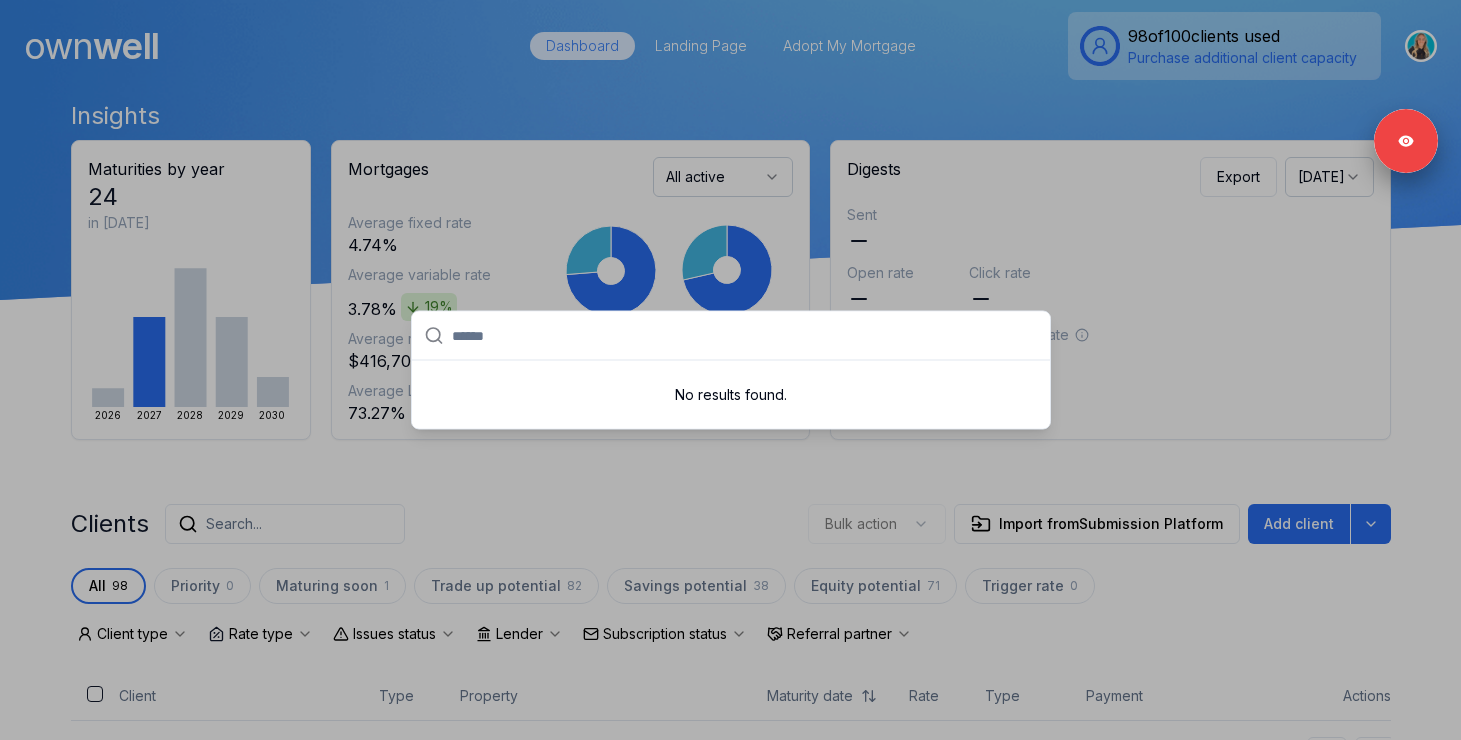 paste on "******" 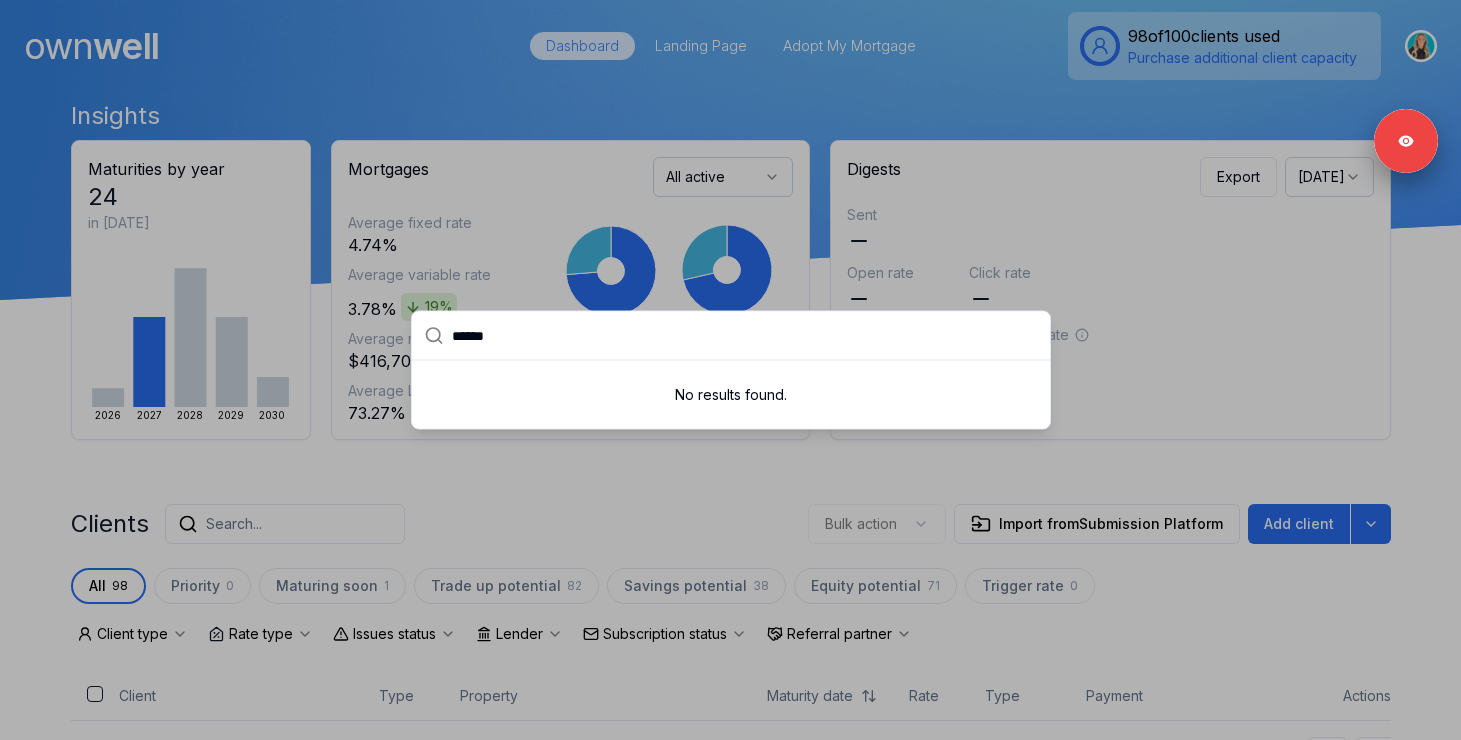type on "******" 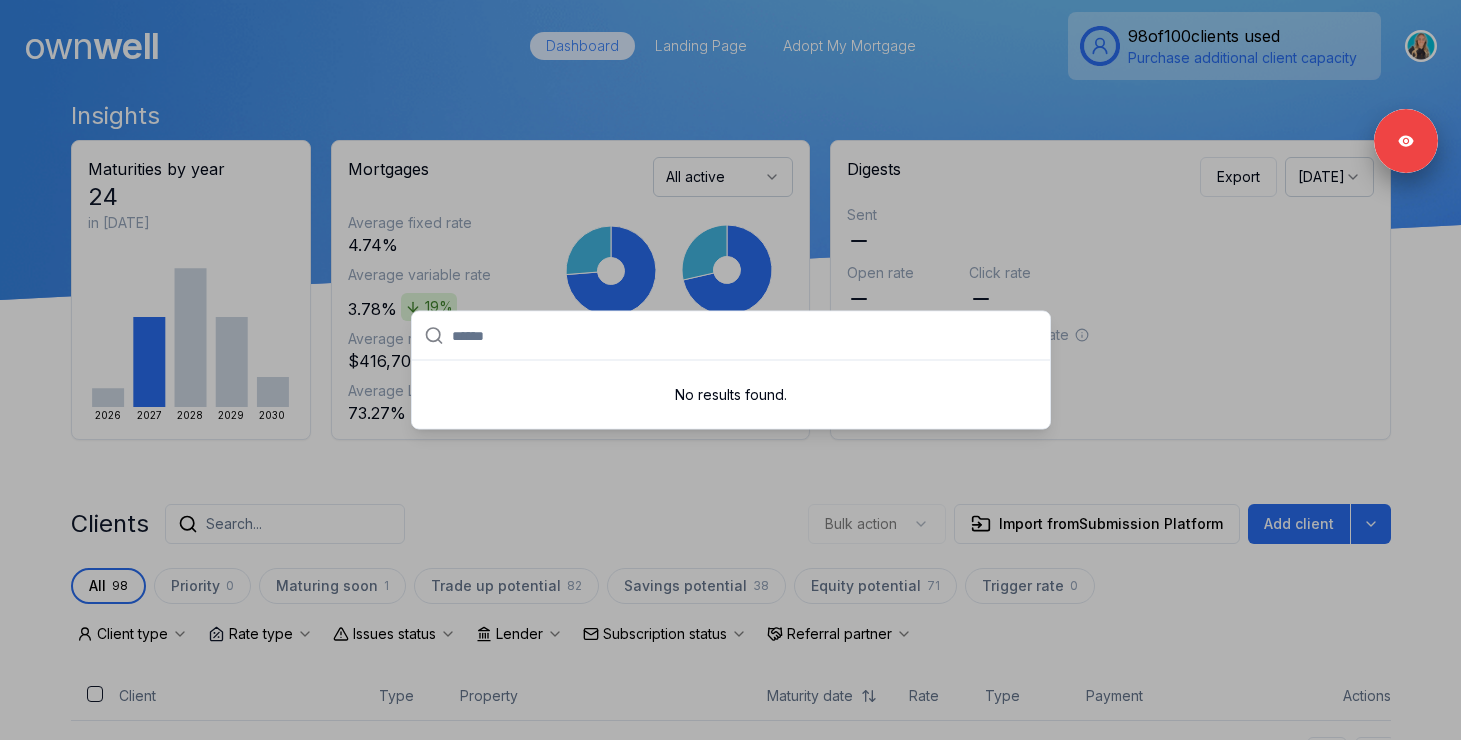 paste on "*****" 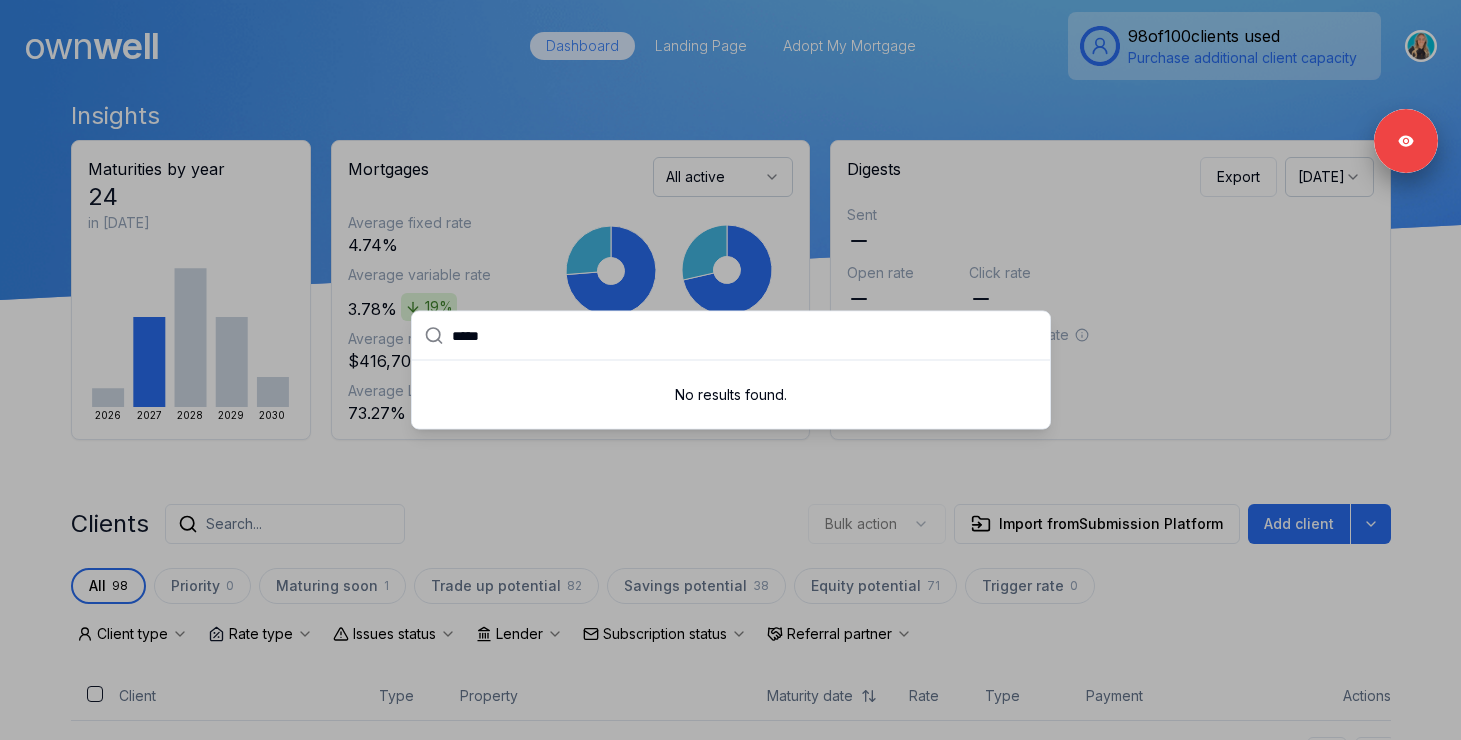 type on "*****" 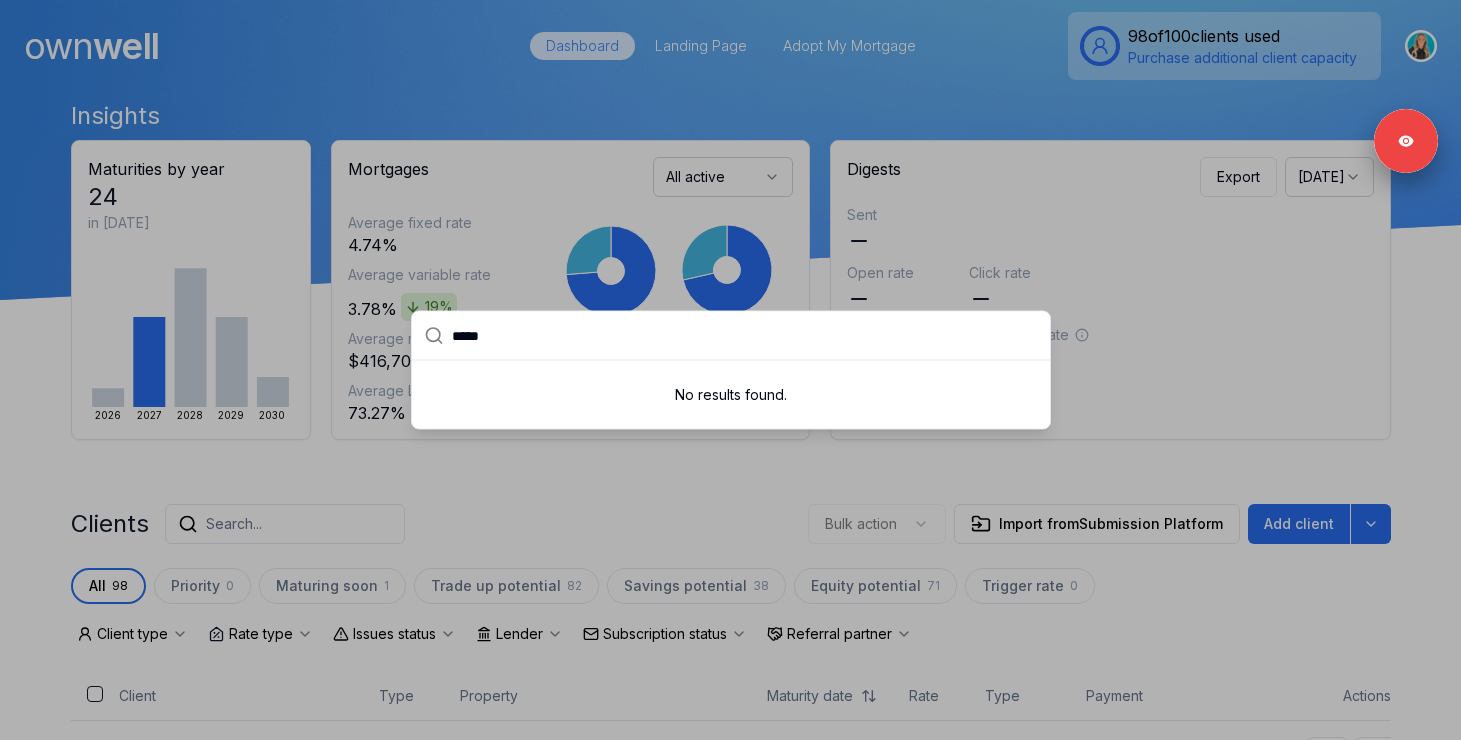 drag, startPoint x: 521, startPoint y: 338, endPoint x: 382, endPoint y: 339, distance: 139.0036 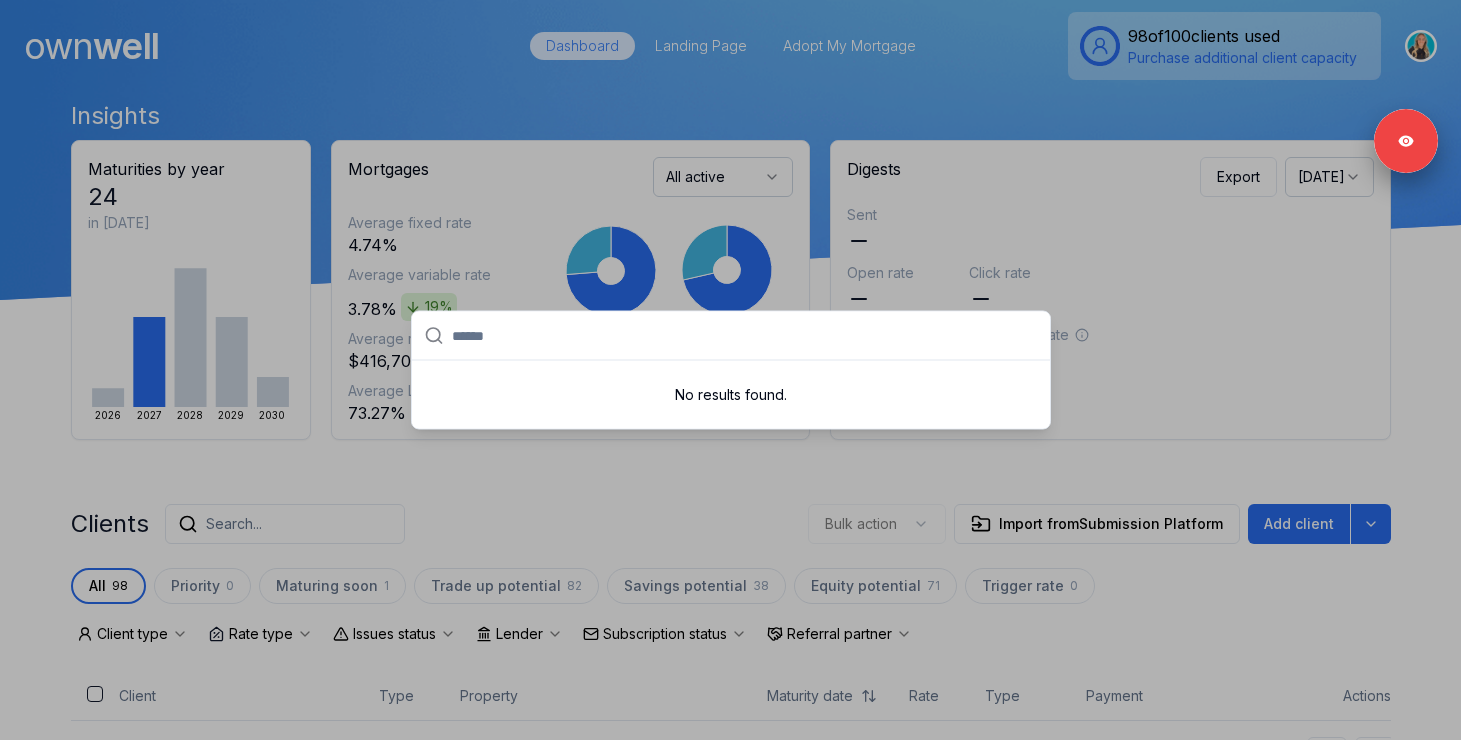 paste on "******" 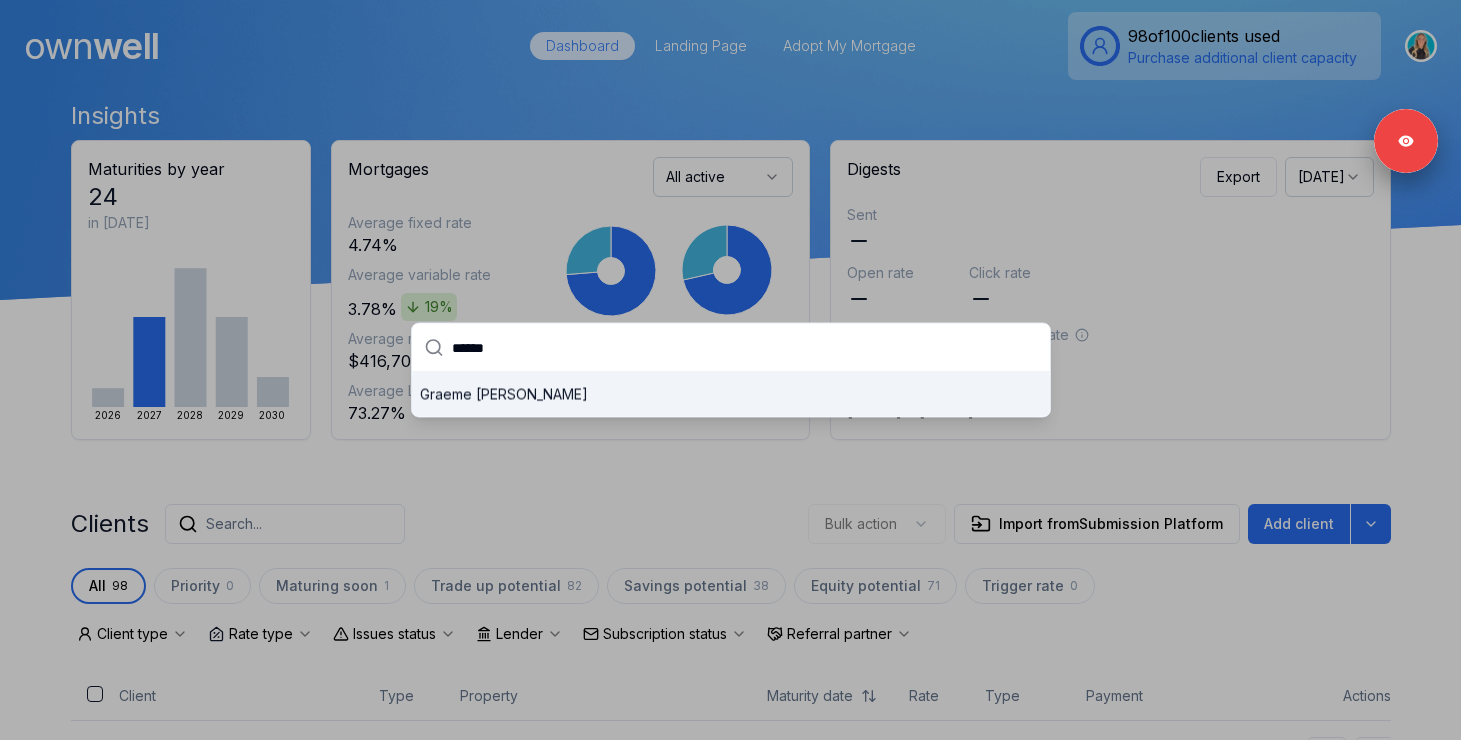 type on "******" 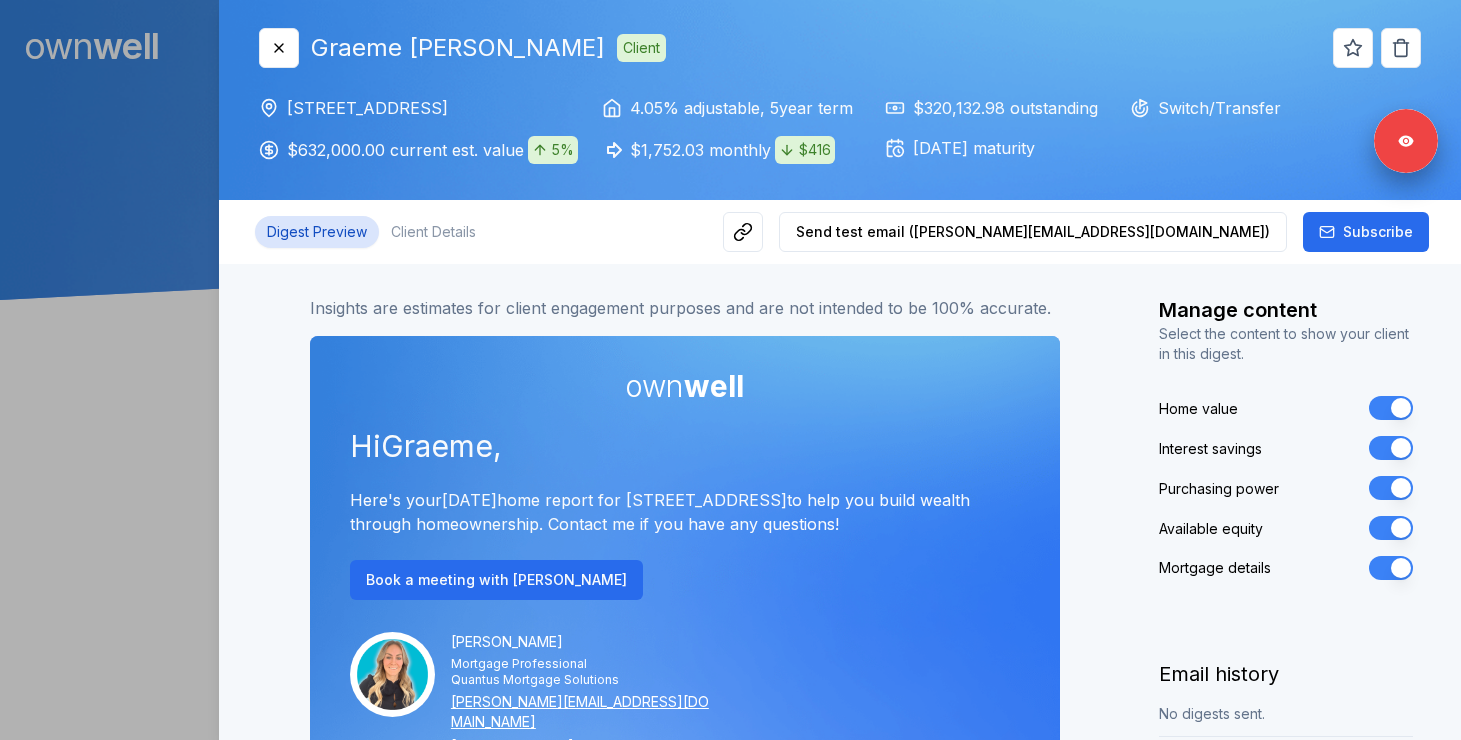 click at bounding box center (730, 370) 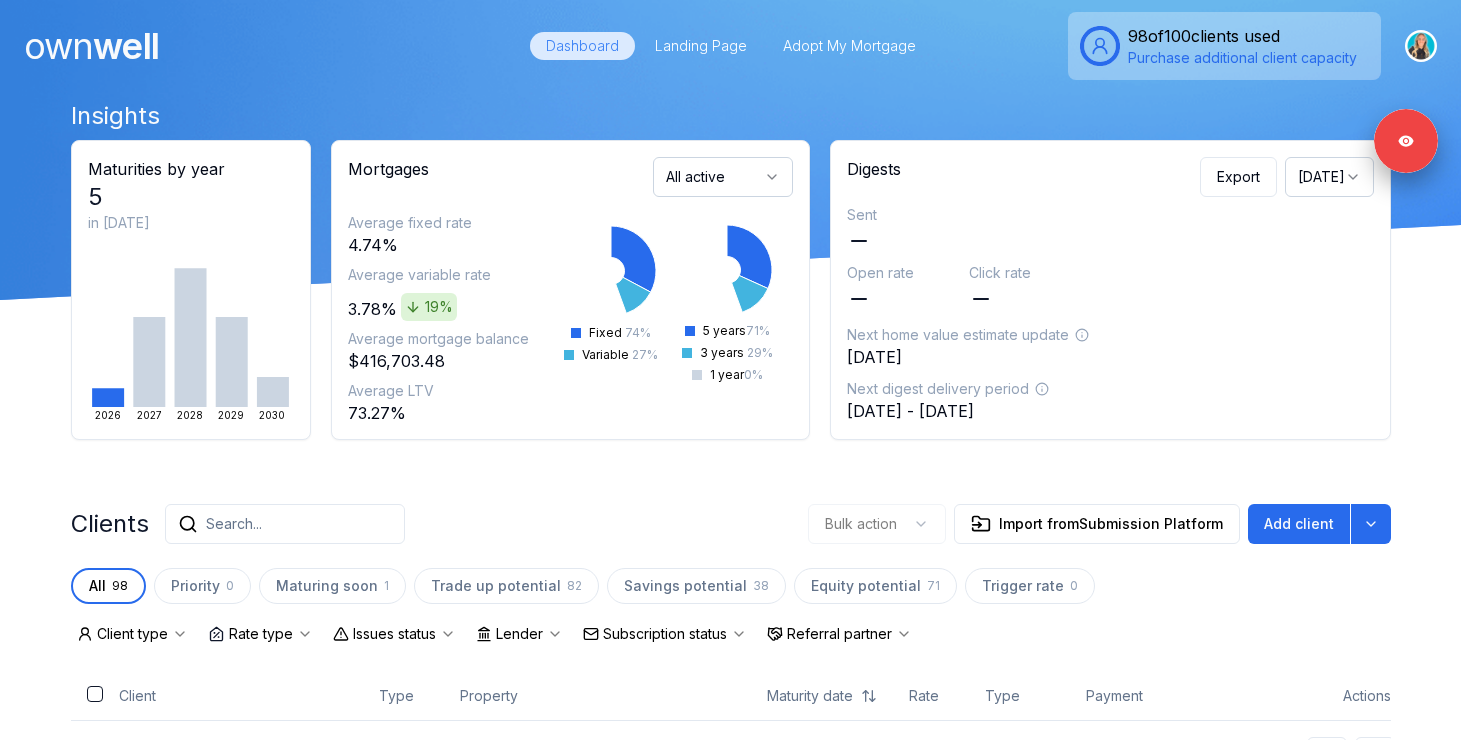 click on "Search..." at bounding box center [234, 524] 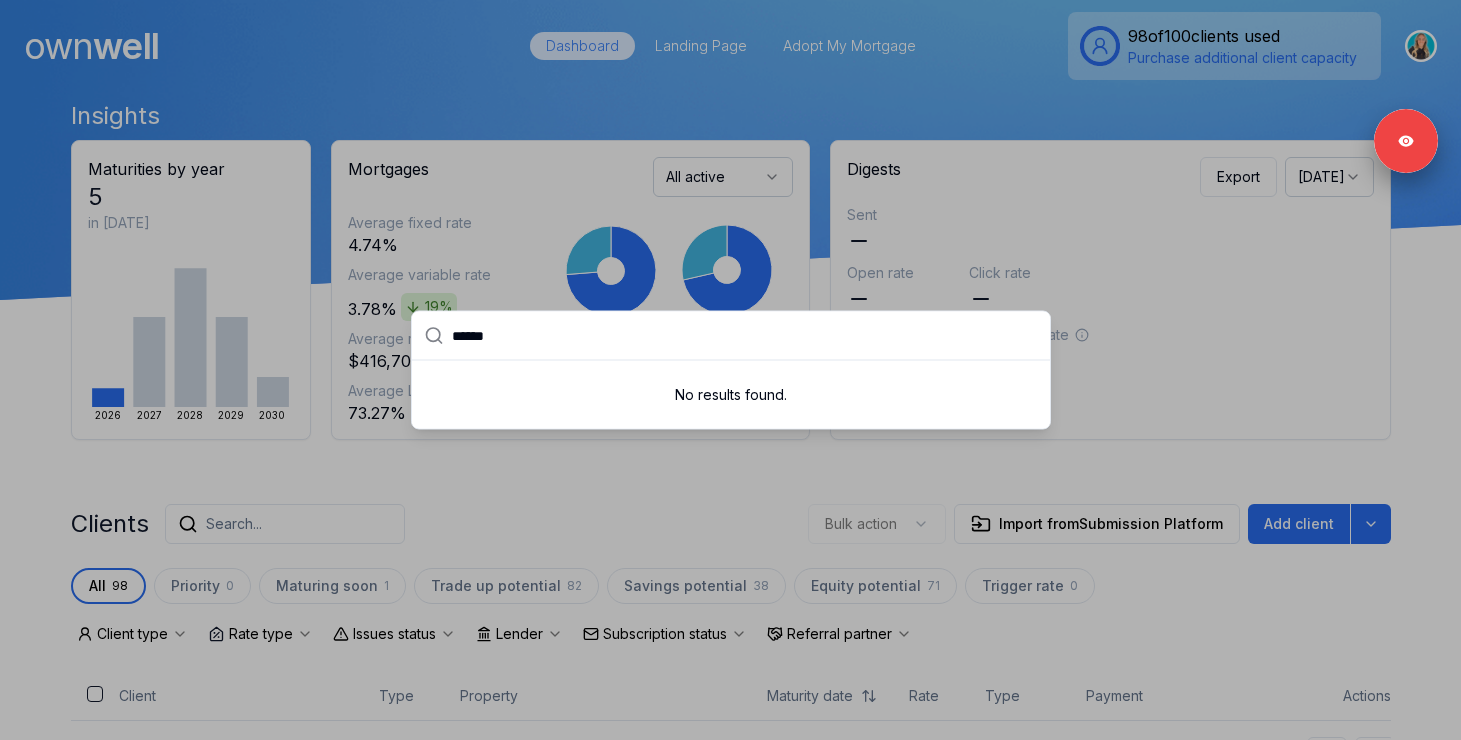 type on "******" 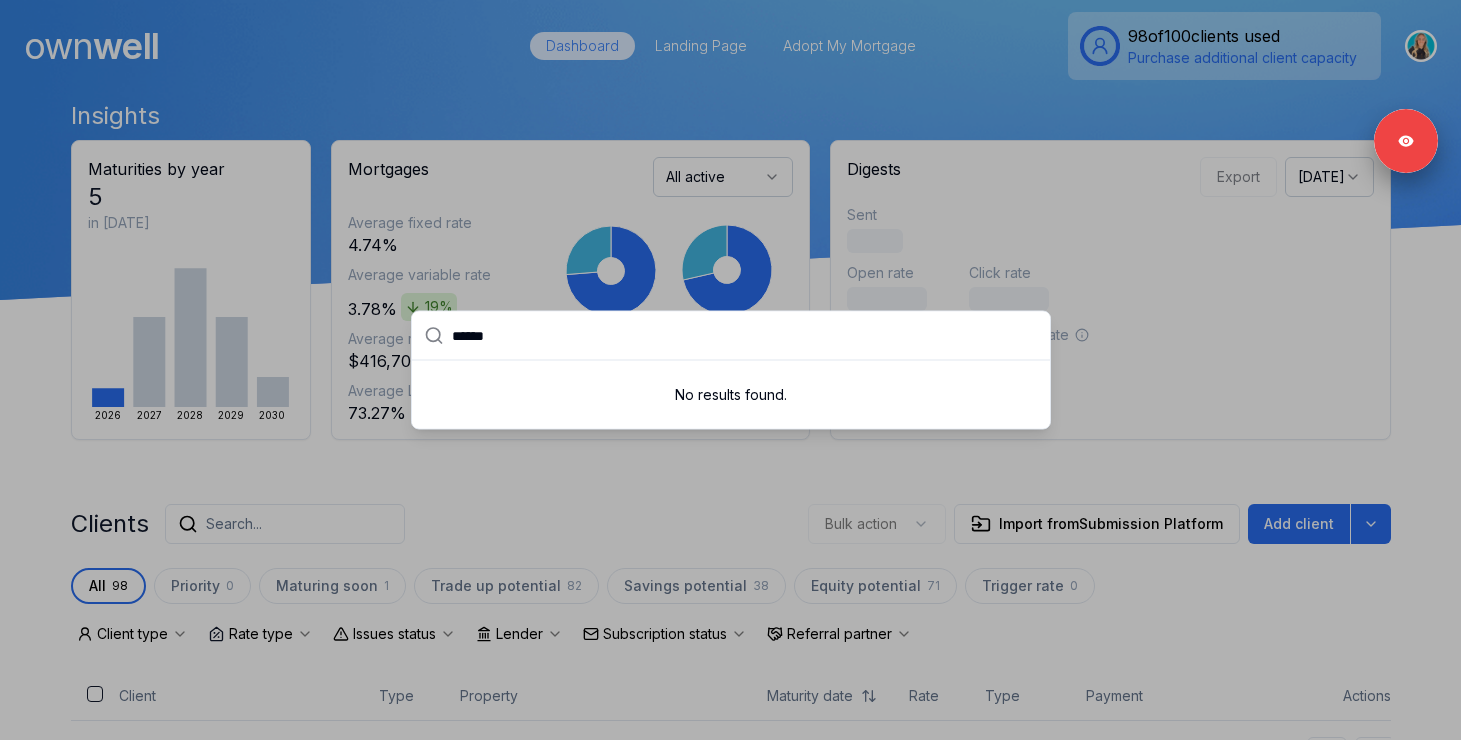drag, startPoint x: 508, startPoint y: 340, endPoint x: 398, endPoint y: 327, distance: 110.76552 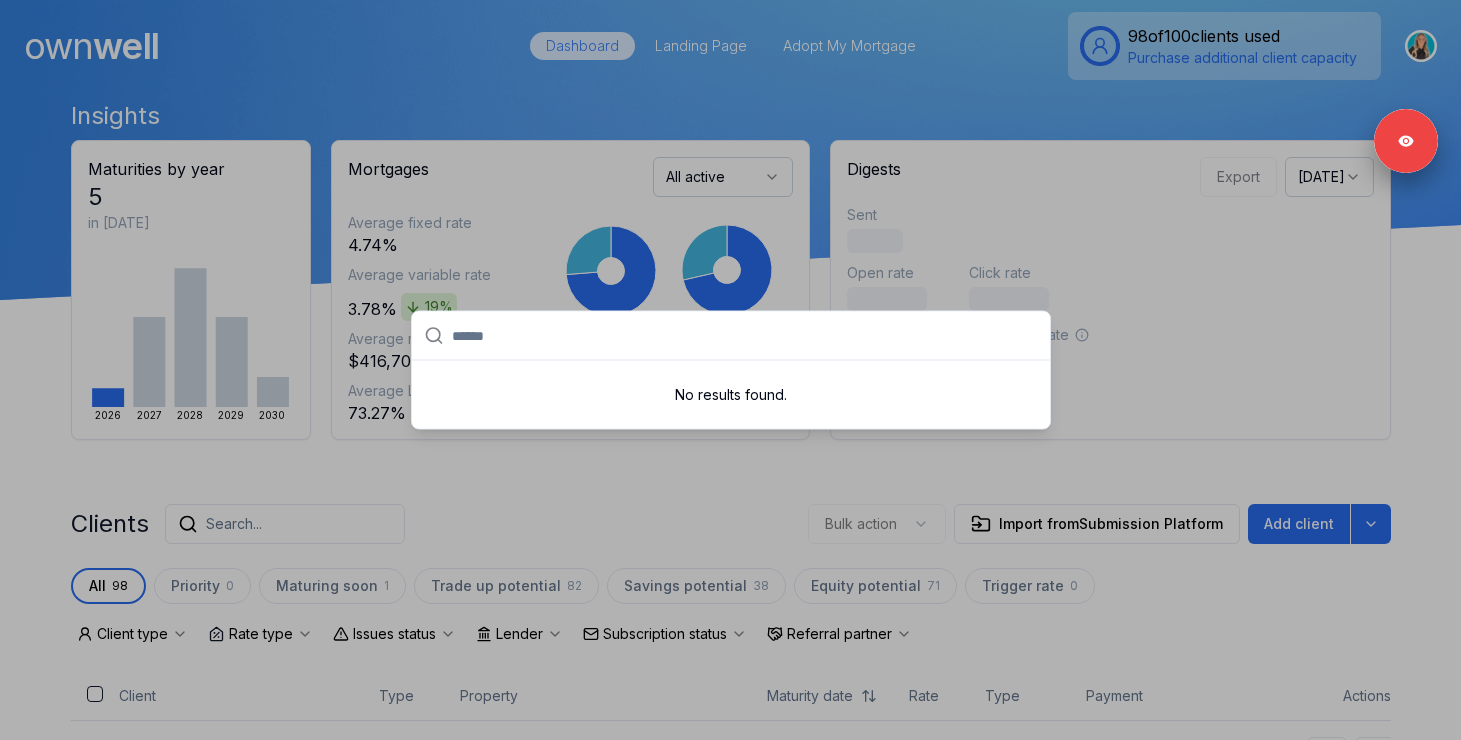paste on "**********" 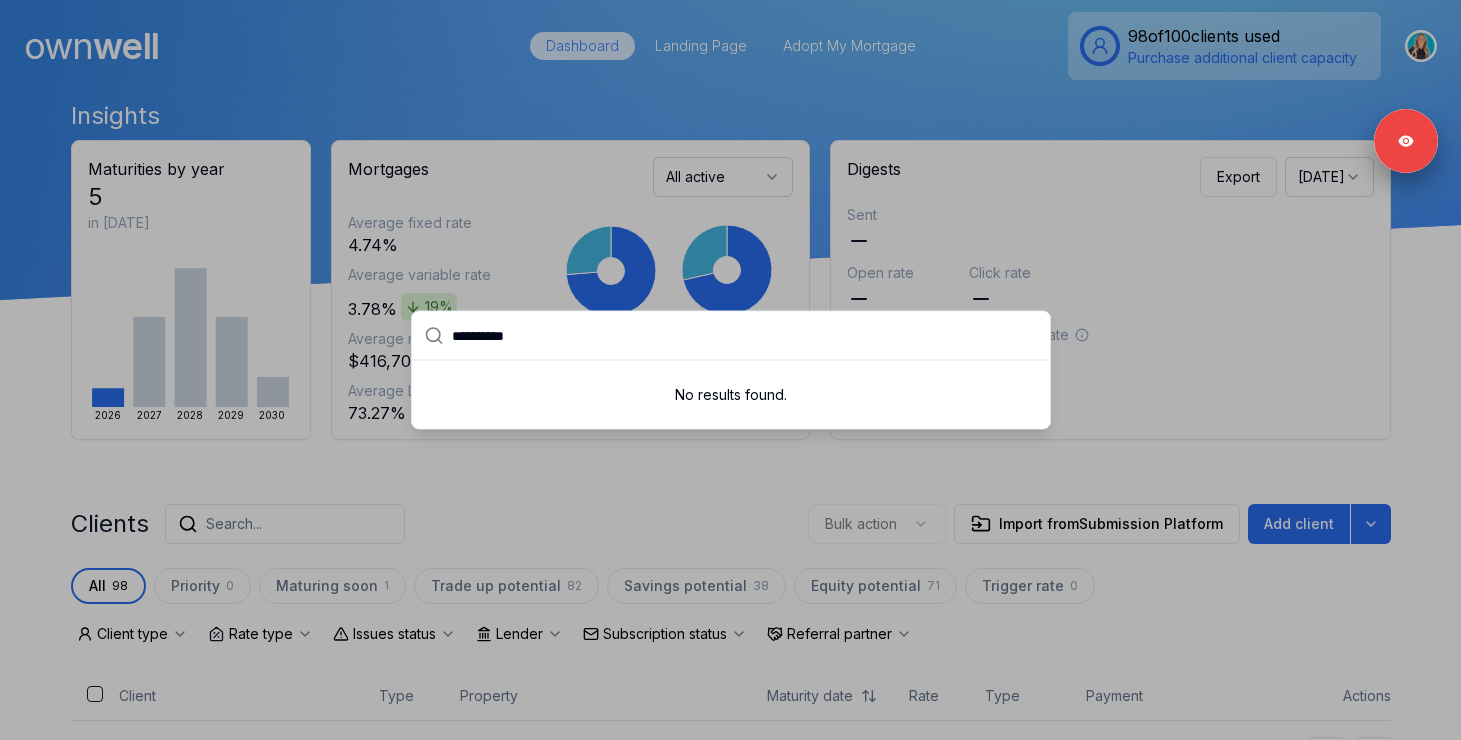 type on "**********" 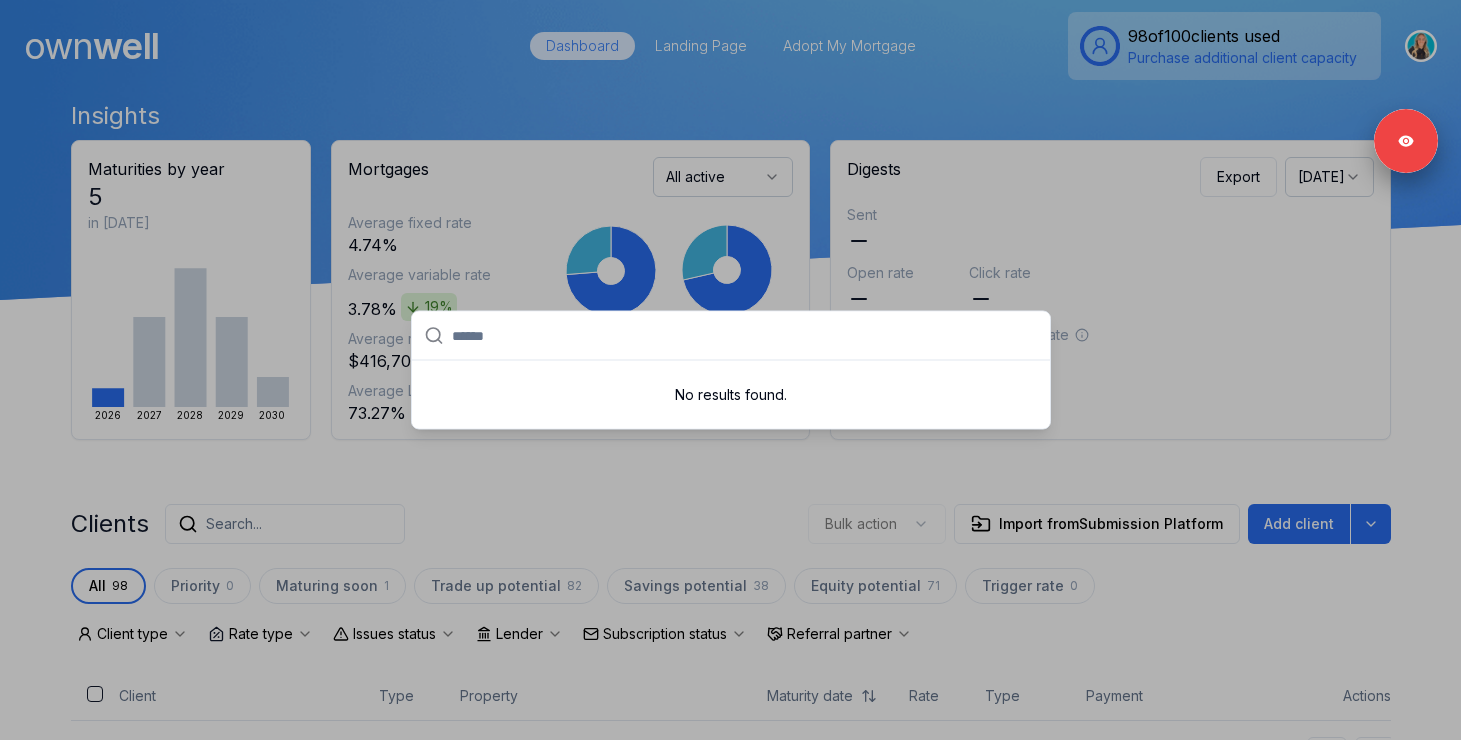 paste on "**********" 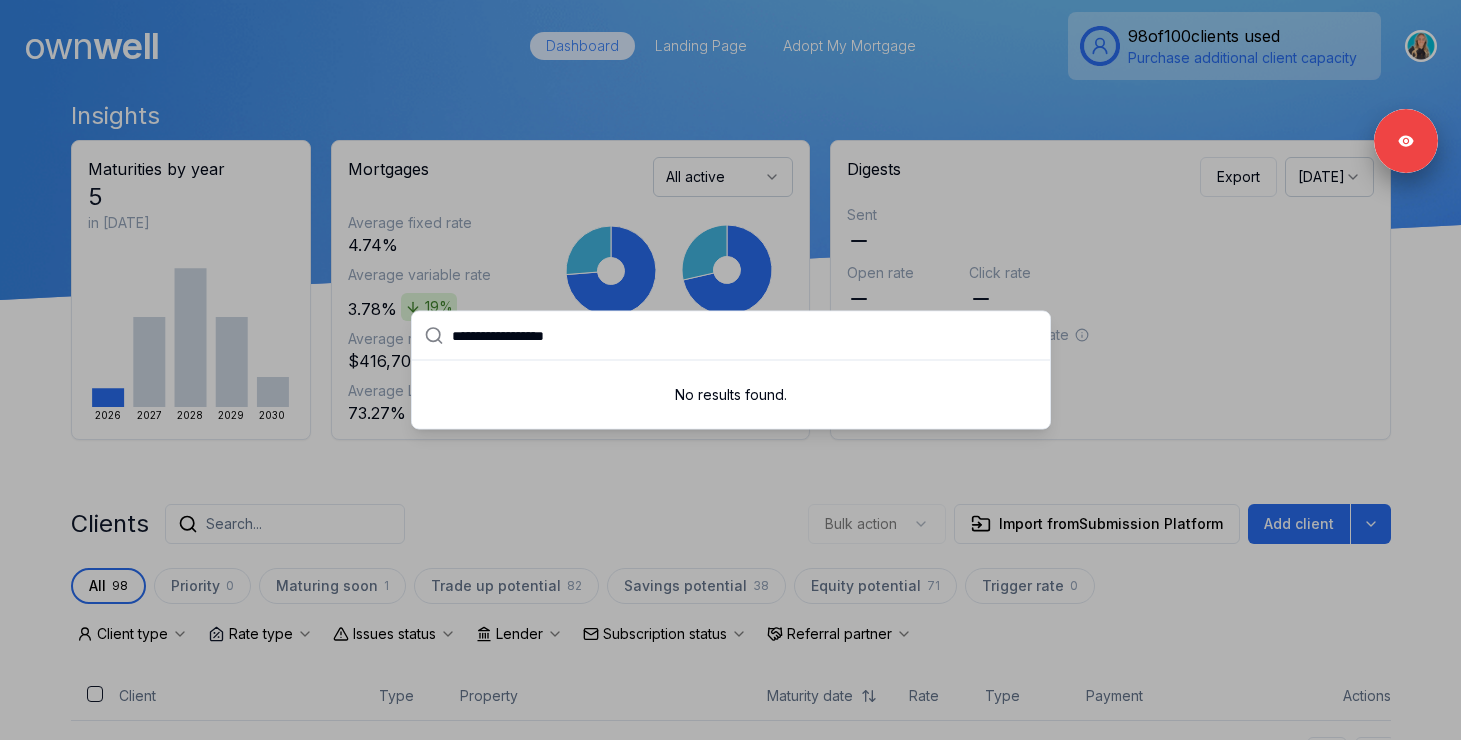 type on "**********" 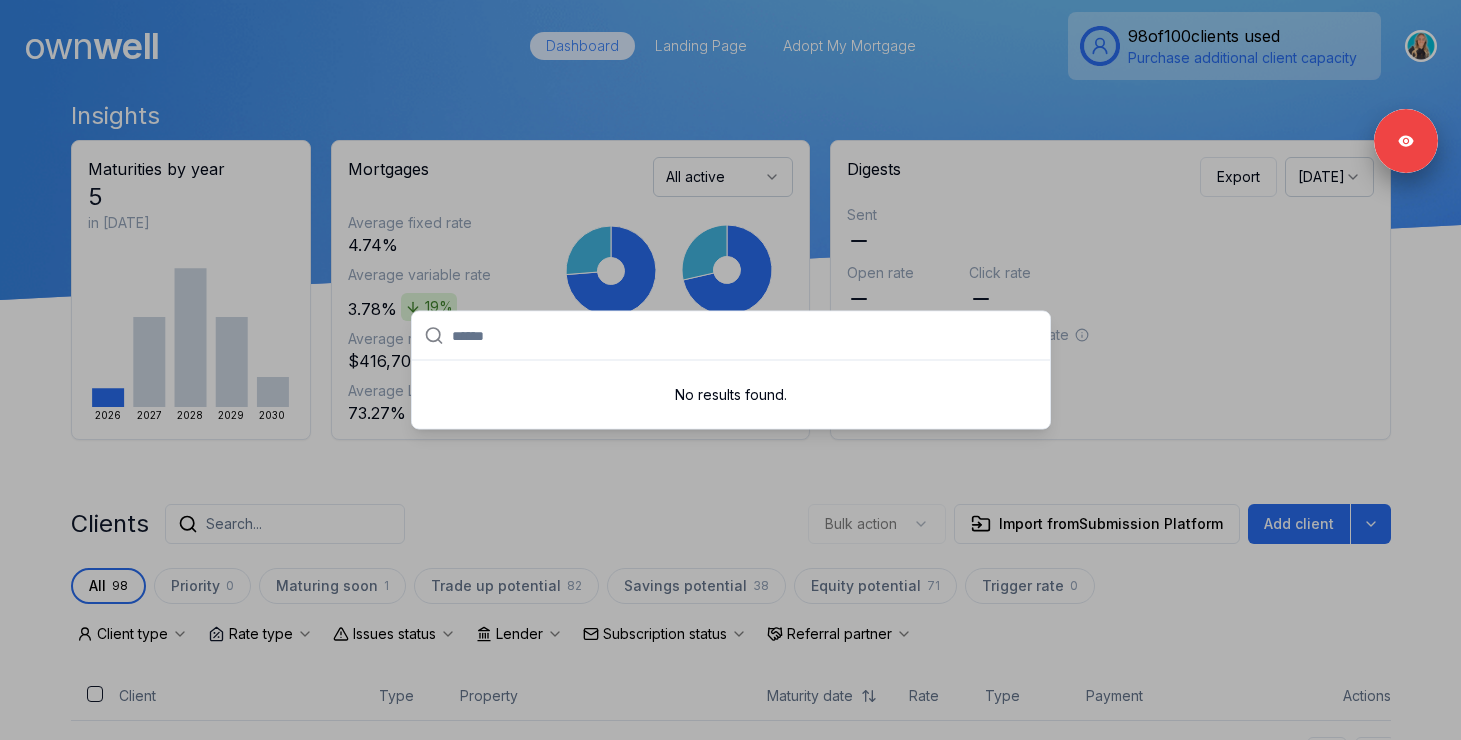 paste on "******" 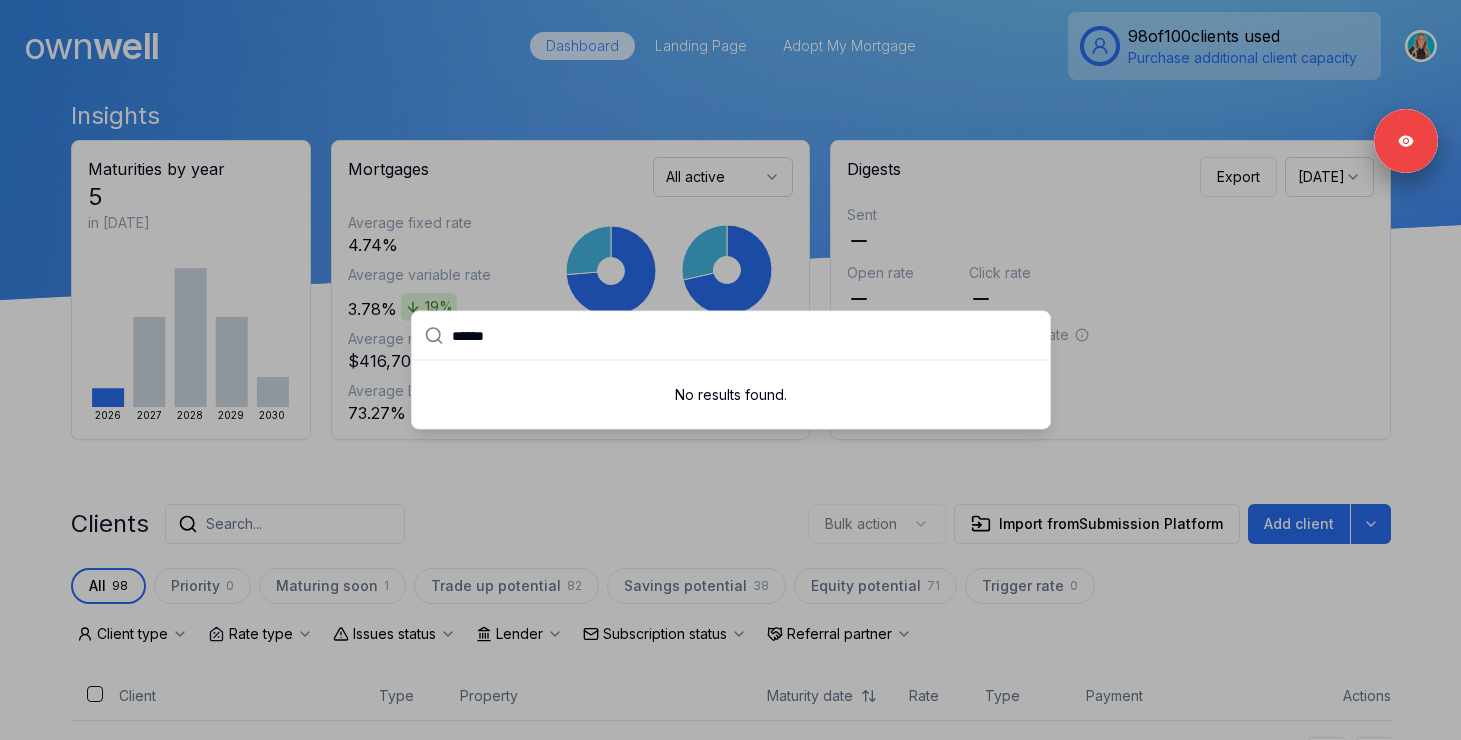 type on "******" 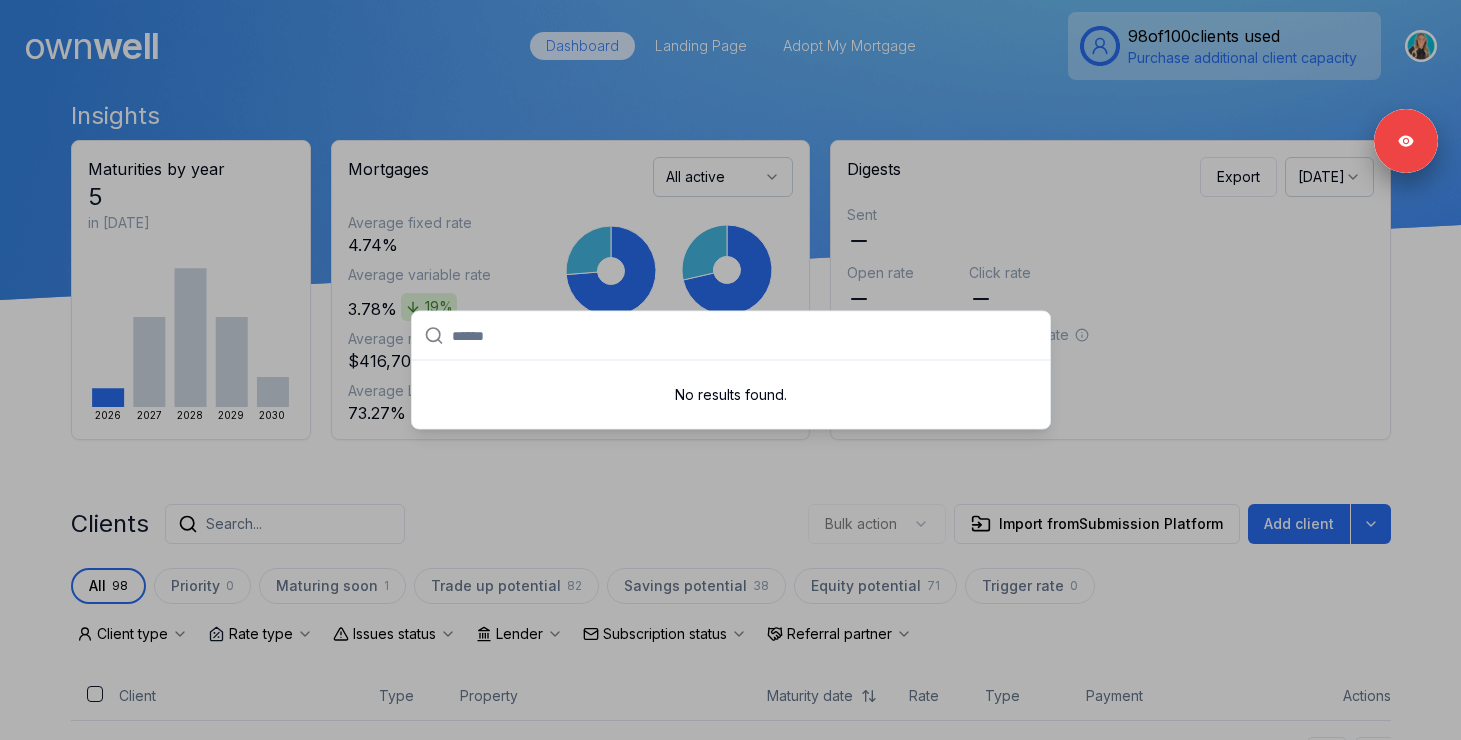 paste on "**********" 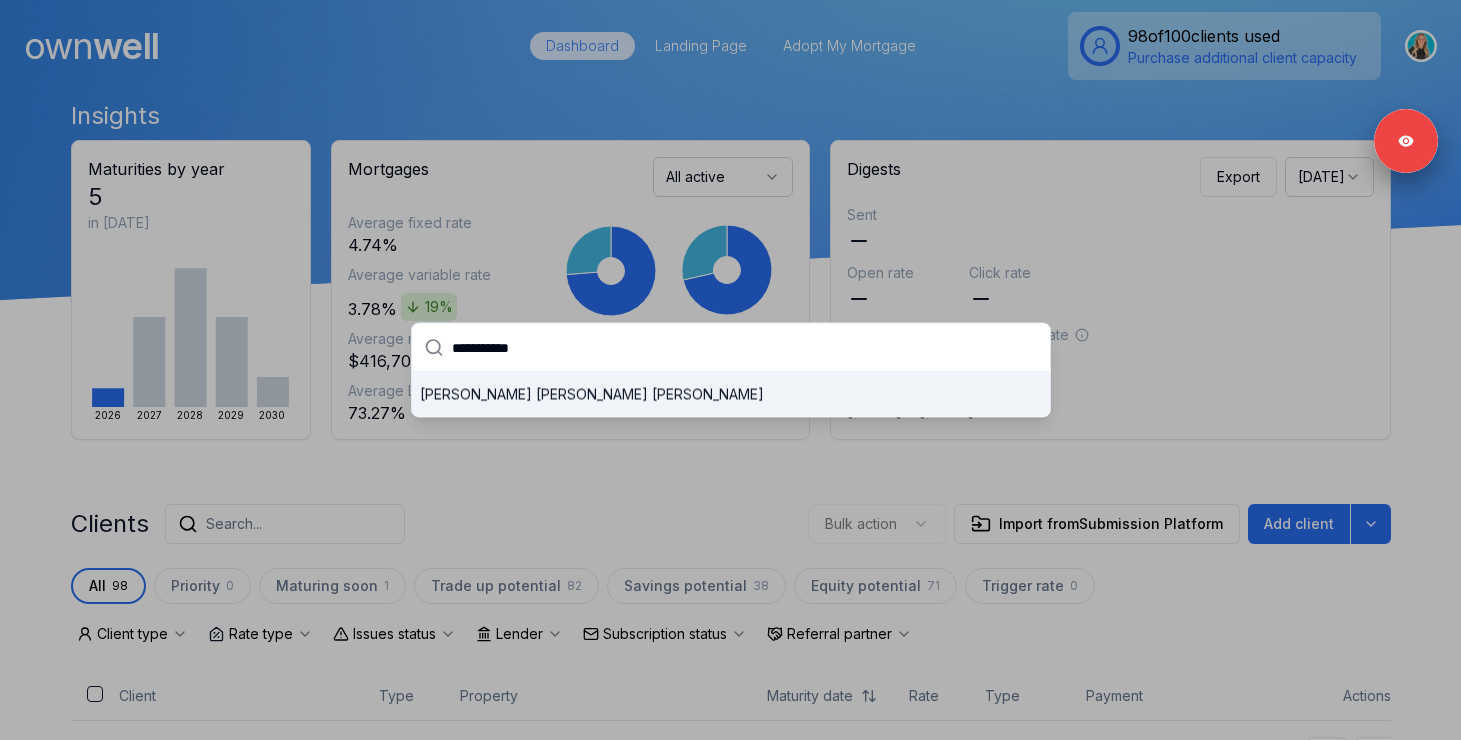 type on "**********" 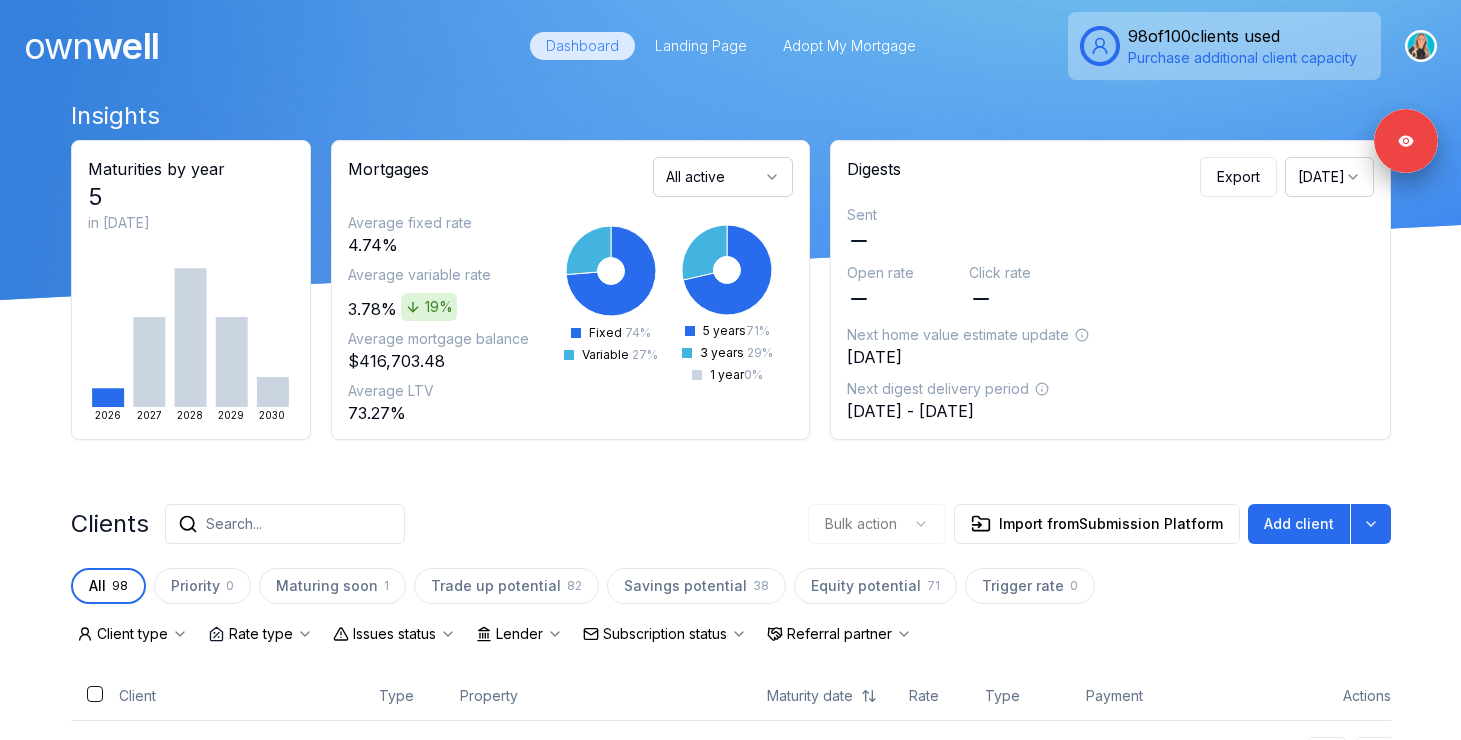 click on "Search..." at bounding box center [285, 524] 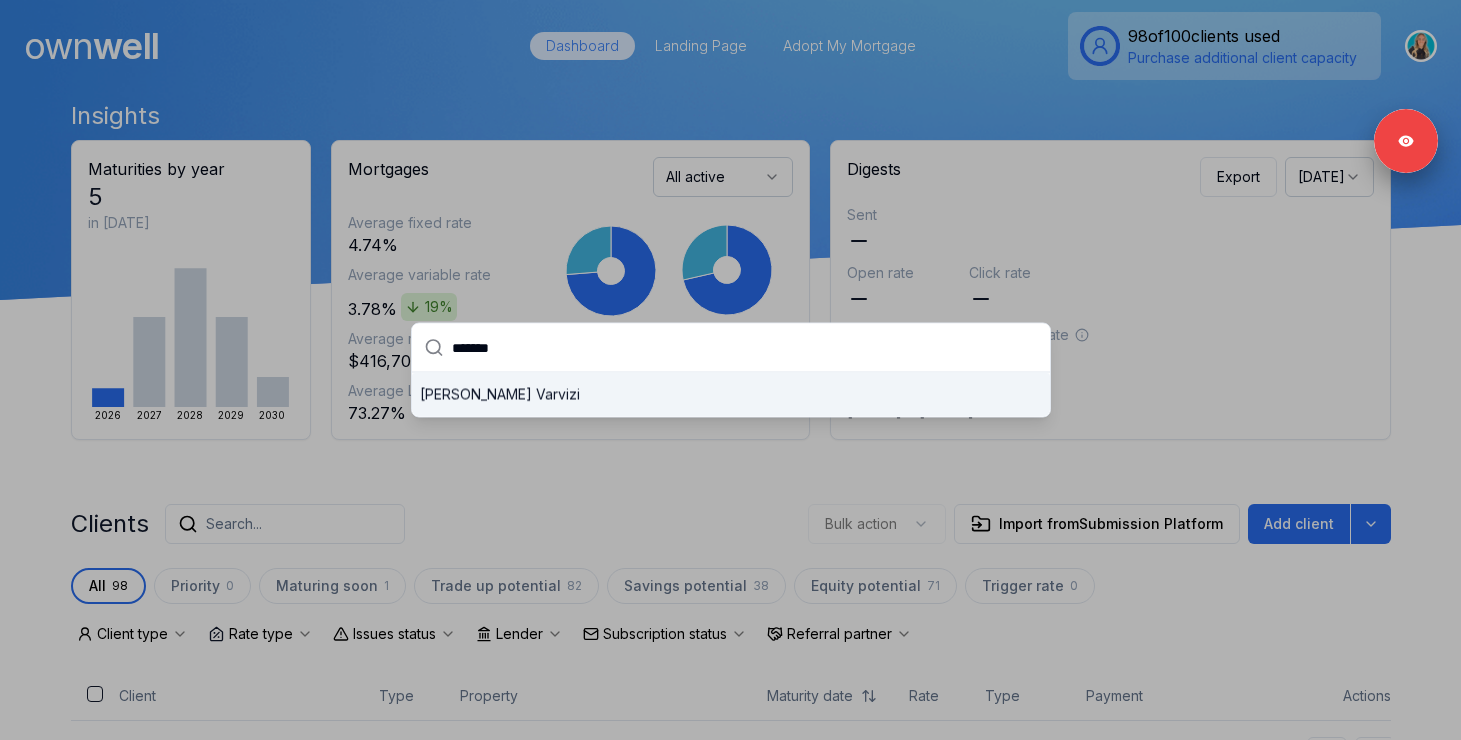 type on "*******" 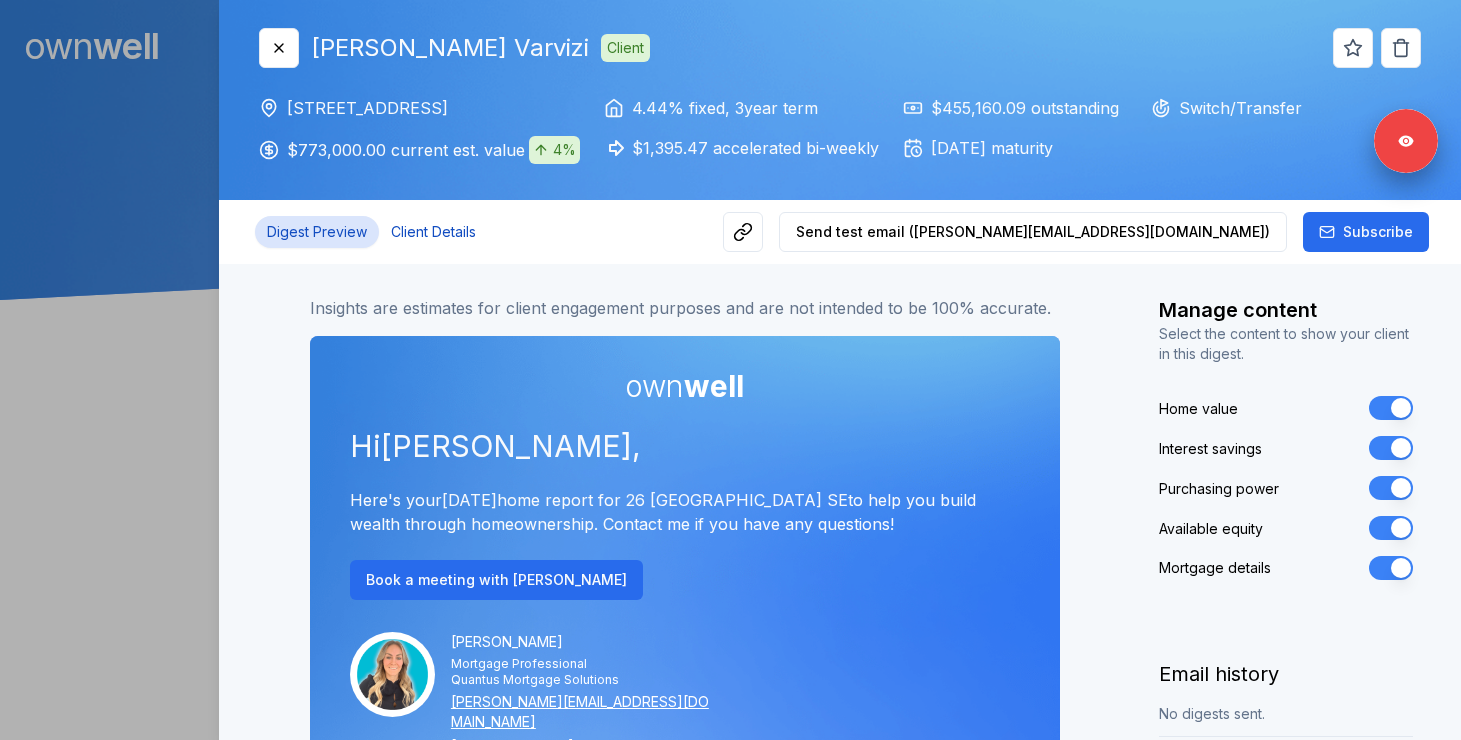click on "Client Details" at bounding box center [433, 232] 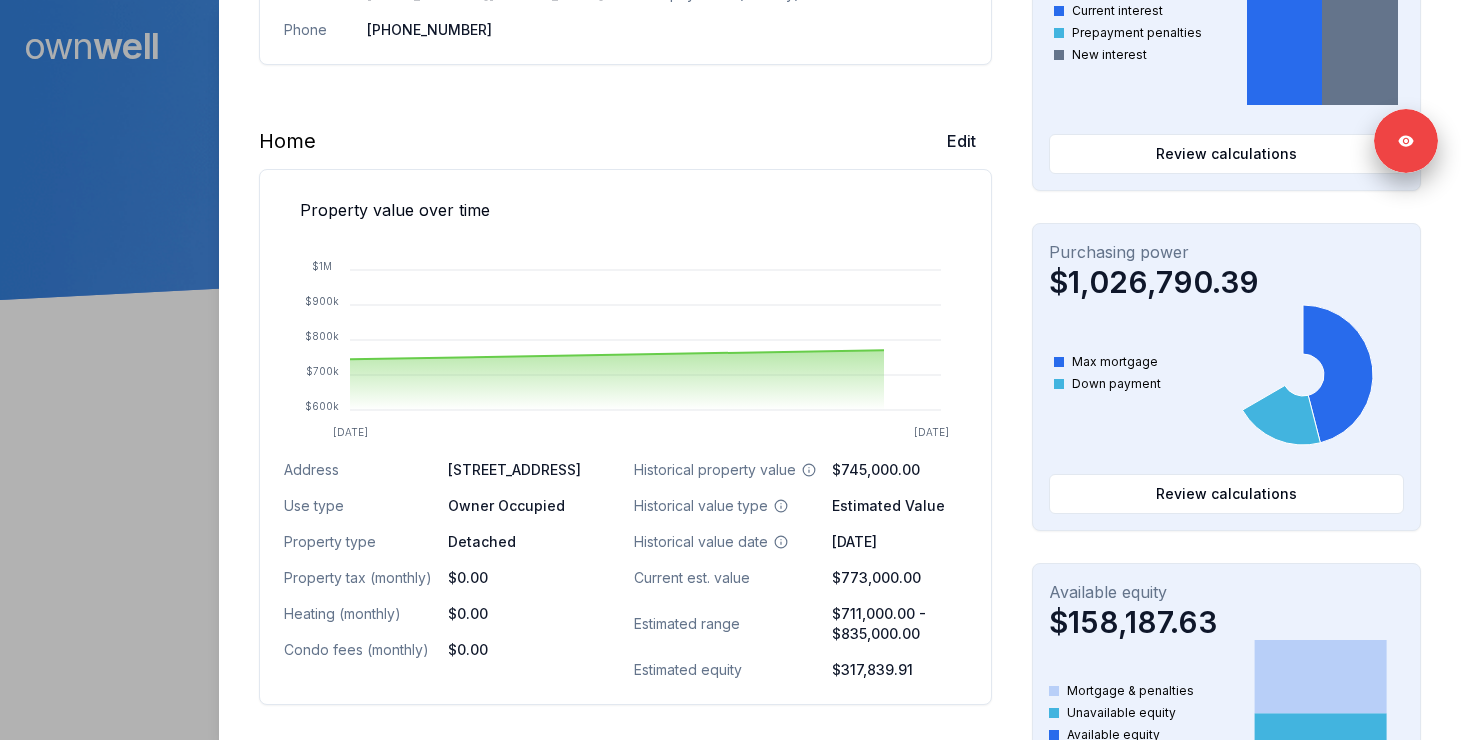 scroll, scrollTop: 565, scrollLeft: 0, axis: vertical 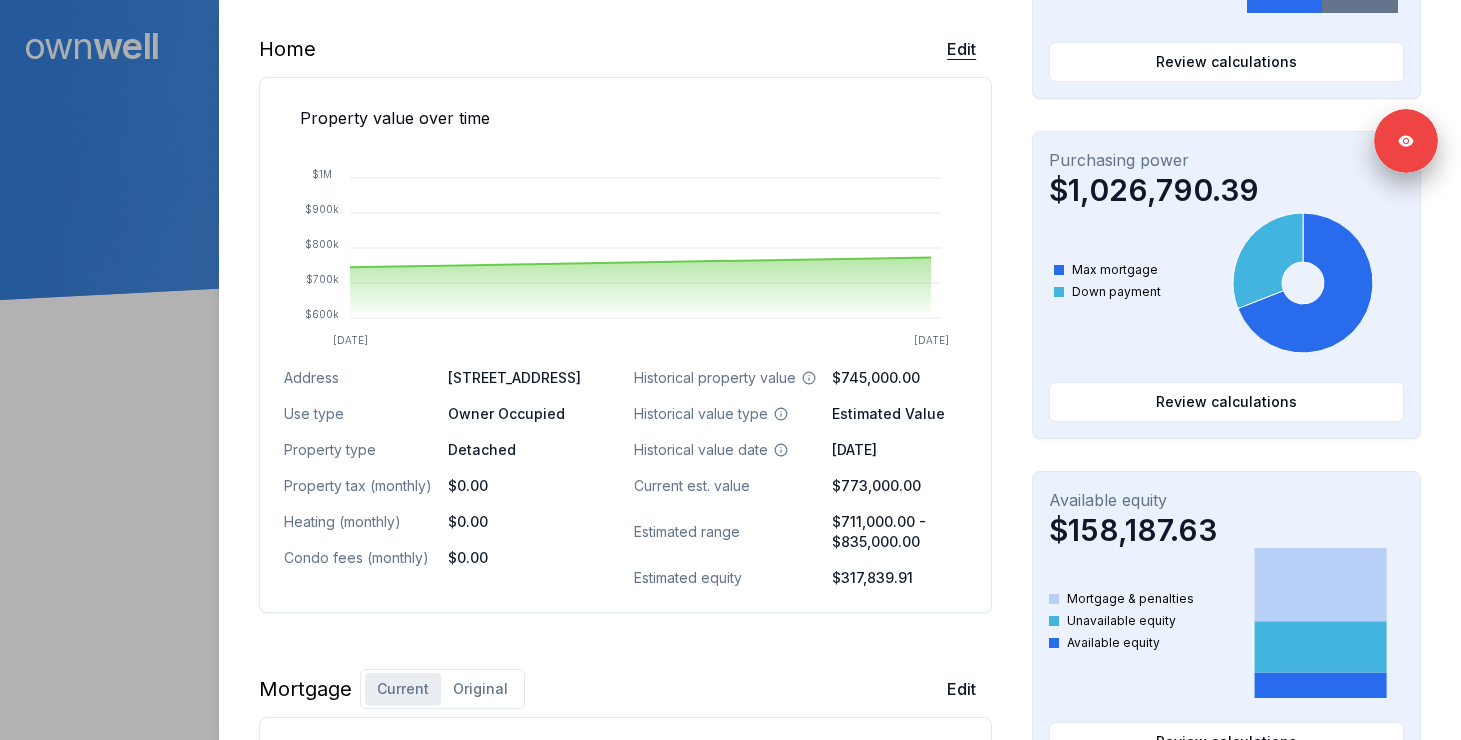 click on "Edit" at bounding box center [961, 49] 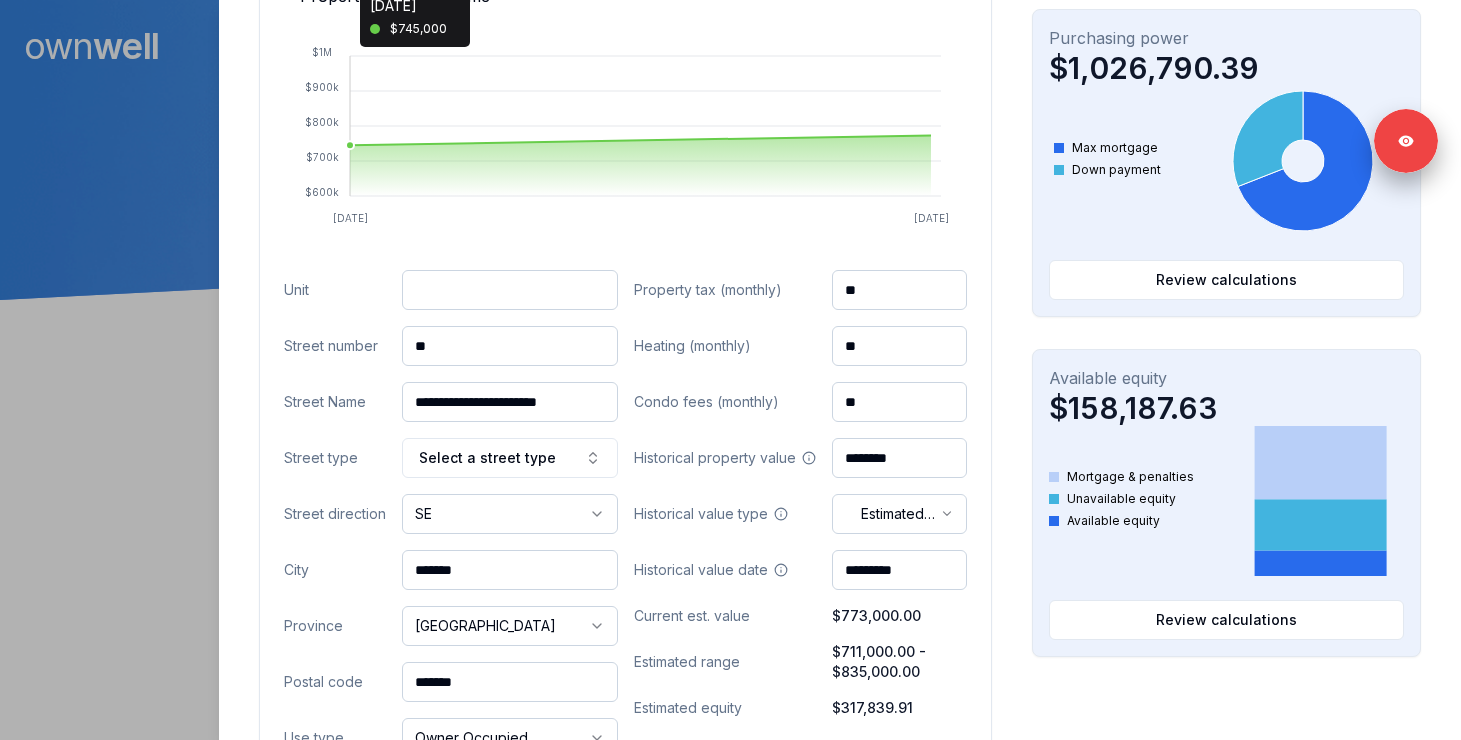scroll, scrollTop: 688, scrollLeft: 0, axis: vertical 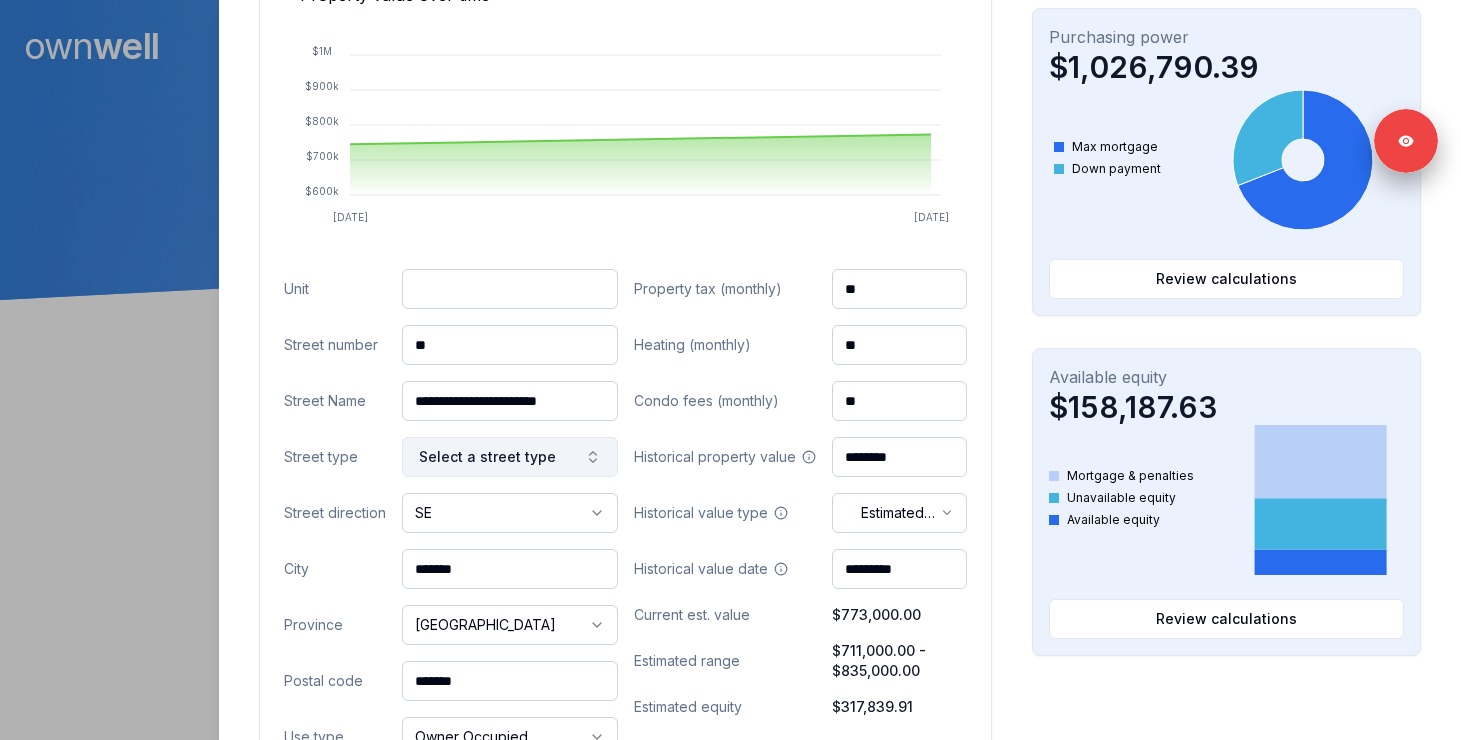 click on "Select a street type" at bounding box center [510, 457] 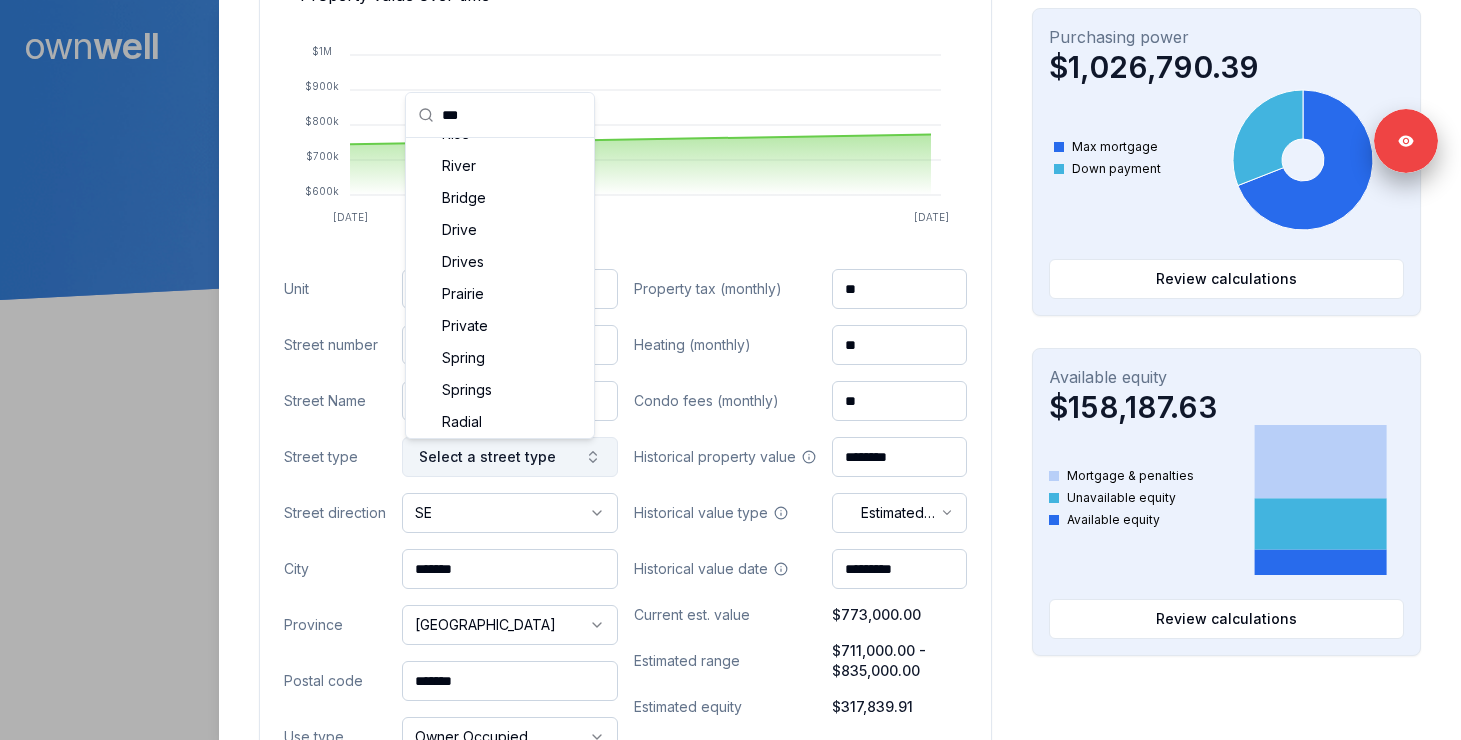 scroll, scrollTop: 0, scrollLeft: 0, axis: both 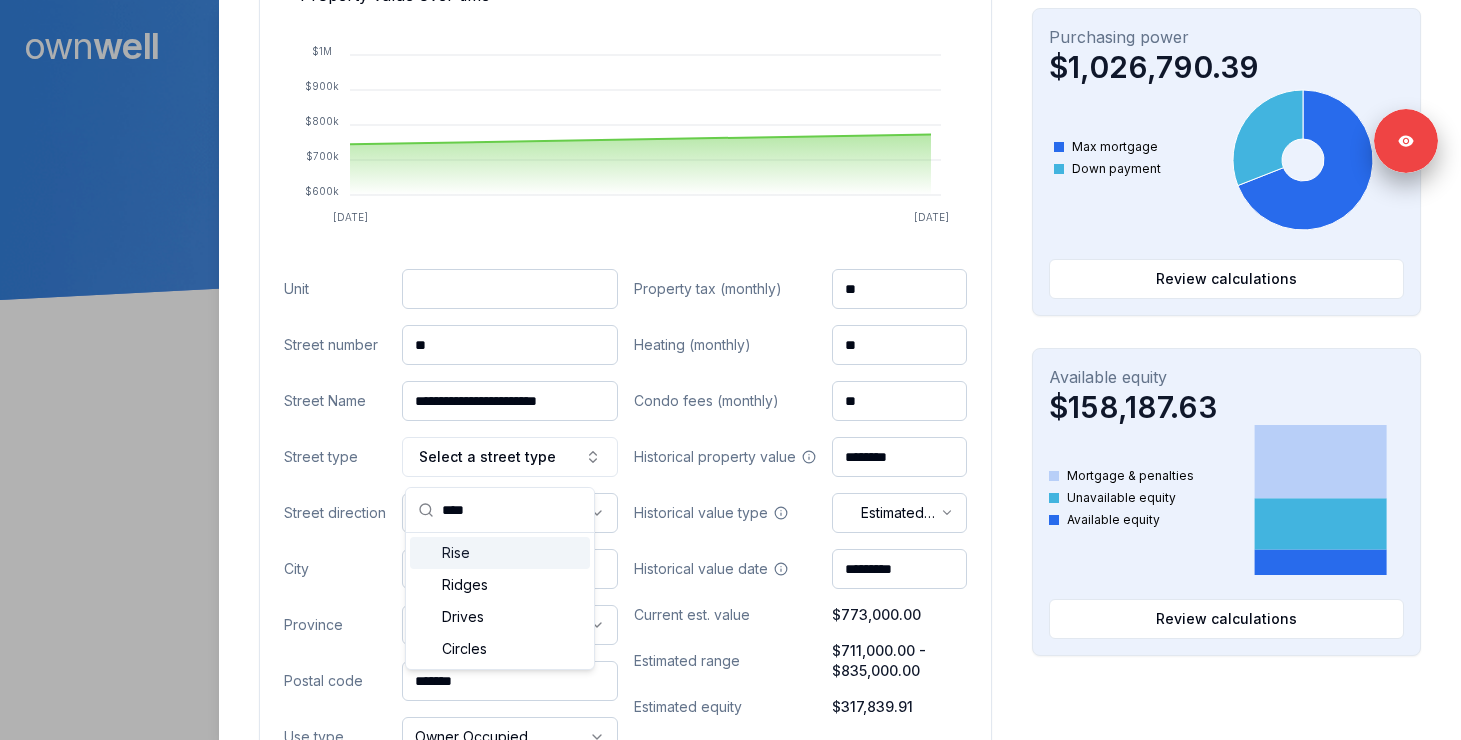 type on "****" 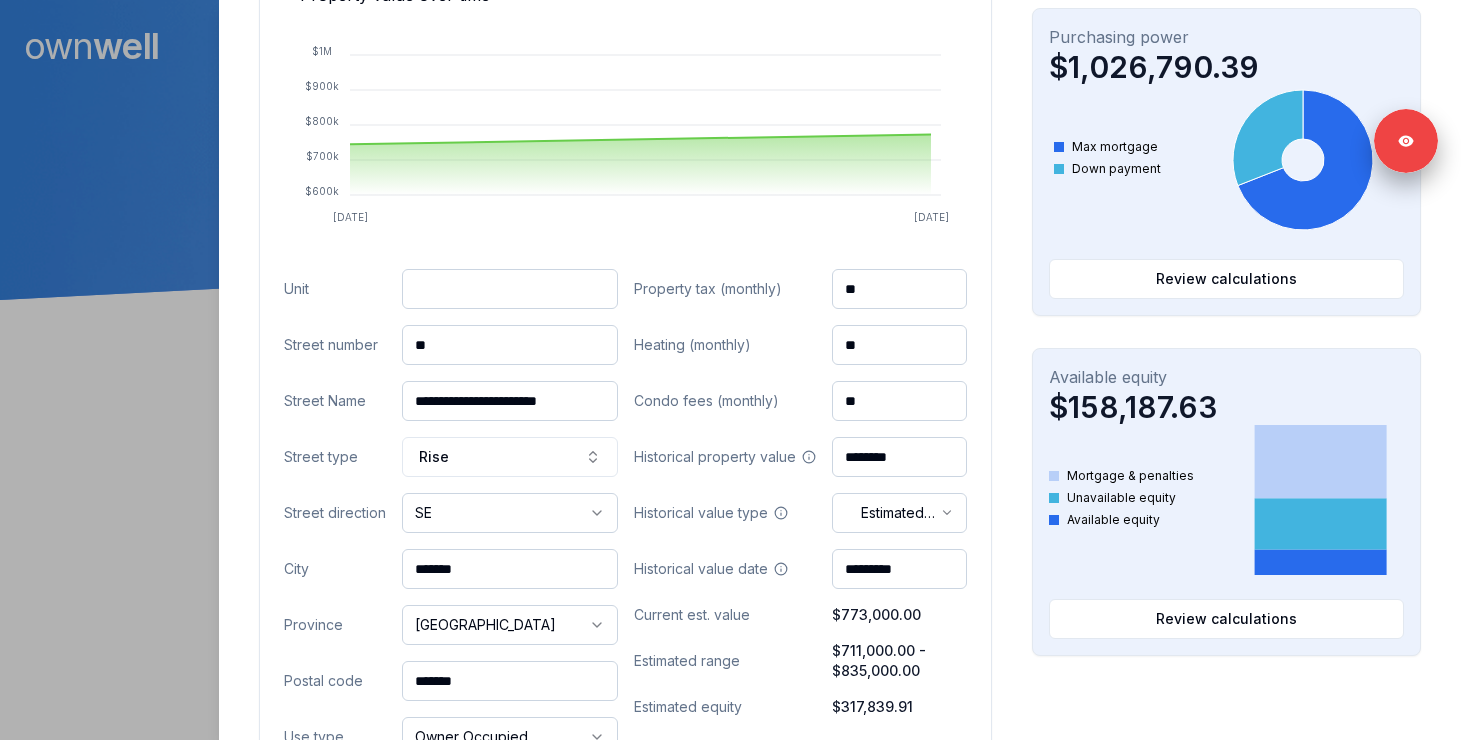 drag, startPoint x: 597, startPoint y: 401, endPoint x: 477, endPoint y: 404, distance: 120.03749 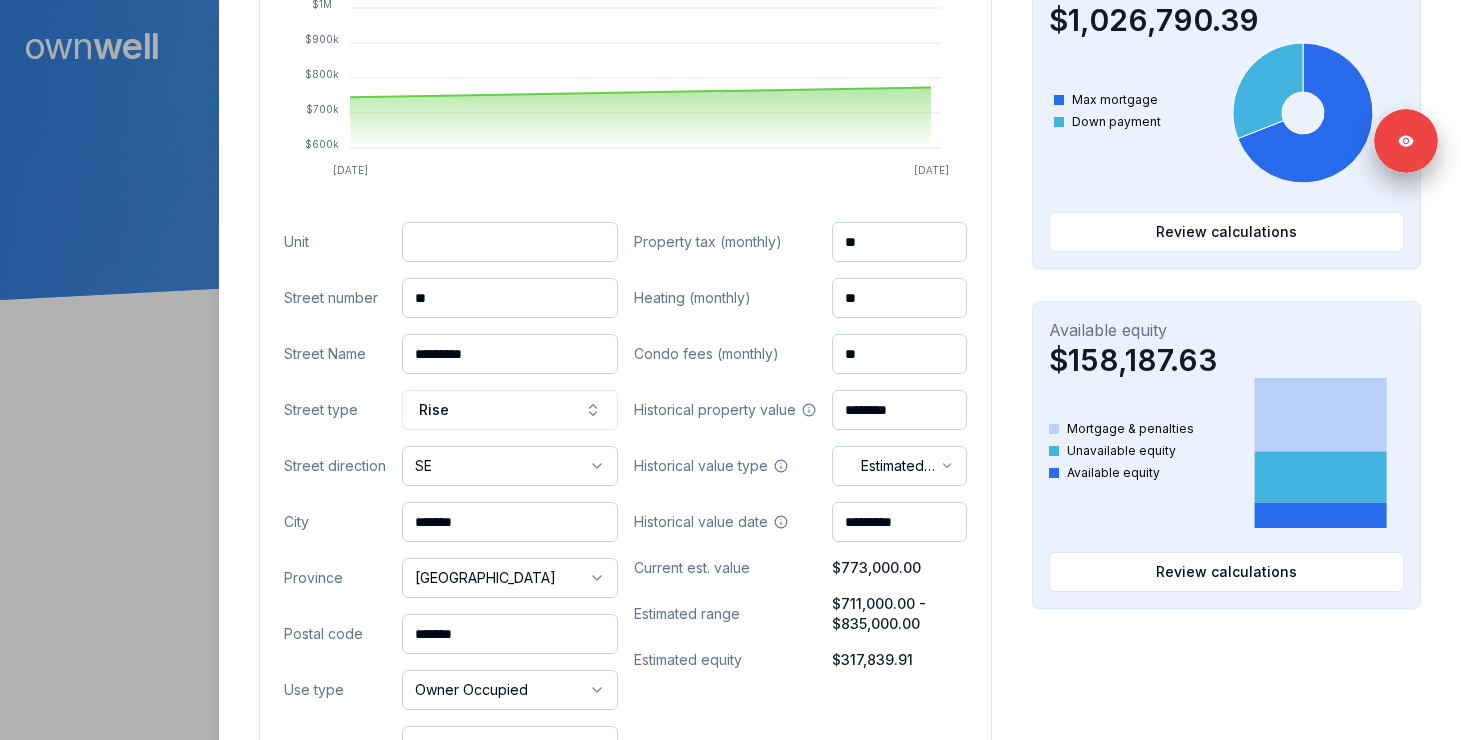 scroll, scrollTop: 747, scrollLeft: 0, axis: vertical 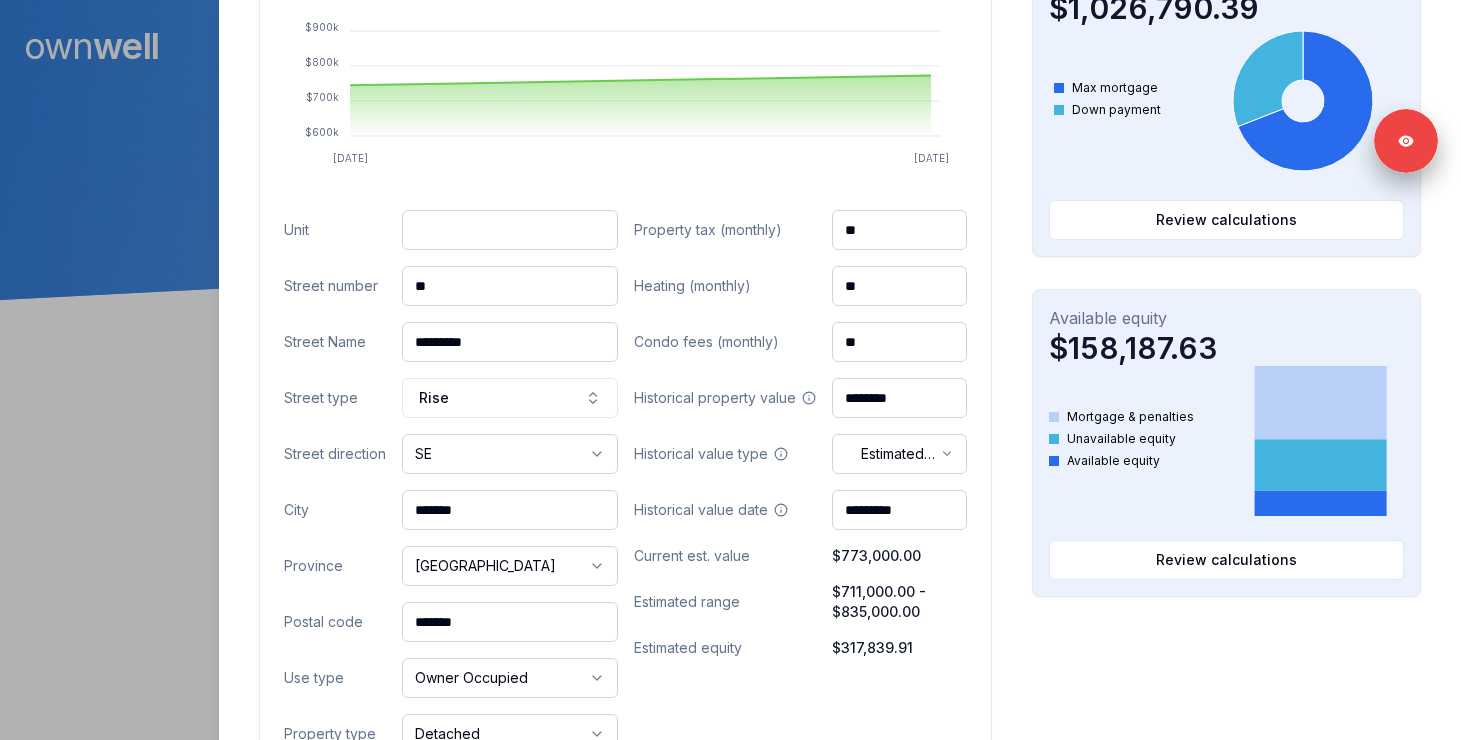 type on "*********" 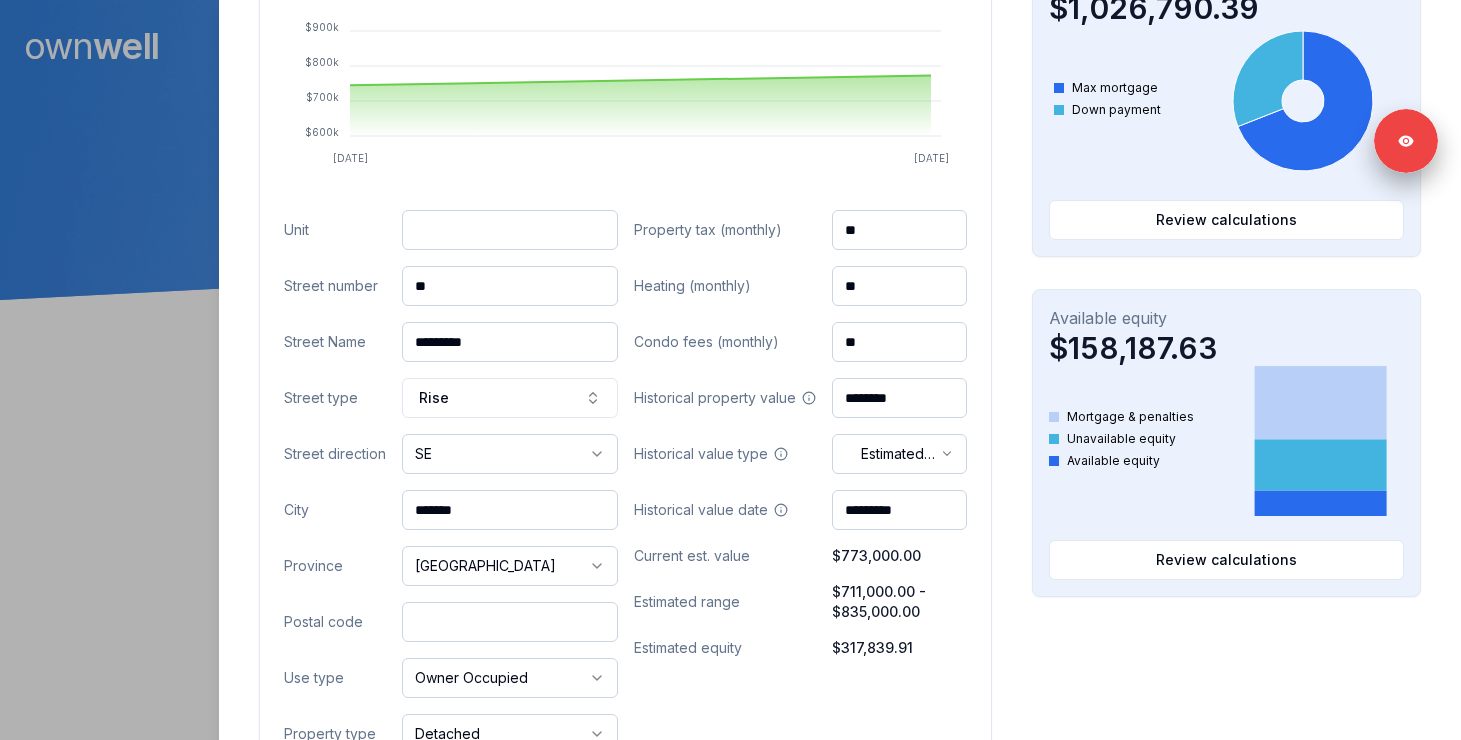 paste on "*******" 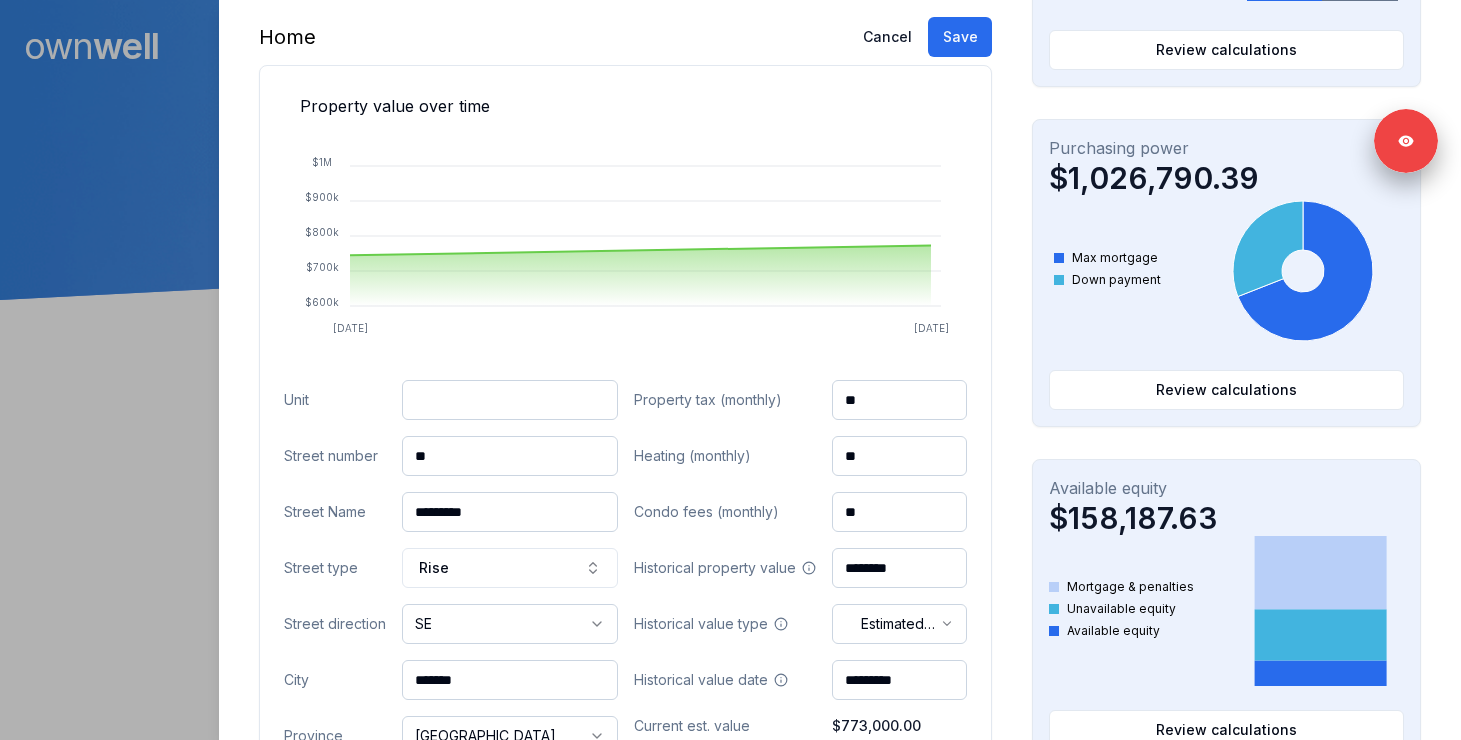 scroll, scrollTop: 573, scrollLeft: 0, axis: vertical 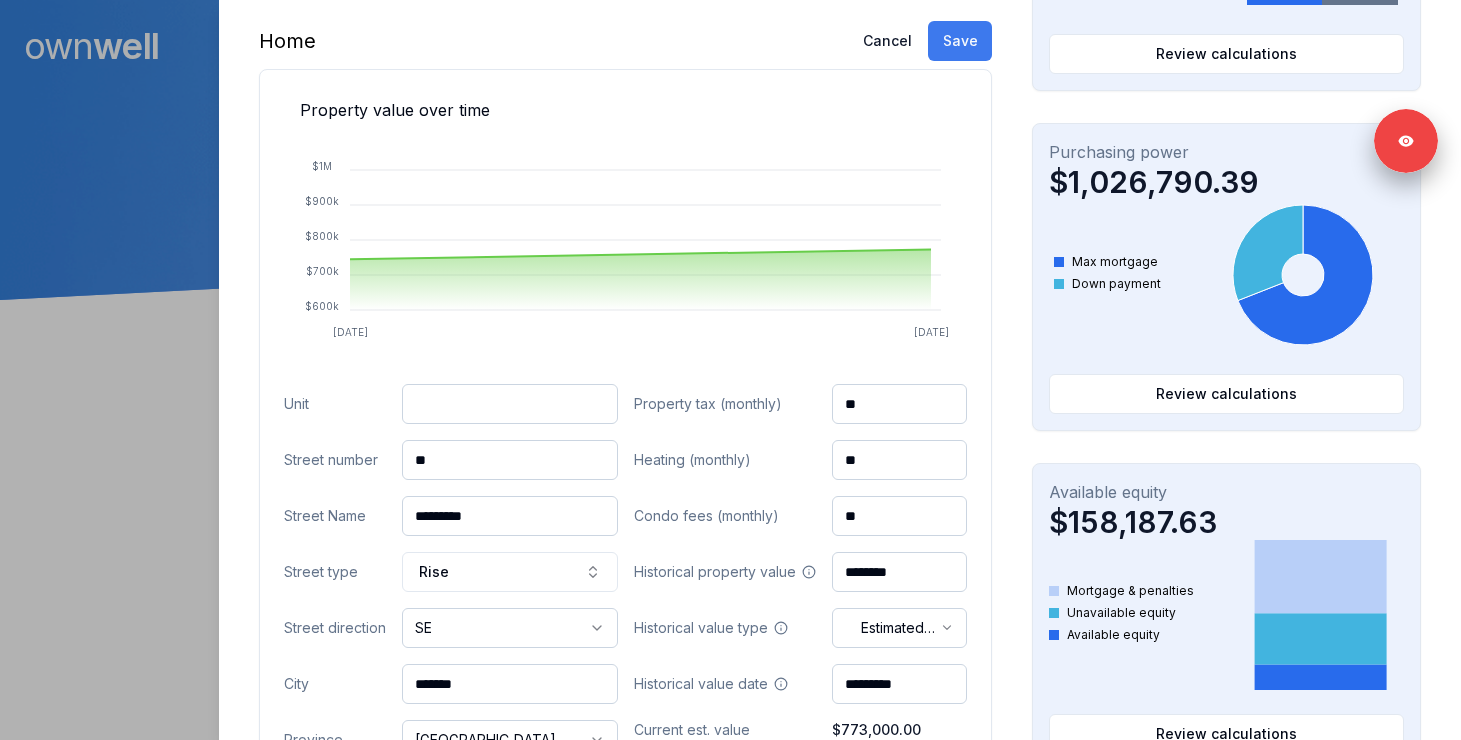 click on "Save" at bounding box center (960, 41) 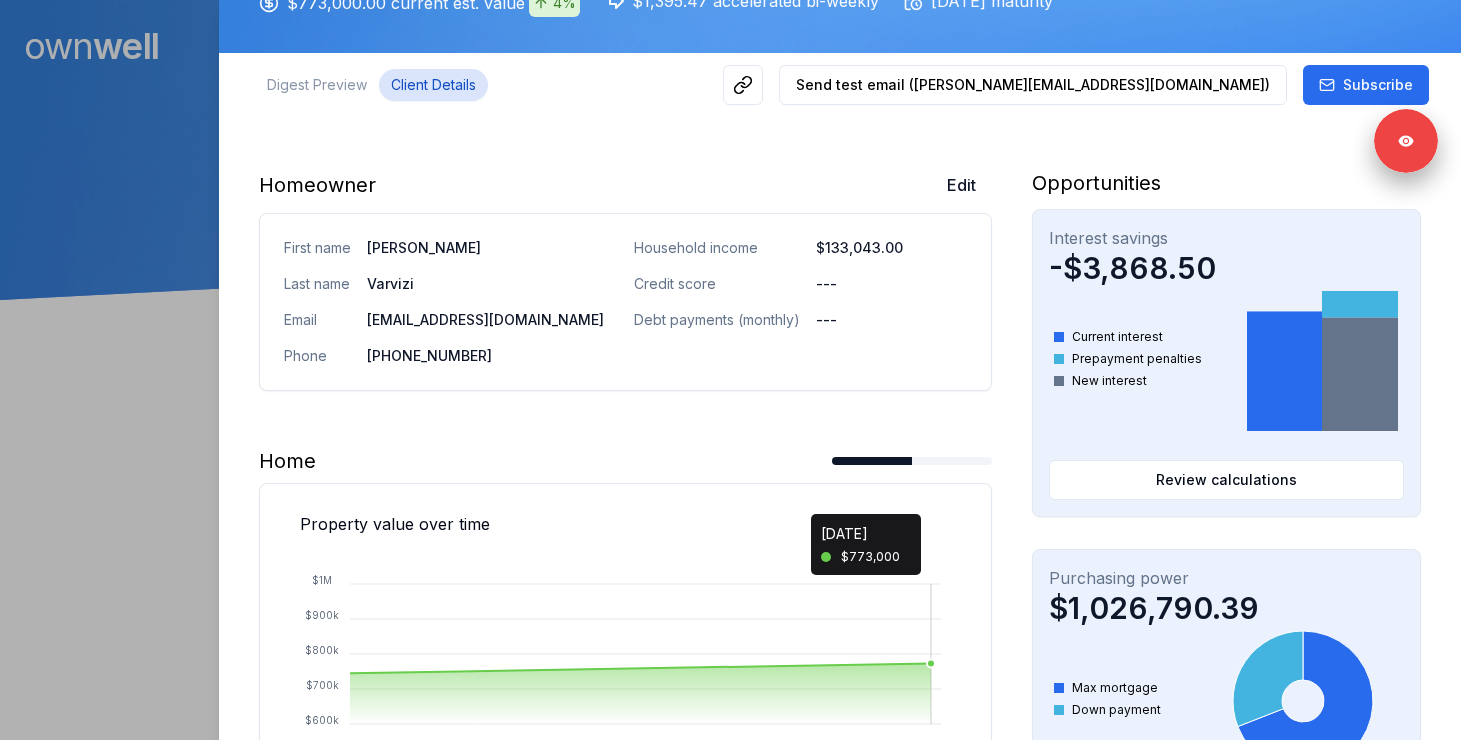 scroll, scrollTop: 0, scrollLeft: 0, axis: both 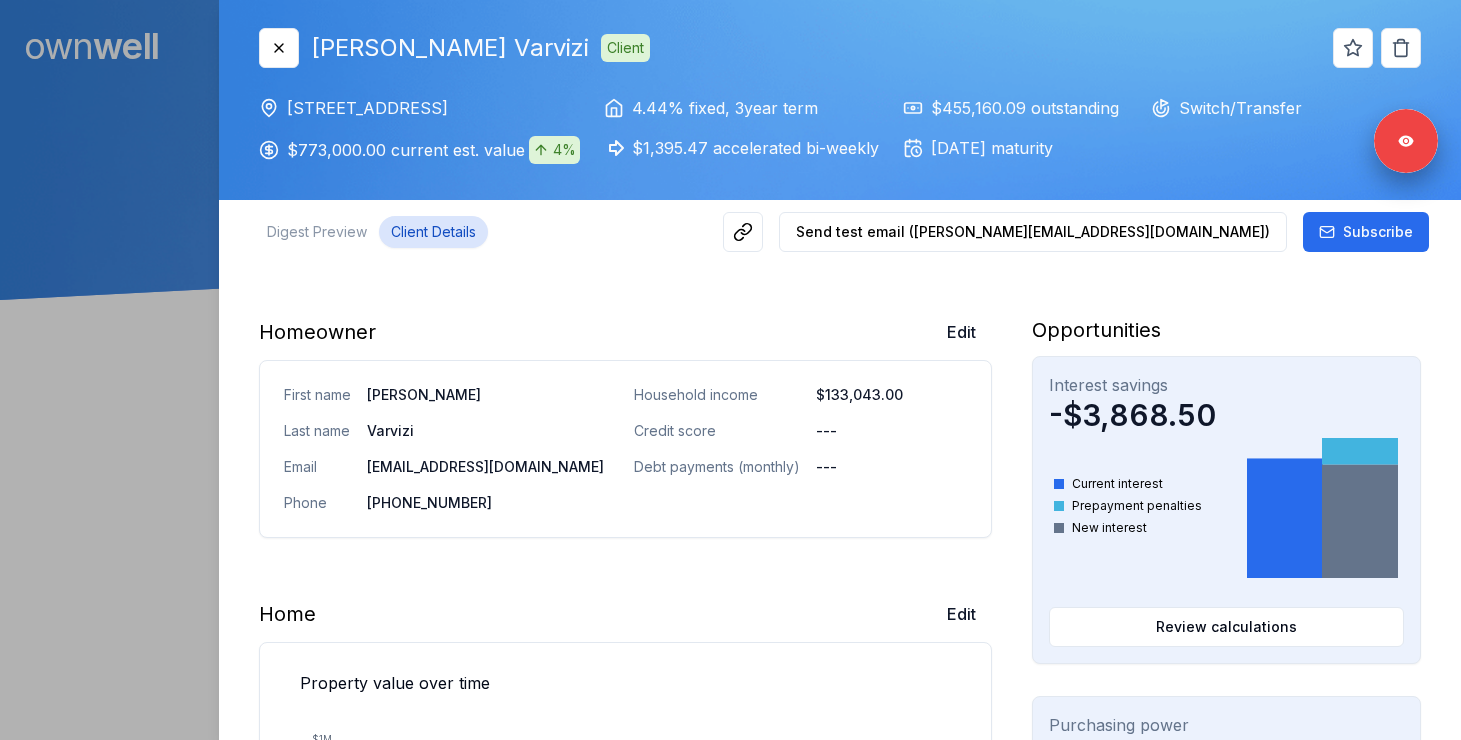 click at bounding box center (730, 370) 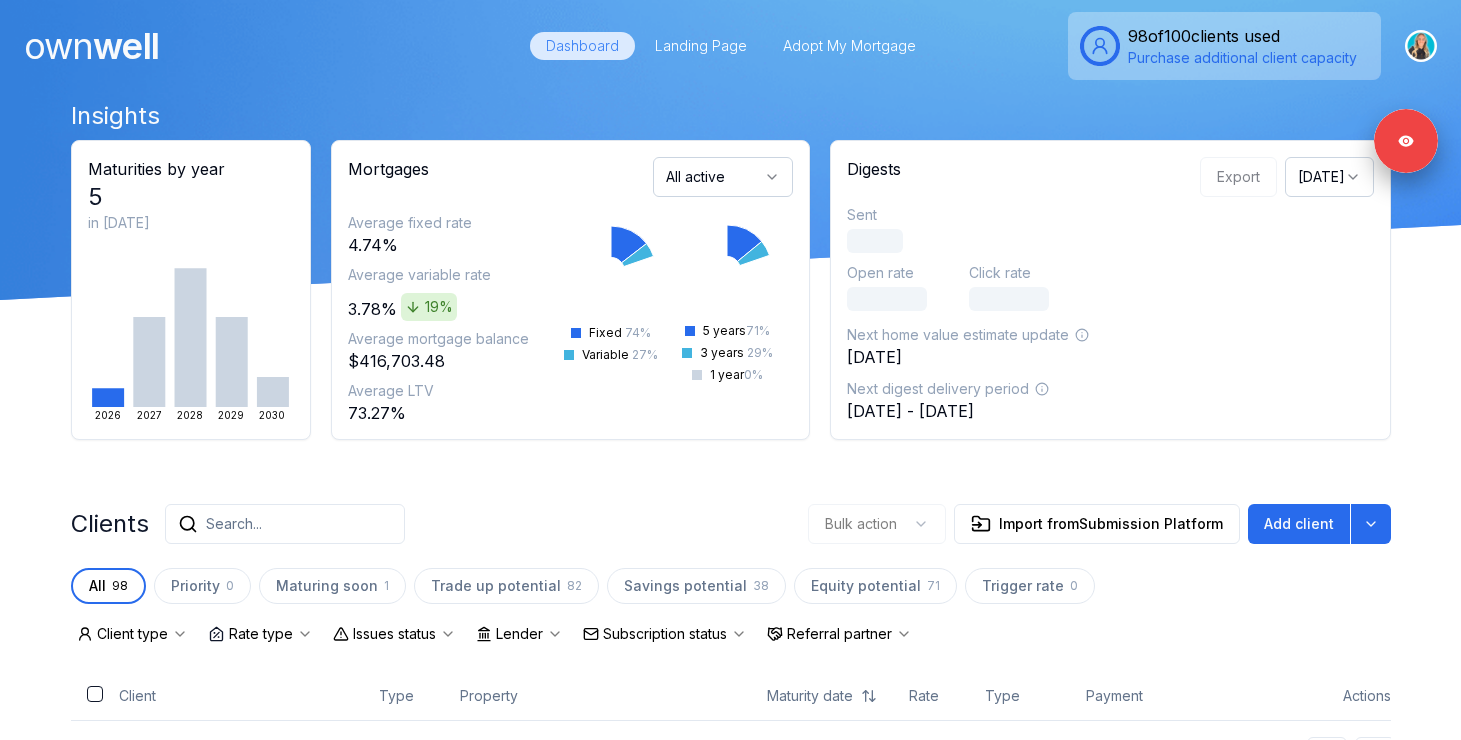 click on "Search..." at bounding box center [285, 524] 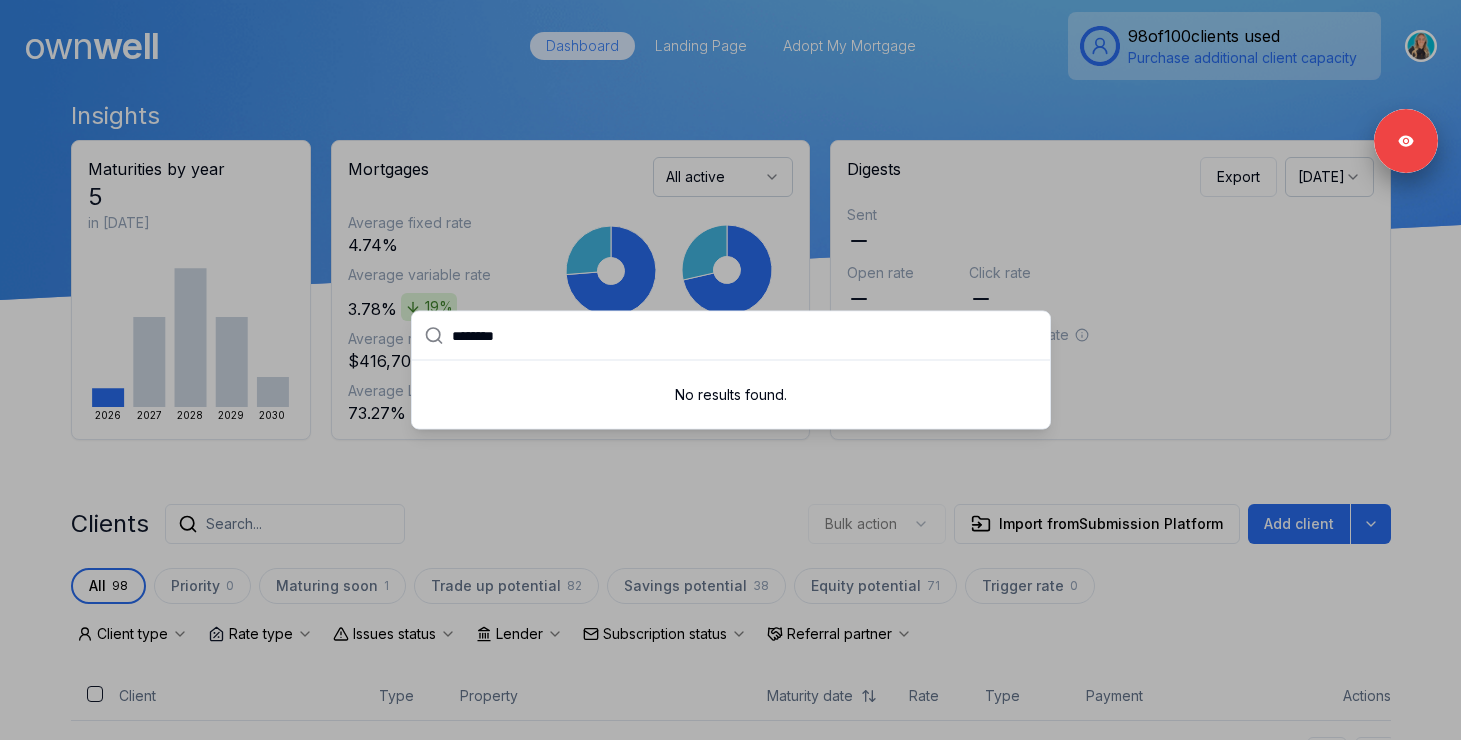 type on "********" 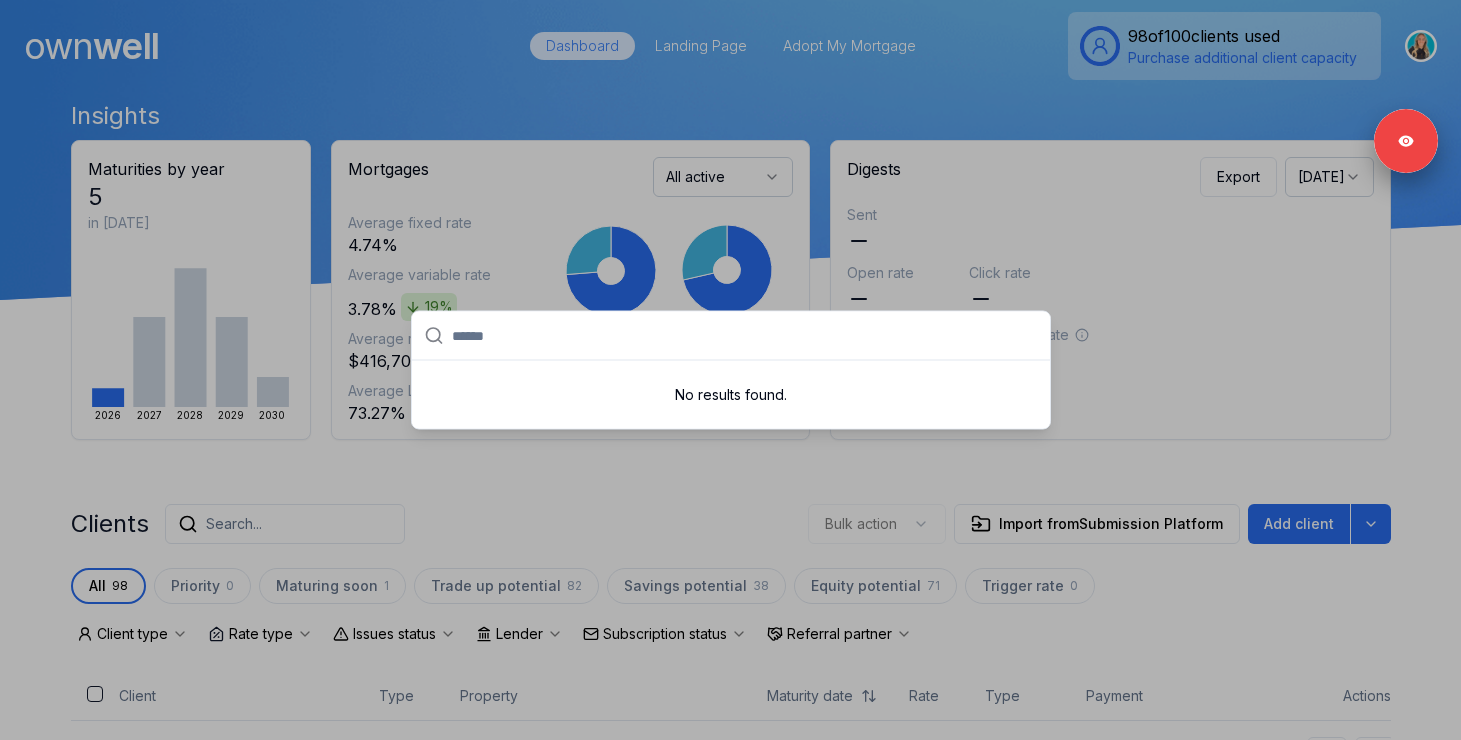 paste on "**********" 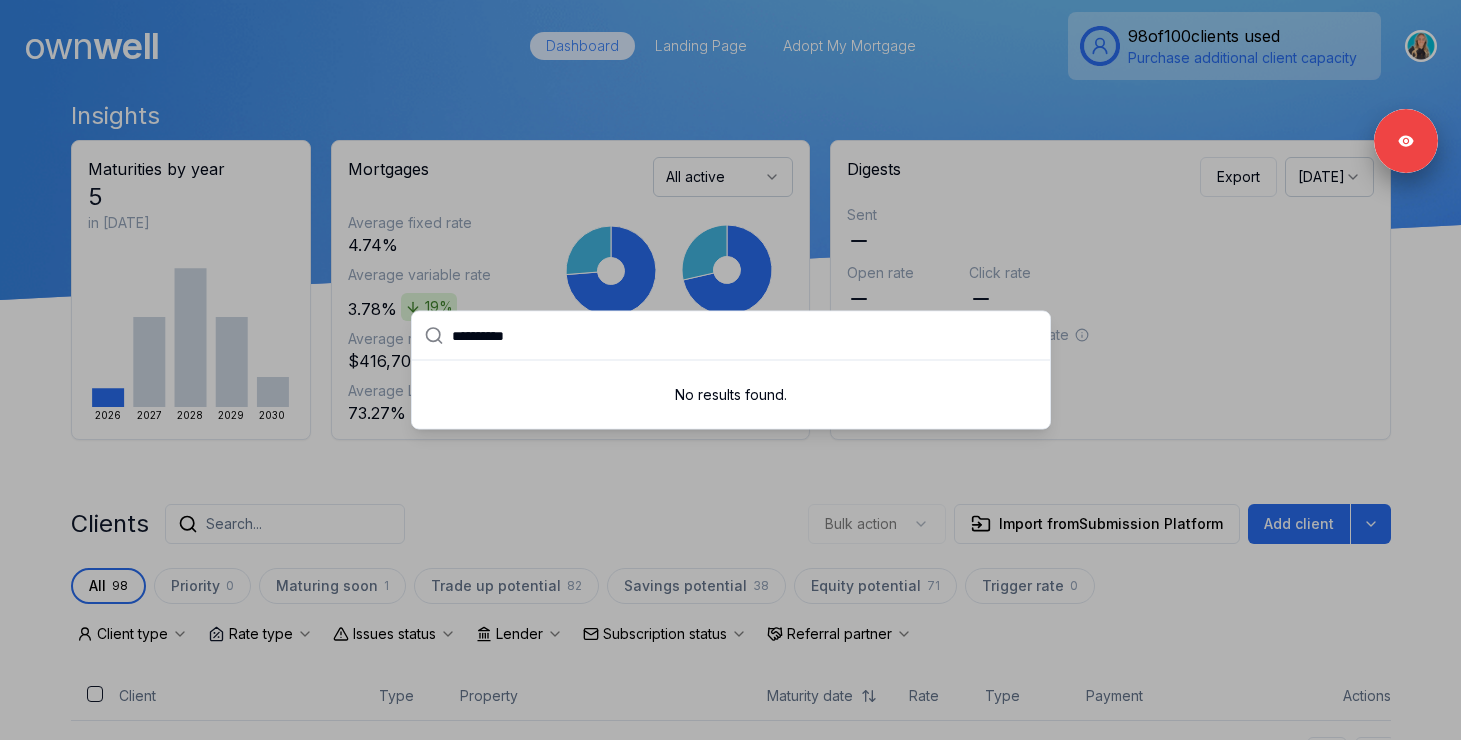type on "**********" 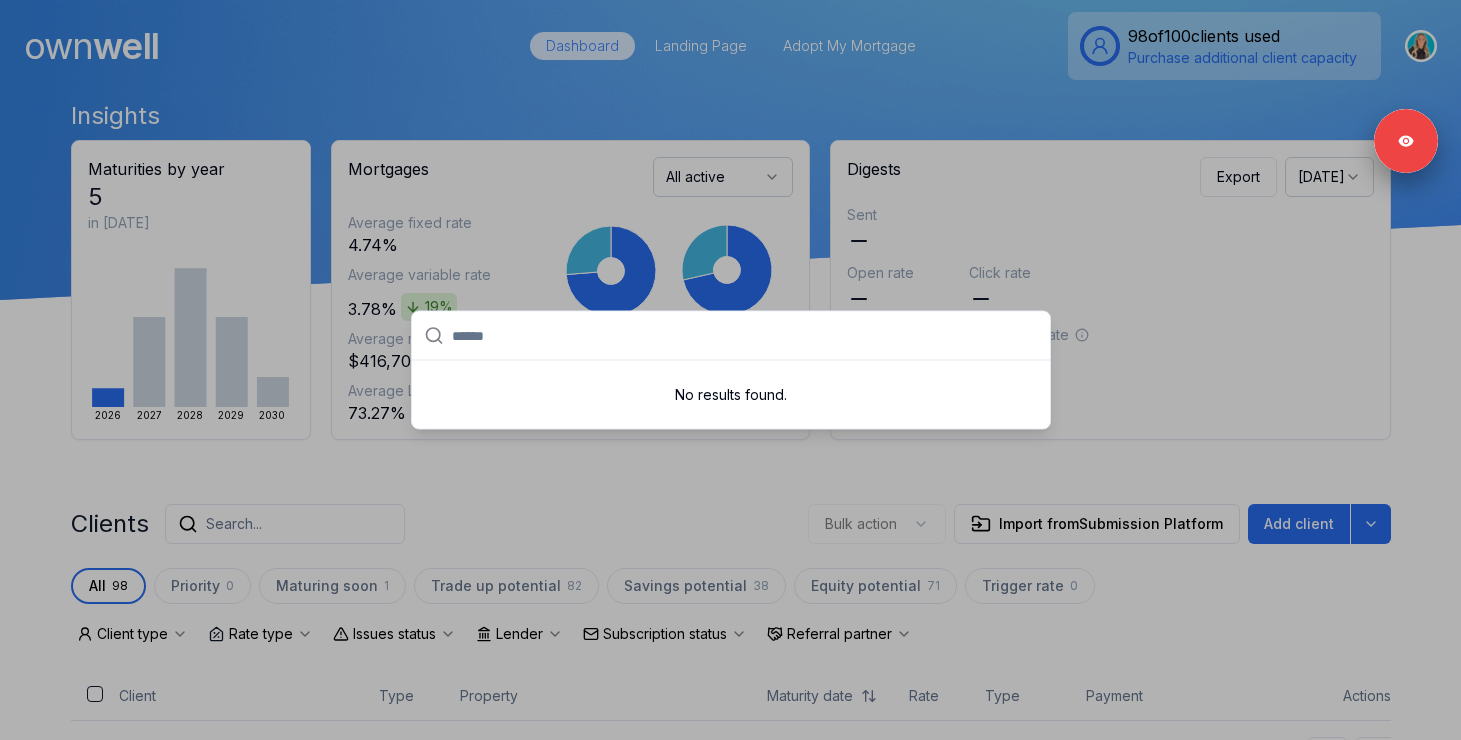 paste on "********" 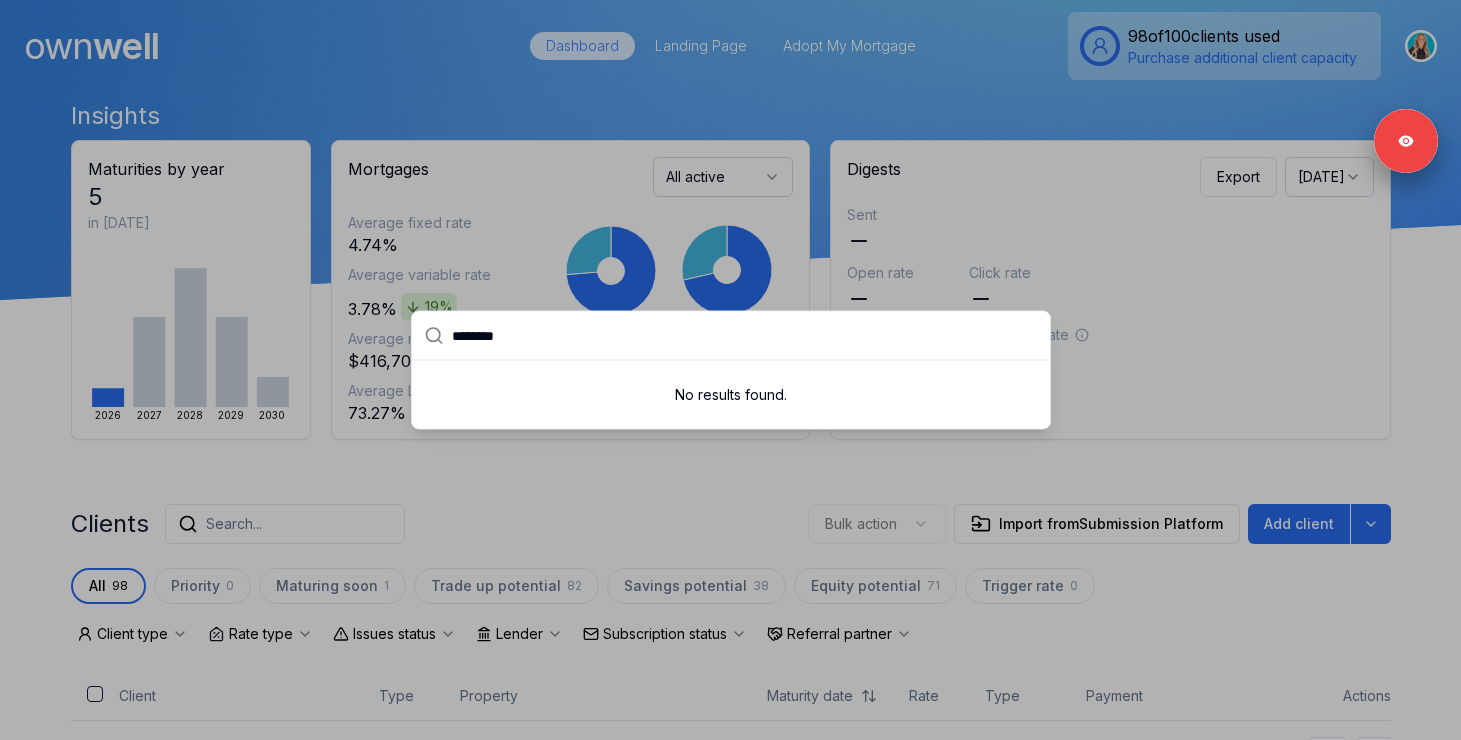 type on "********" 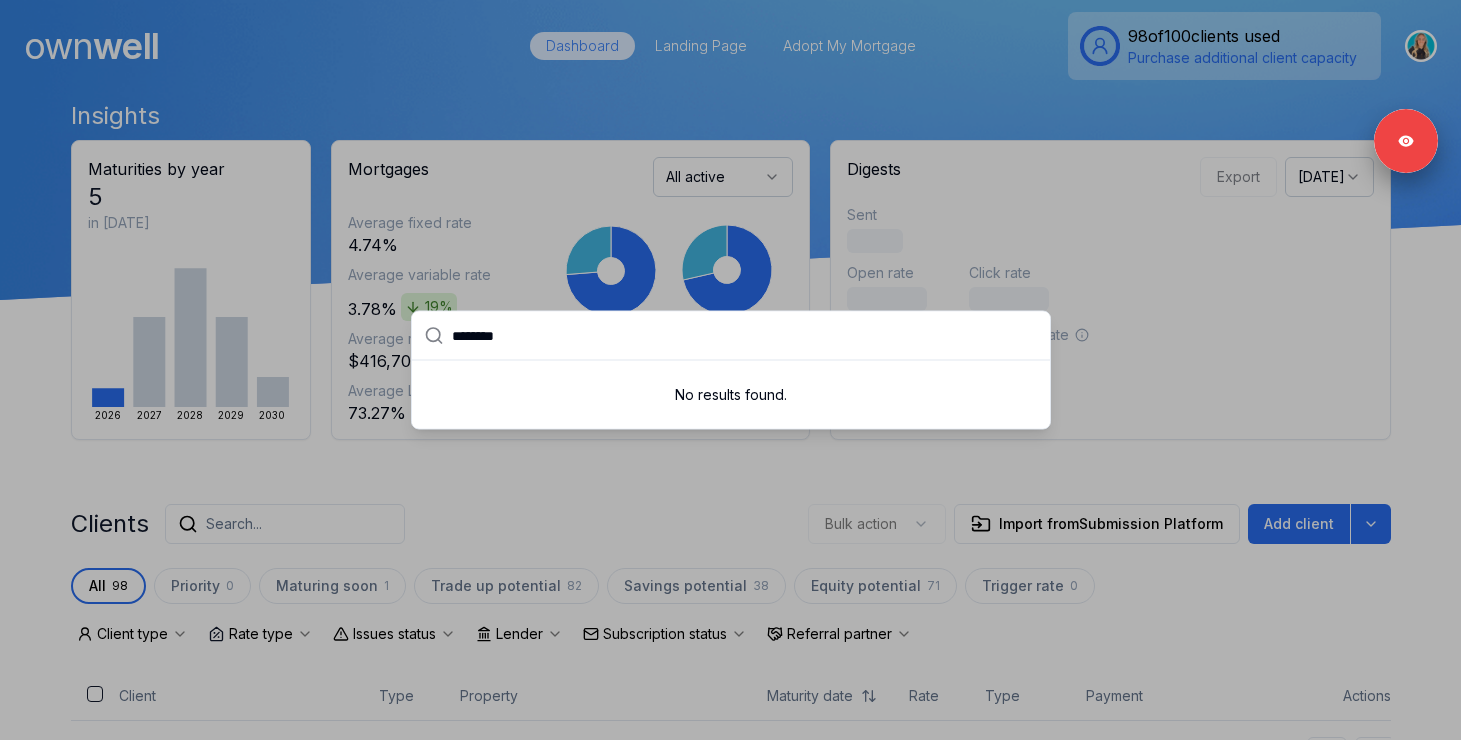 drag, startPoint x: 552, startPoint y: 341, endPoint x: 306, endPoint y: 313, distance: 247.58836 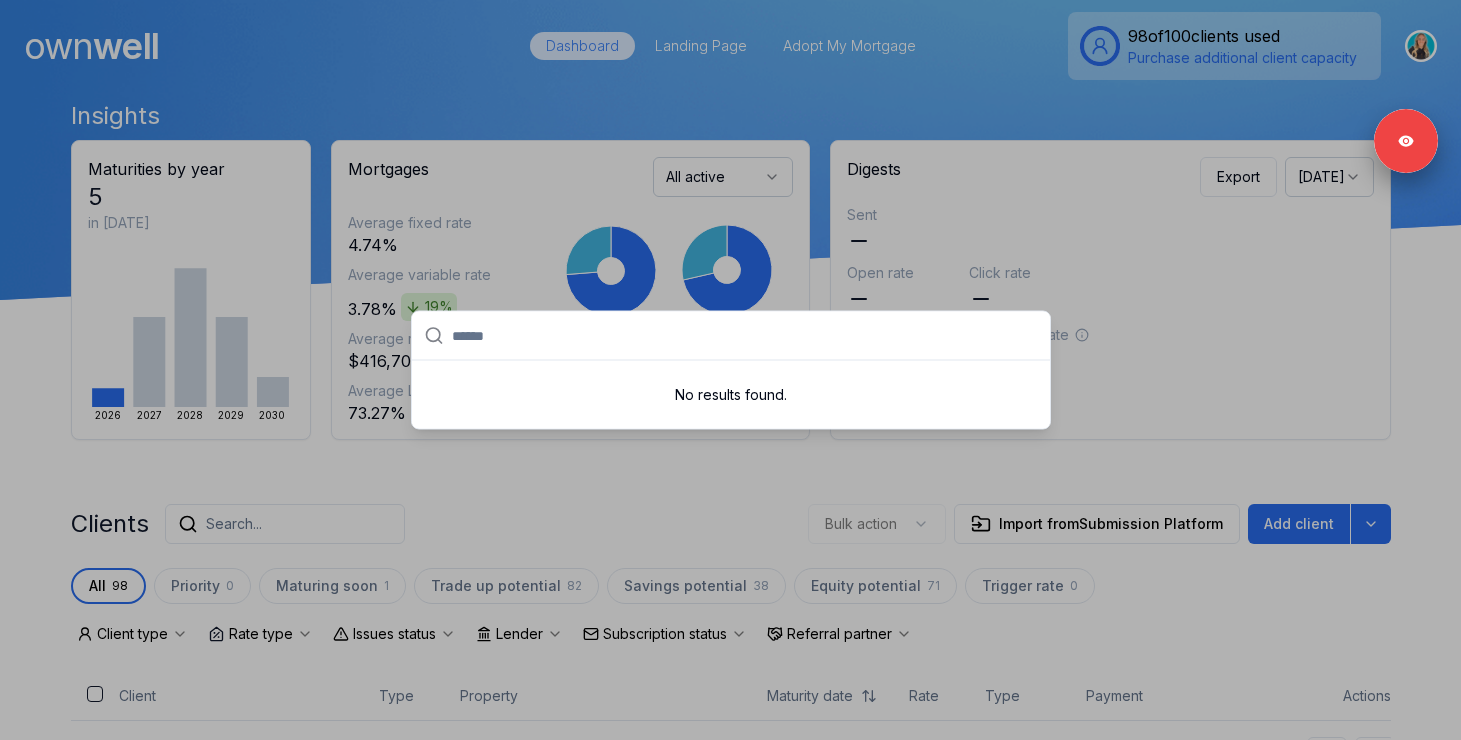 paste on "*********" 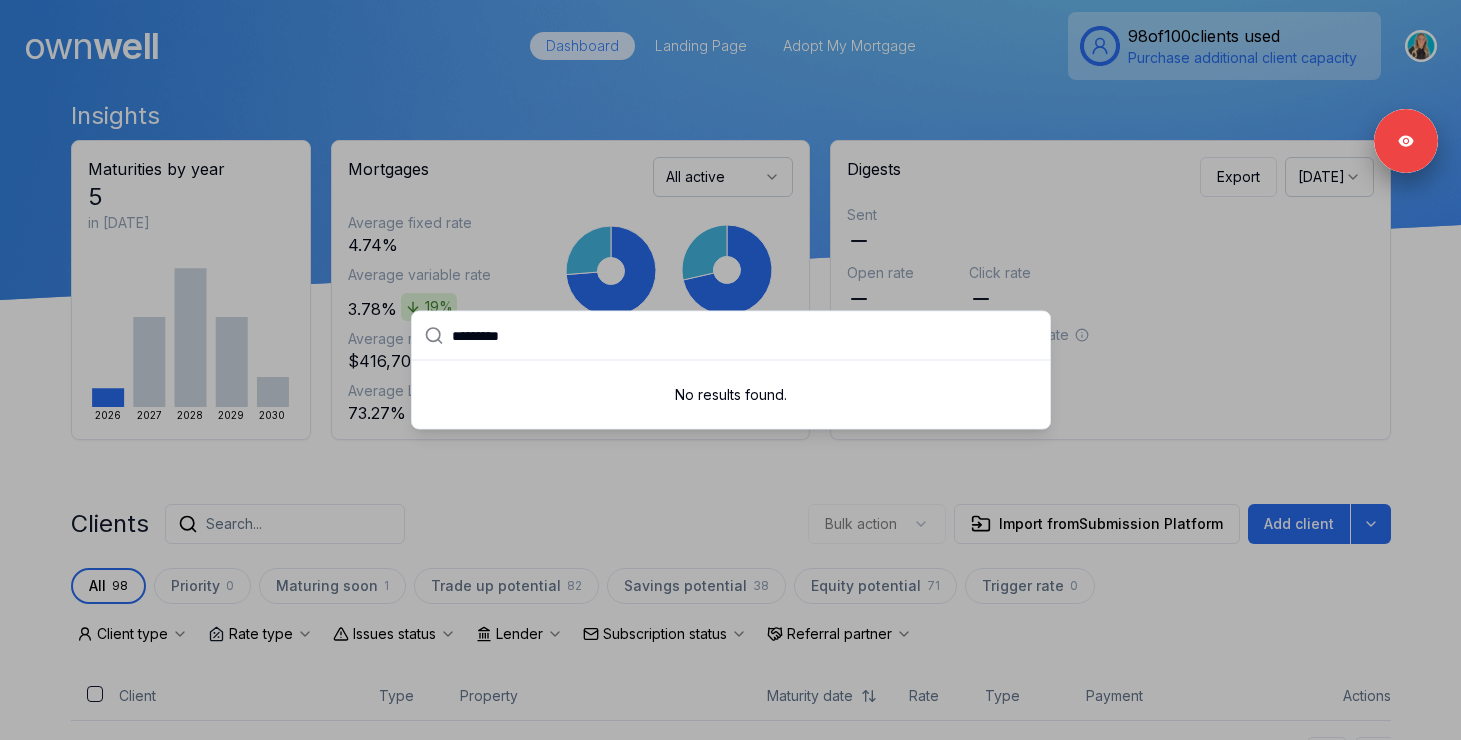 type on "*********" 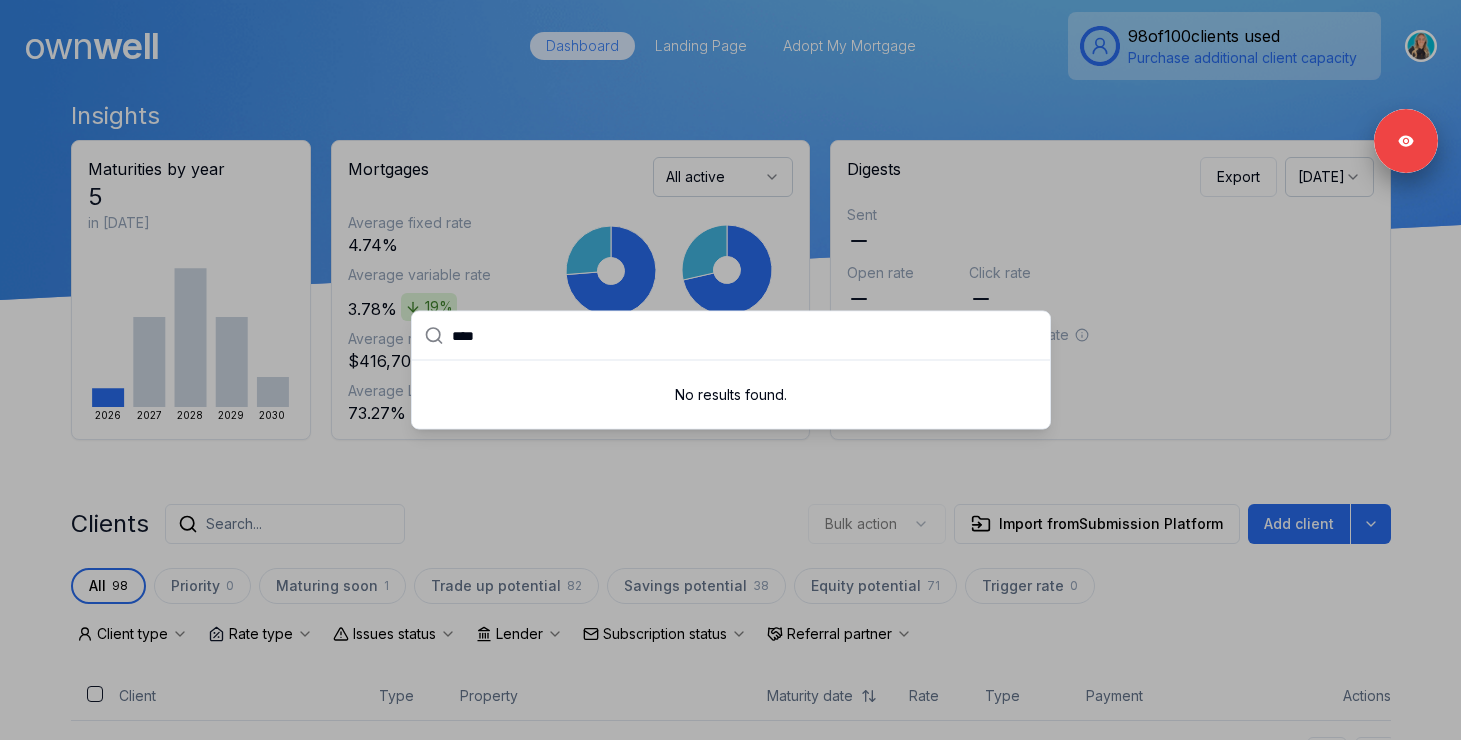 type on "*****" 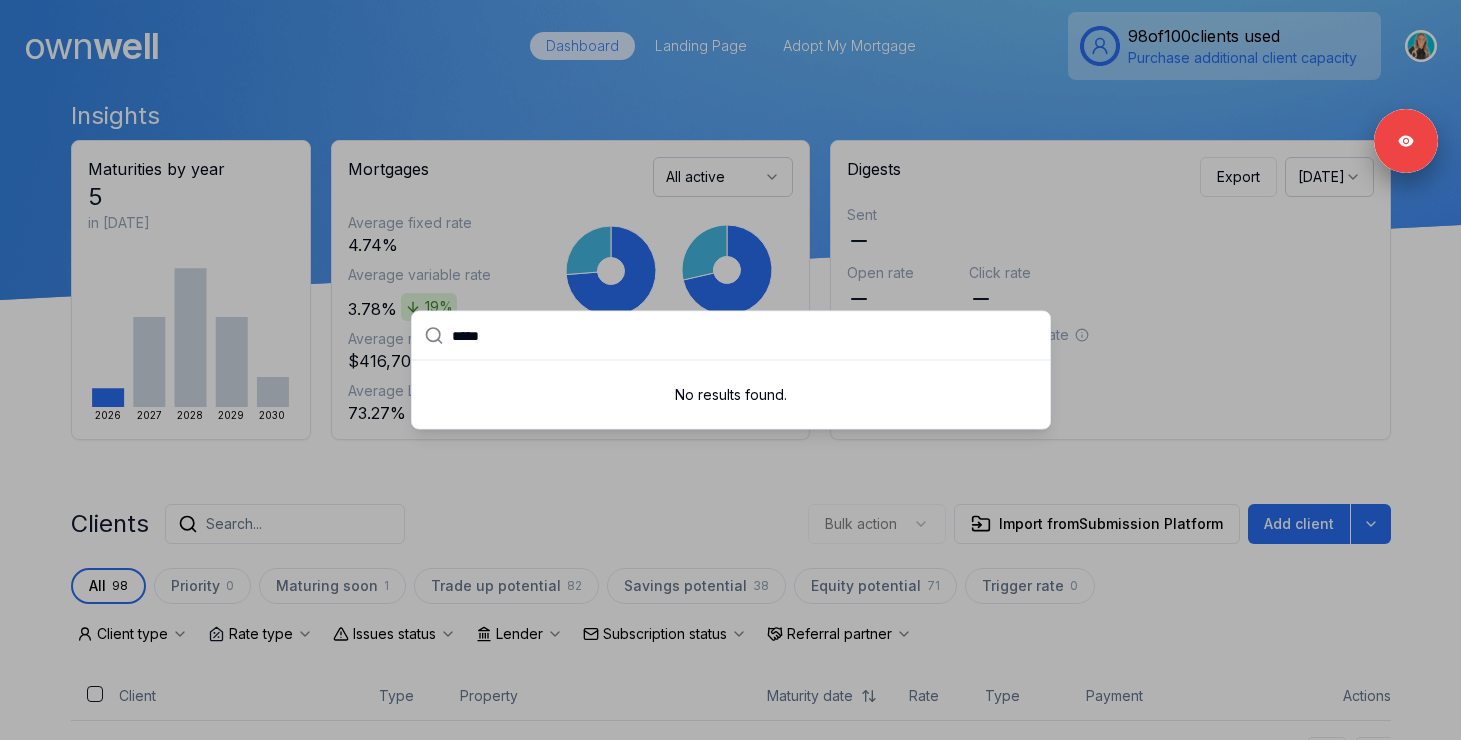 drag, startPoint x: 516, startPoint y: 347, endPoint x: 407, endPoint y: 319, distance: 112.53888 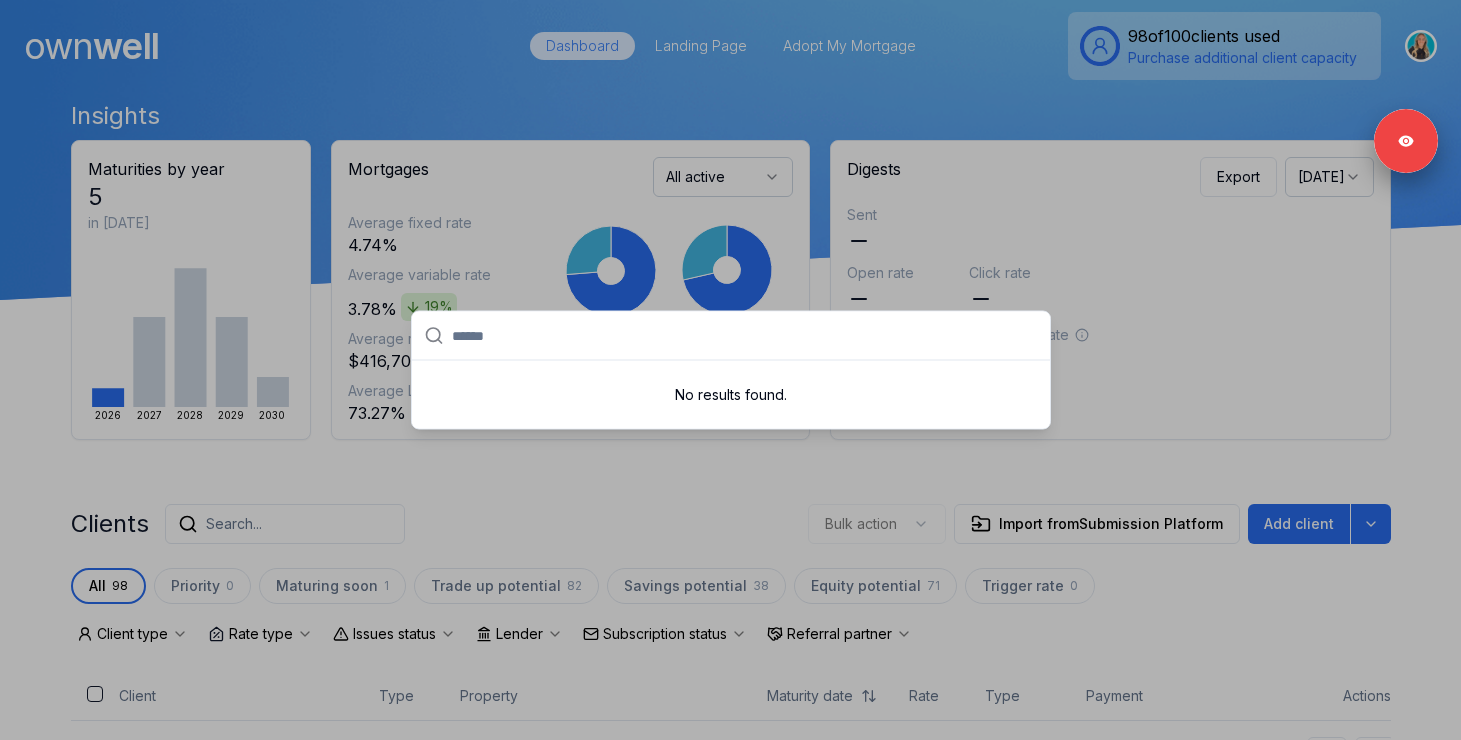 paste on "*******" 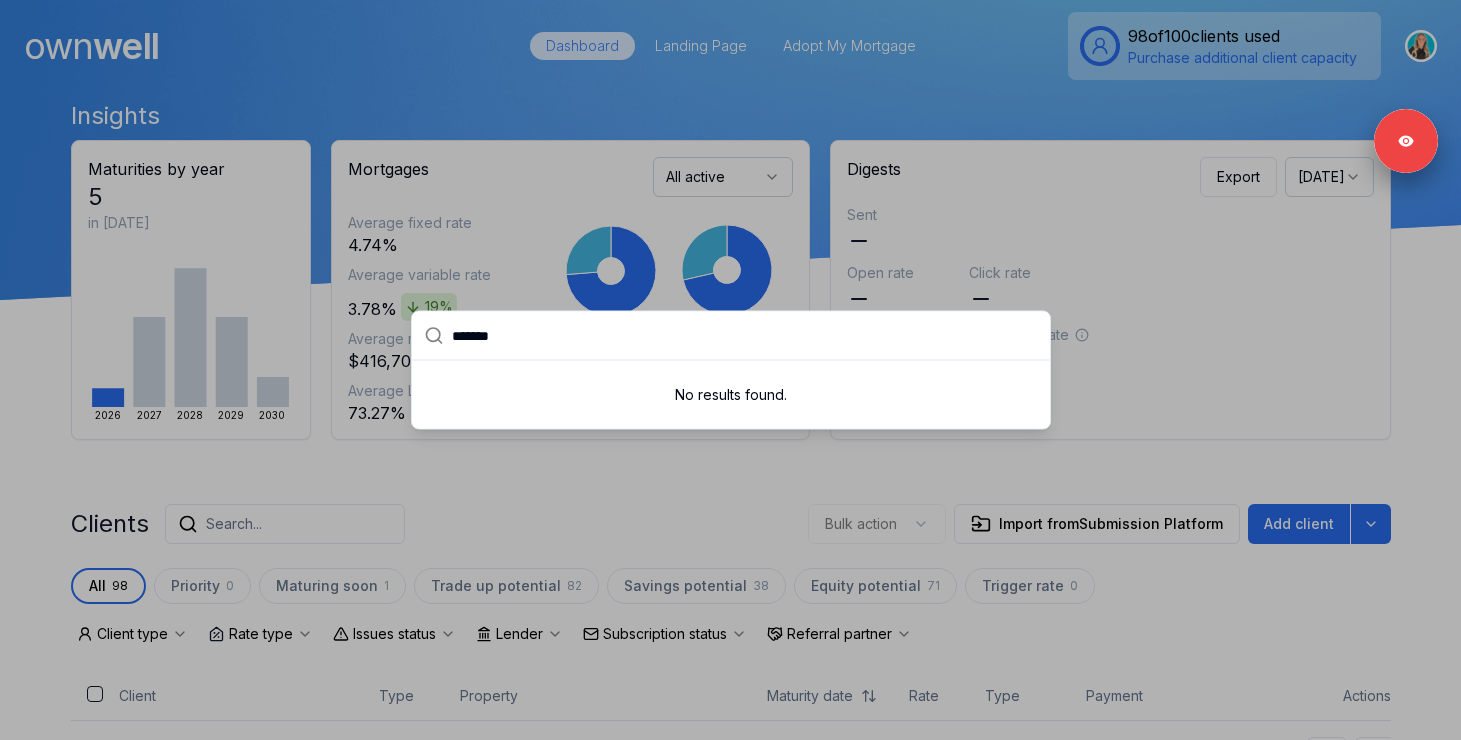 drag, startPoint x: 576, startPoint y: 335, endPoint x: 409, endPoint y: 324, distance: 167.36188 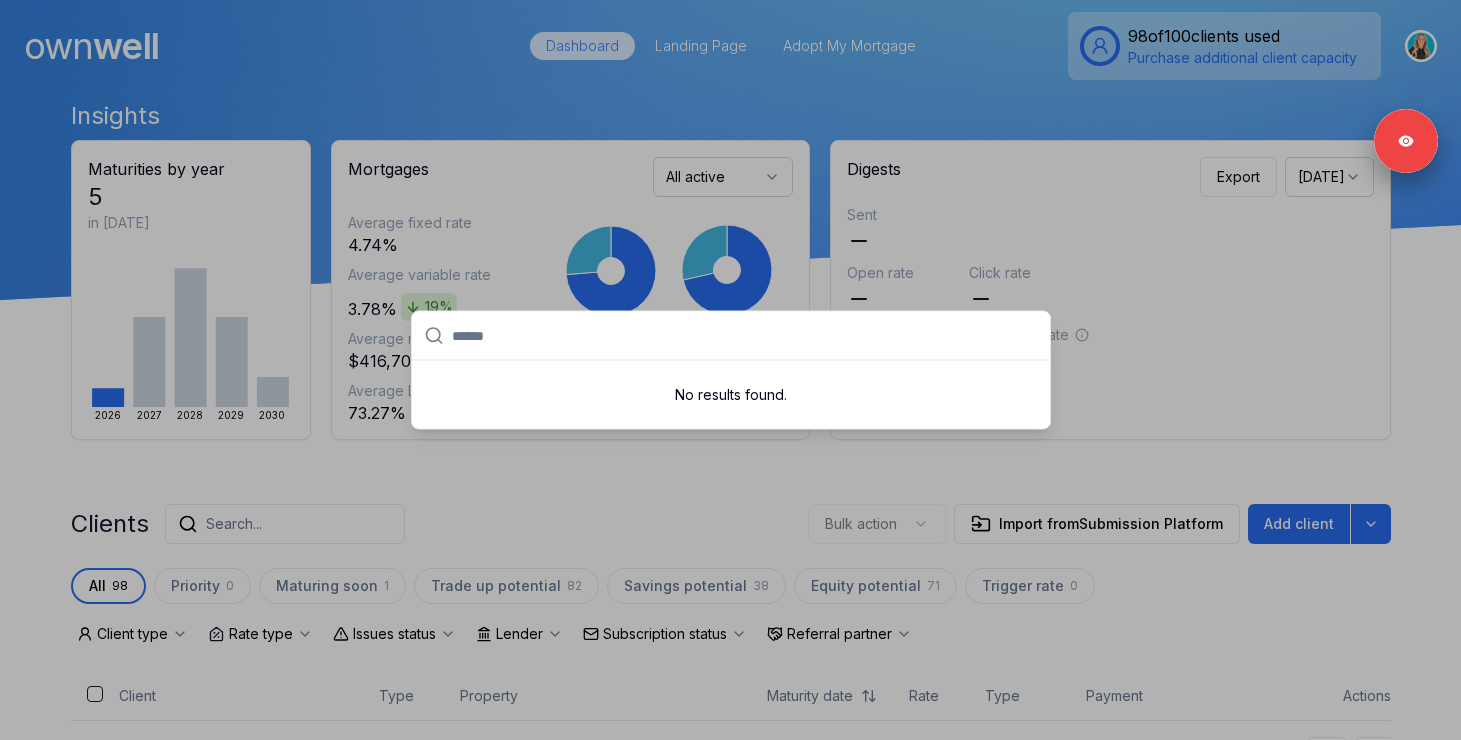 paste on "*******" 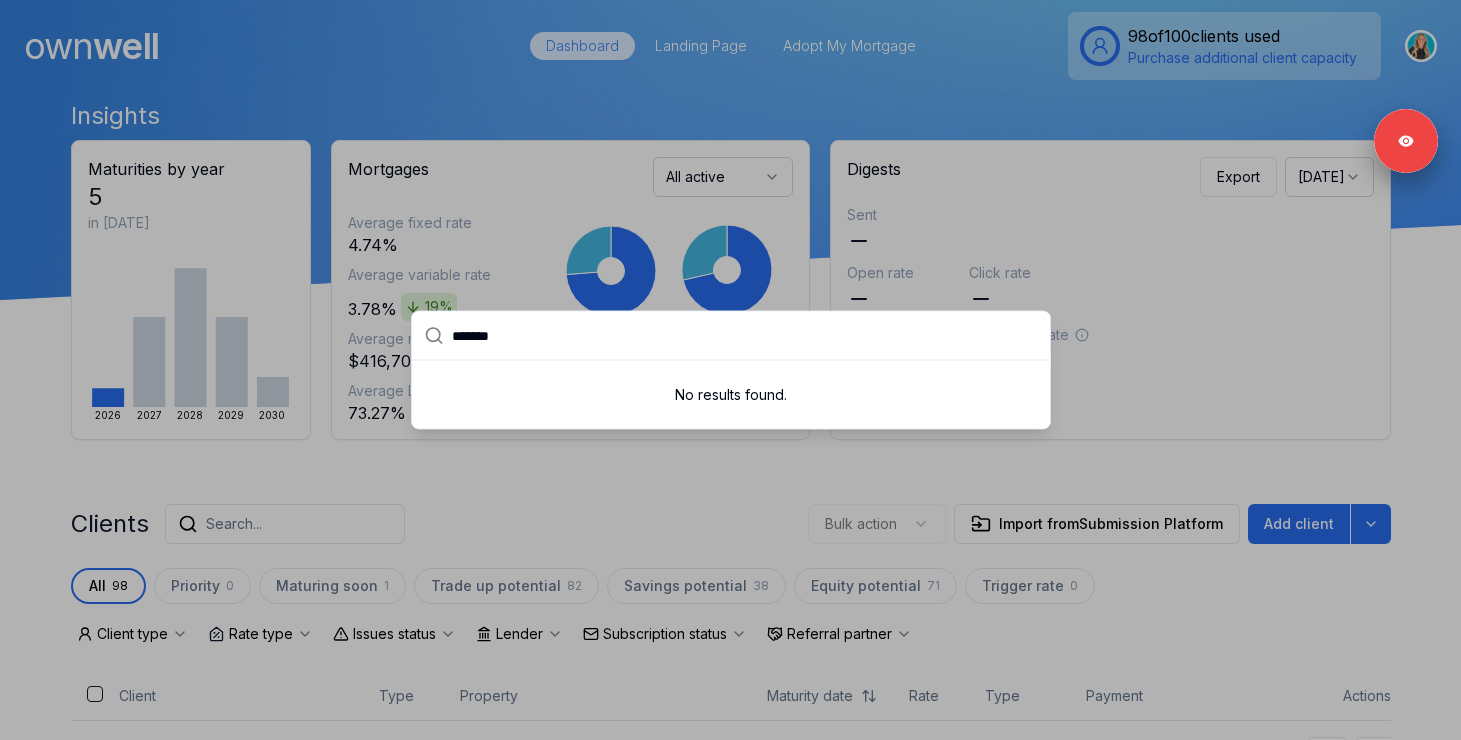 type on "*******" 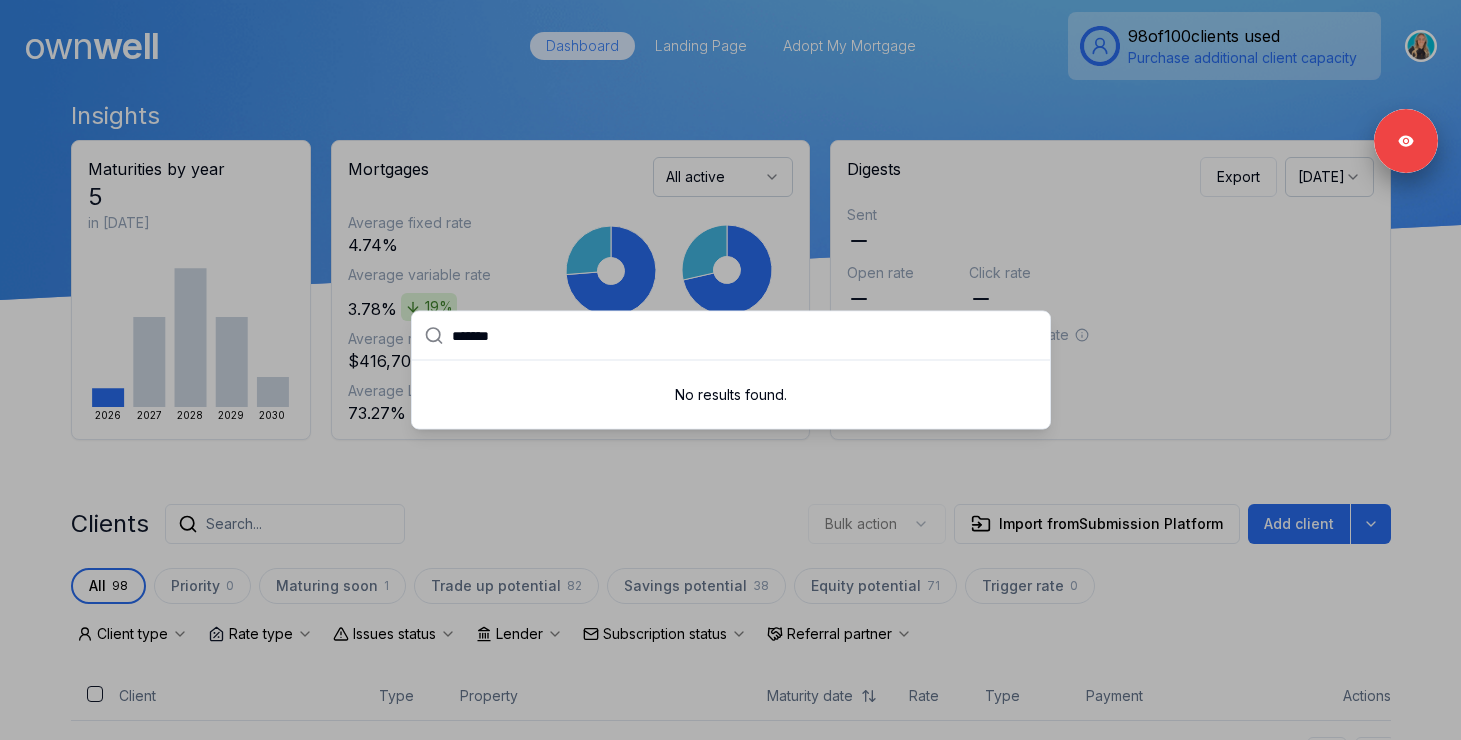 drag, startPoint x: 532, startPoint y: 341, endPoint x: 421, endPoint y: 329, distance: 111.64677 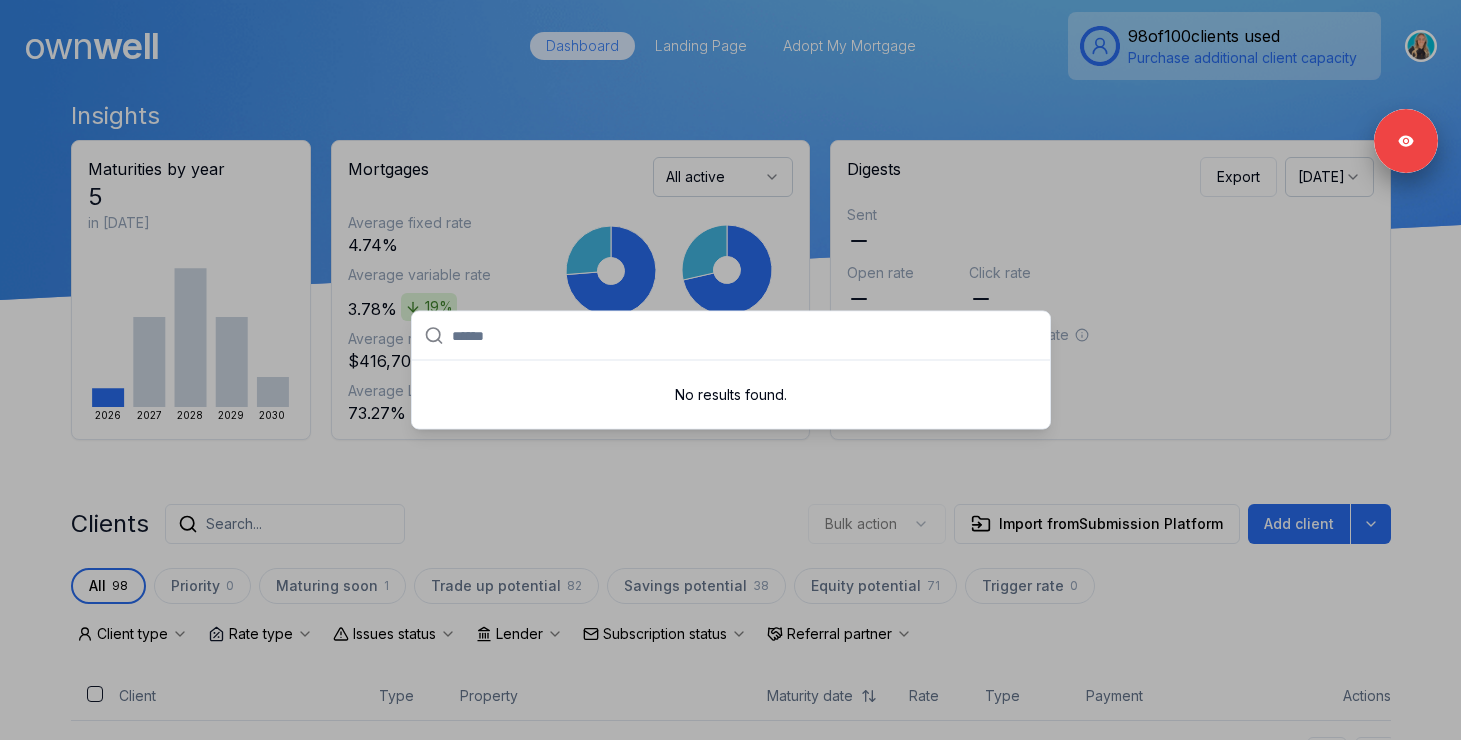 paste on "********" 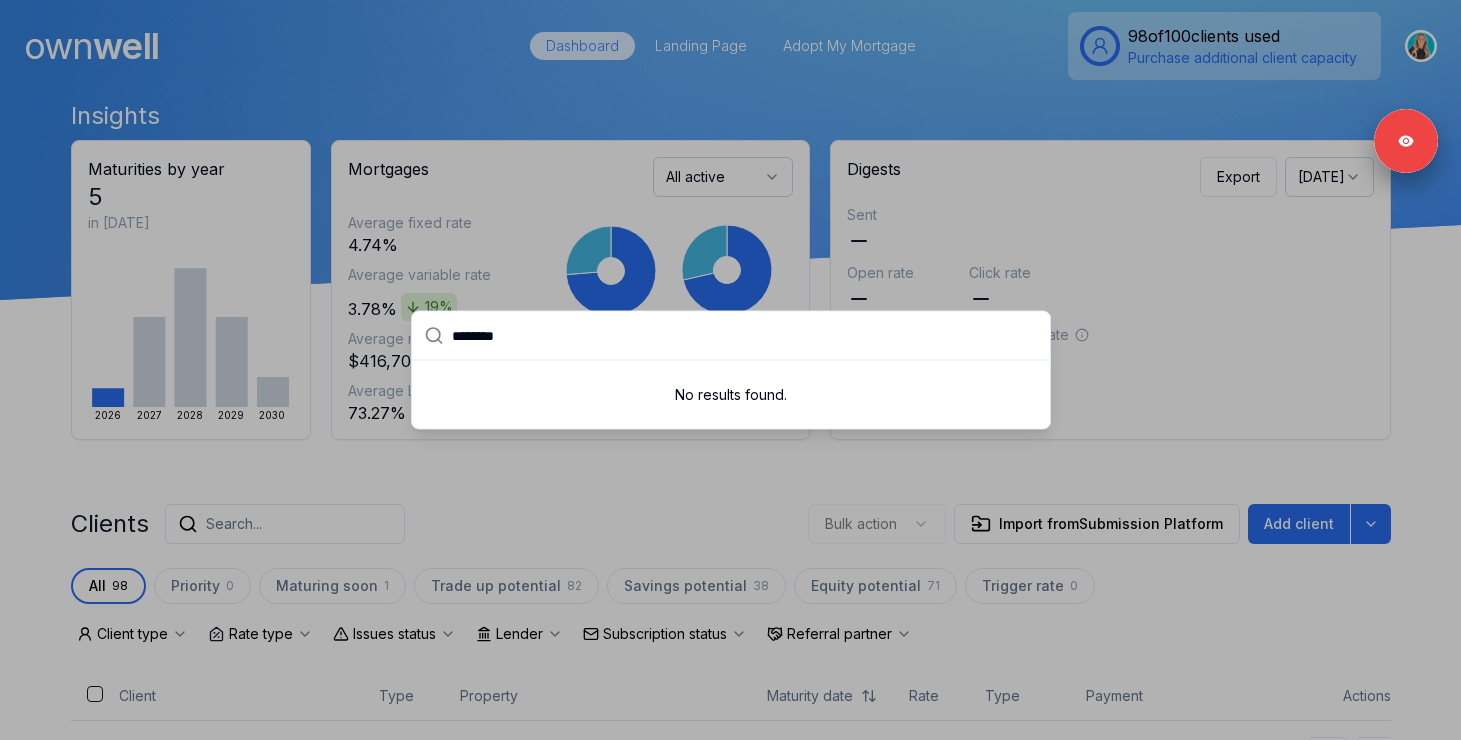 type on "********" 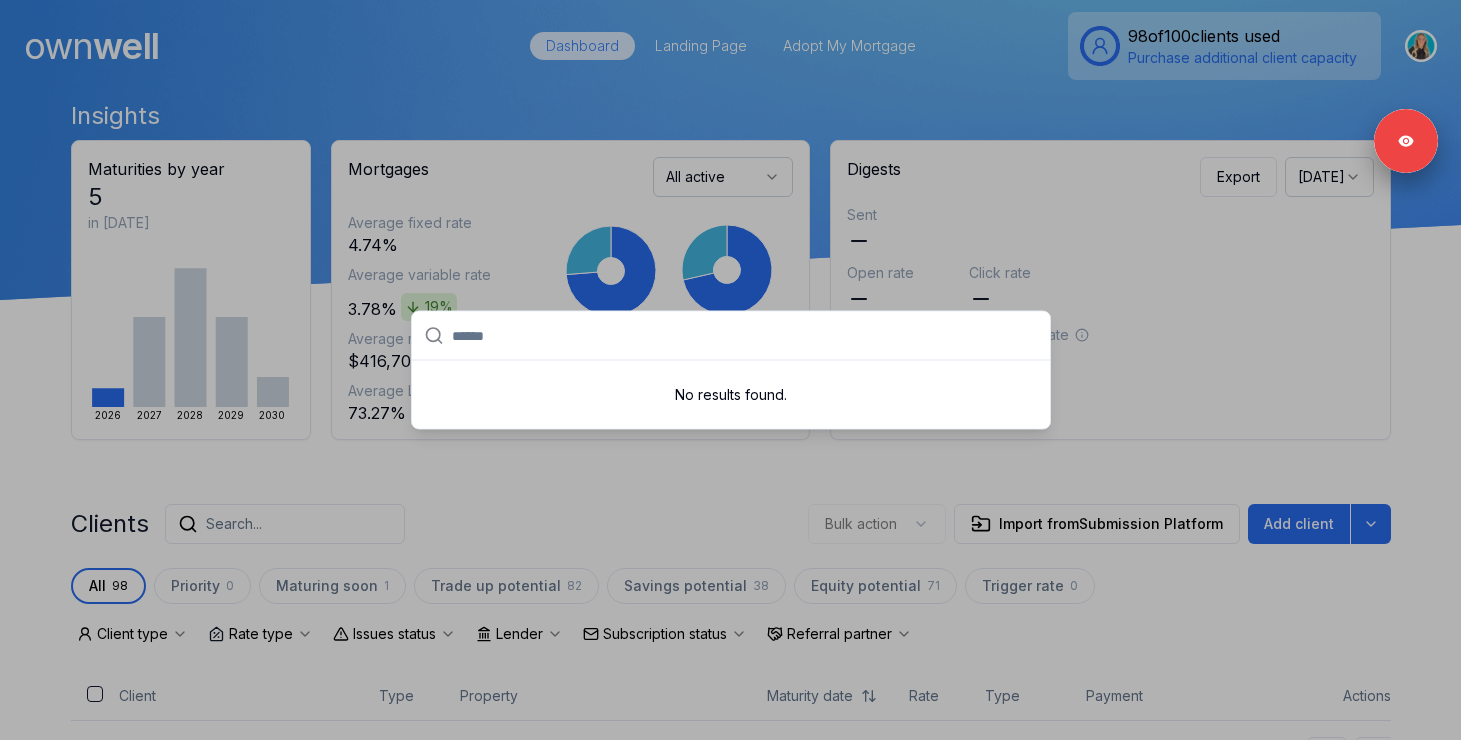 paste on "*******" 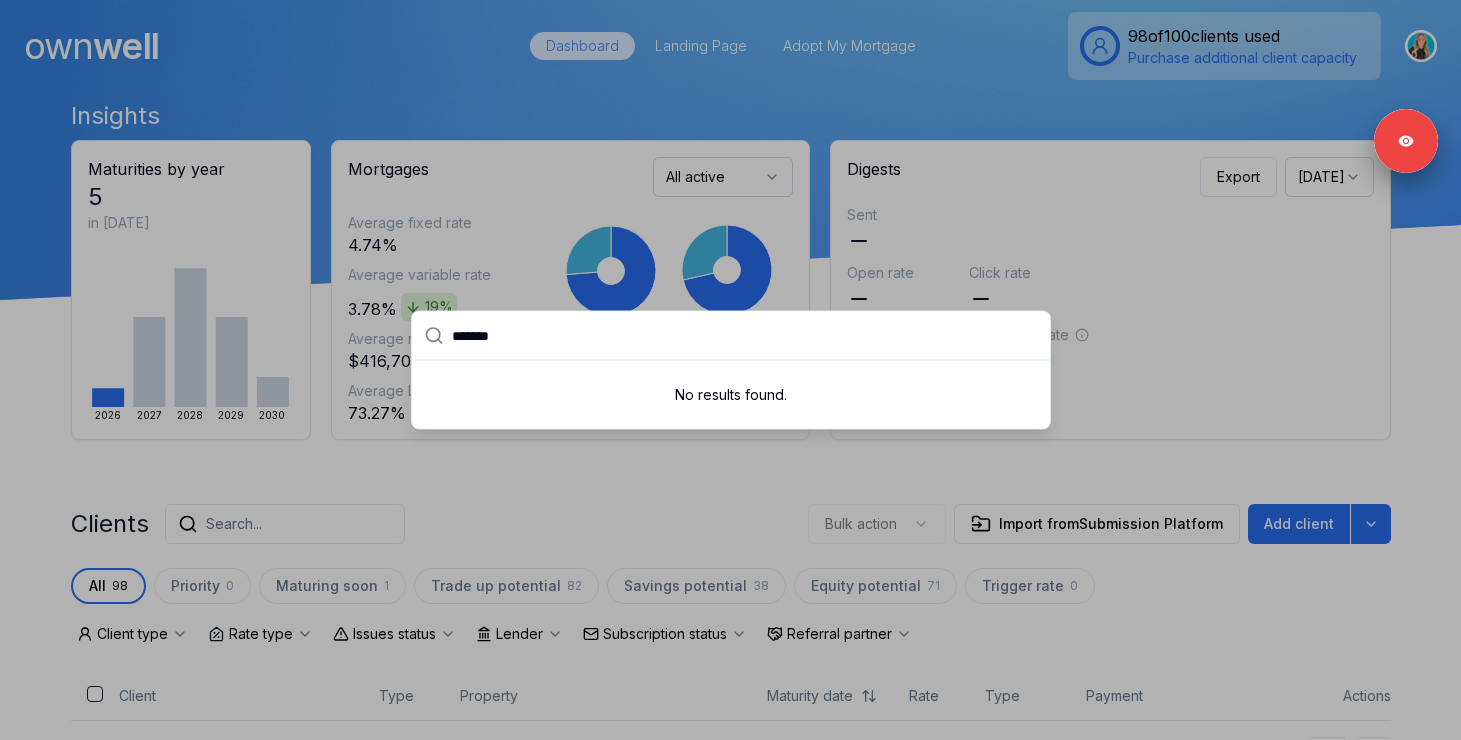 type on "*******" 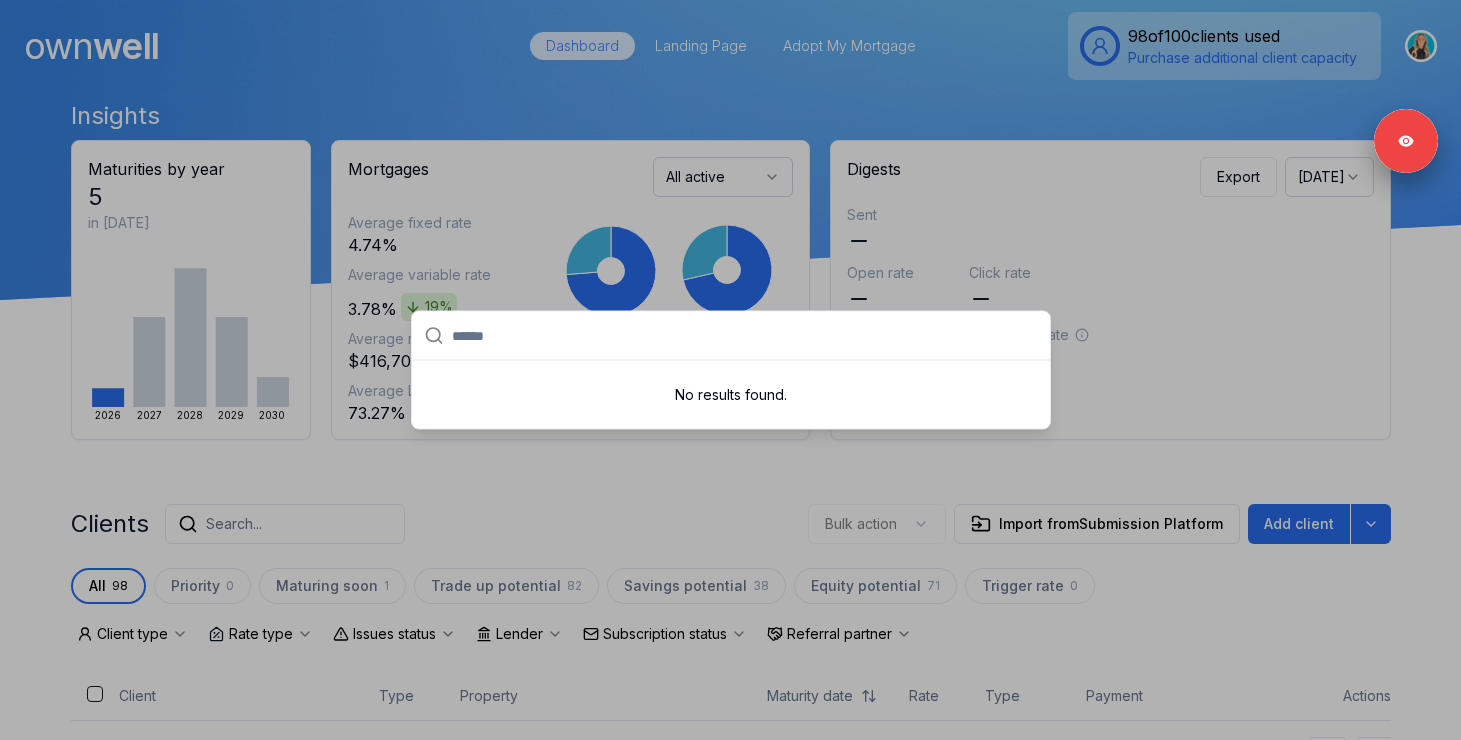 paste on "*********" 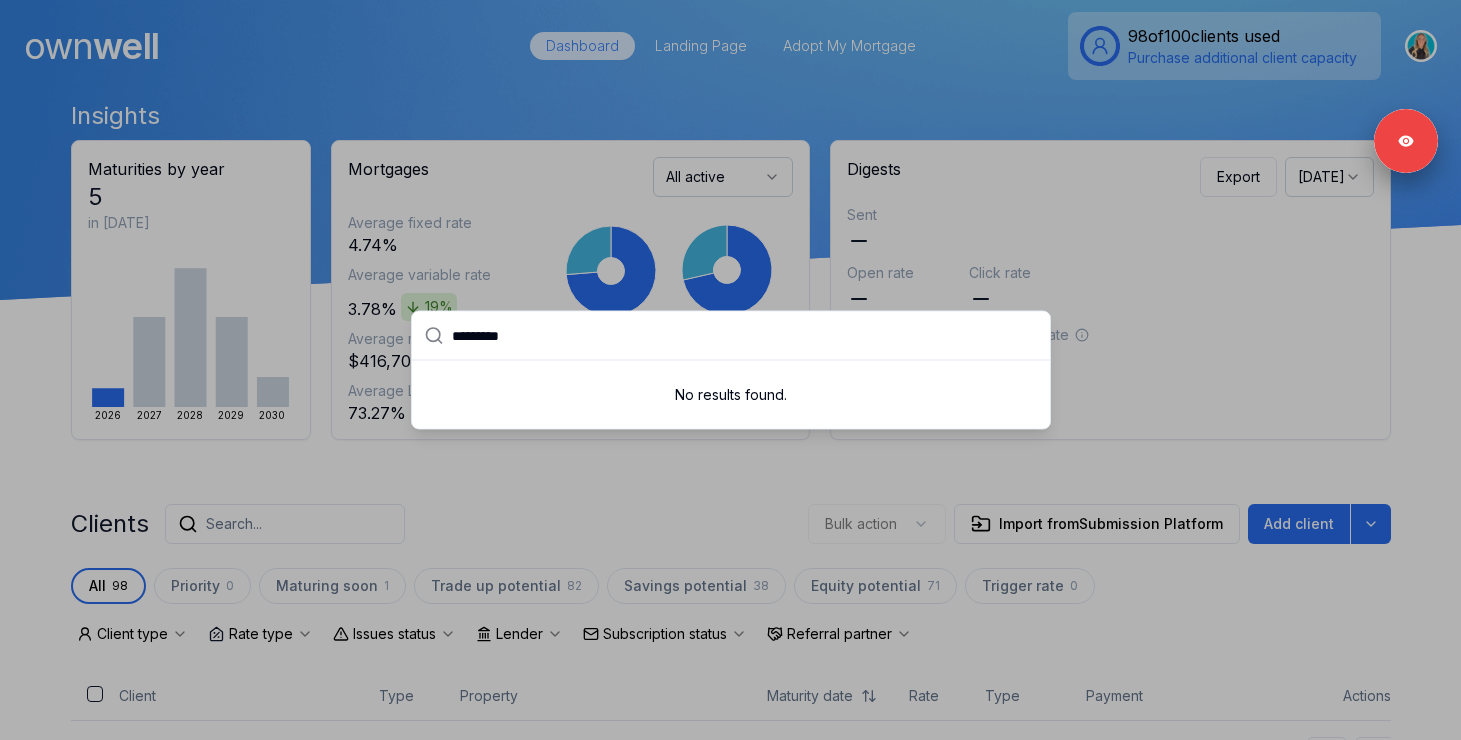 type on "*********" 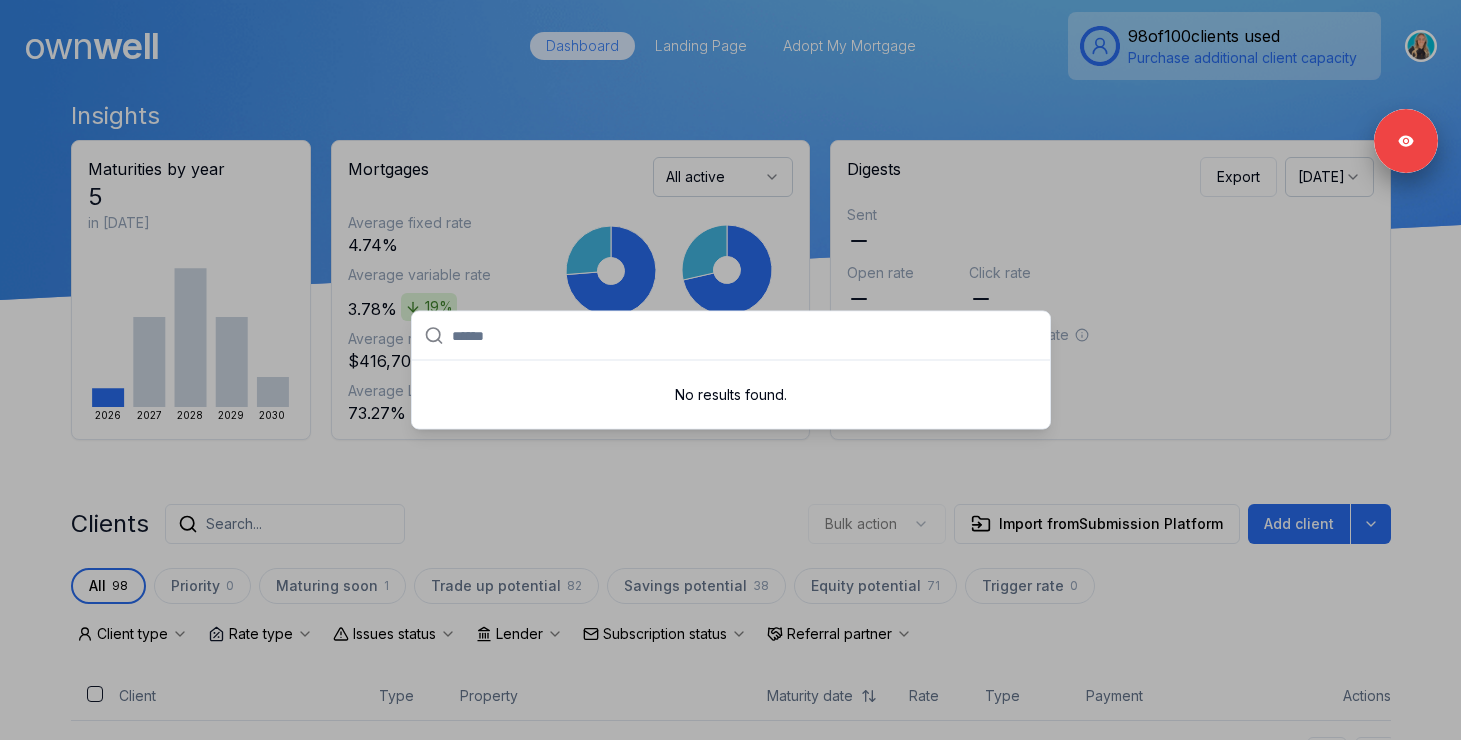 paste on "********" 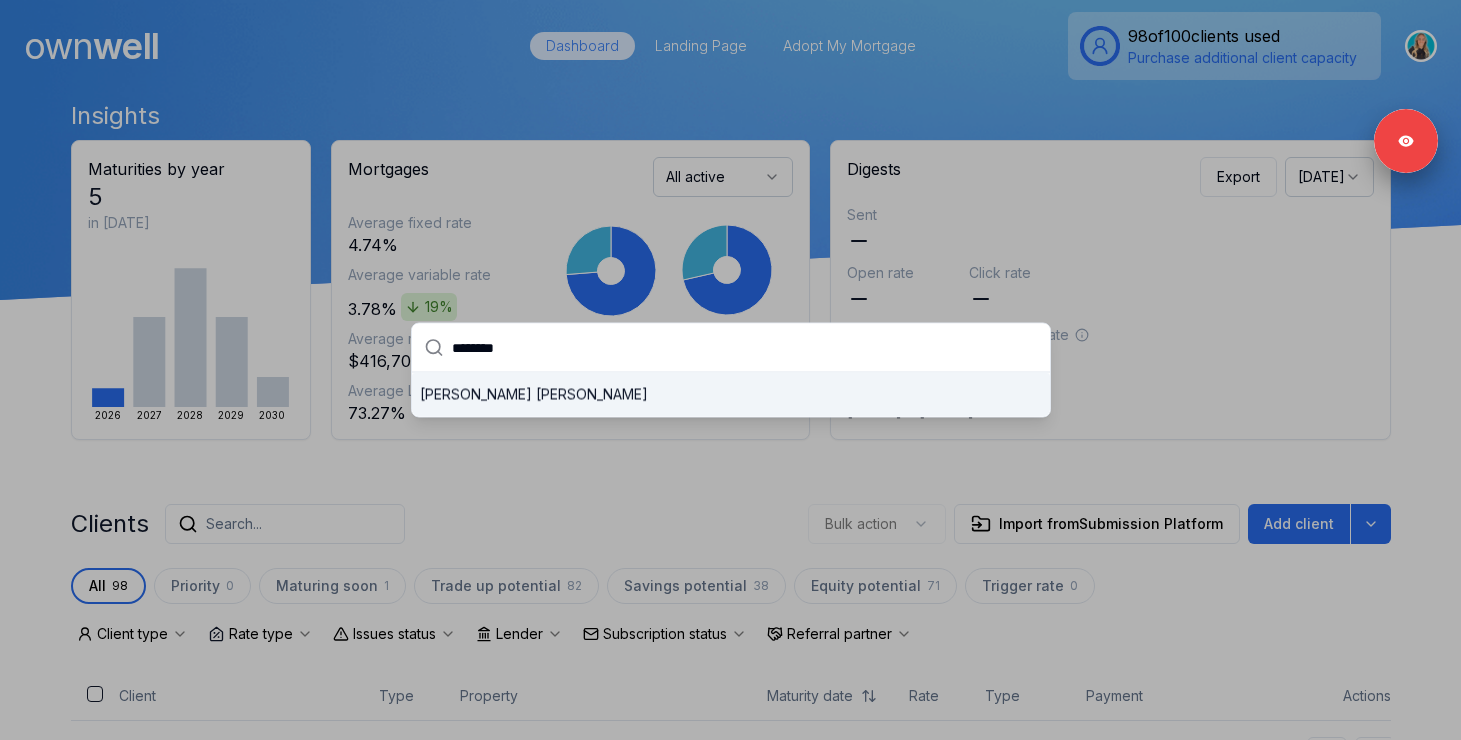 type on "********" 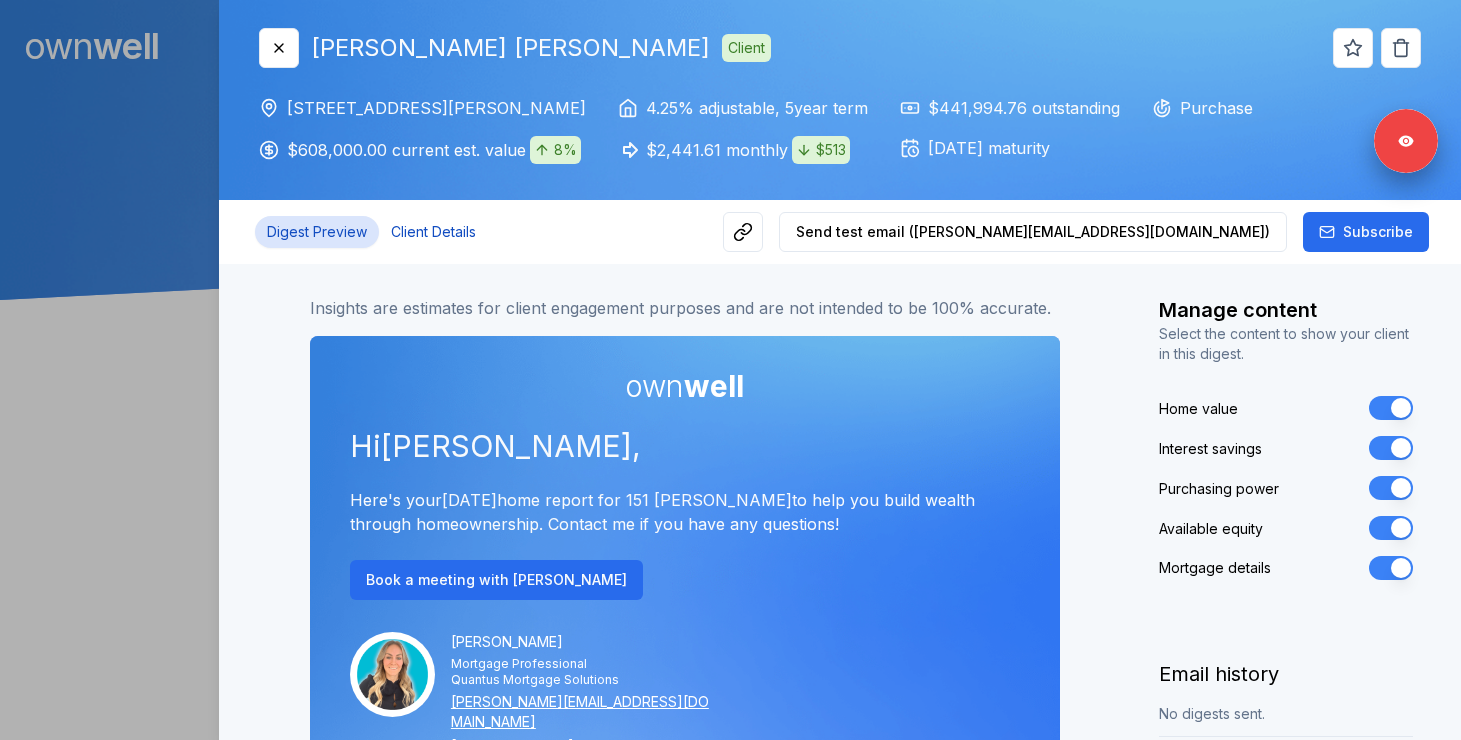 click on "Client Details" at bounding box center (433, 232) 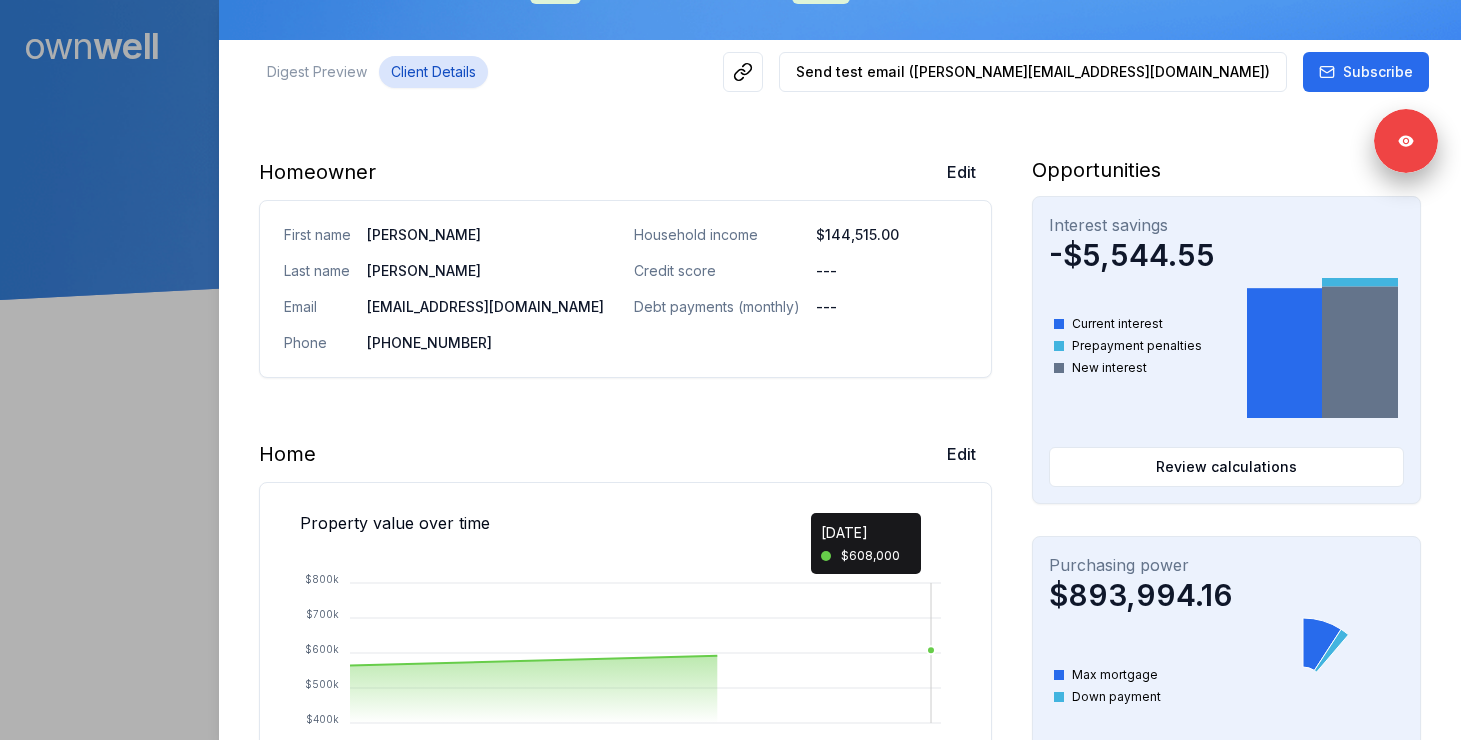 scroll, scrollTop: 368, scrollLeft: 0, axis: vertical 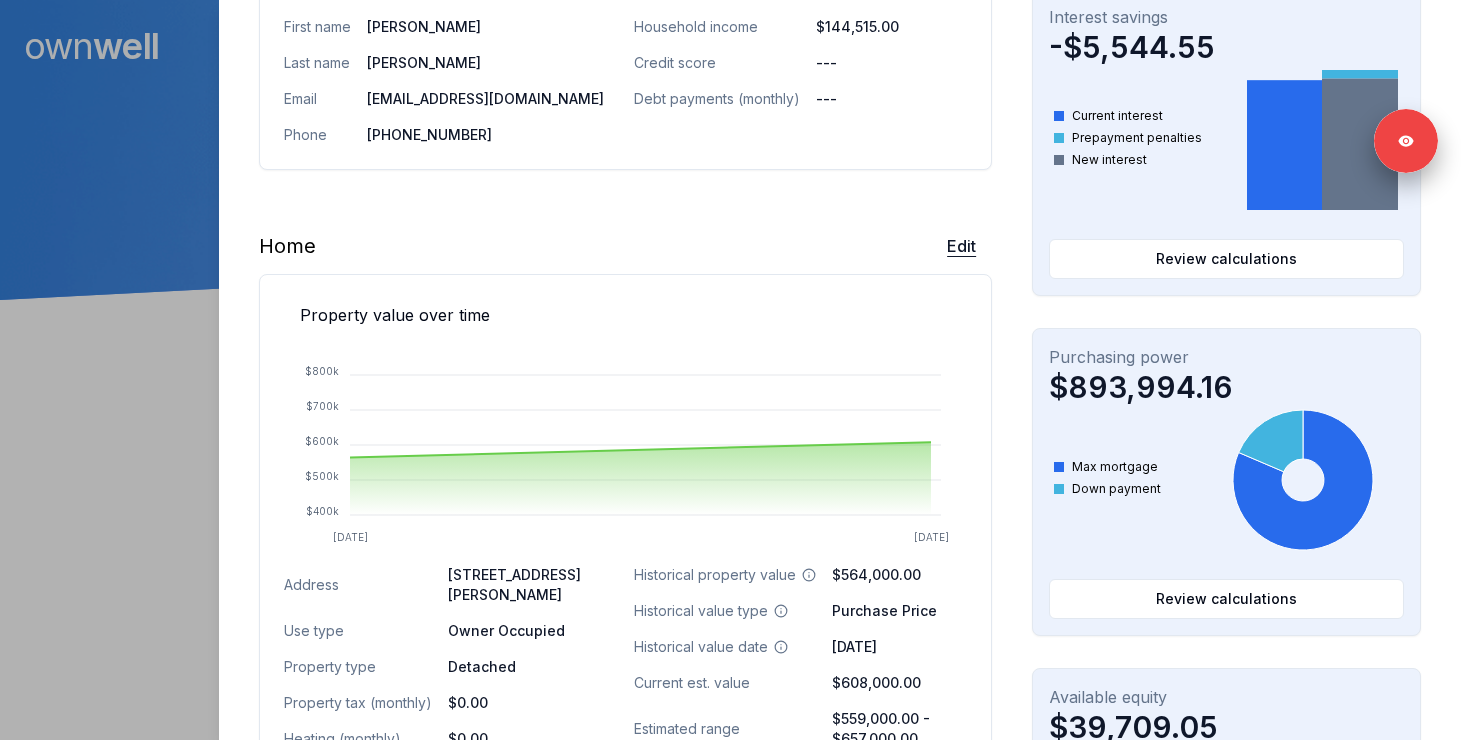 click on "Edit" at bounding box center [961, 246] 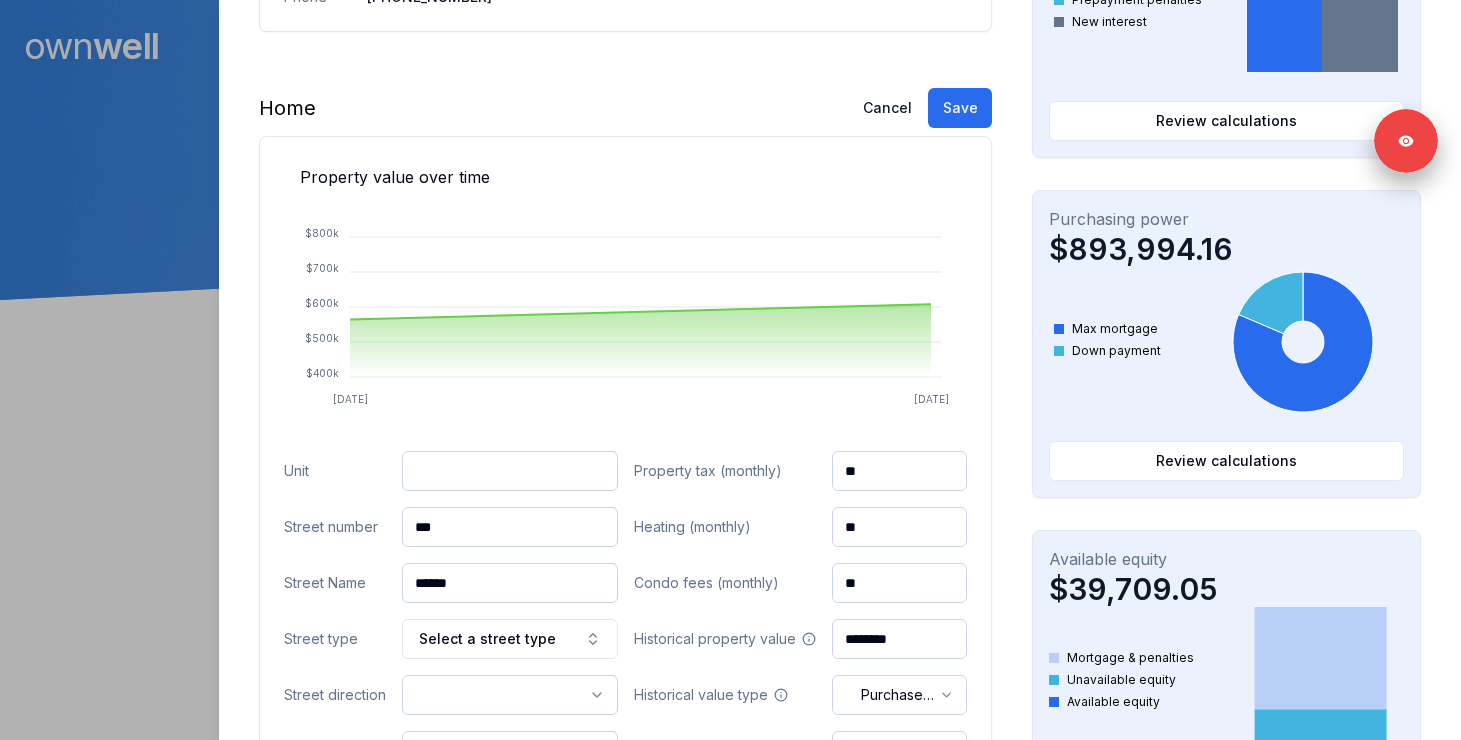 scroll, scrollTop: 643, scrollLeft: 0, axis: vertical 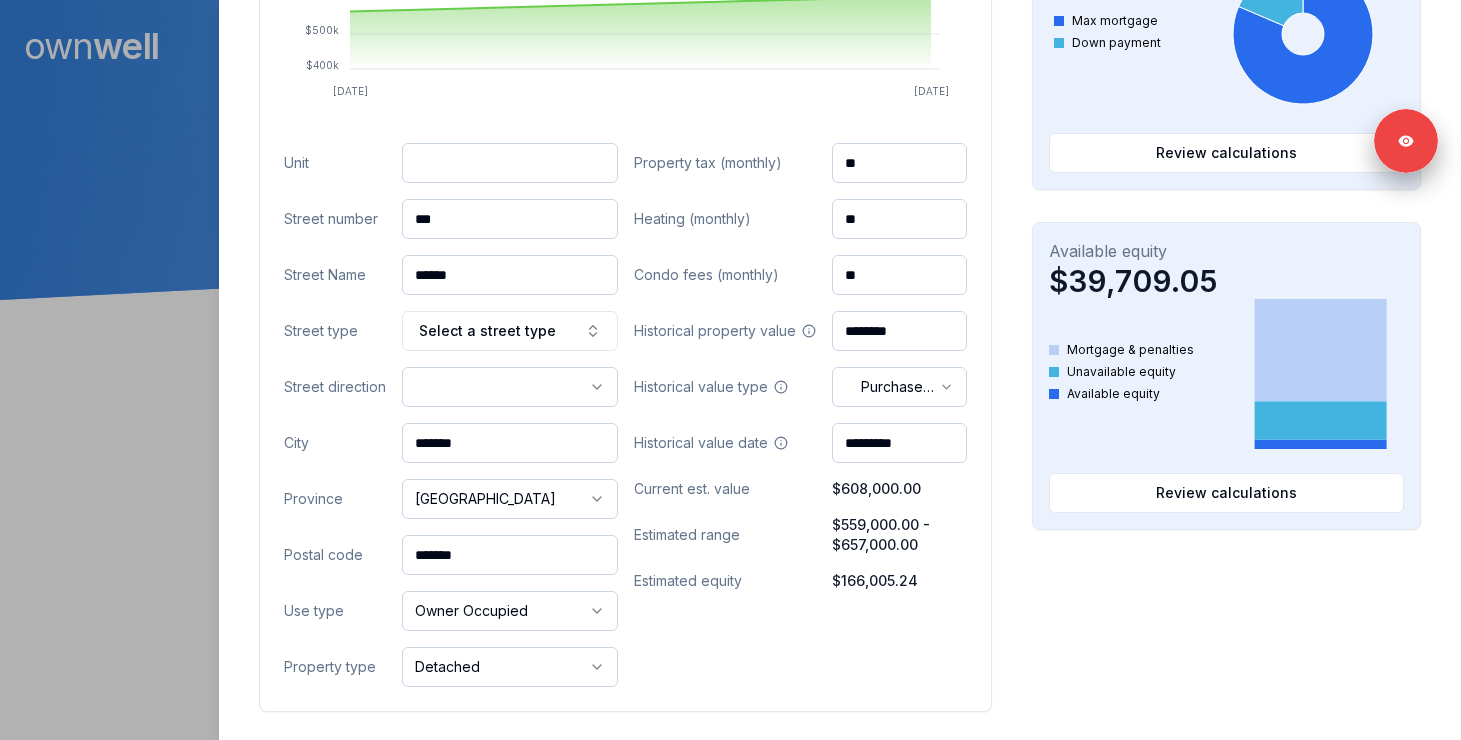 drag, startPoint x: 456, startPoint y: 220, endPoint x: 365, endPoint y: 220, distance: 91 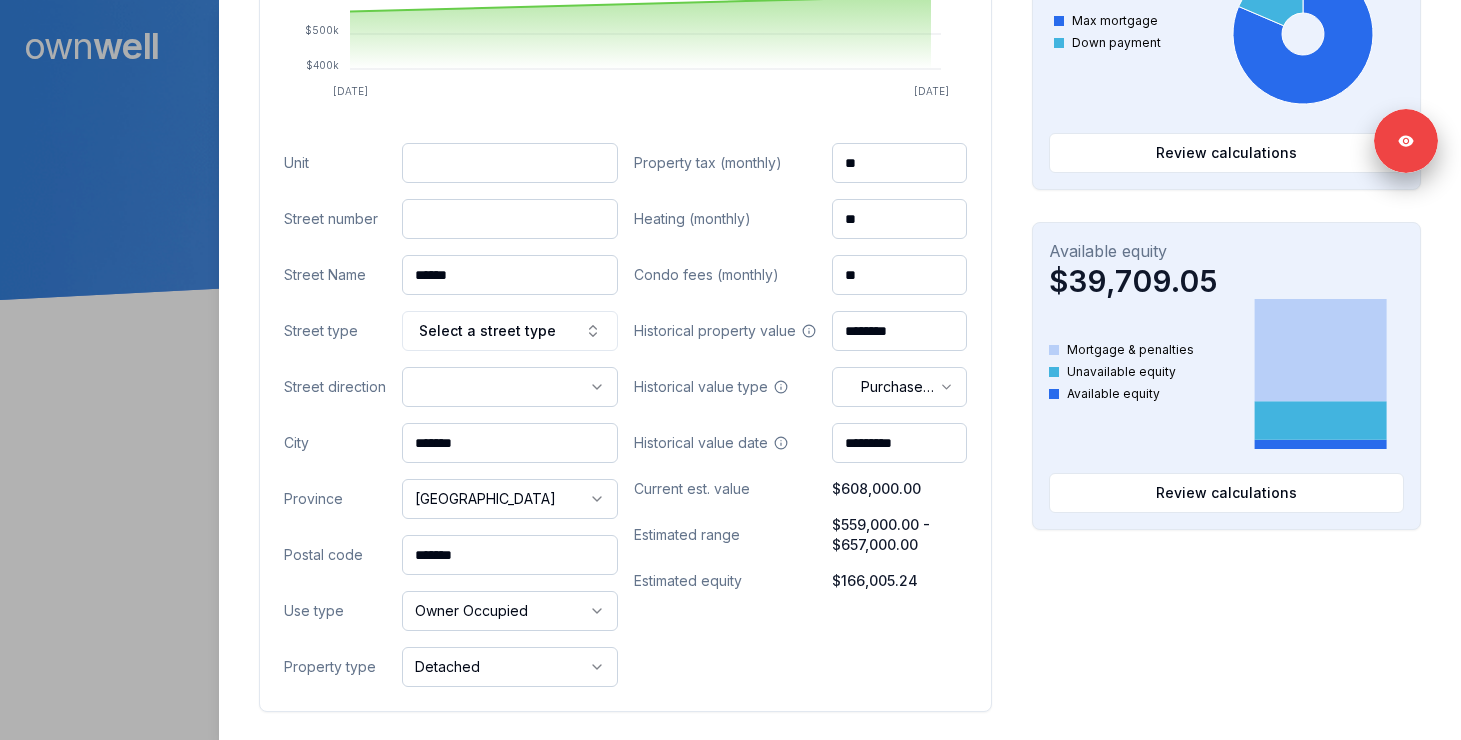 paste on "**" 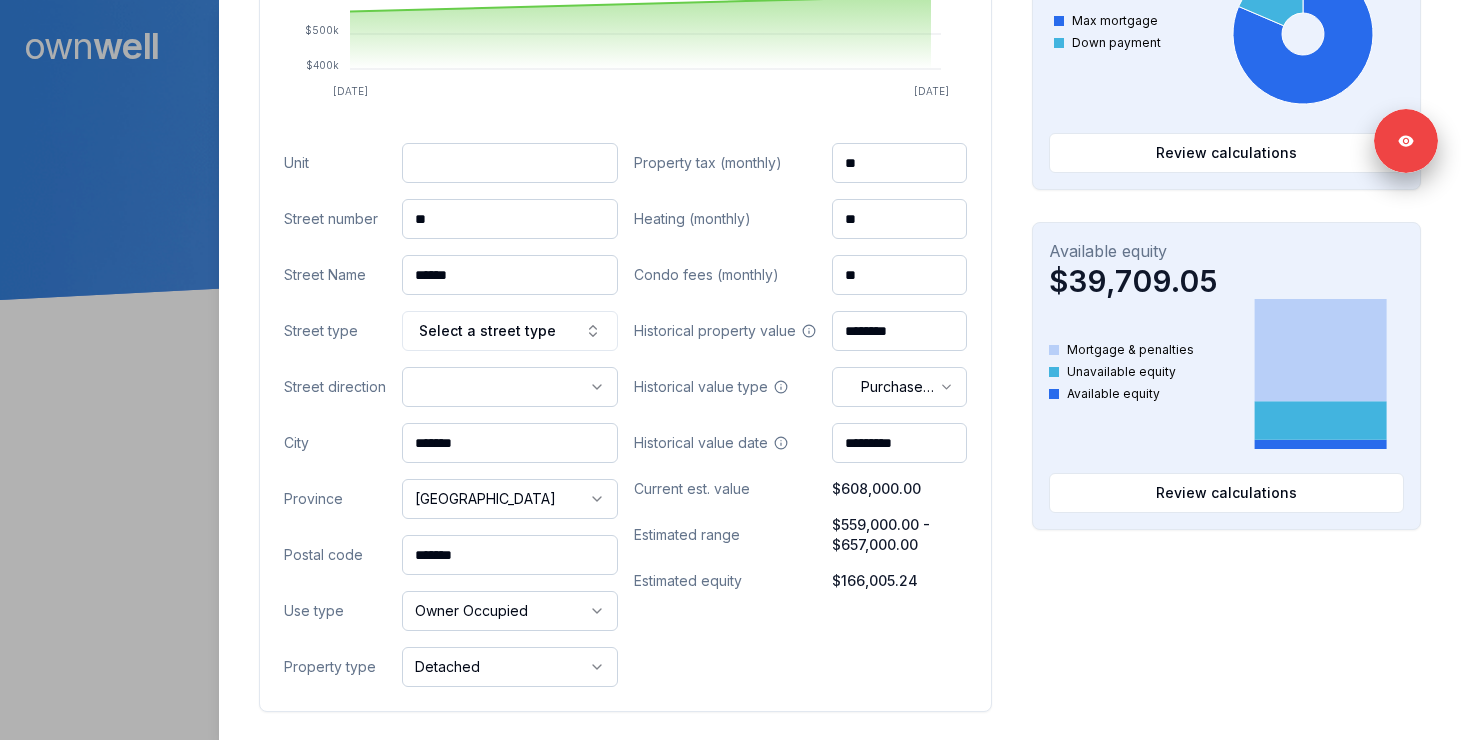 type on "**" 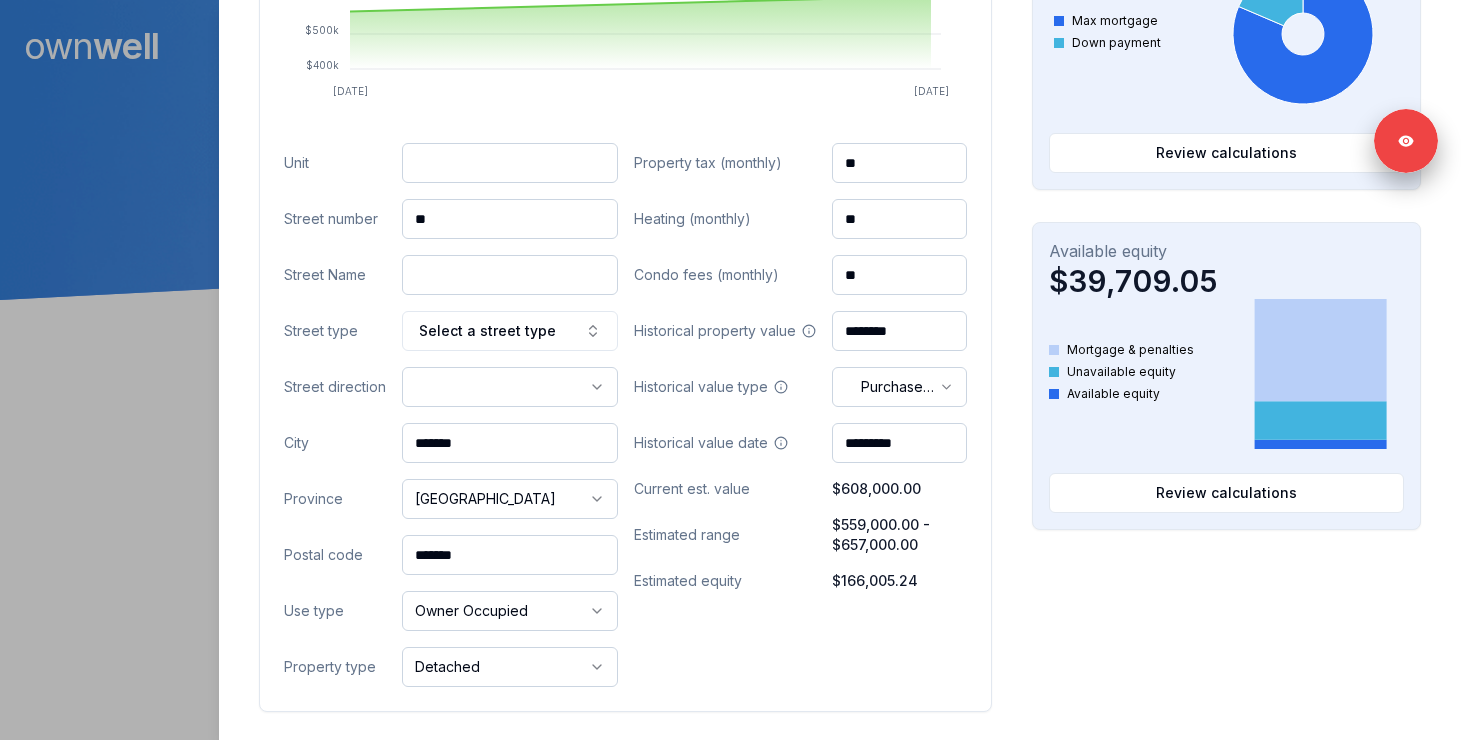 paste on "******" 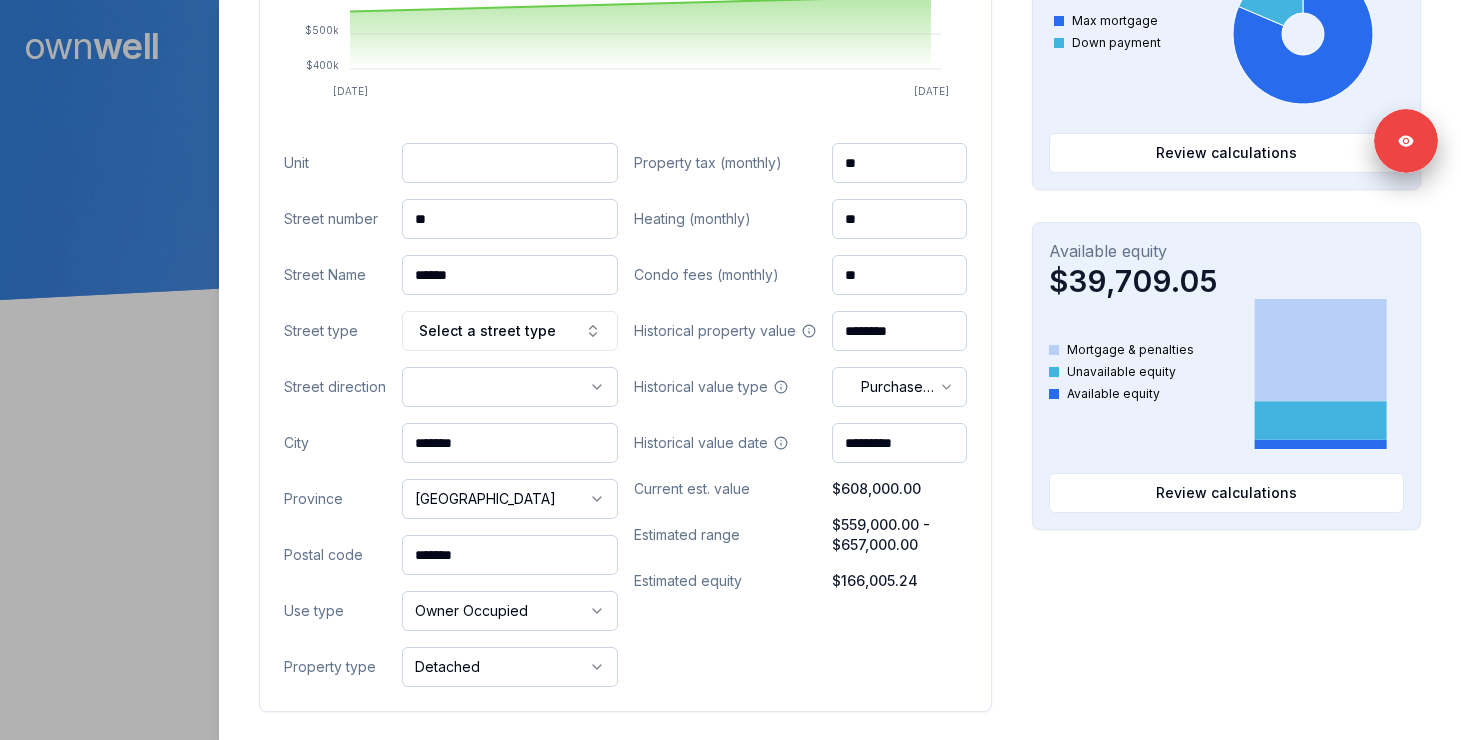 type on "******" 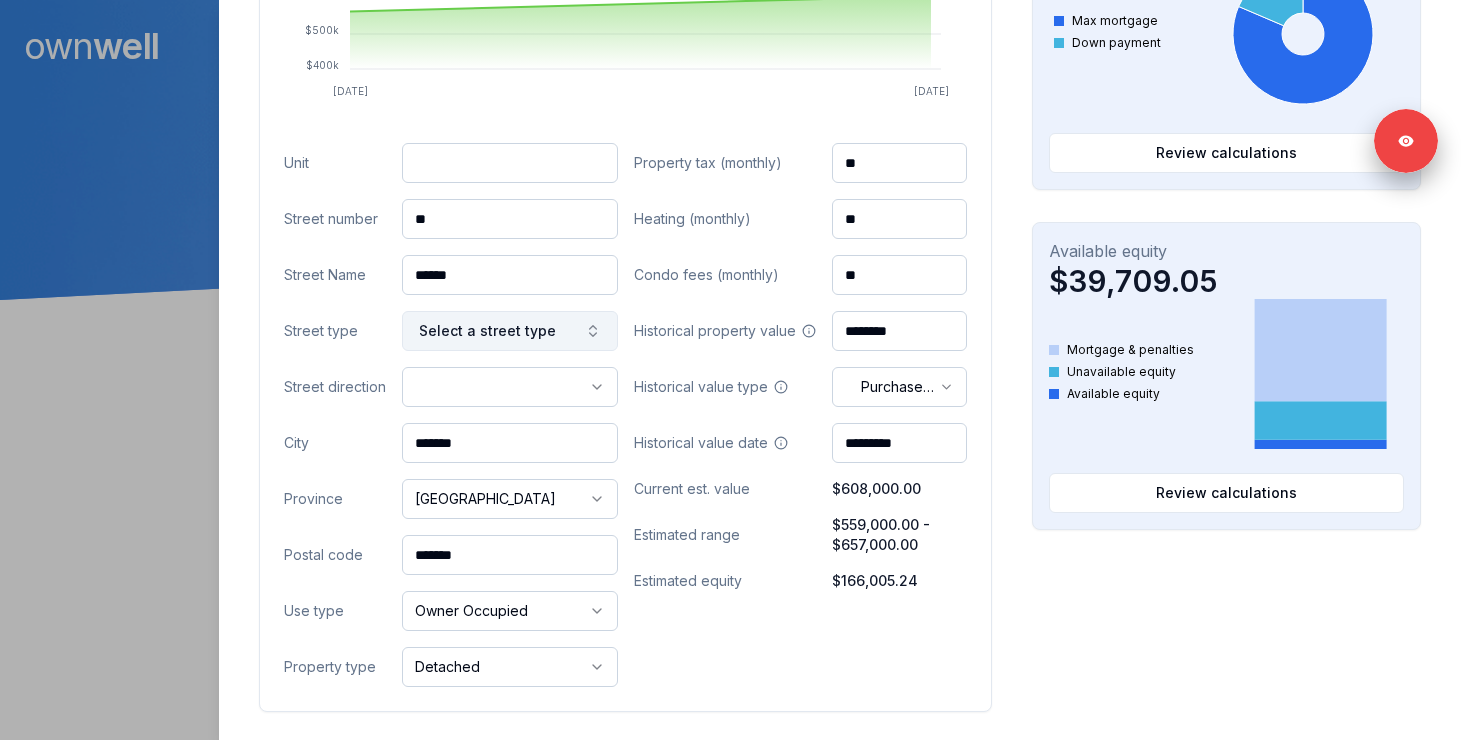 click on "Select a street type" at bounding box center (510, 331) 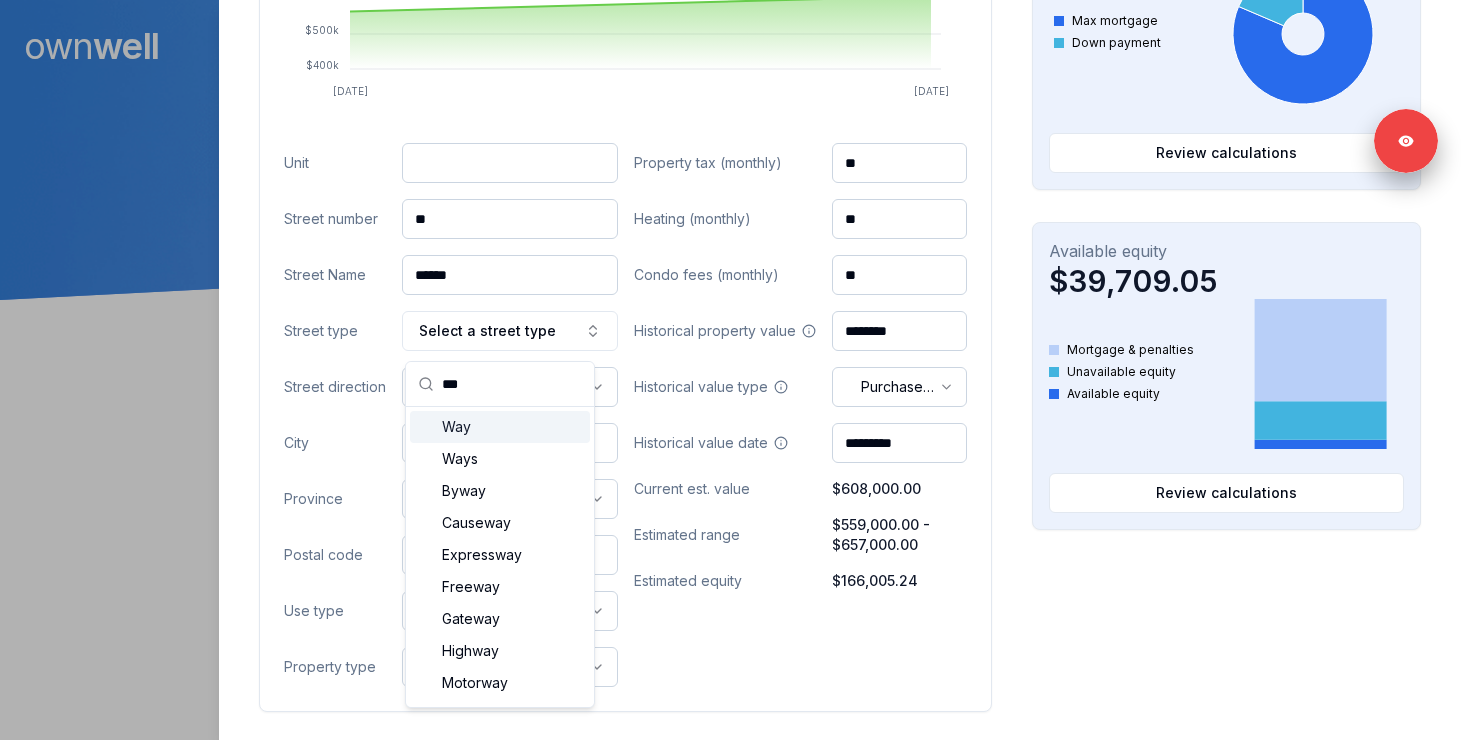type on "***" 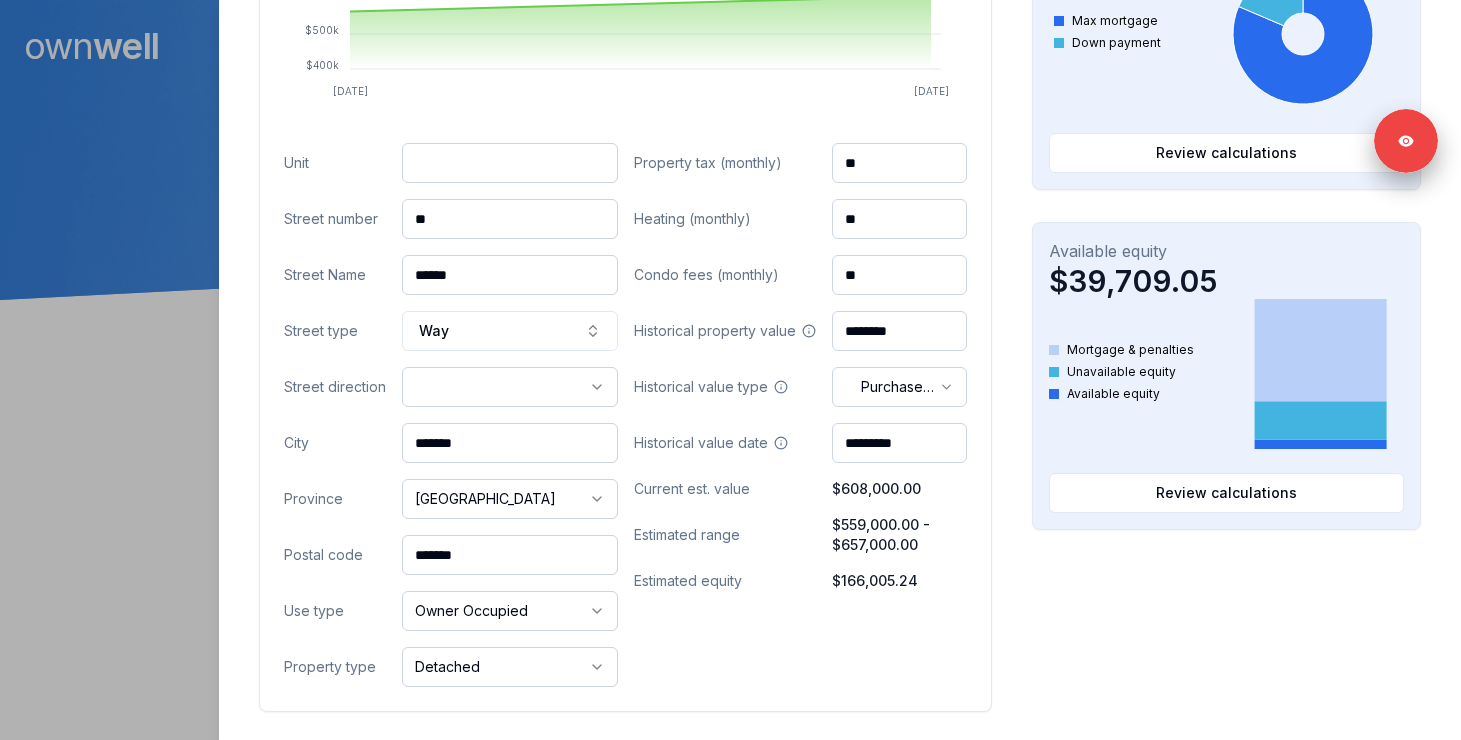 drag, startPoint x: 526, startPoint y: 555, endPoint x: 340, endPoint y: 551, distance: 186.043 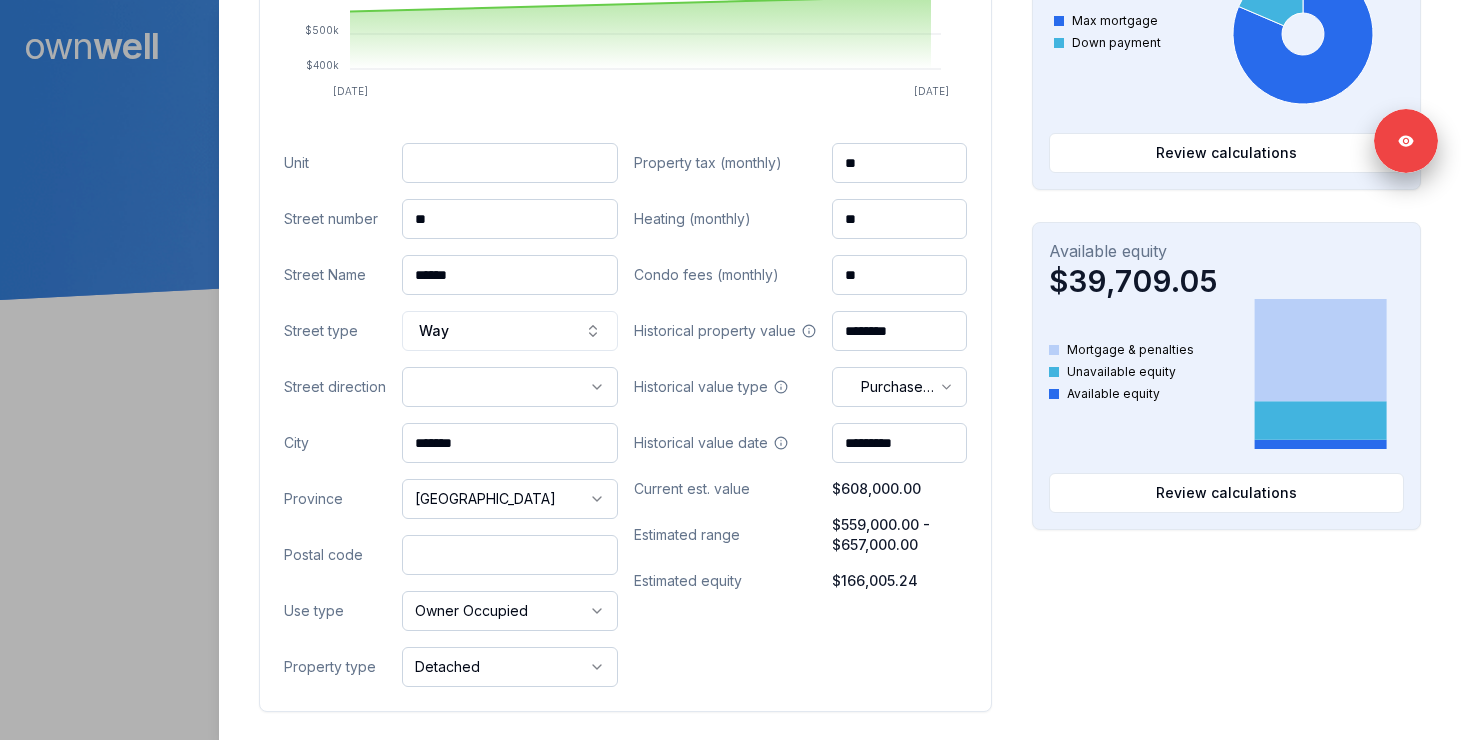 paste on "*******" 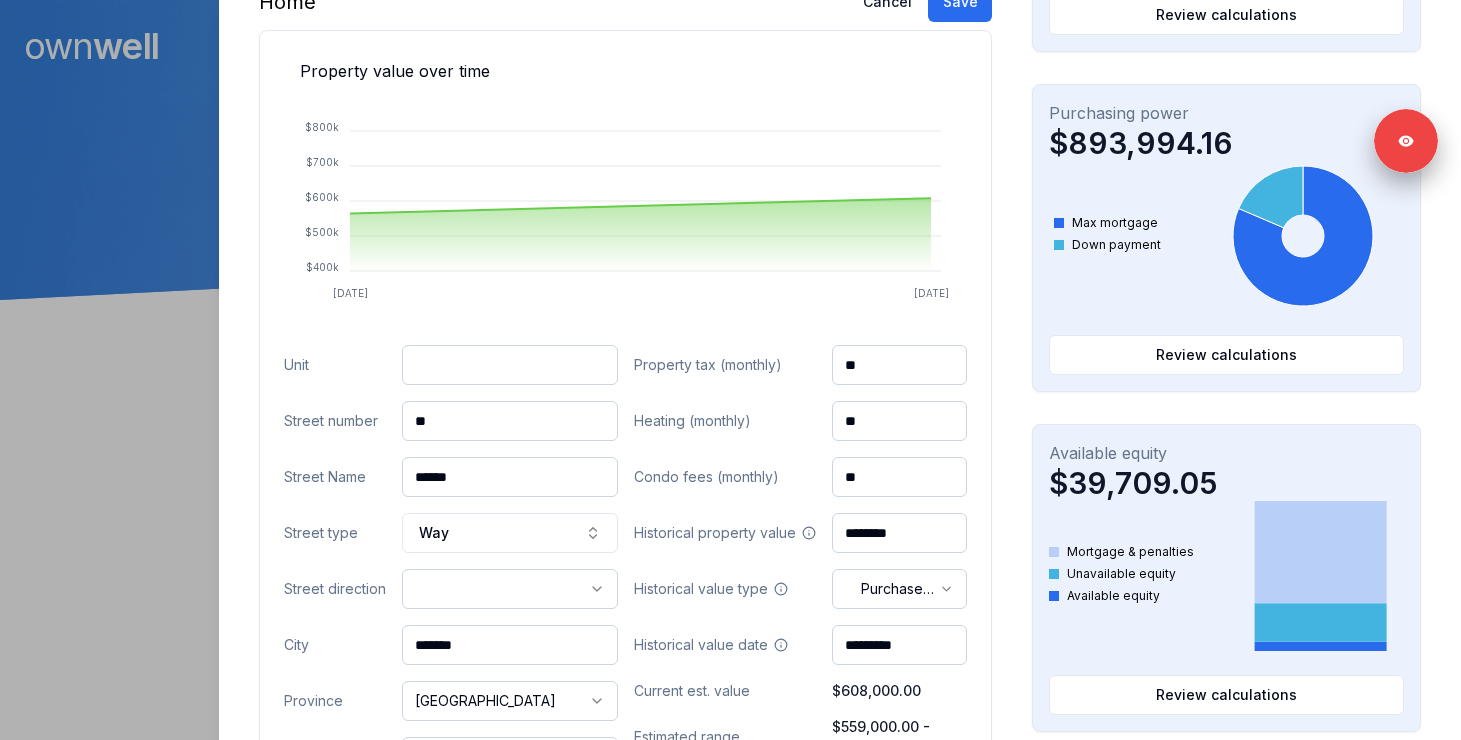 scroll, scrollTop: 543, scrollLeft: 0, axis: vertical 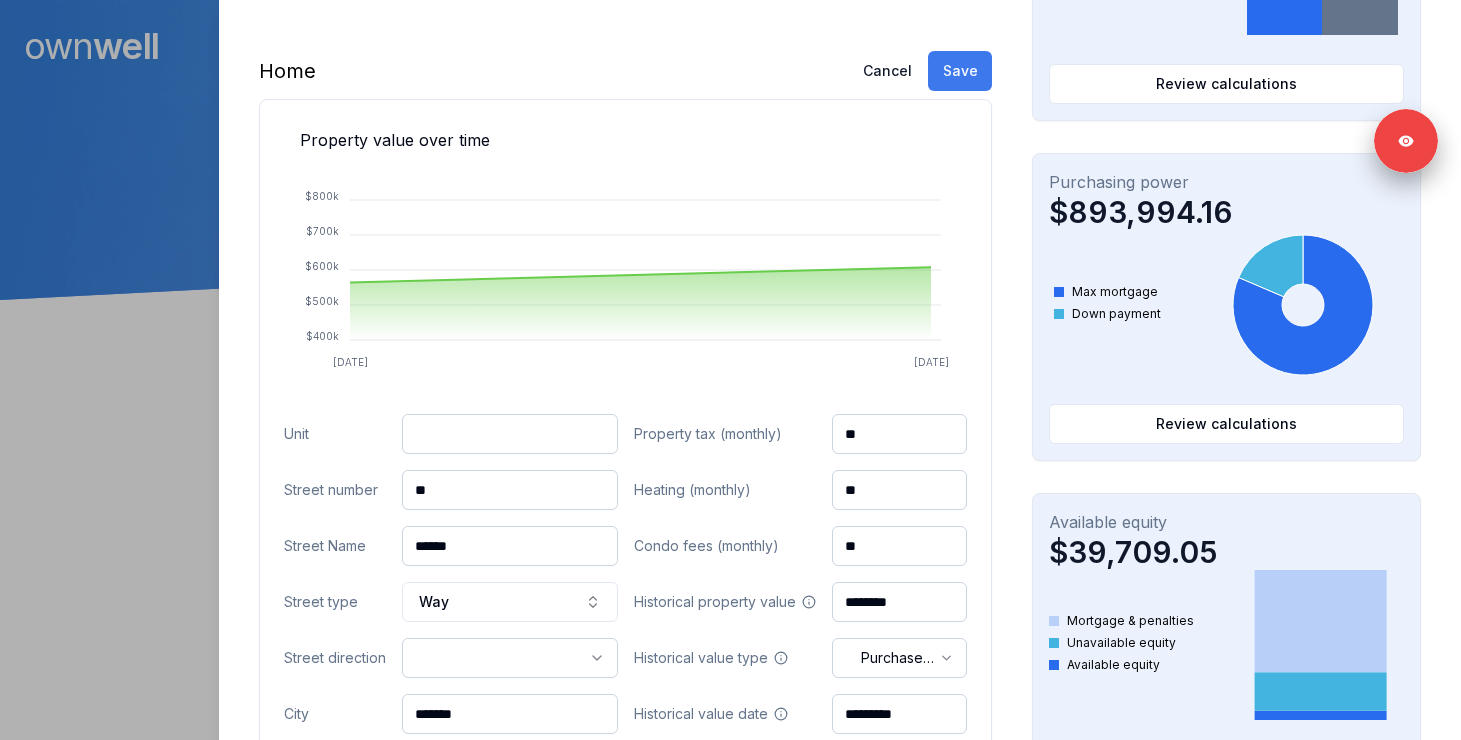type on "*******" 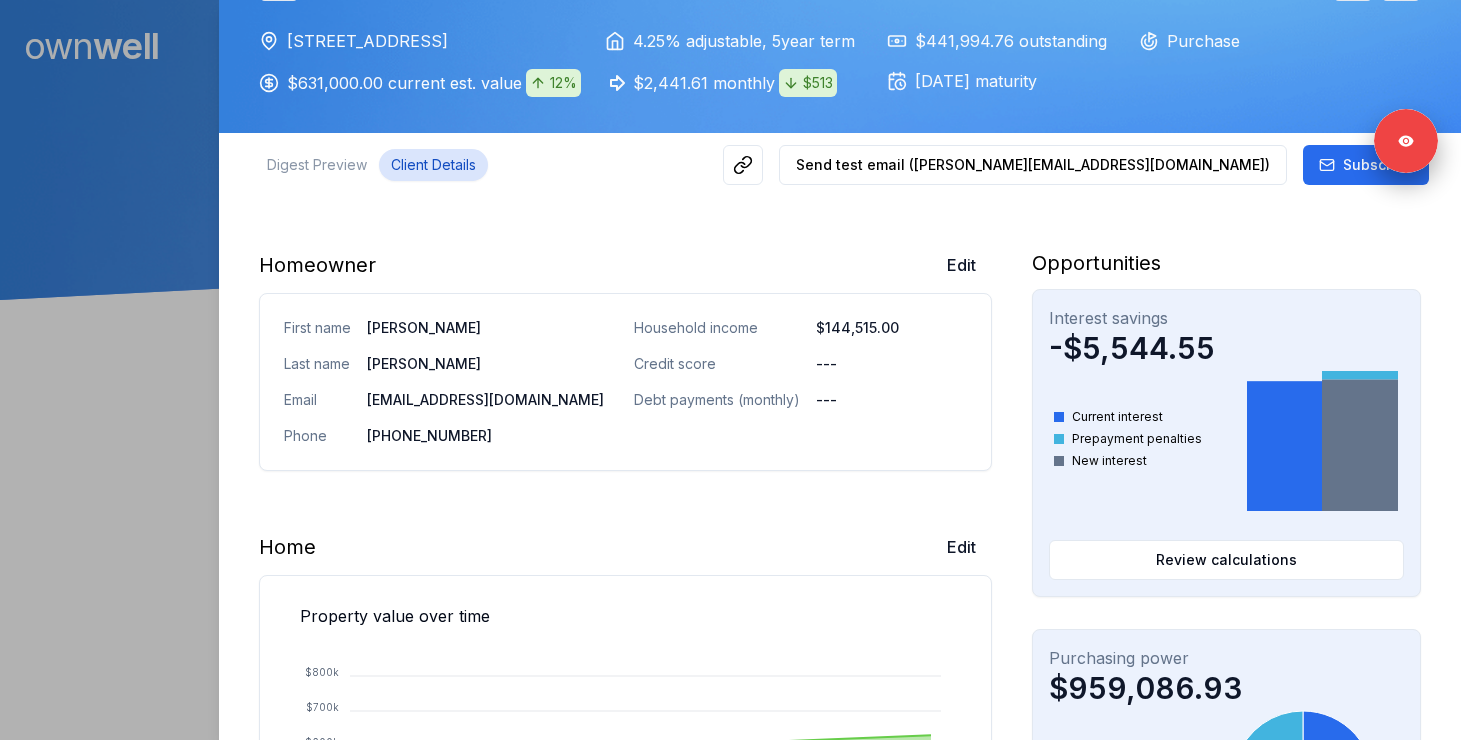 scroll, scrollTop: 0, scrollLeft: 0, axis: both 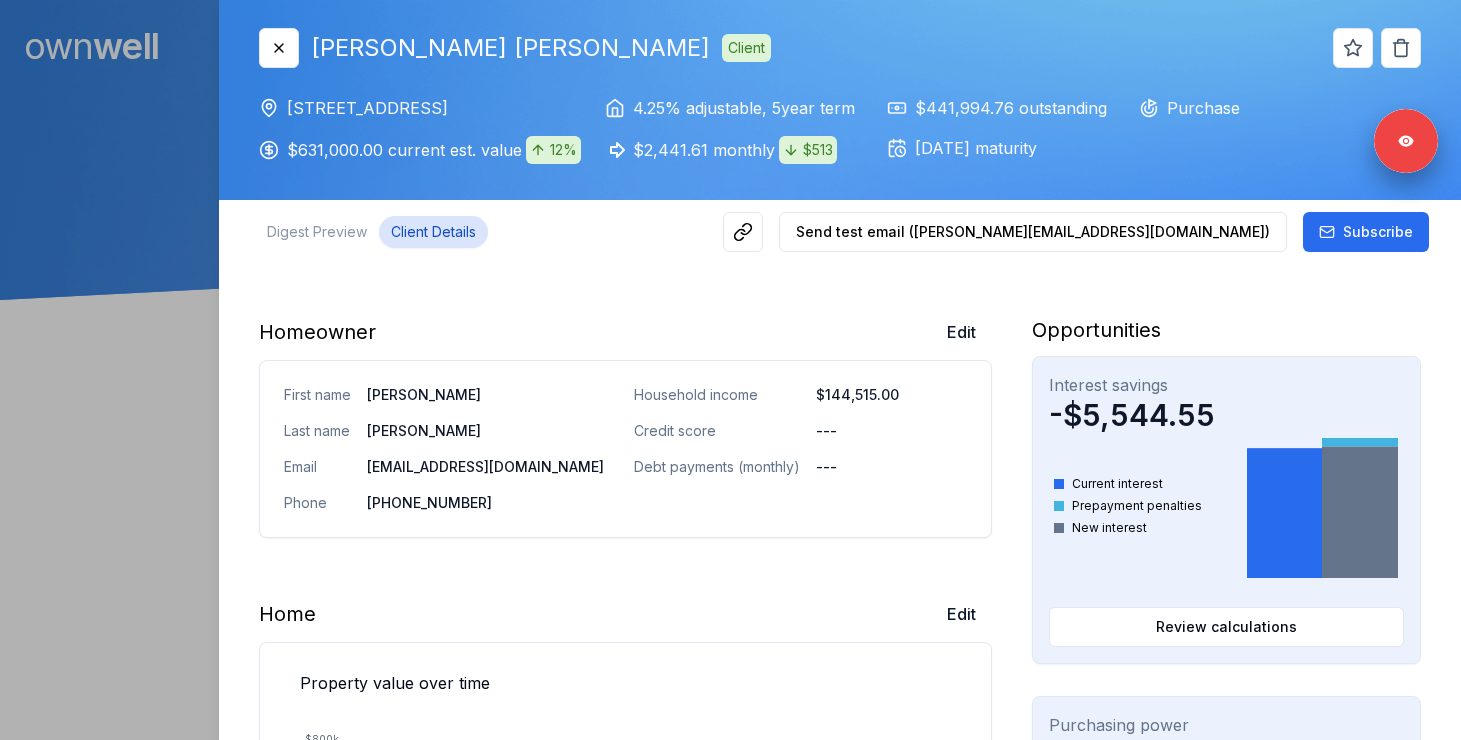 click at bounding box center [730, 370] 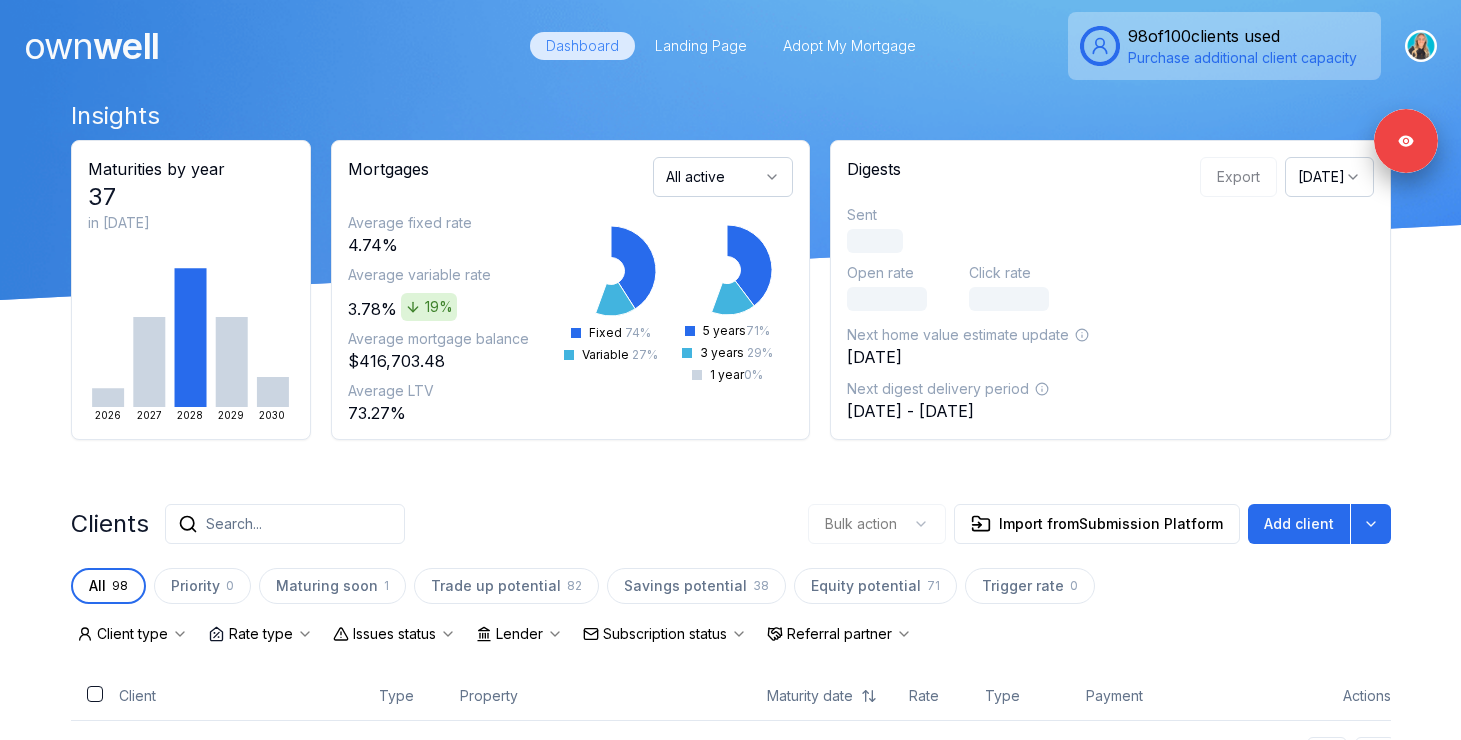 click on "Search..." at bounding box center (234, 524) 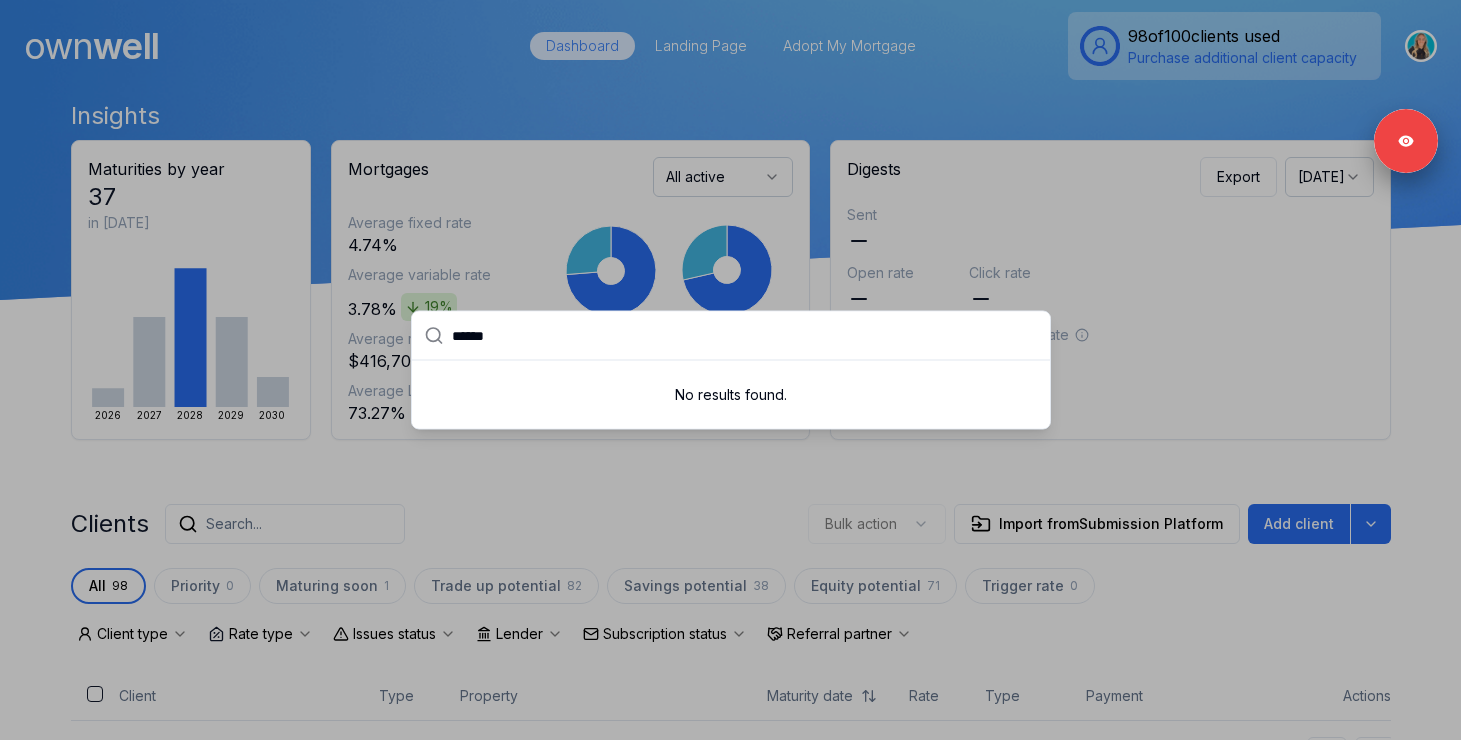 type on "******" 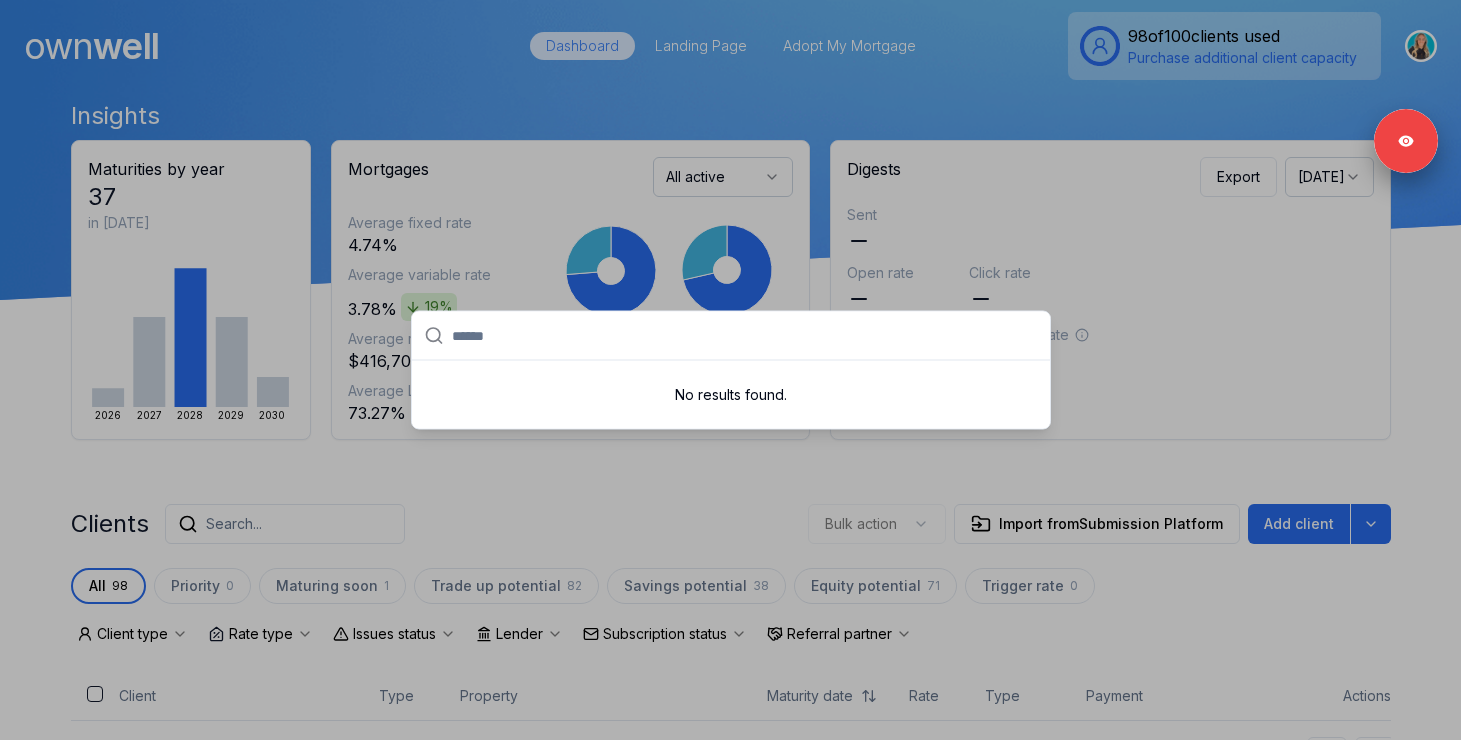 paste on "*******" 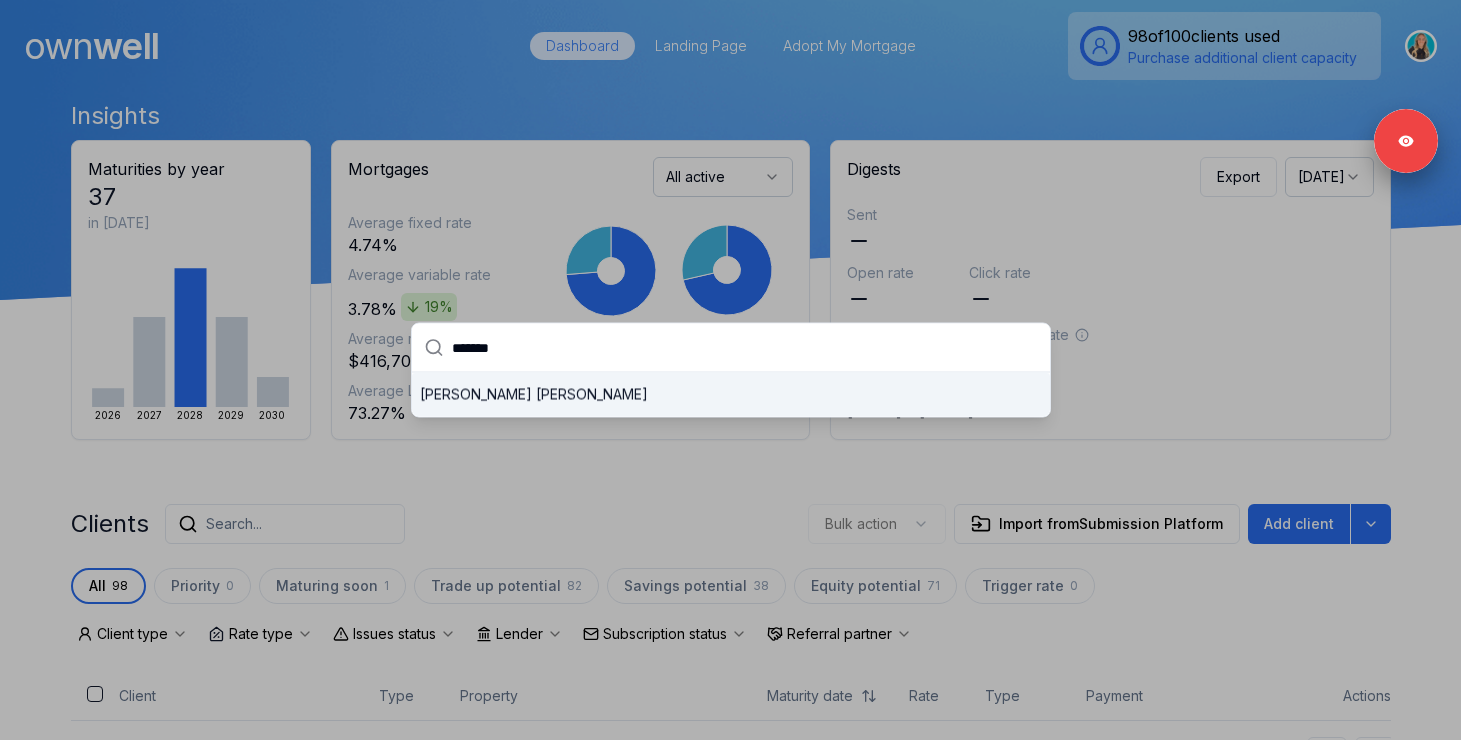 type on "*******" 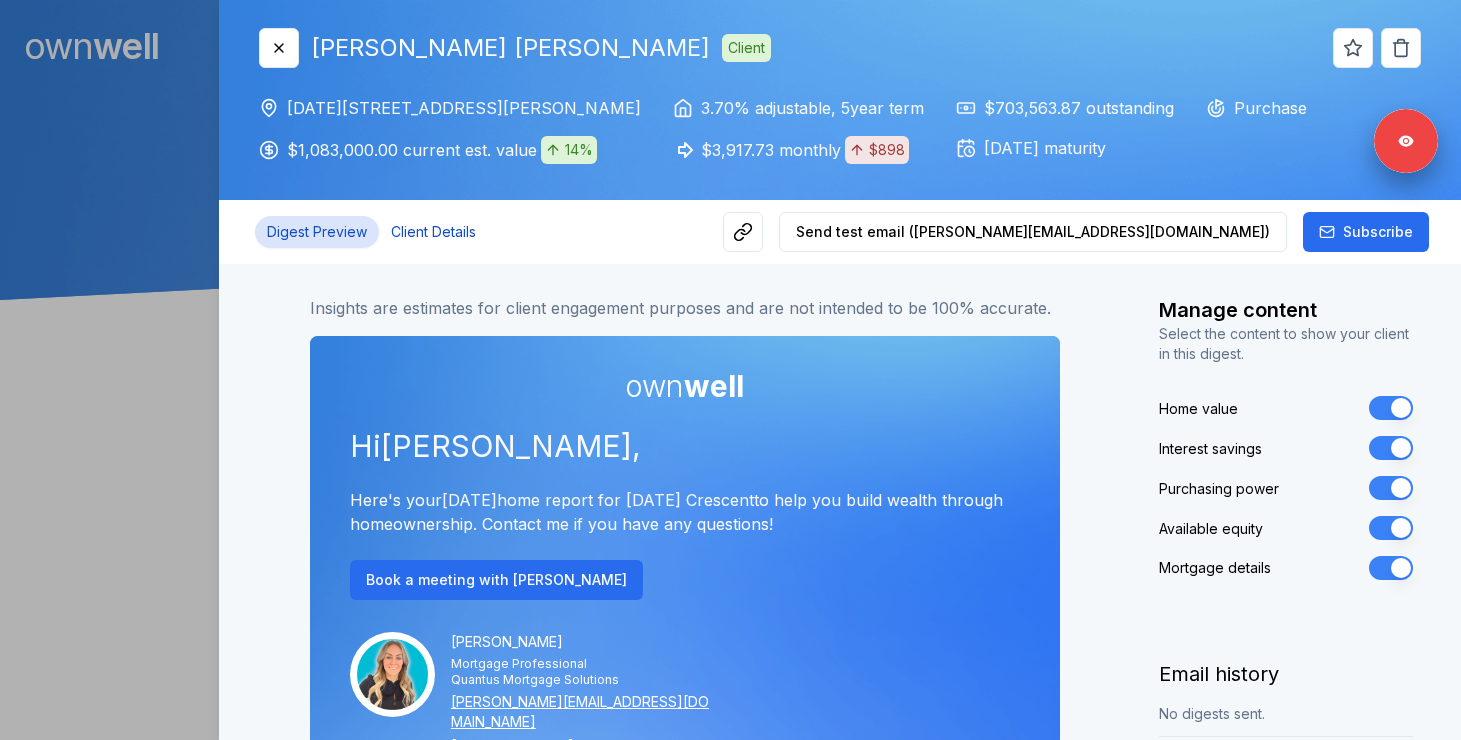 click on "Client Details" at bounding box center (433, 232) 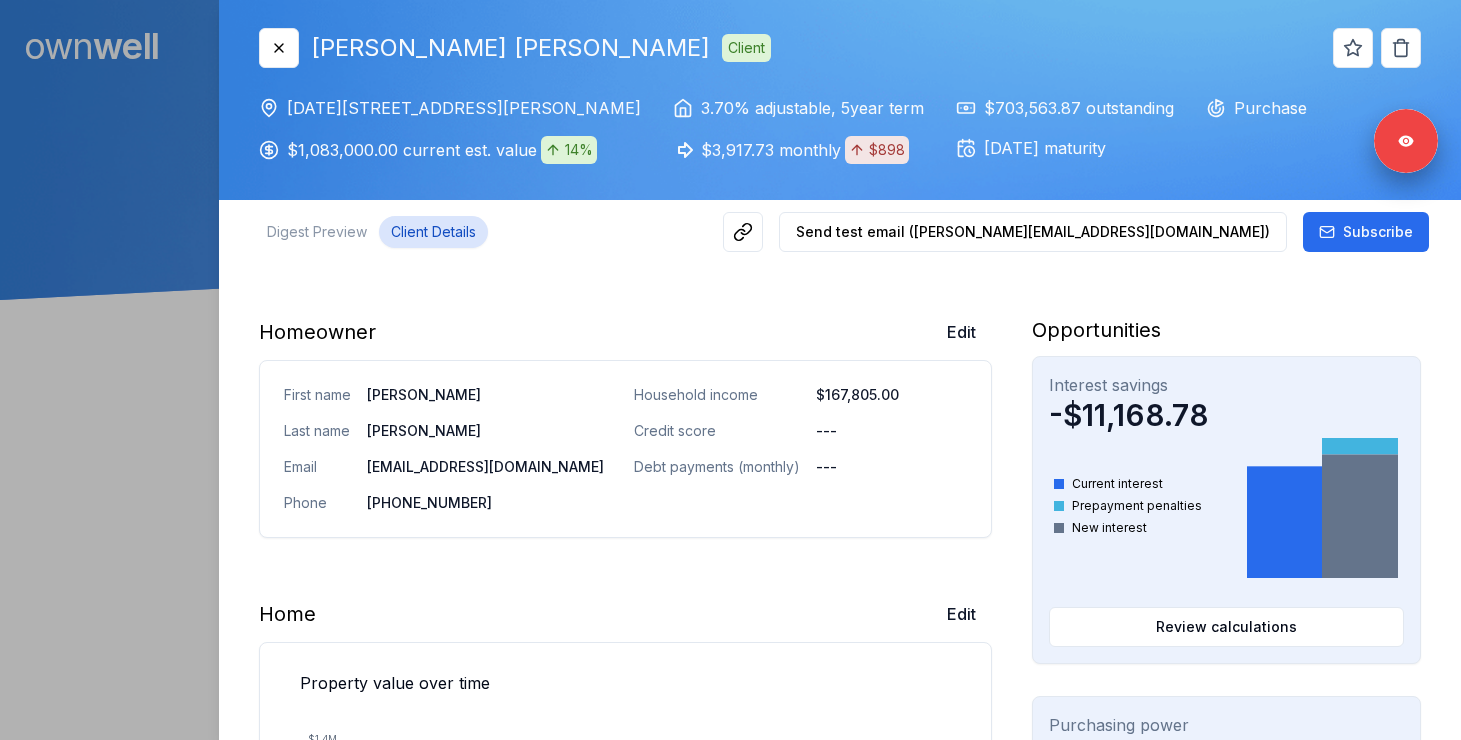 scroll, scrollTop: 317, scrollLeft: 0, axis: vertical 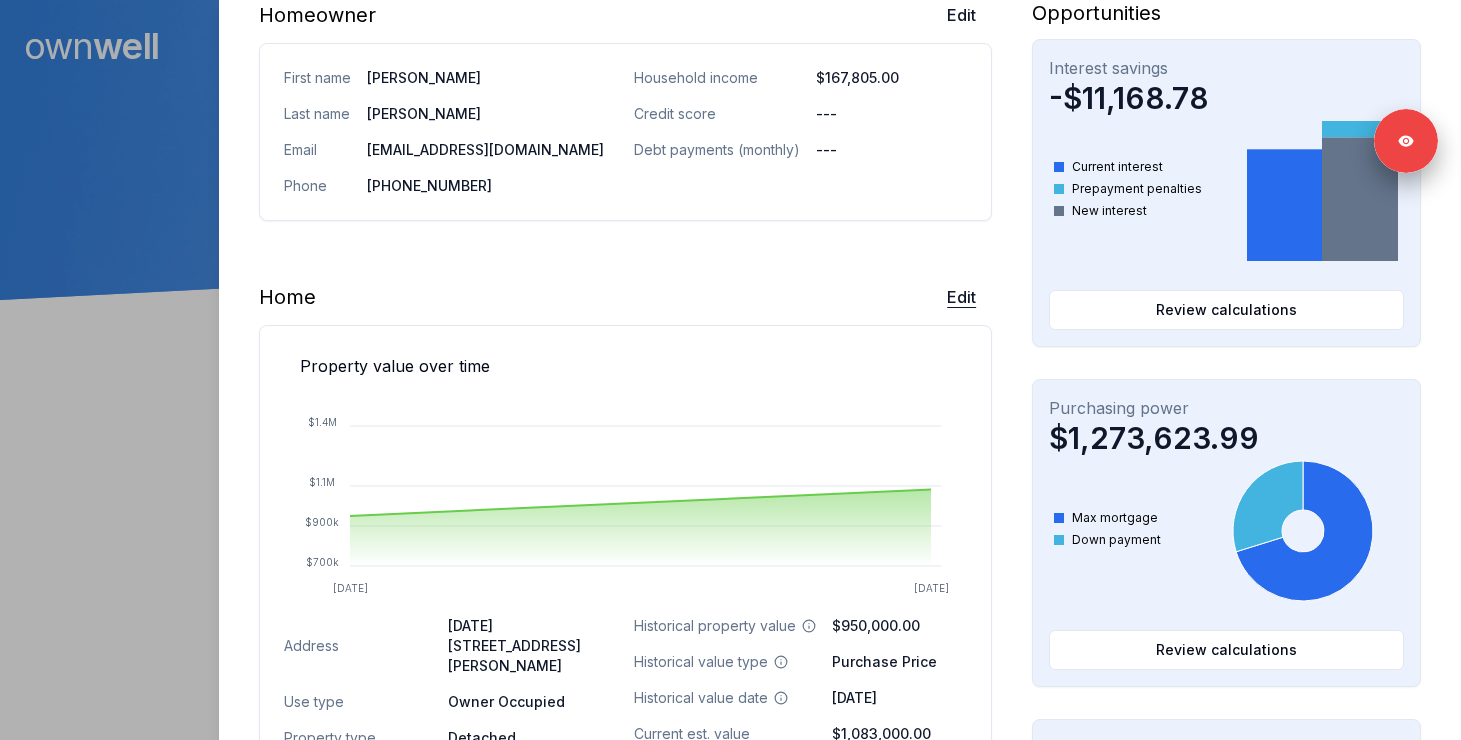 click on "Edit" at bounding box center [961, 297] 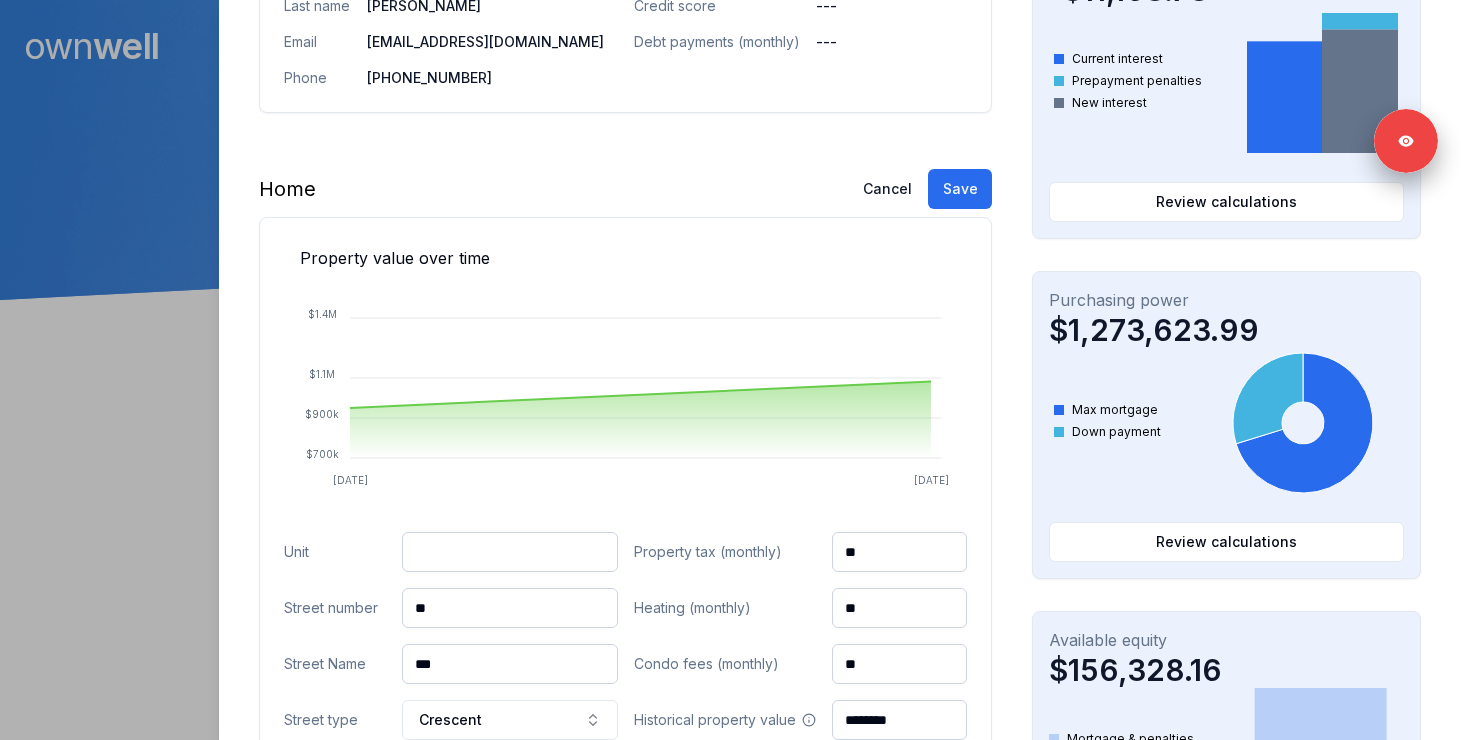 scroll, scrollTop: 521, scrollLeft: 0, axis: vertical 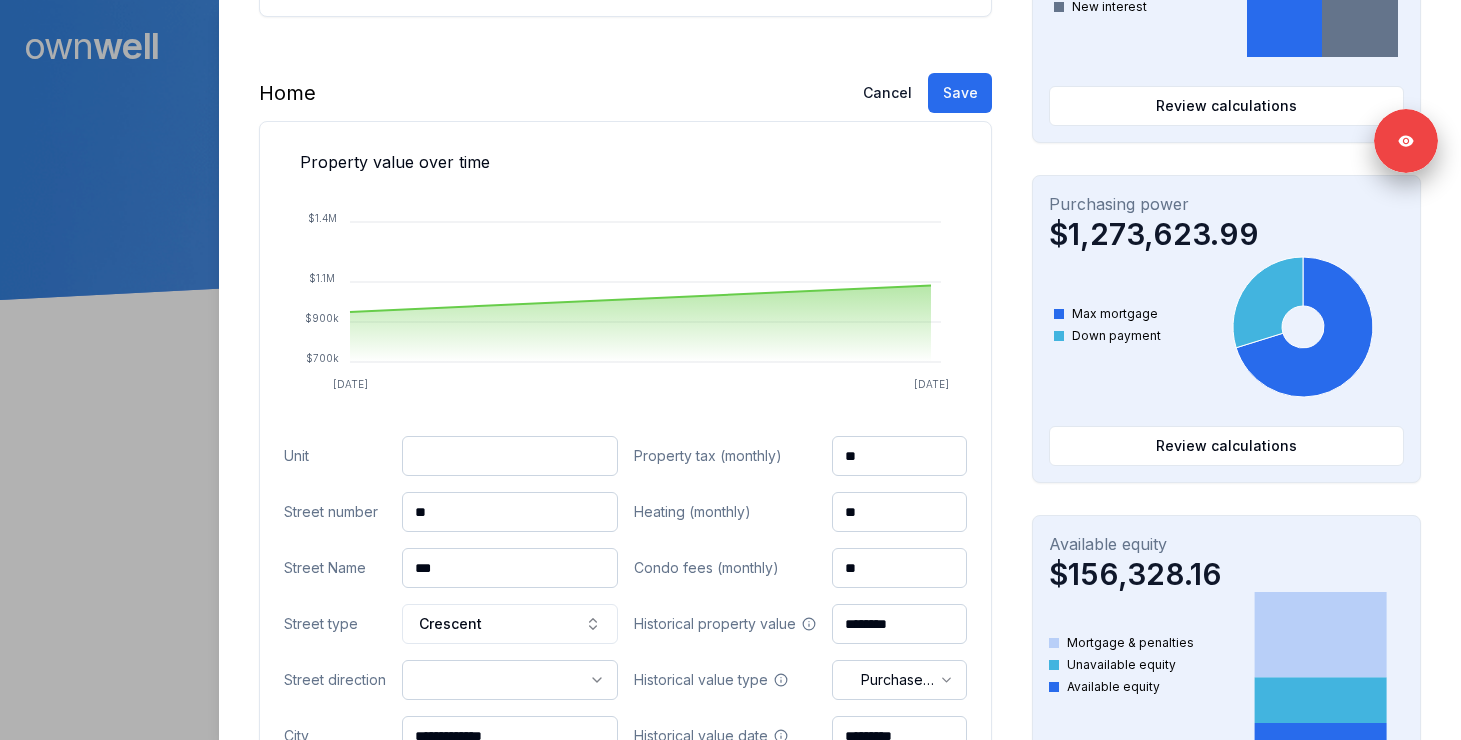 drag, startPoint x: 465, startPoint y: 511, endPoint x: 293, endPoint y: 507, distance: 172.04651 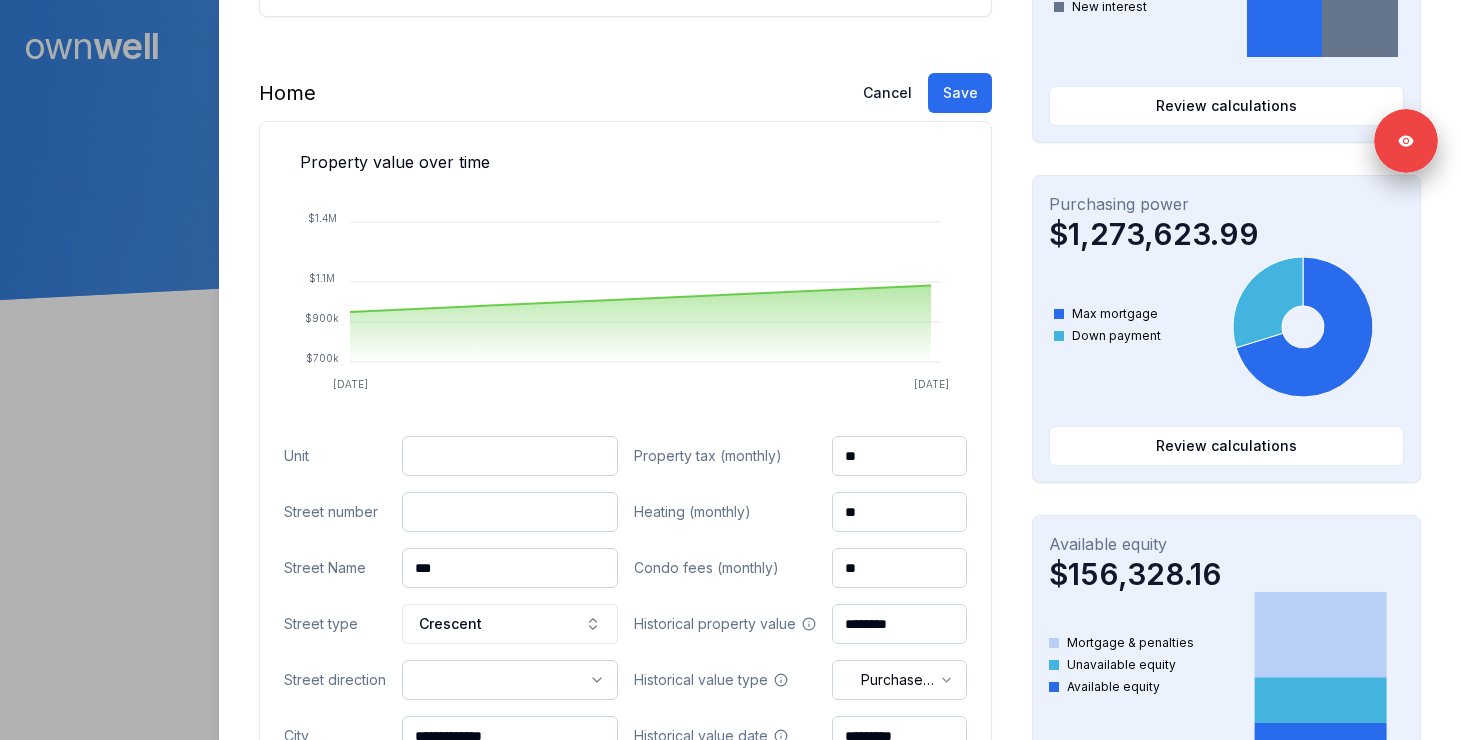 paste on "***" 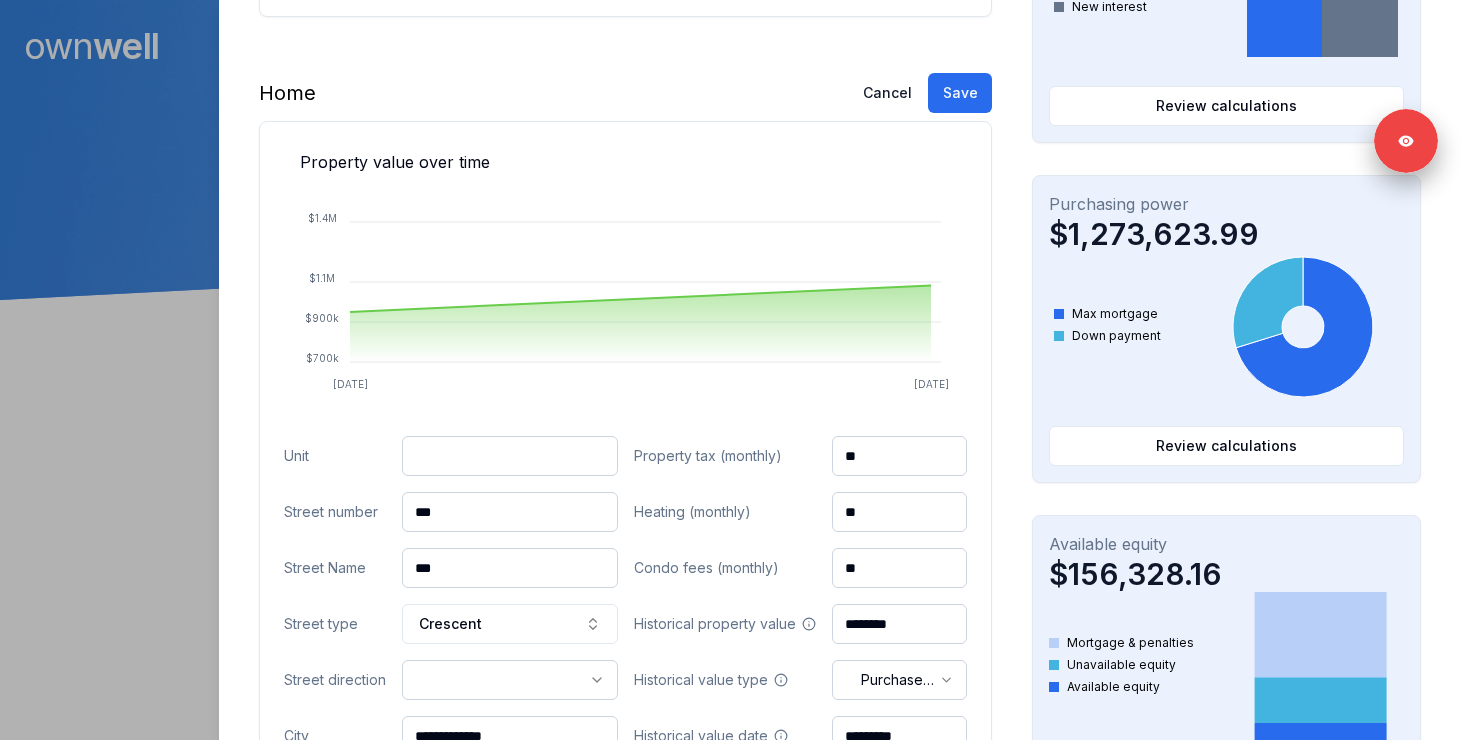 type on "***" 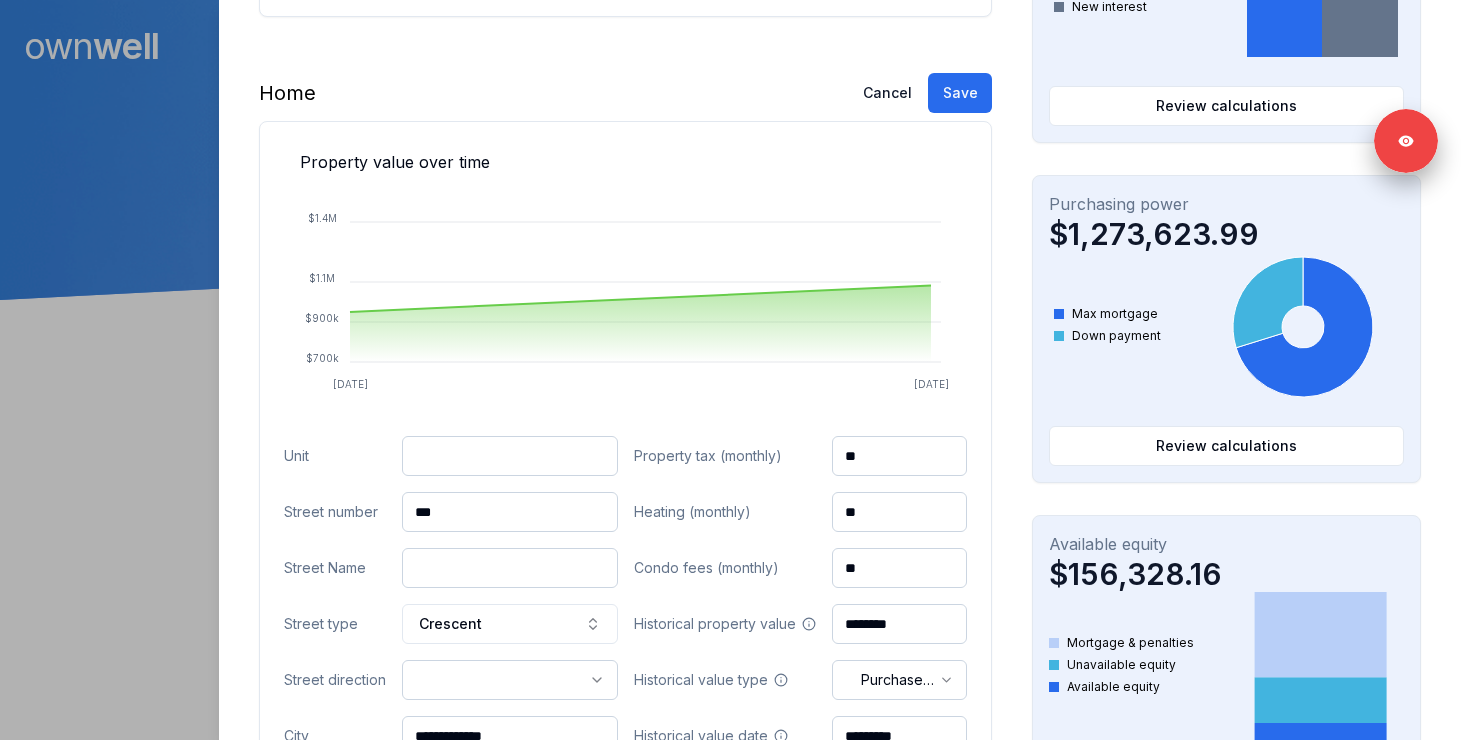 paste on "**" 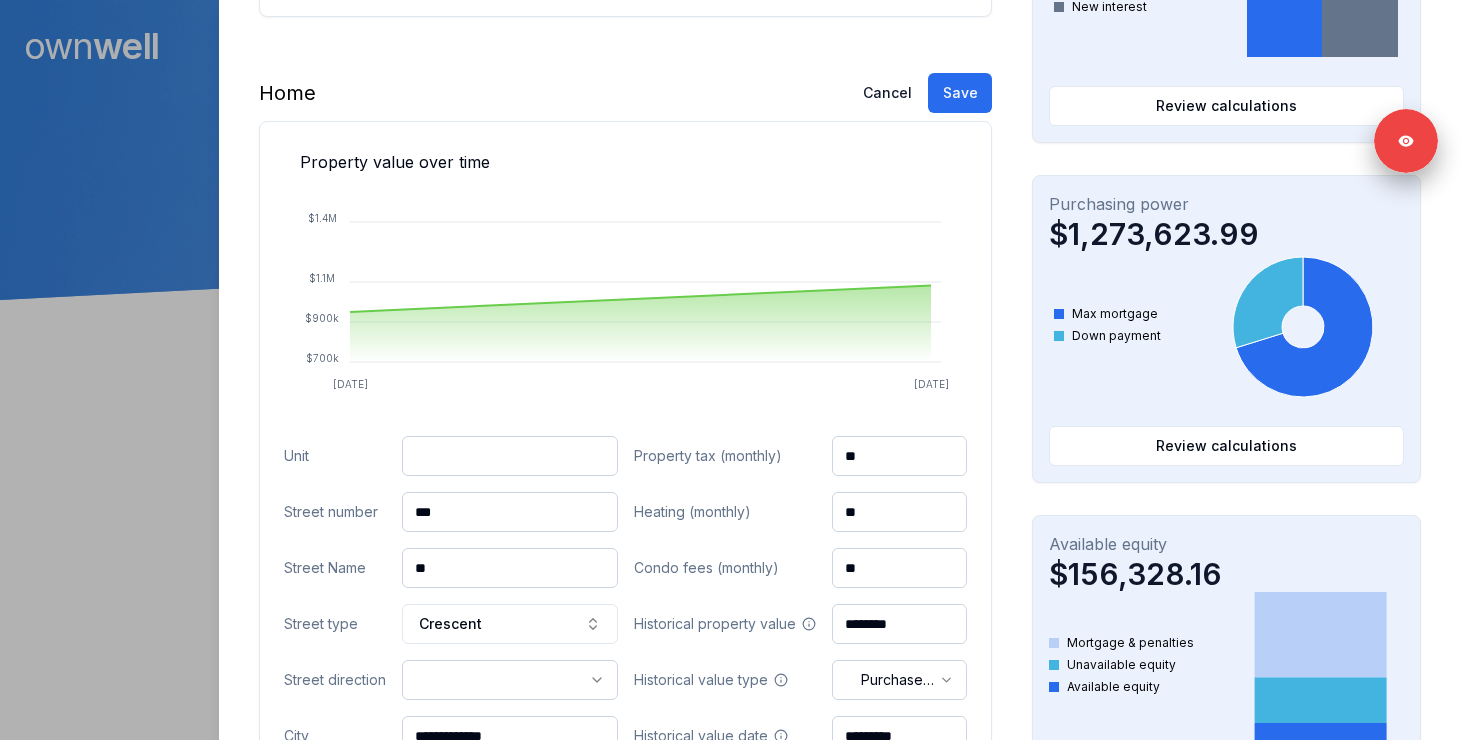 type on "**" 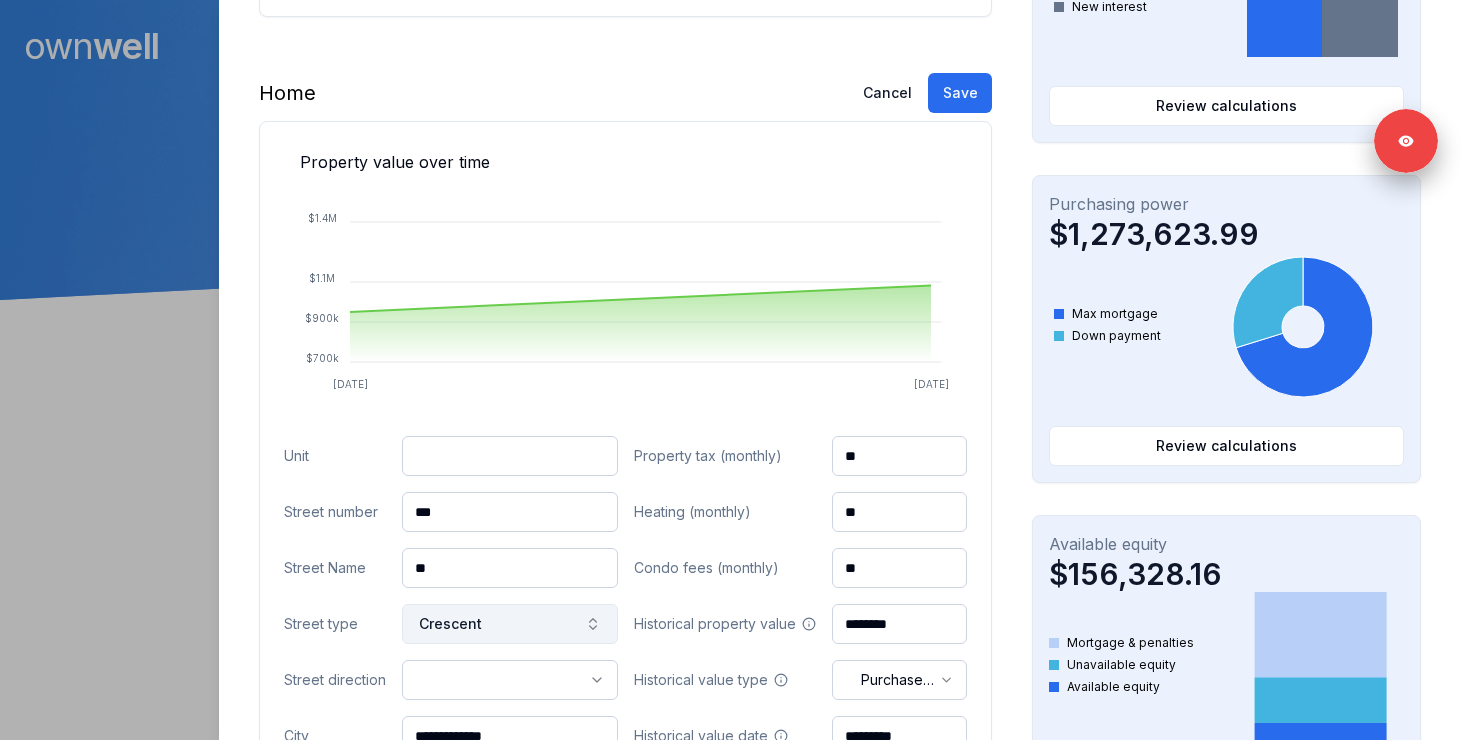 click on "Crescent" at bounding box center [510, 624] 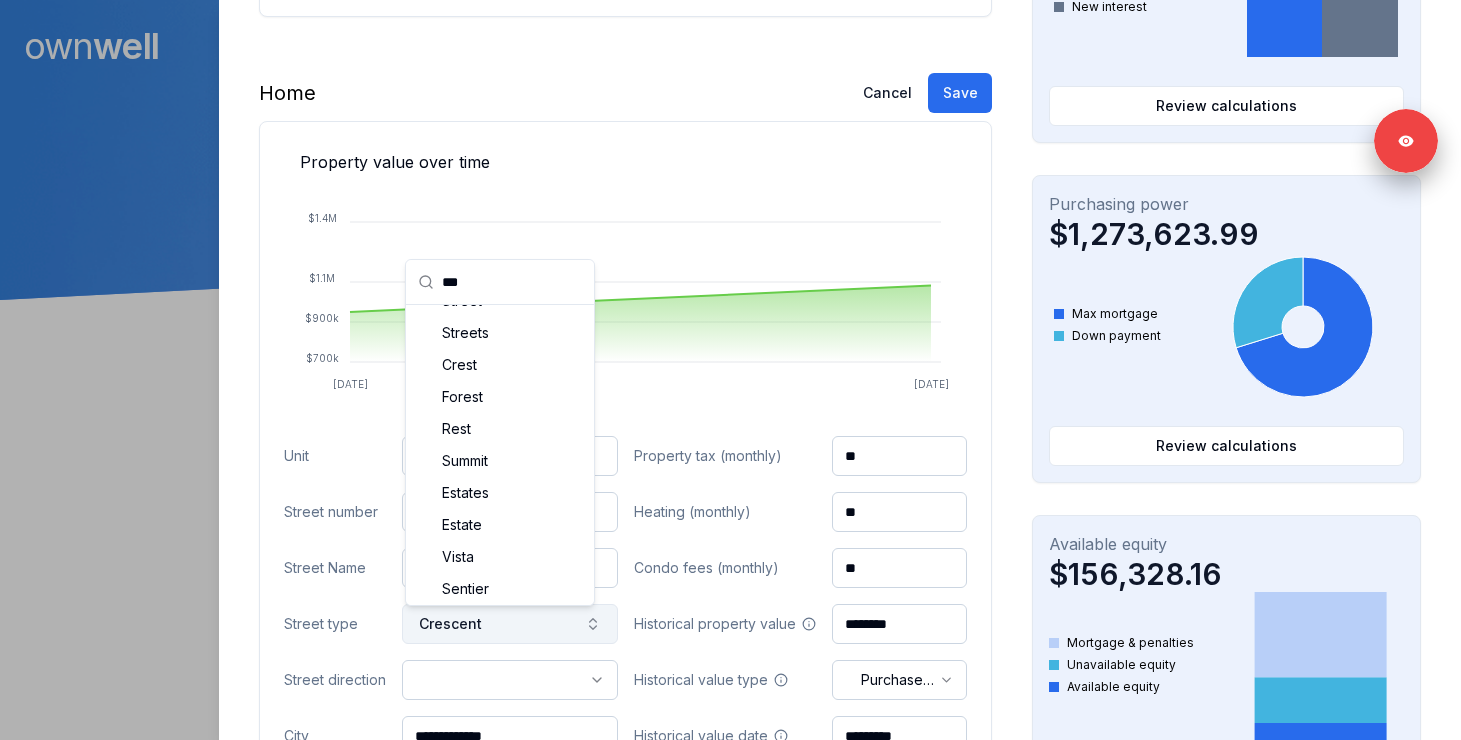 scroll, scrollTop: 0, scrollLeft: 0, axis: both 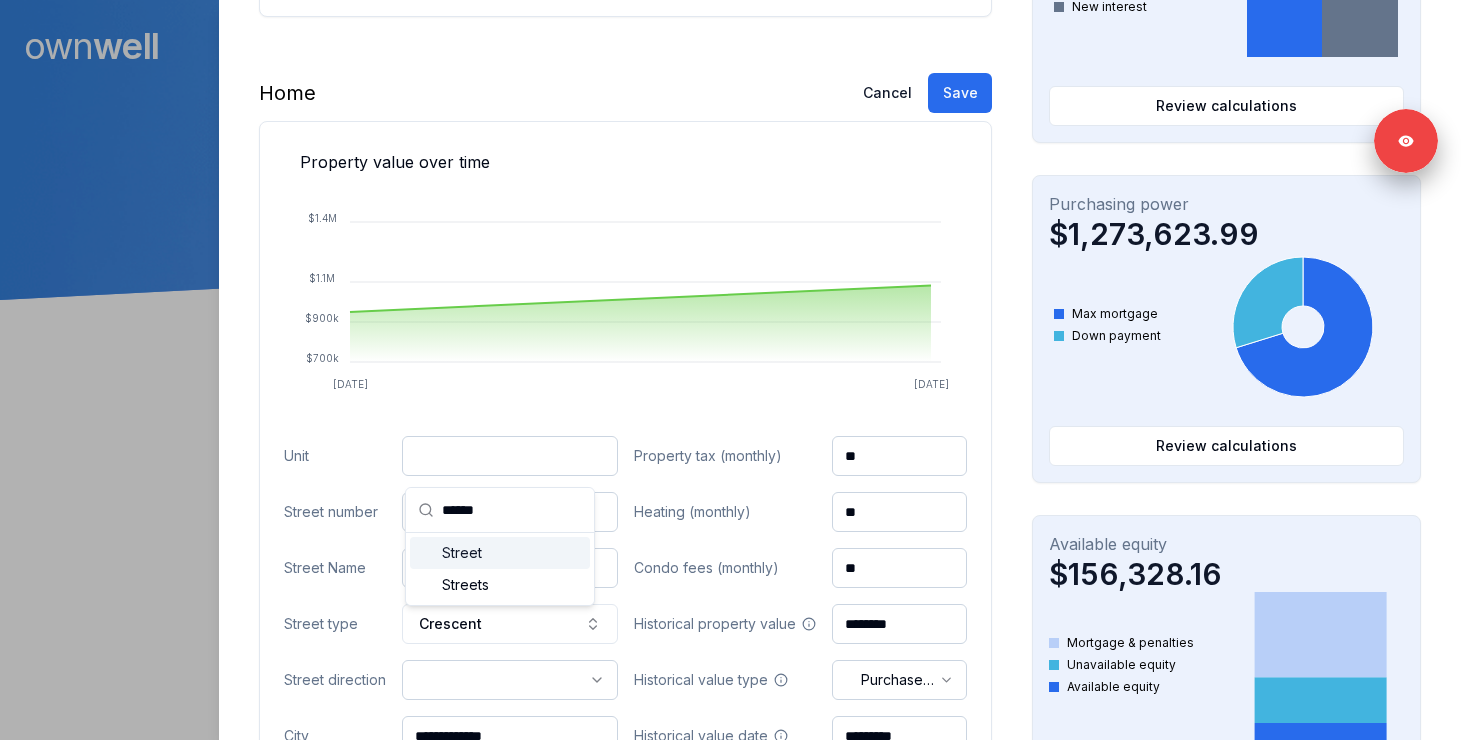 type on "******" 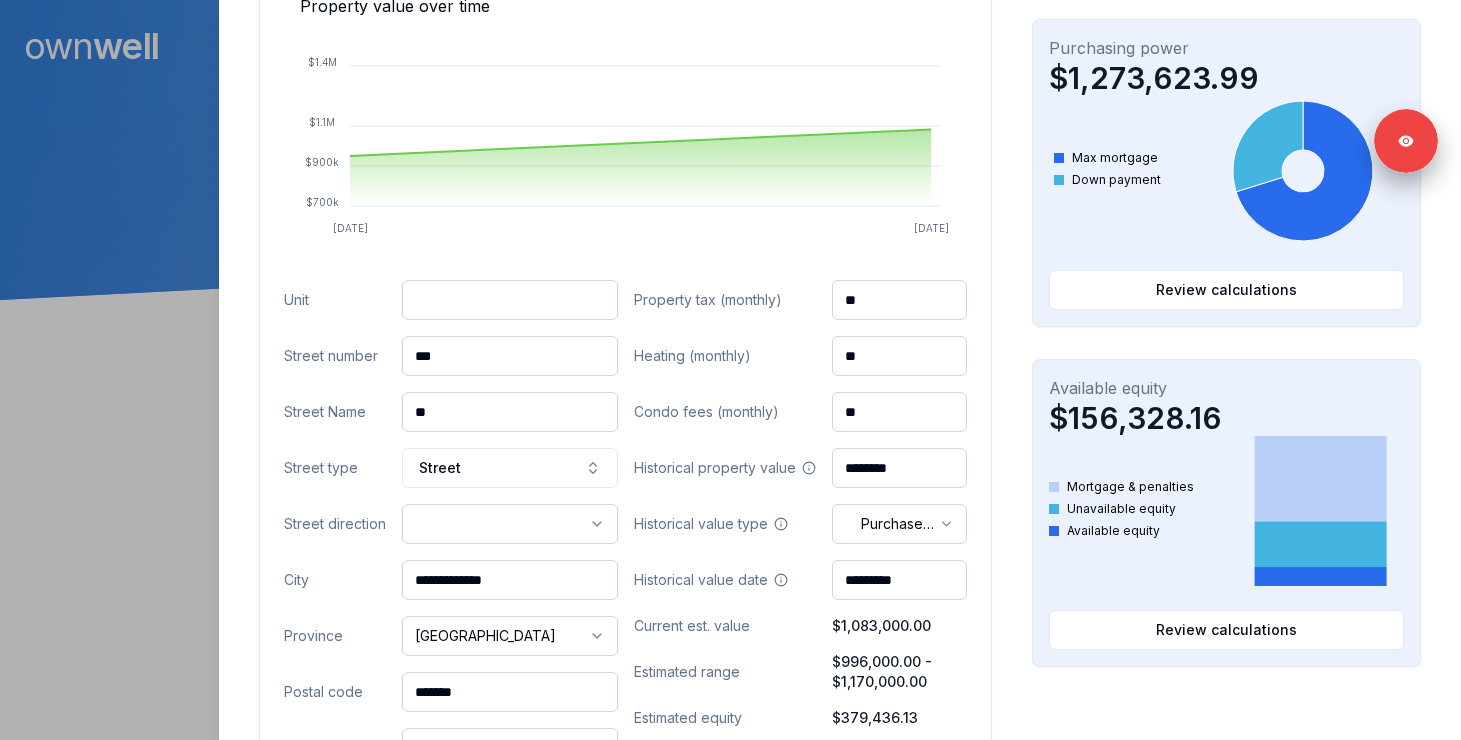 scroll, scrollTop: 771, scrollLeft: 0, axis: vertical 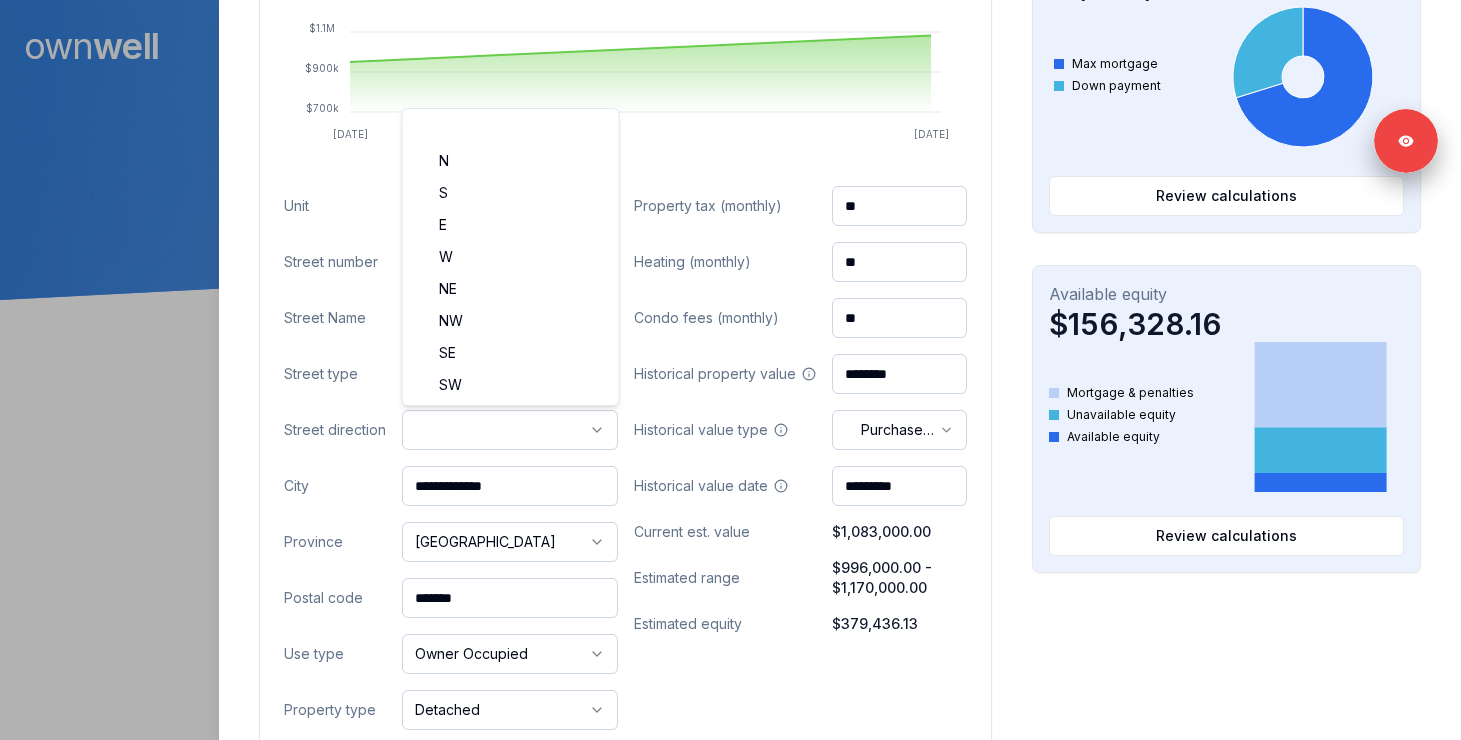click on "Ownwell's platform is not optimized for mobile at this time.   For the best experience, please use a   desktop or laptop  to manage your account.   Note:  The   personalized homeownership reports   you generate for clients   are fully mobile-friendly   and can be easily viewed on any device. own well Dashboard Landing Page Adopt My Mortgage 98  of  100  clients used Purchase additional client capacity 1100000 Signed in as Ashley Wilkinson Sign out Close Tara   Wishart Client 14 May Crescent Fort Mcmurray, AB, T9H 1J8 $1,083,000.00   current est. value 14% 3.70%   adjustable ,   5  year term $3,917.73   monthly   $898 $703,563.87   outstanding March 21, 2027   maturity Purchase Digest Preview Client Details Send test email ( ashley@ashleymortgages.ca ) Subscribe Homeowner   Edit First name Tara Last name Wishart Email tarawish27@gmail.com Phone (780) 215-3049 Household income $167,805.00 Credit score --- Debt payments (monthly) --- Home   Cancel Save Property value over time Mar 22 Jun 25 $700k $900k $1.1M" at bounding box center [730, 150] 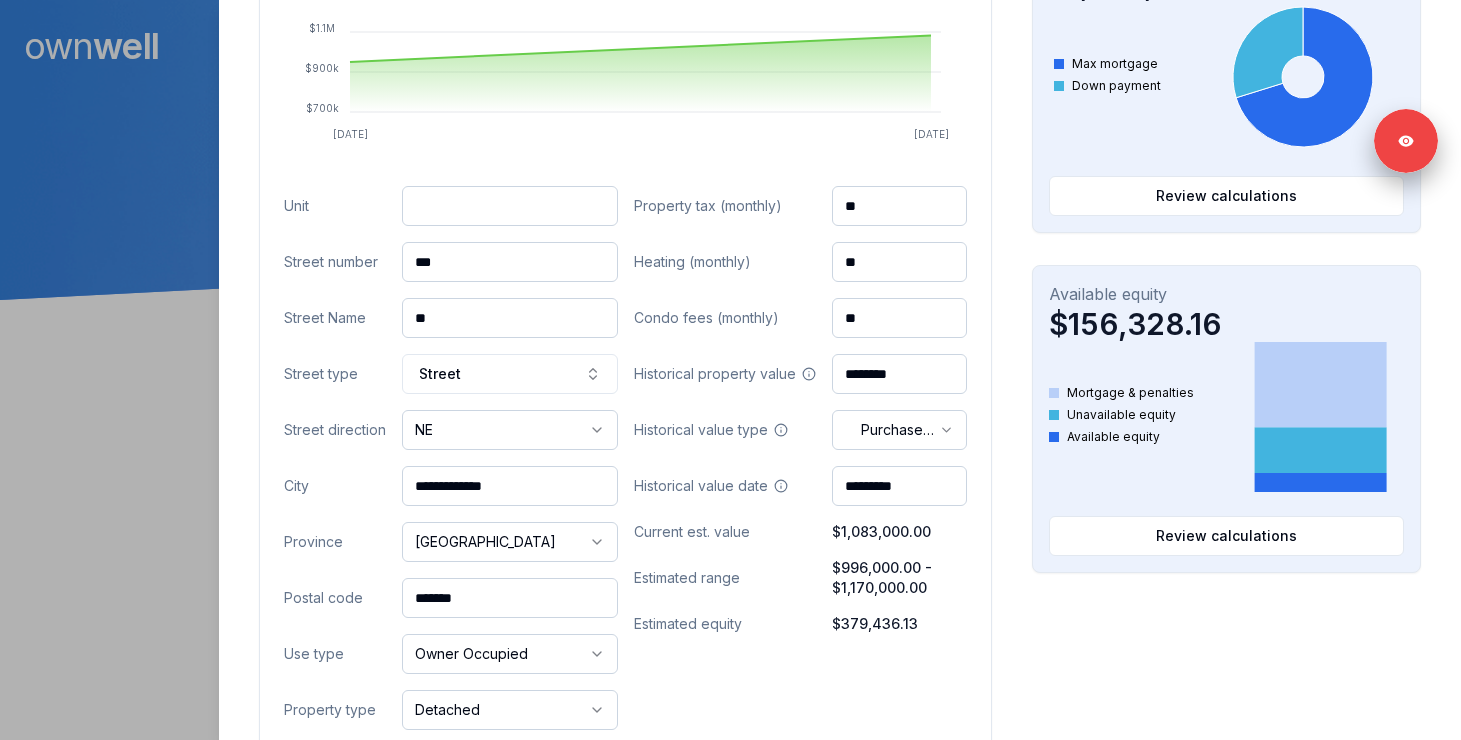 click on "**********" at bounding box center (510, 486) 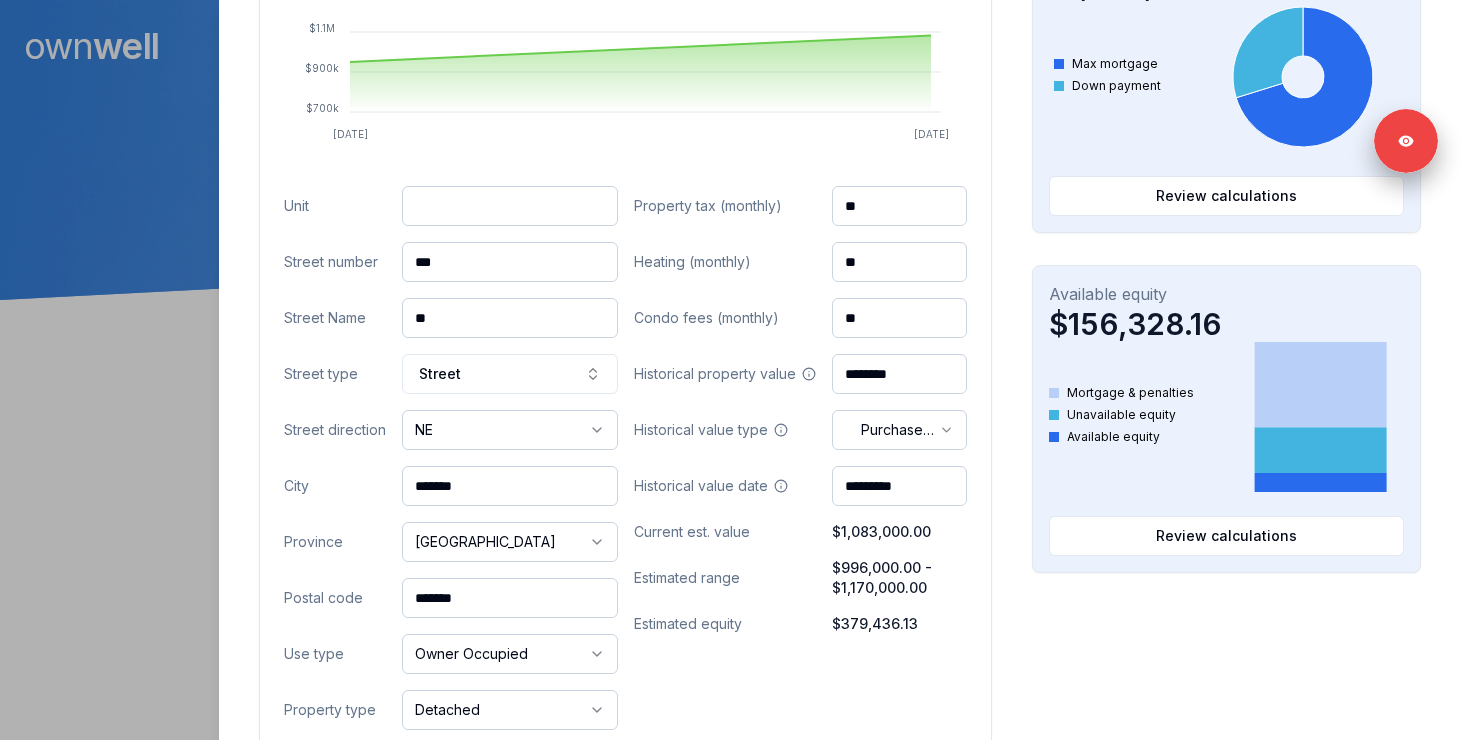 type on "*******" 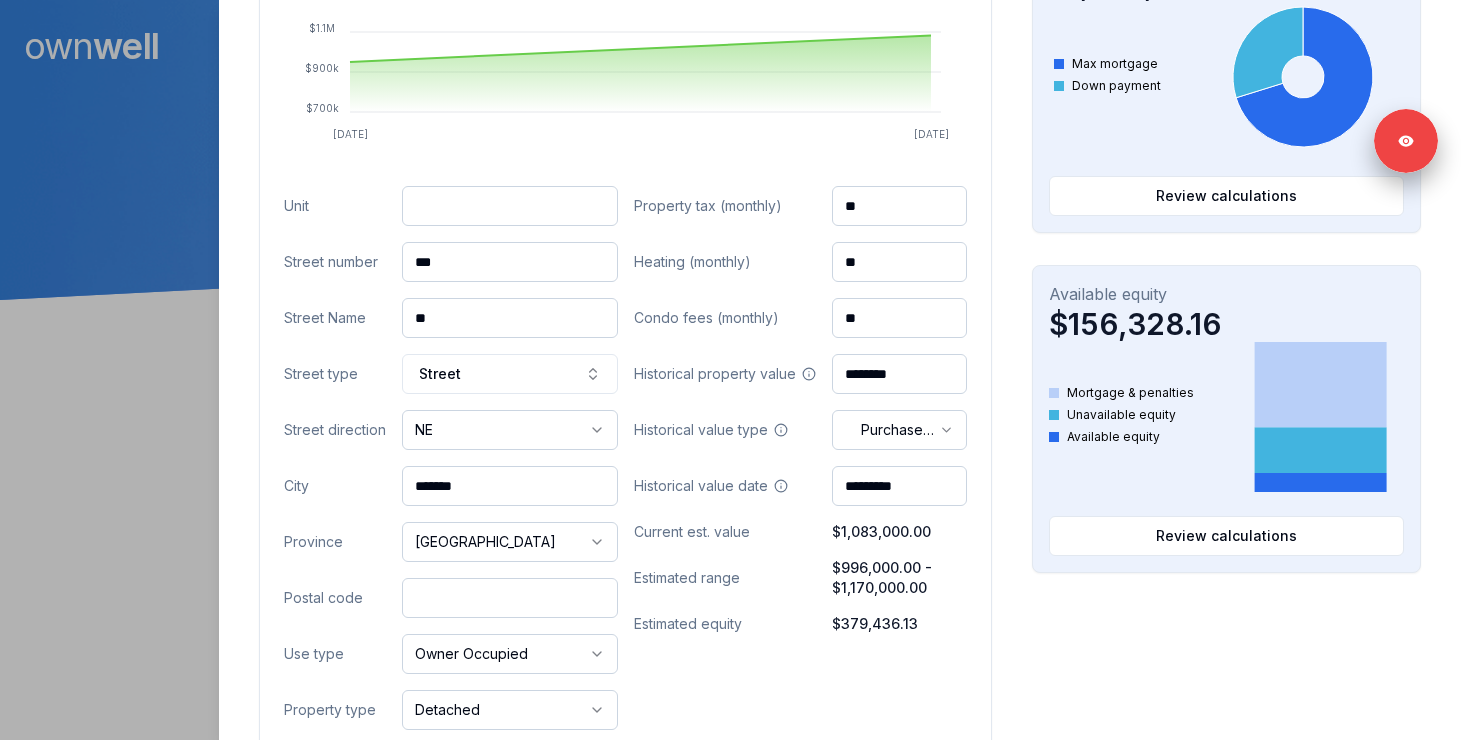 paste on "*******" 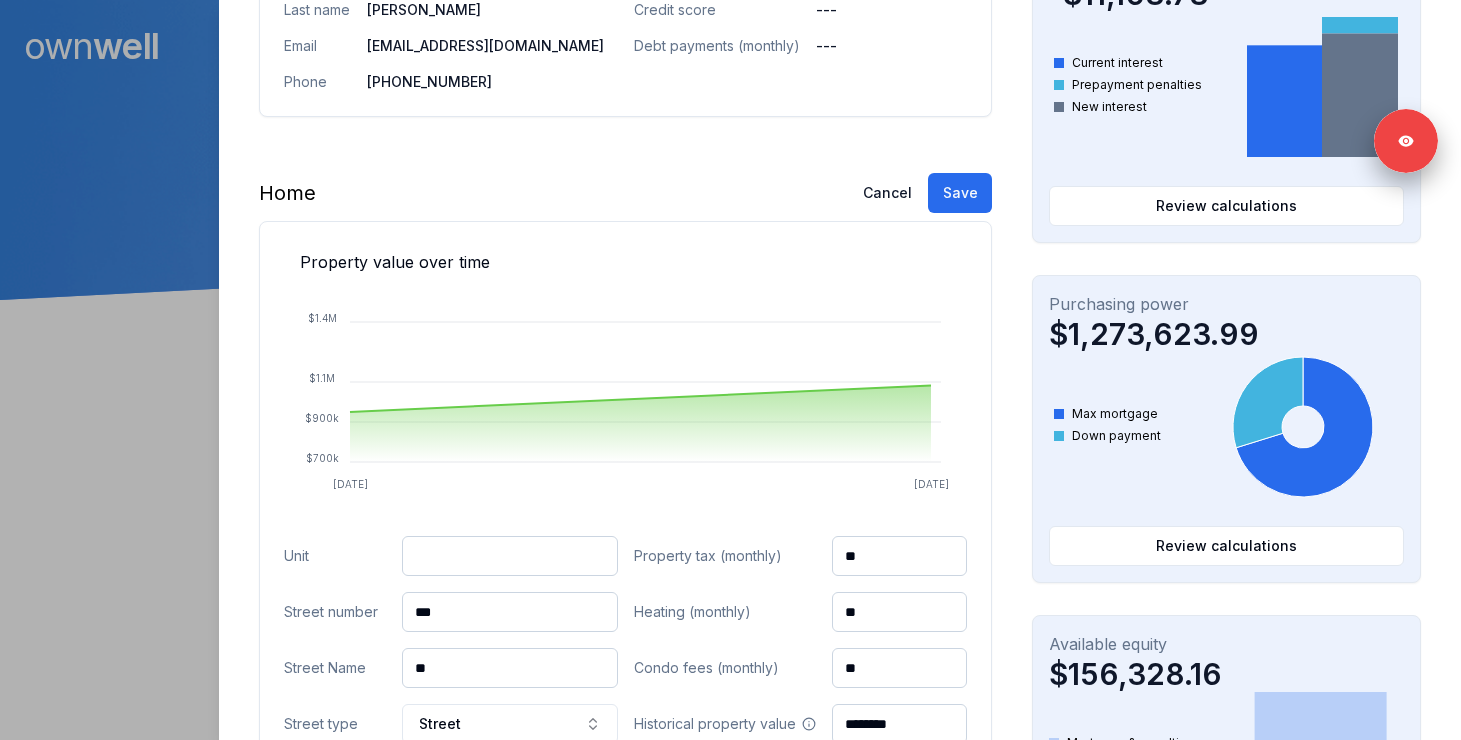 scroll, scrollTop: 394, scrollLeft: 0, axis: vertical 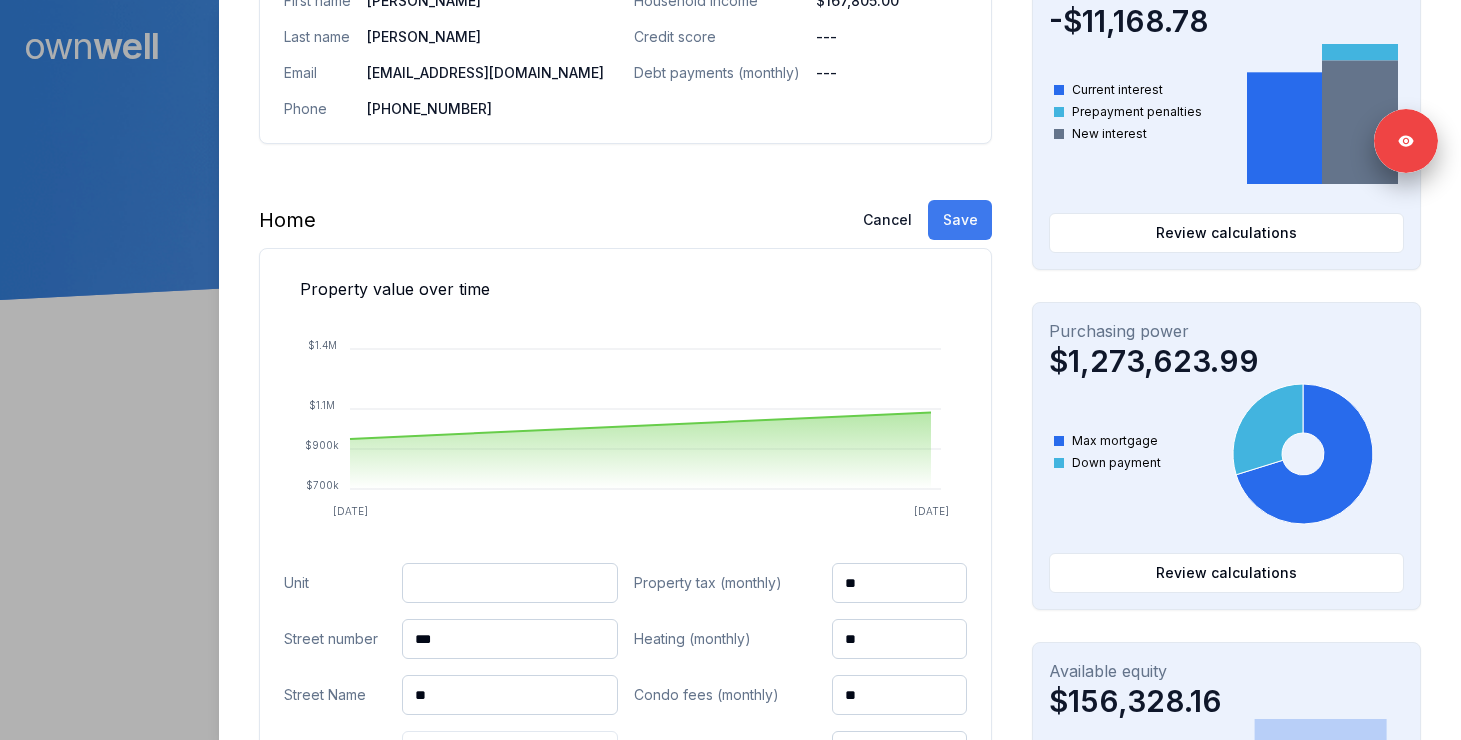 type on "*******" 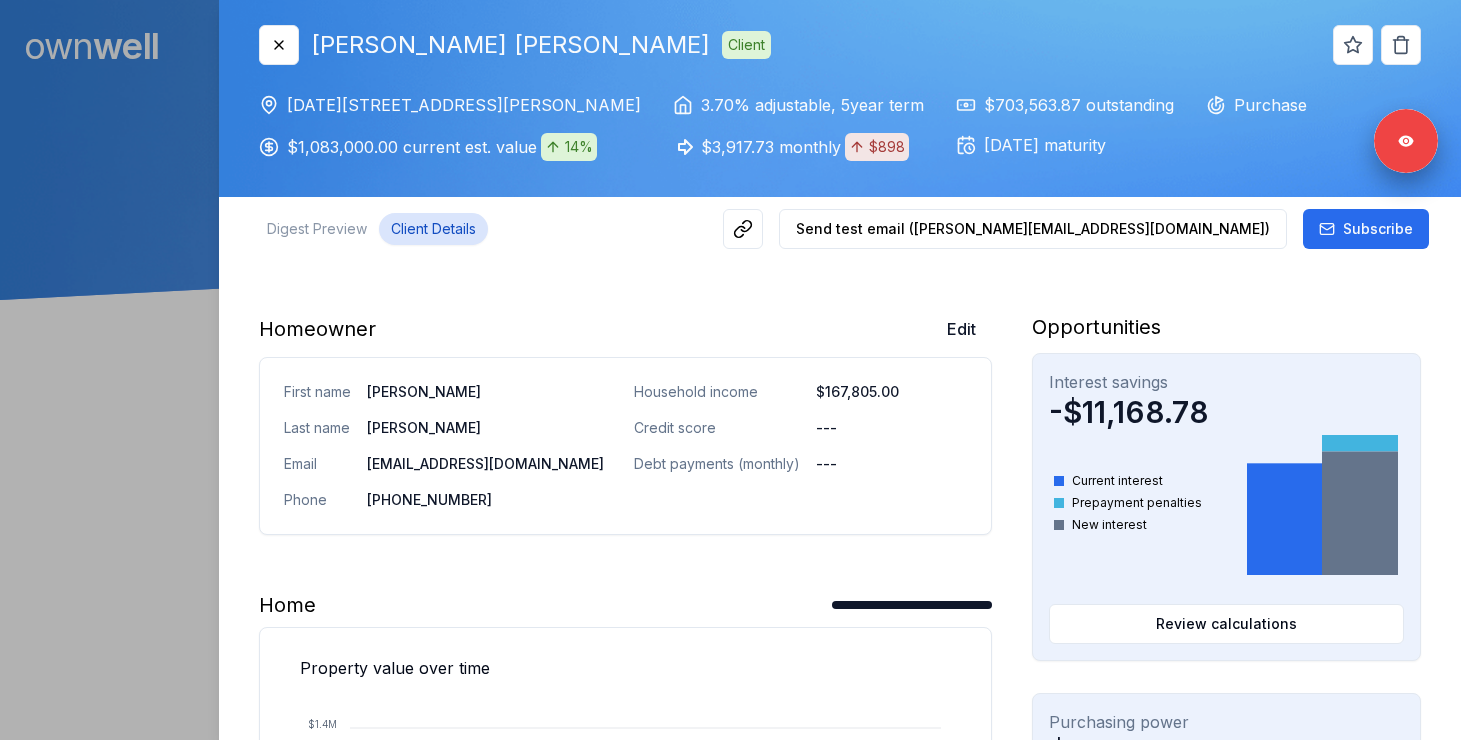 scroll, scrollTop: 0, scrollLeft: 0, axis: both 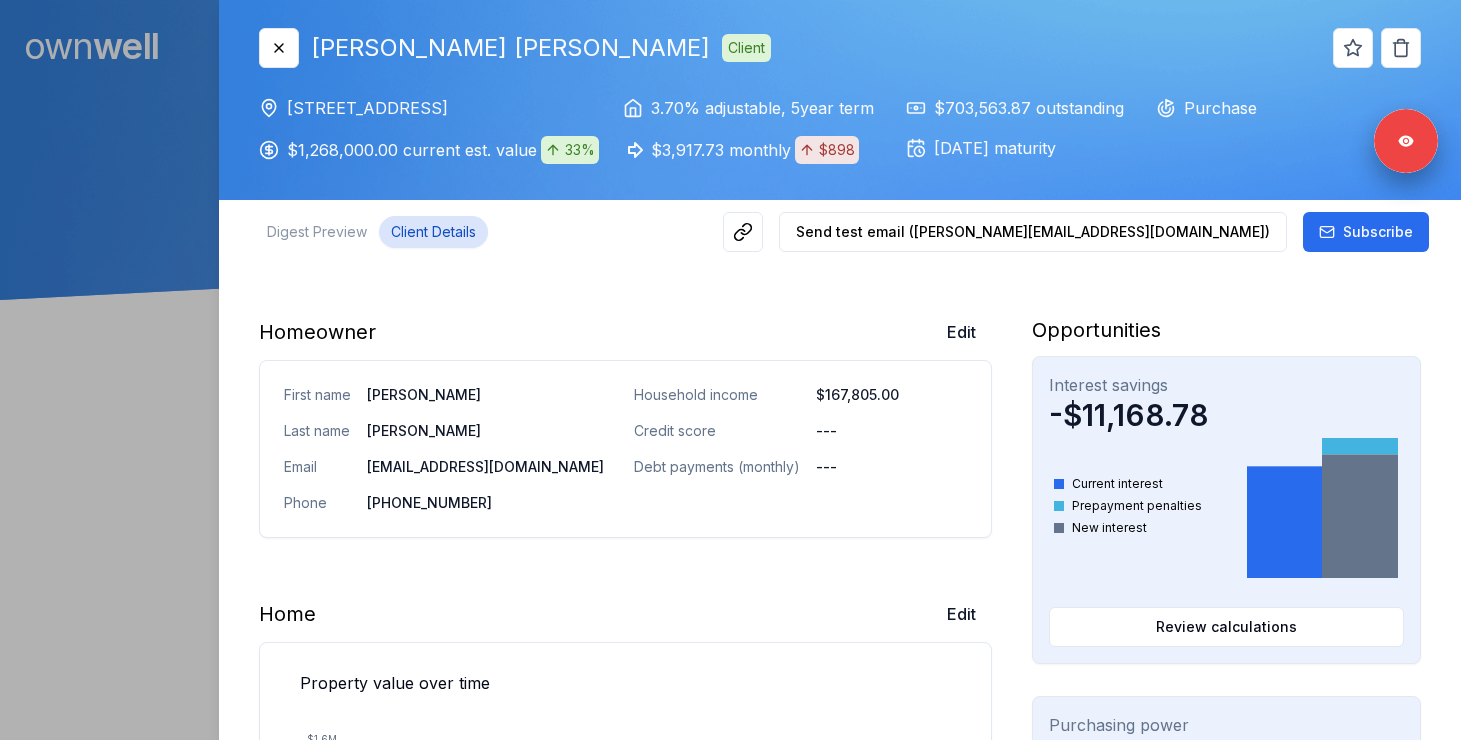 click at bounding box center (730, 370) 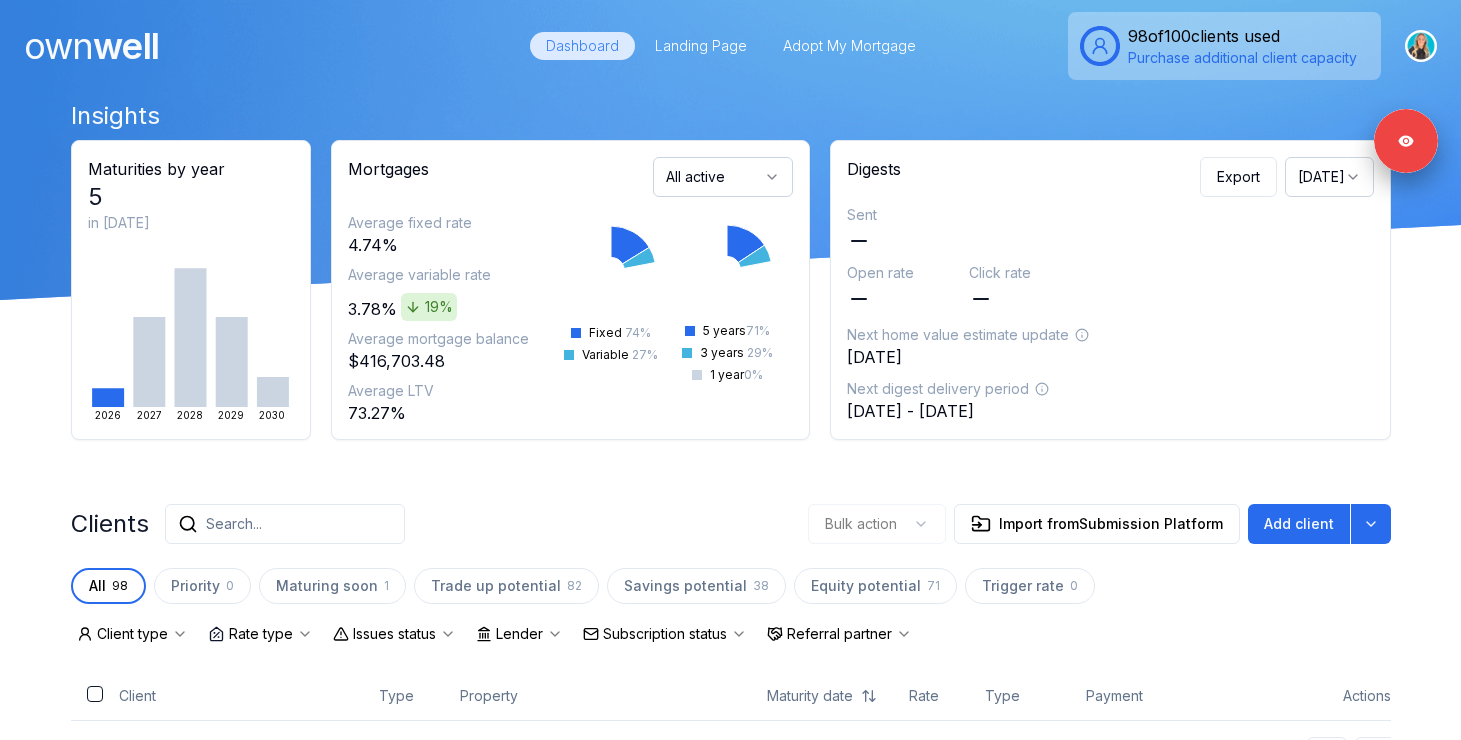 click on "Search..." at bounding box center [285, 524] 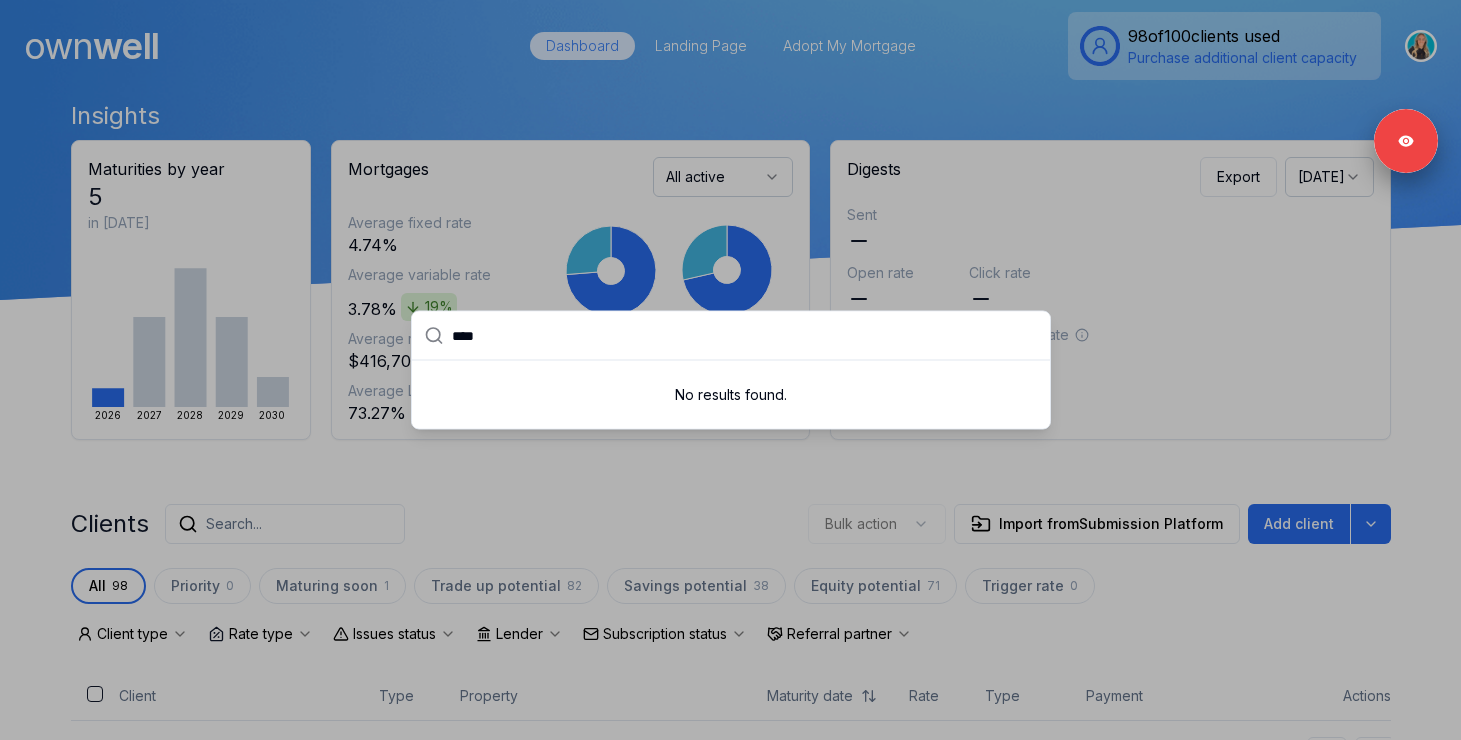 type on "****" 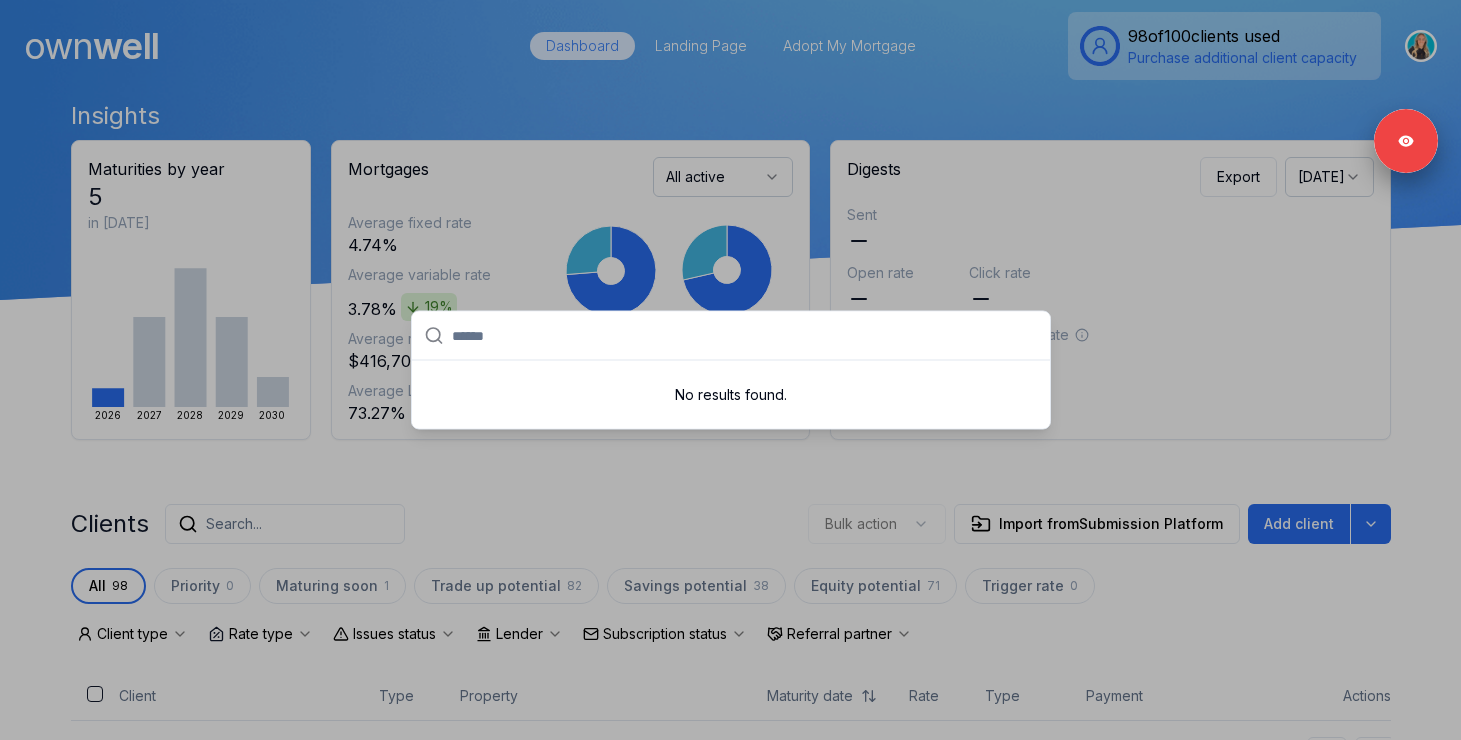 paste on "******" 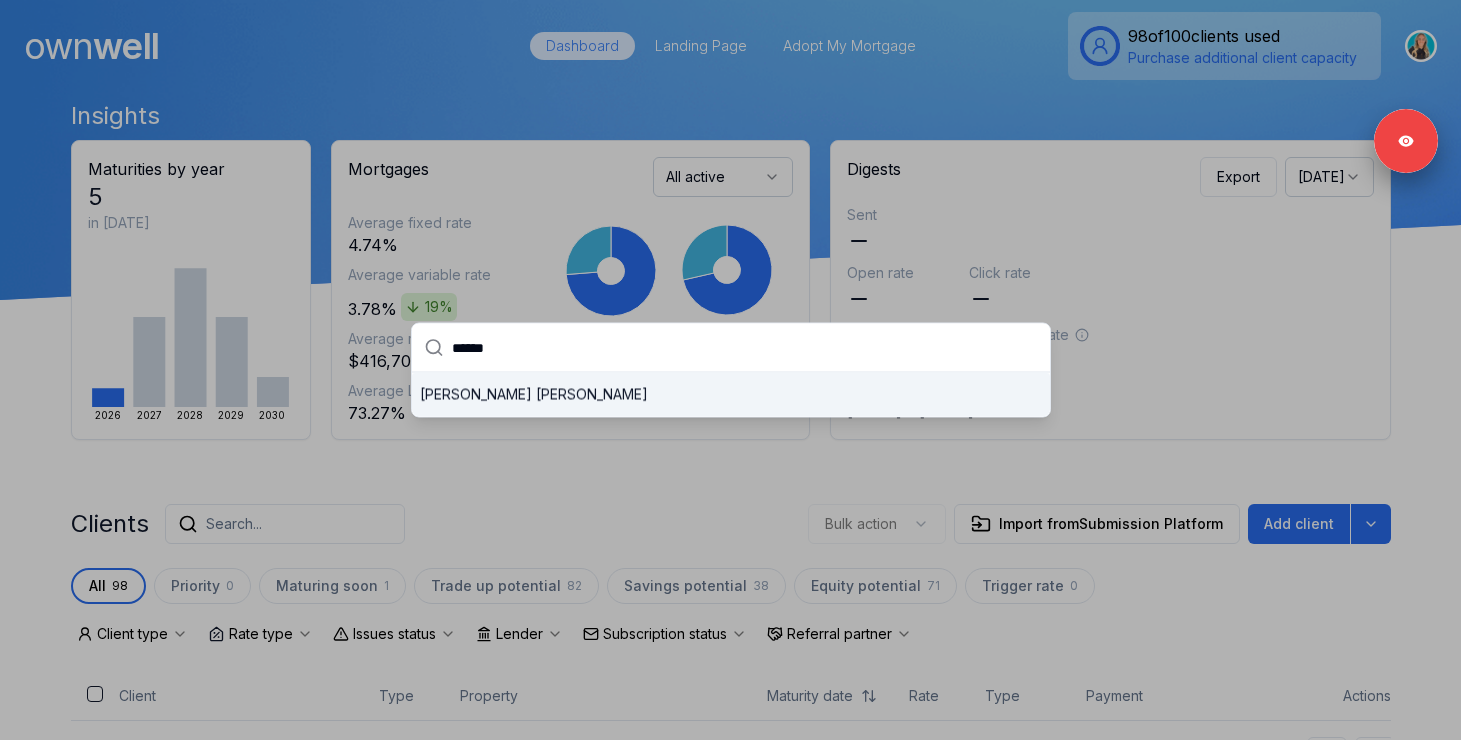 type on "******" 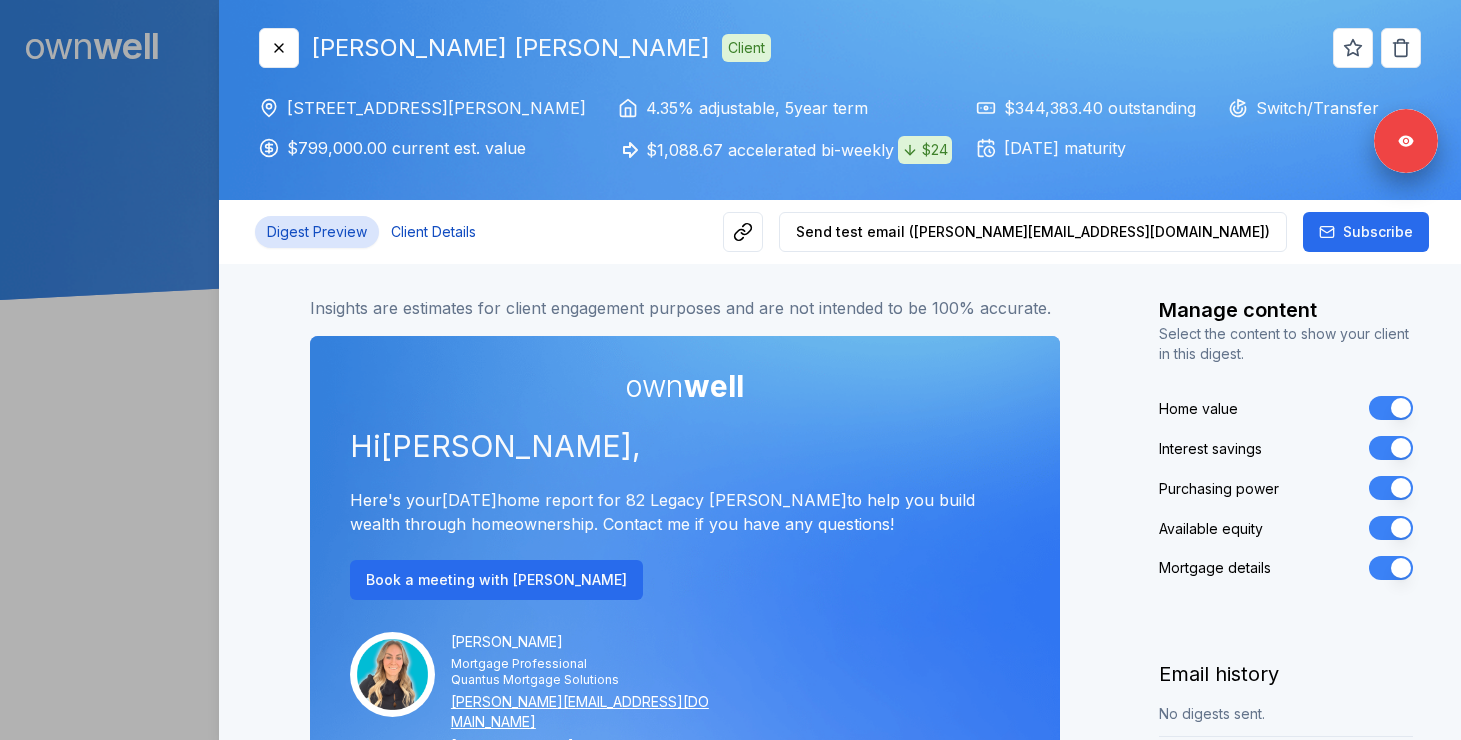 click on "Client Details" at bounding box center [433, 232] 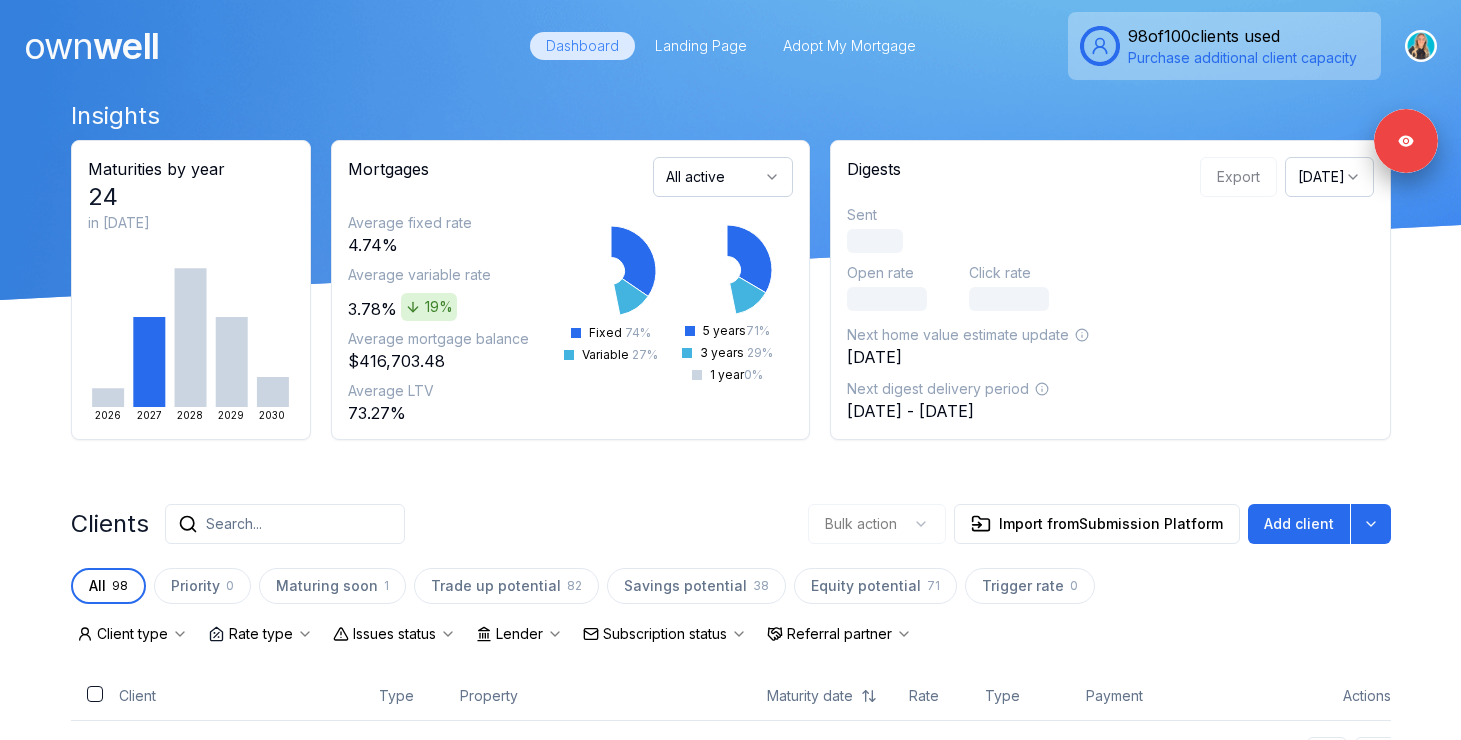 click on "Search..." at bounding box center [234, 524] 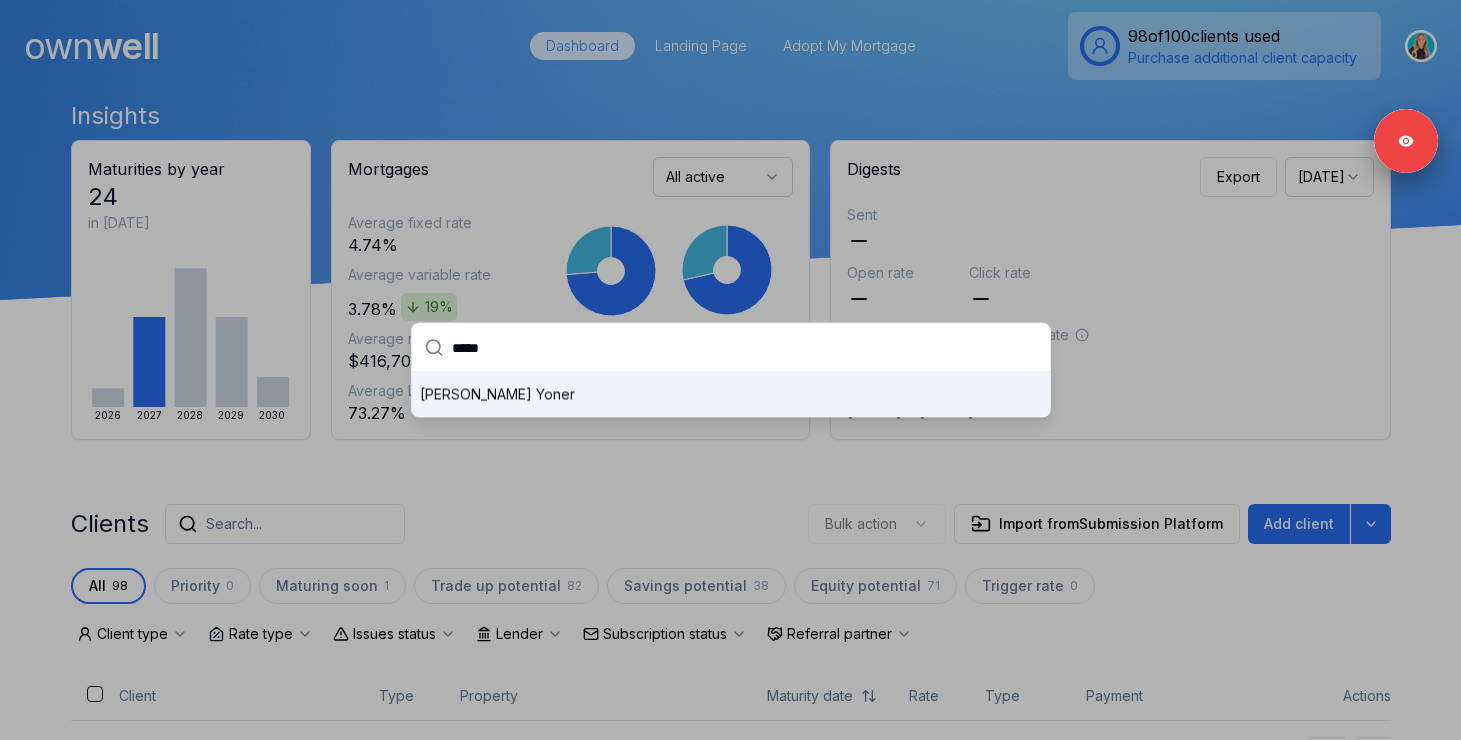 type on "*****" 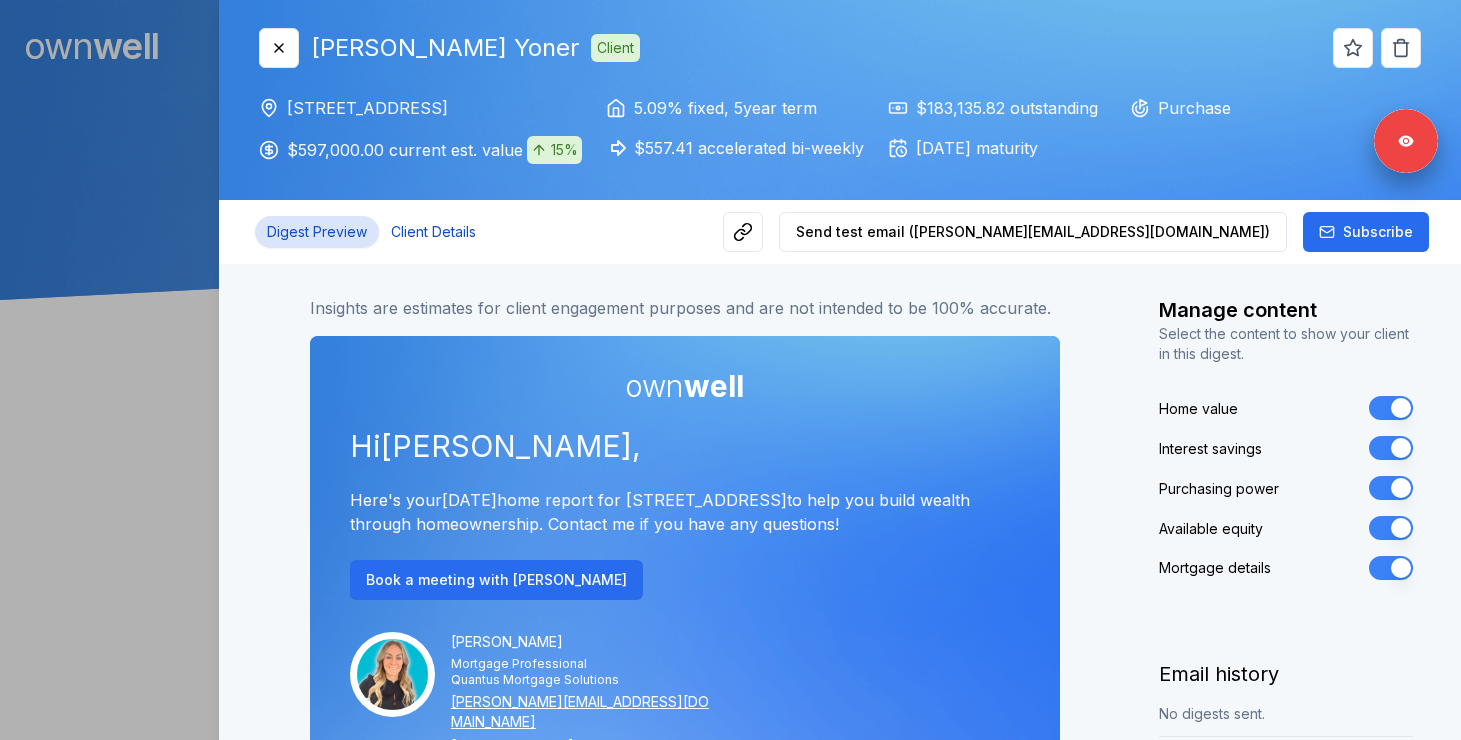 click on "Client Details" at bounding box center [433, 232] 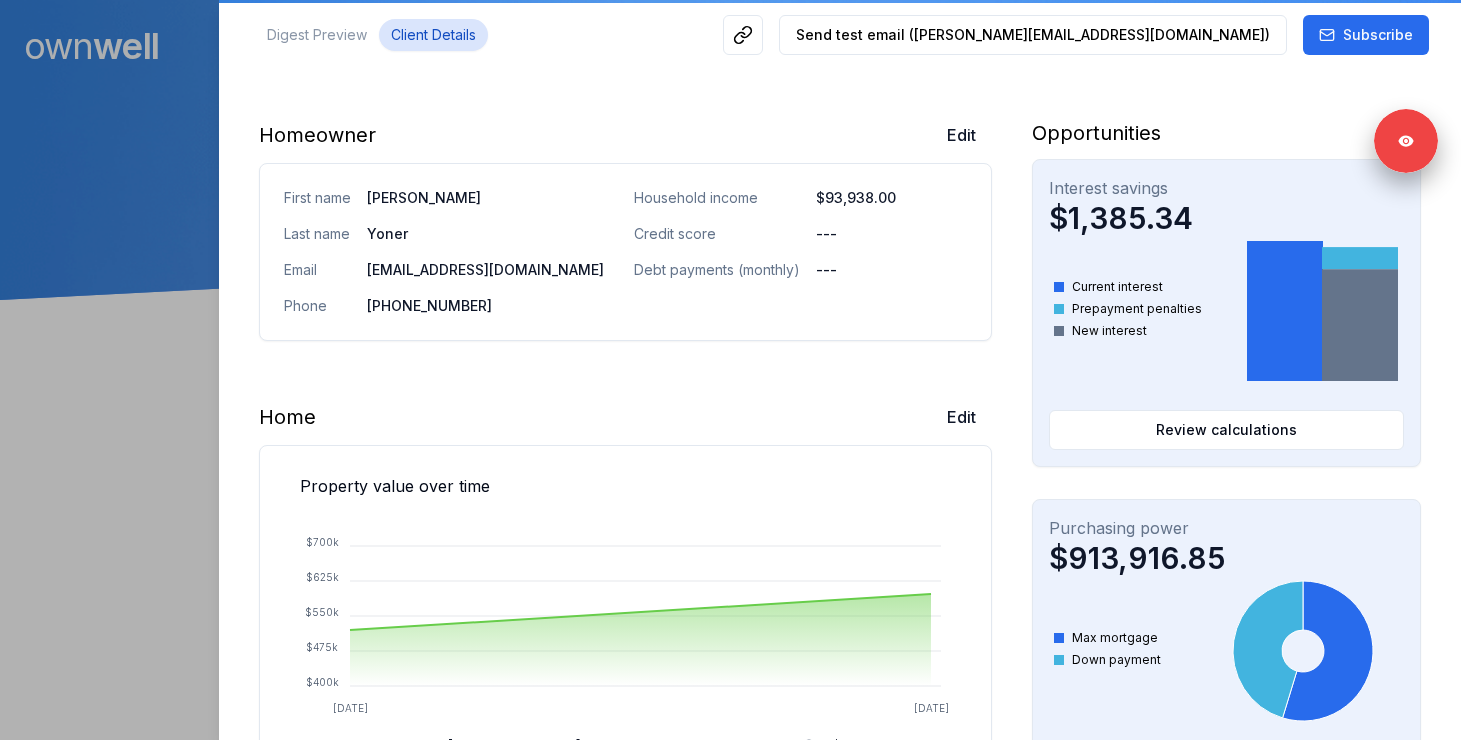 scroll, scrollTop: 383, scrollLeft: 0, axis: vertical 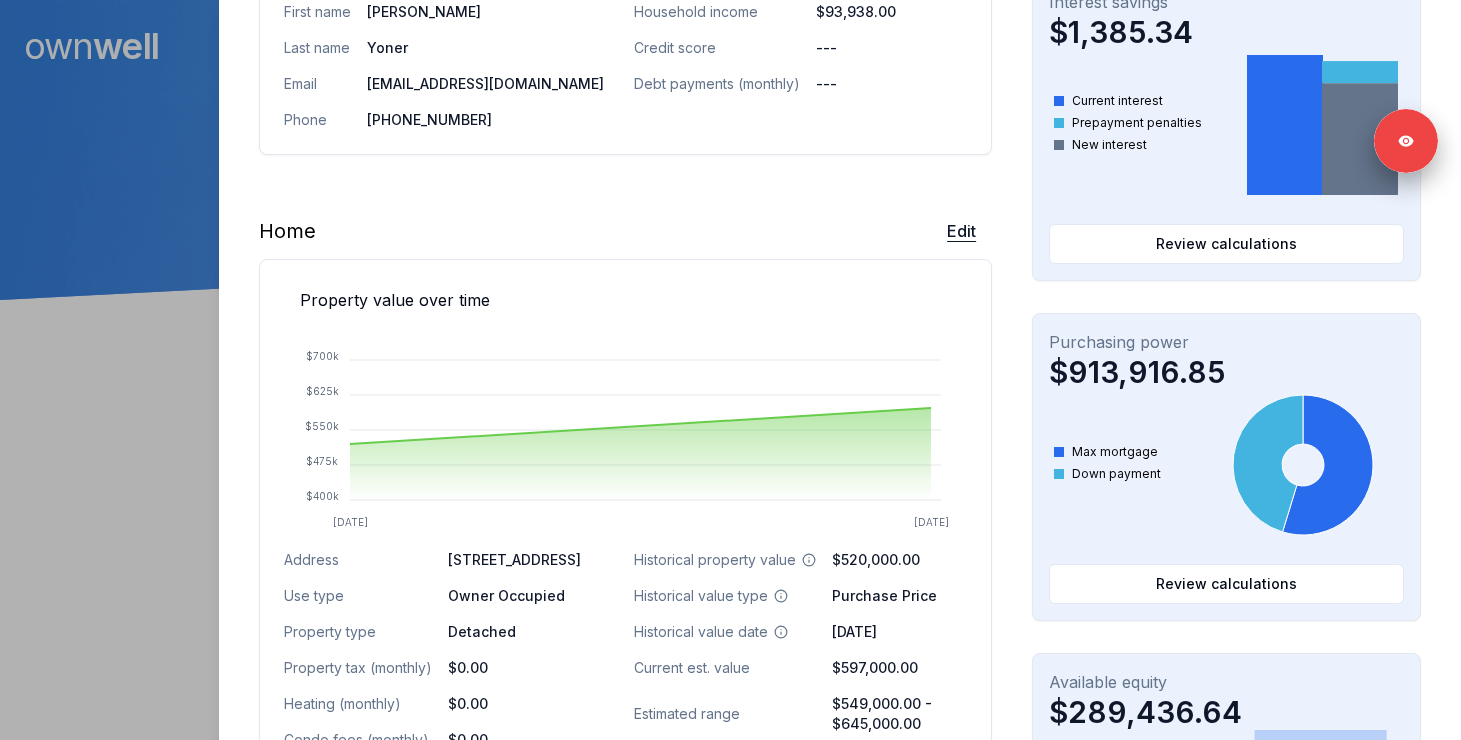 click on "Edit" at bounding box center (961, 231) 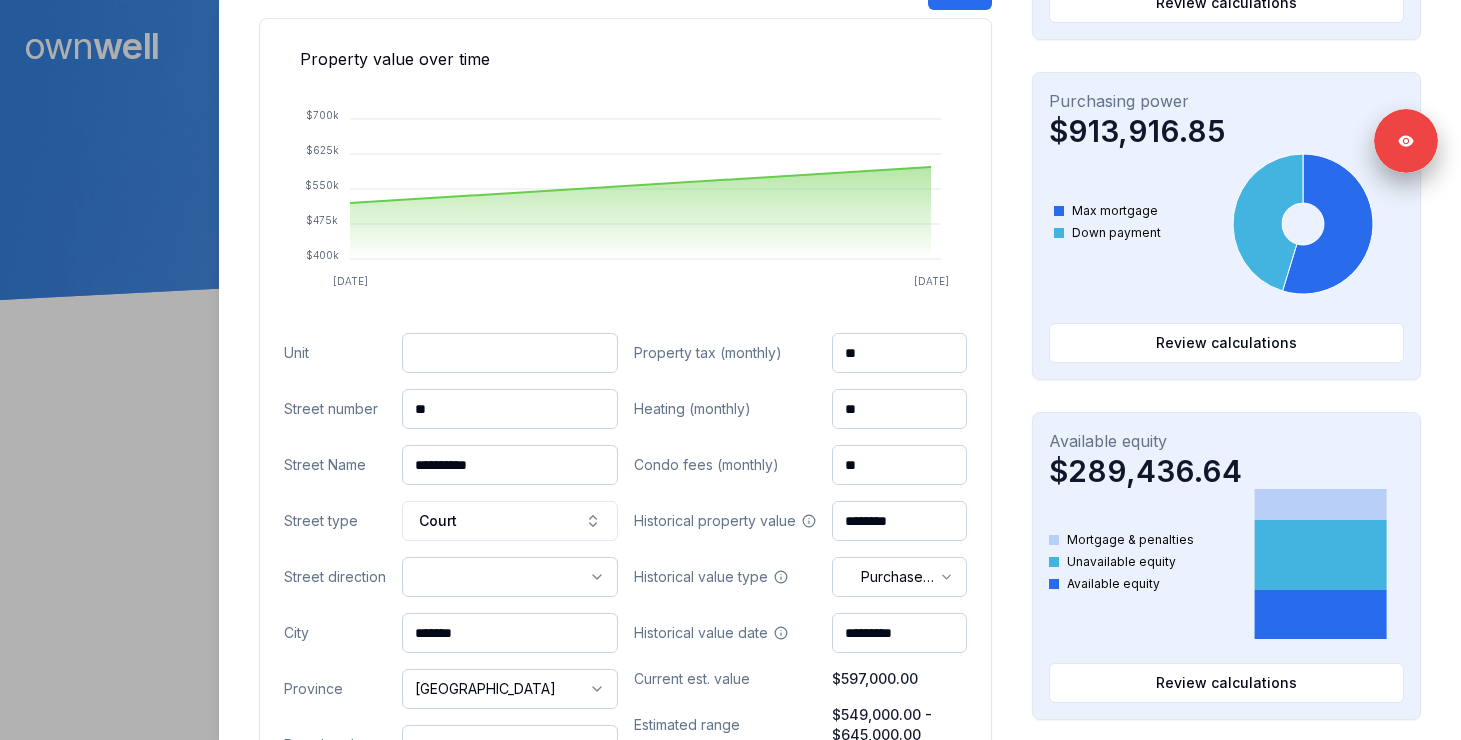 scroll, scrollTop: 643, scrollLeft: 0, axis: vertical 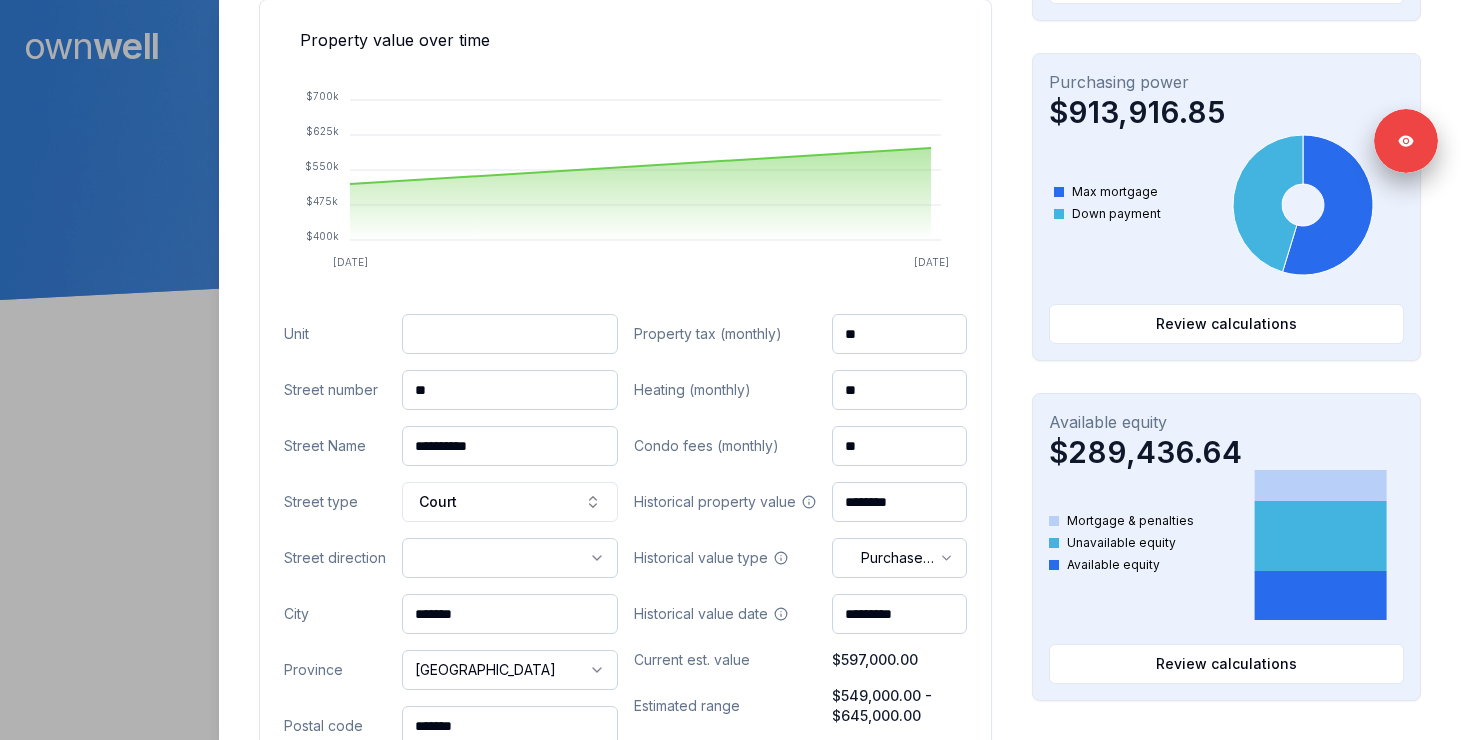 drag, startPoint x: 468, startPoint y: 385, endPoint x: 339, endPoint y: 383, distance: 129.0155 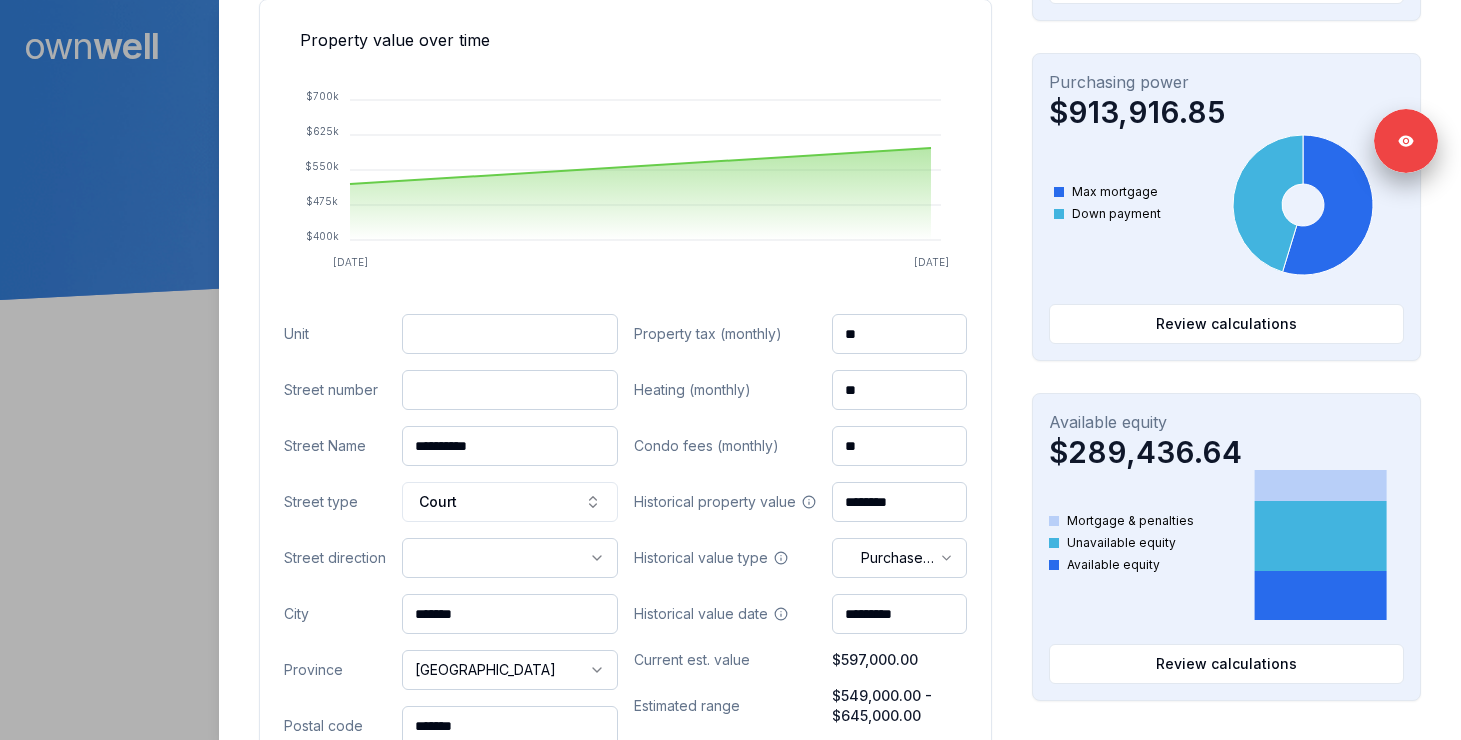 paste on "***" 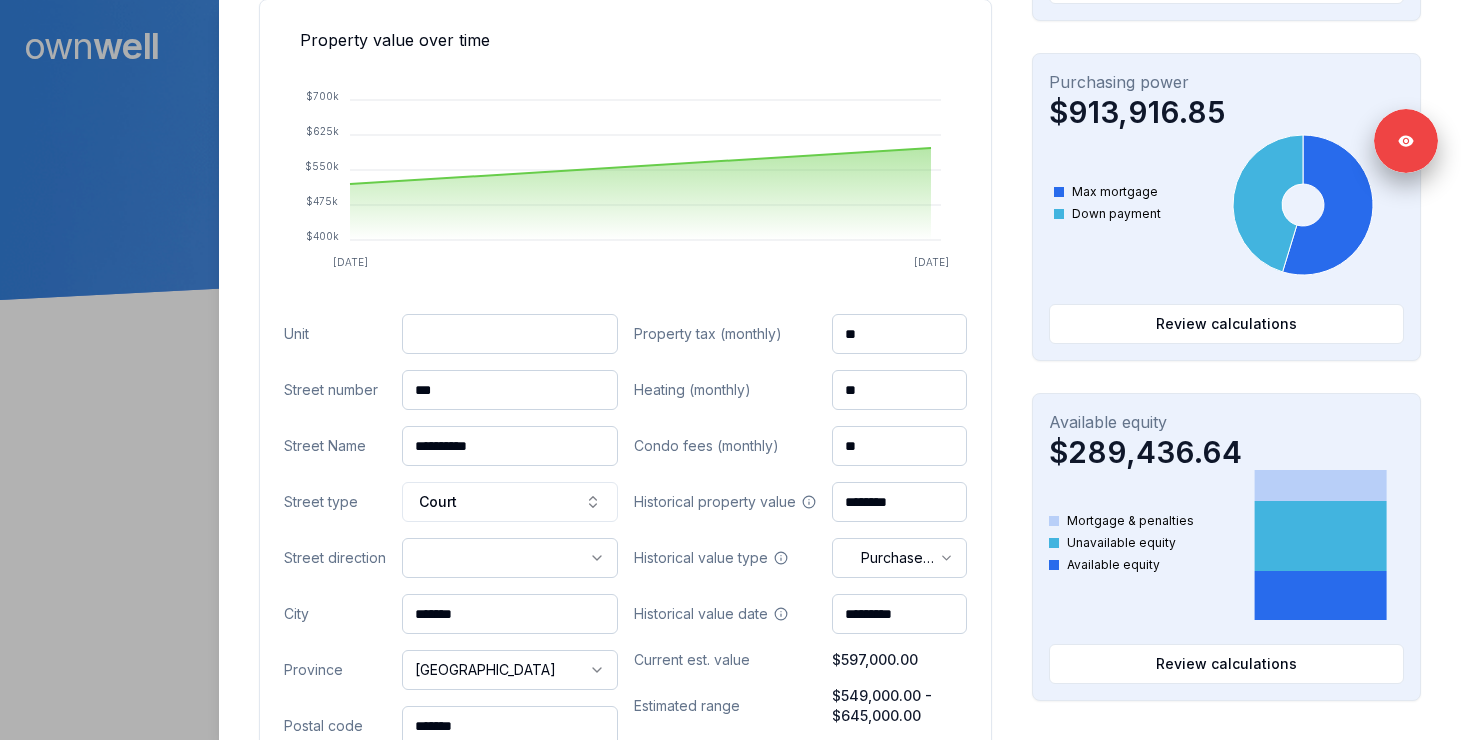 type on "***" 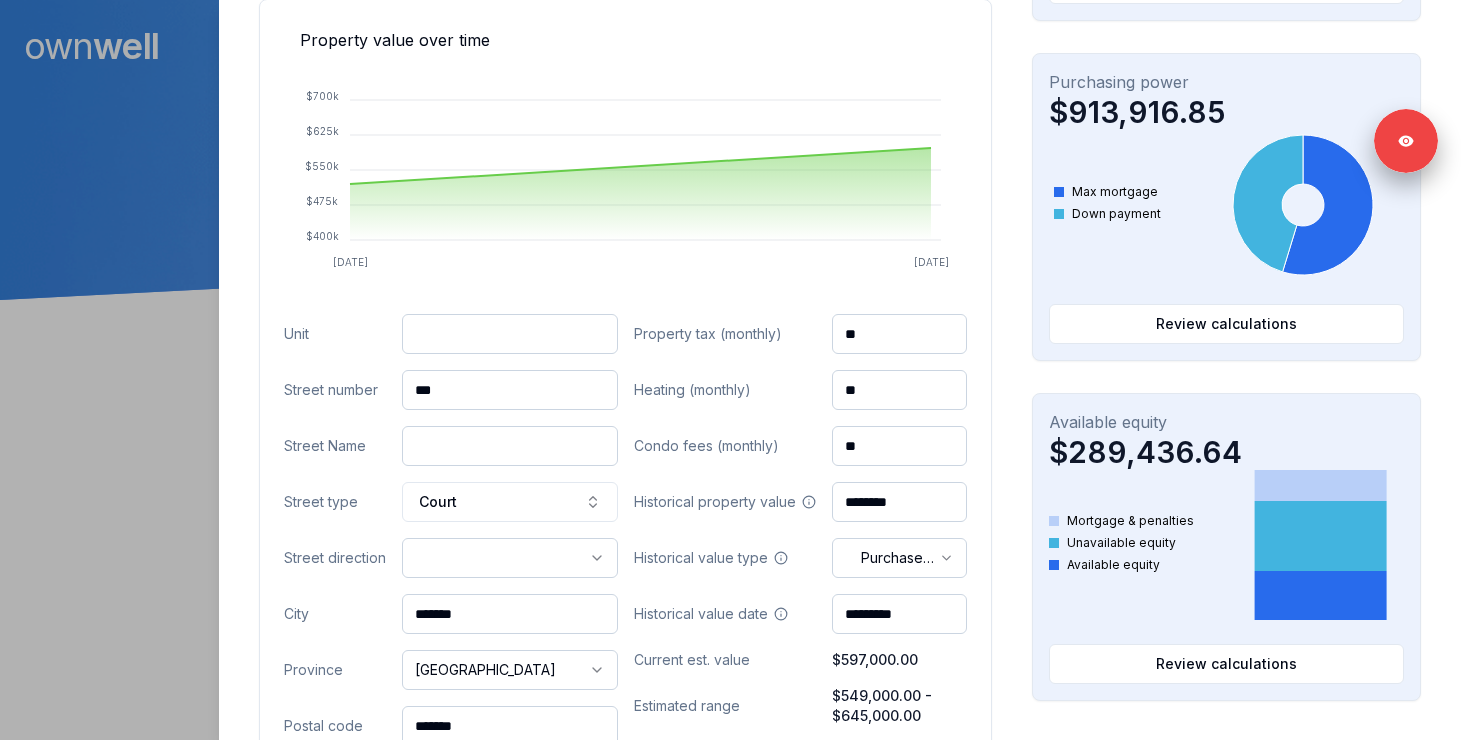 paste on "********" 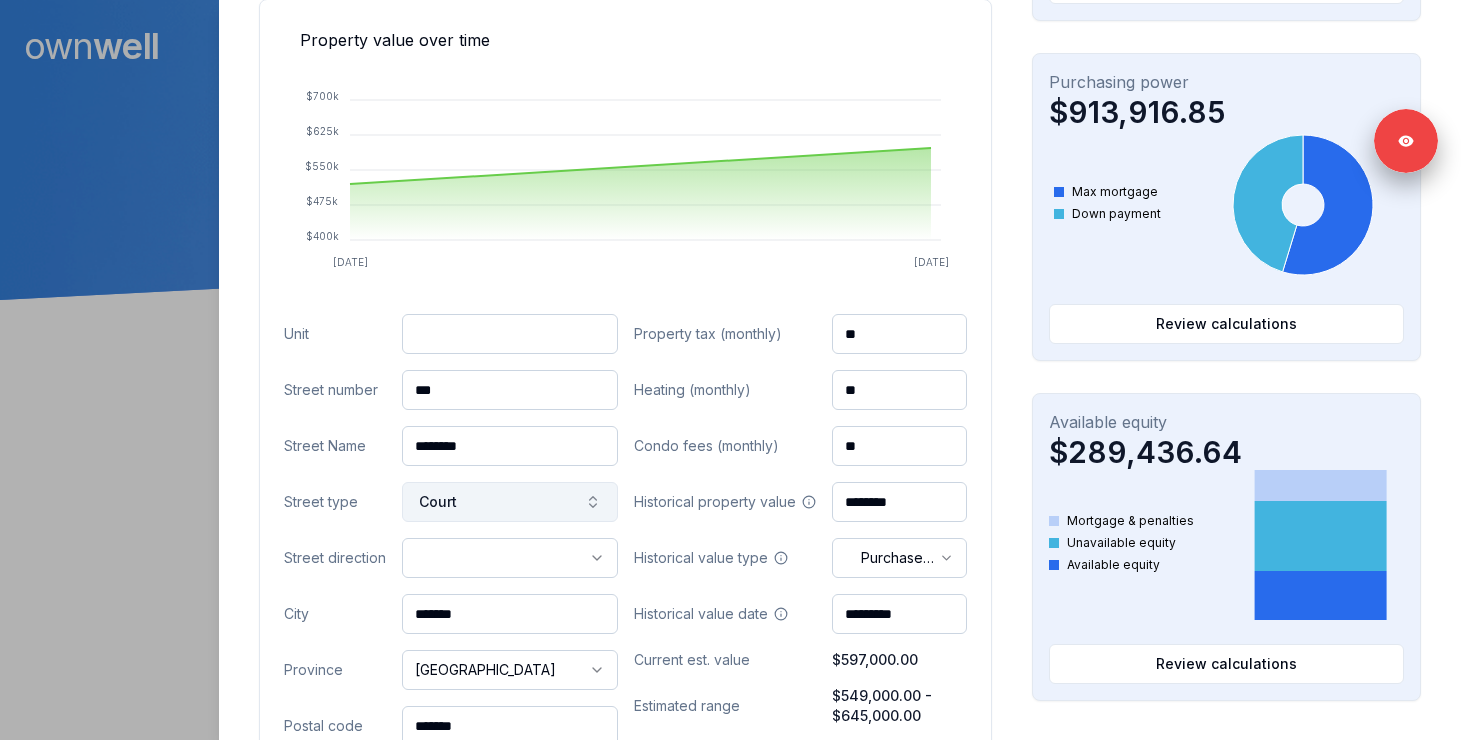 type on "********" 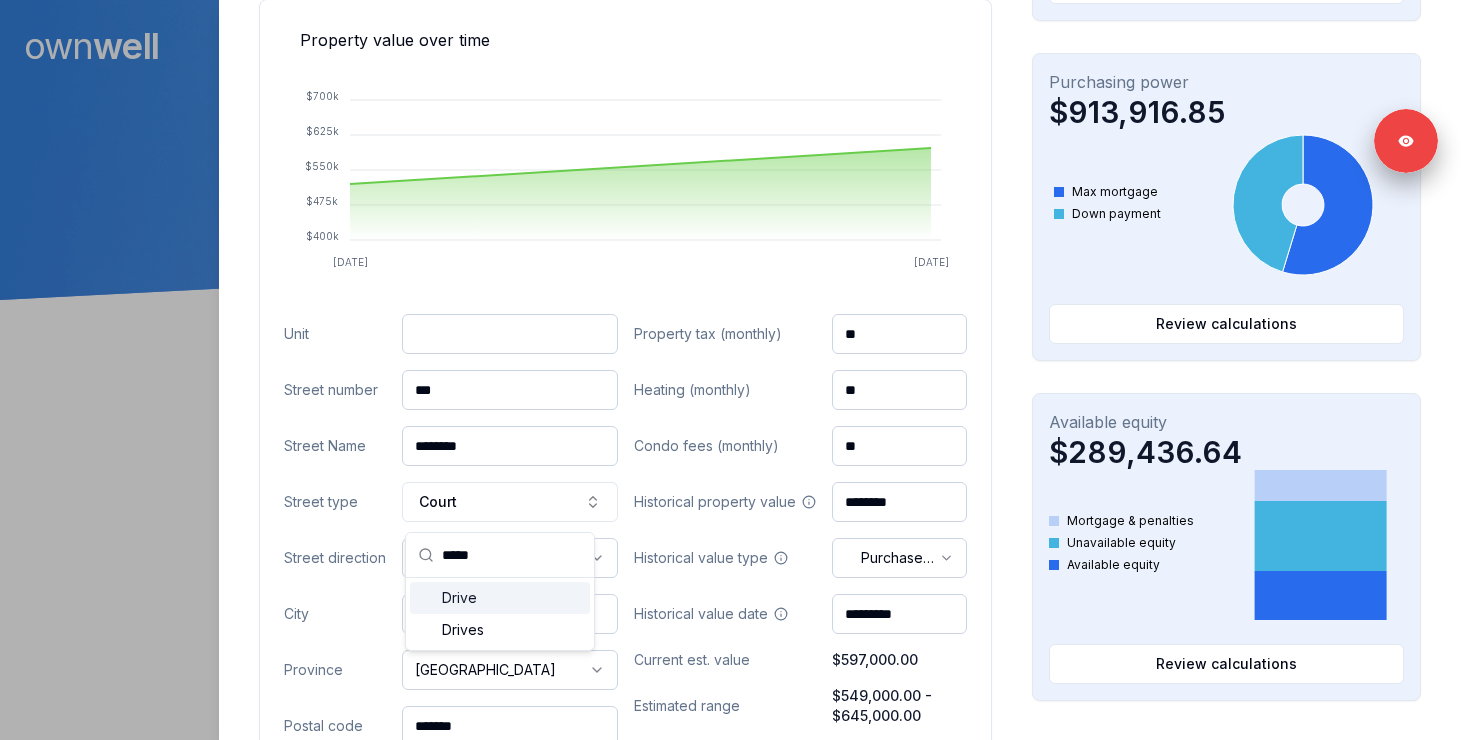 type on "*****" 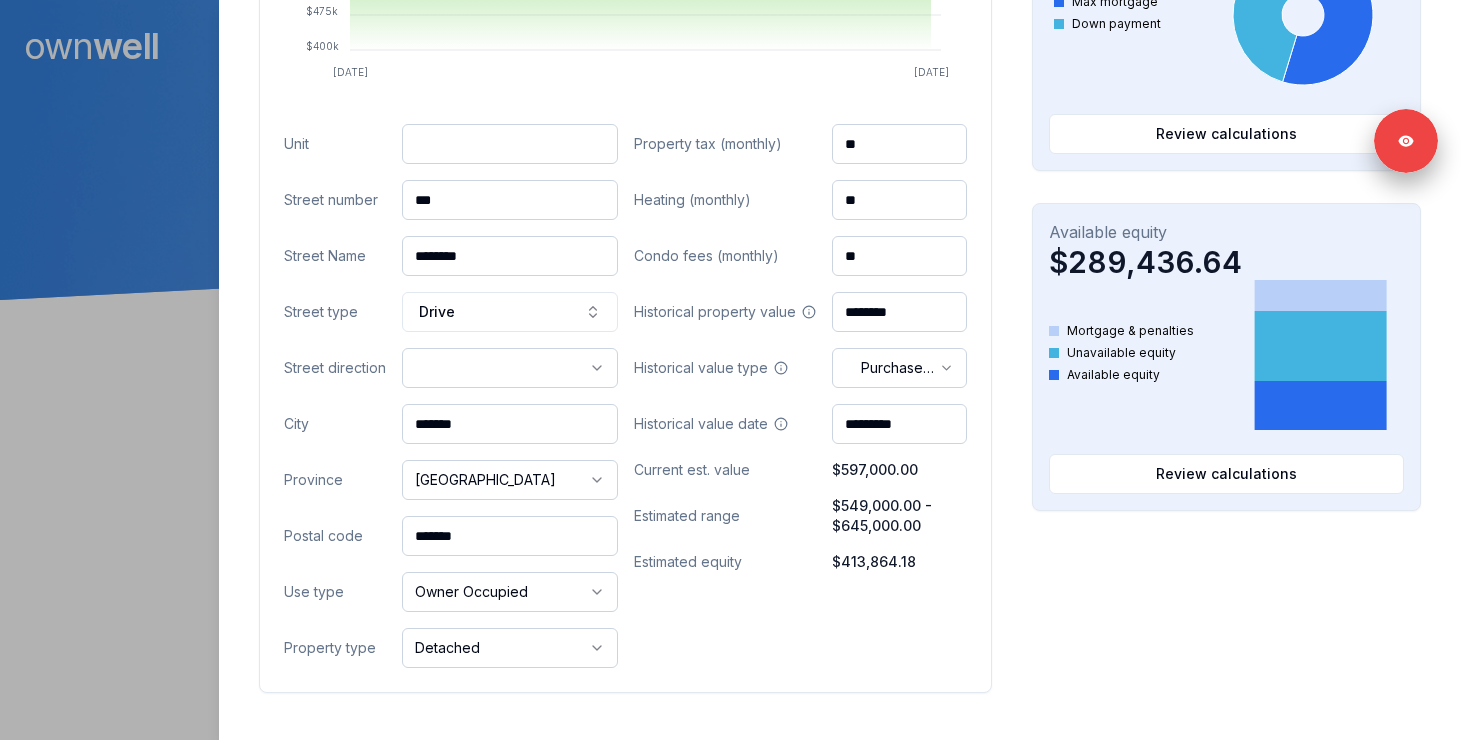 scroll, scrollTop: 852, scrollLeft: 0, axis: vertical 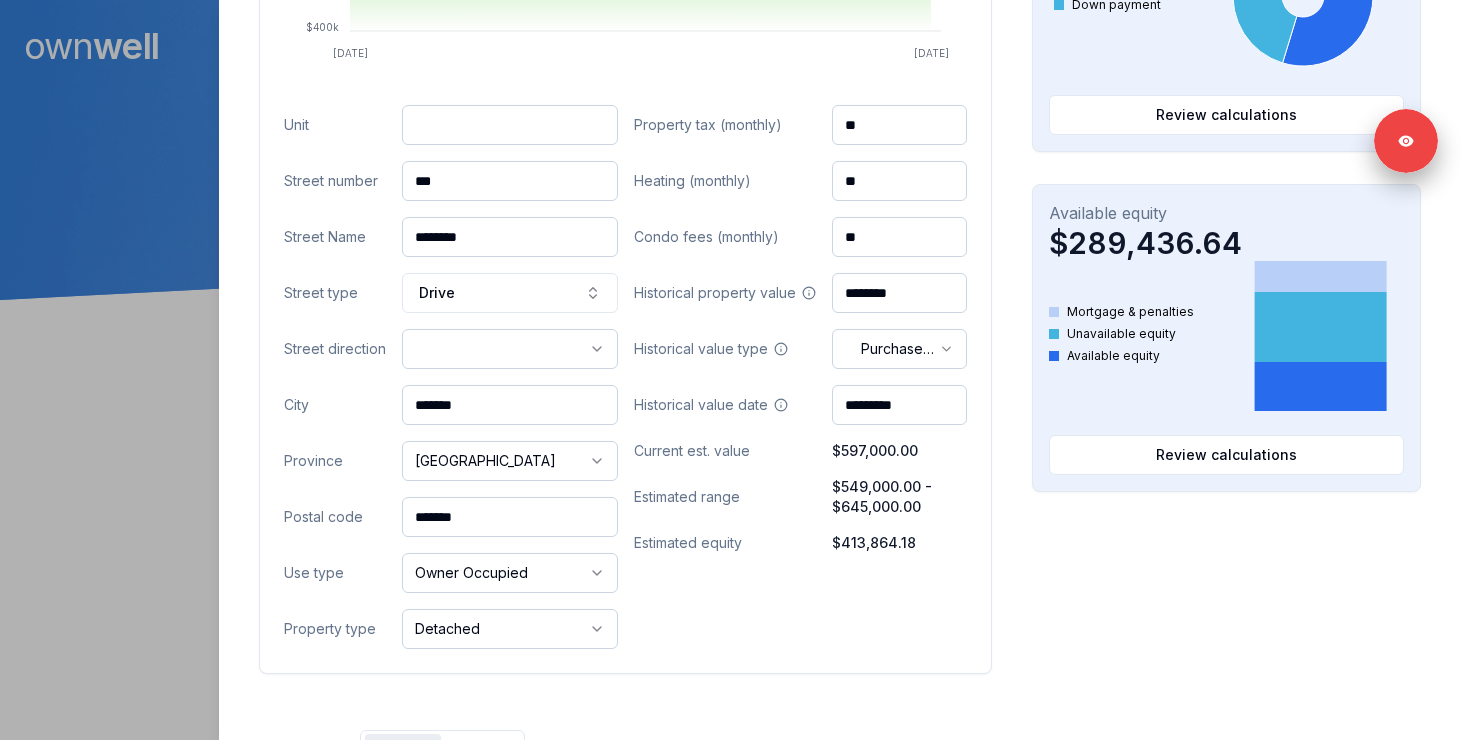 drag, startPoint x: 498, startPoint y: 406, endPoint x: 356, endPoint y: 405, distance: 142.00352 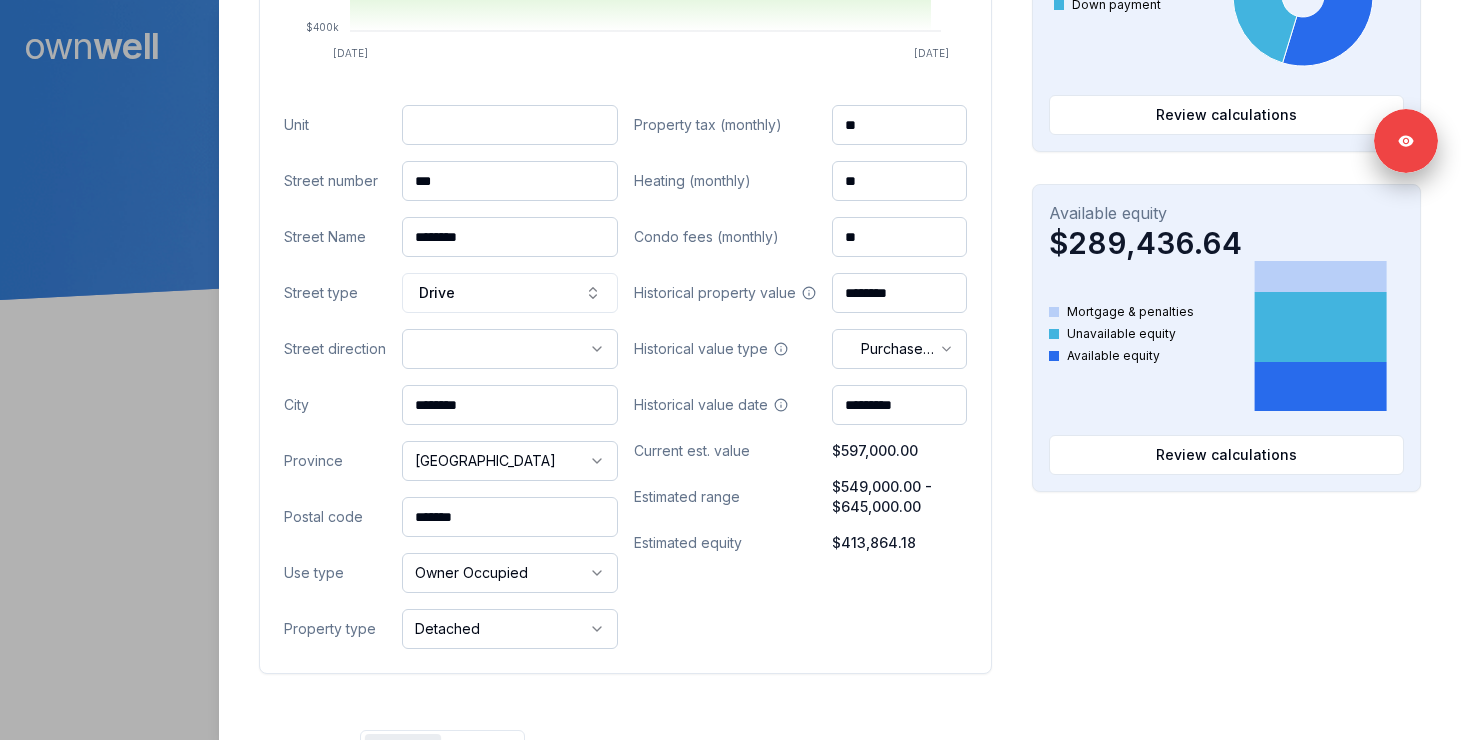 type on "********" 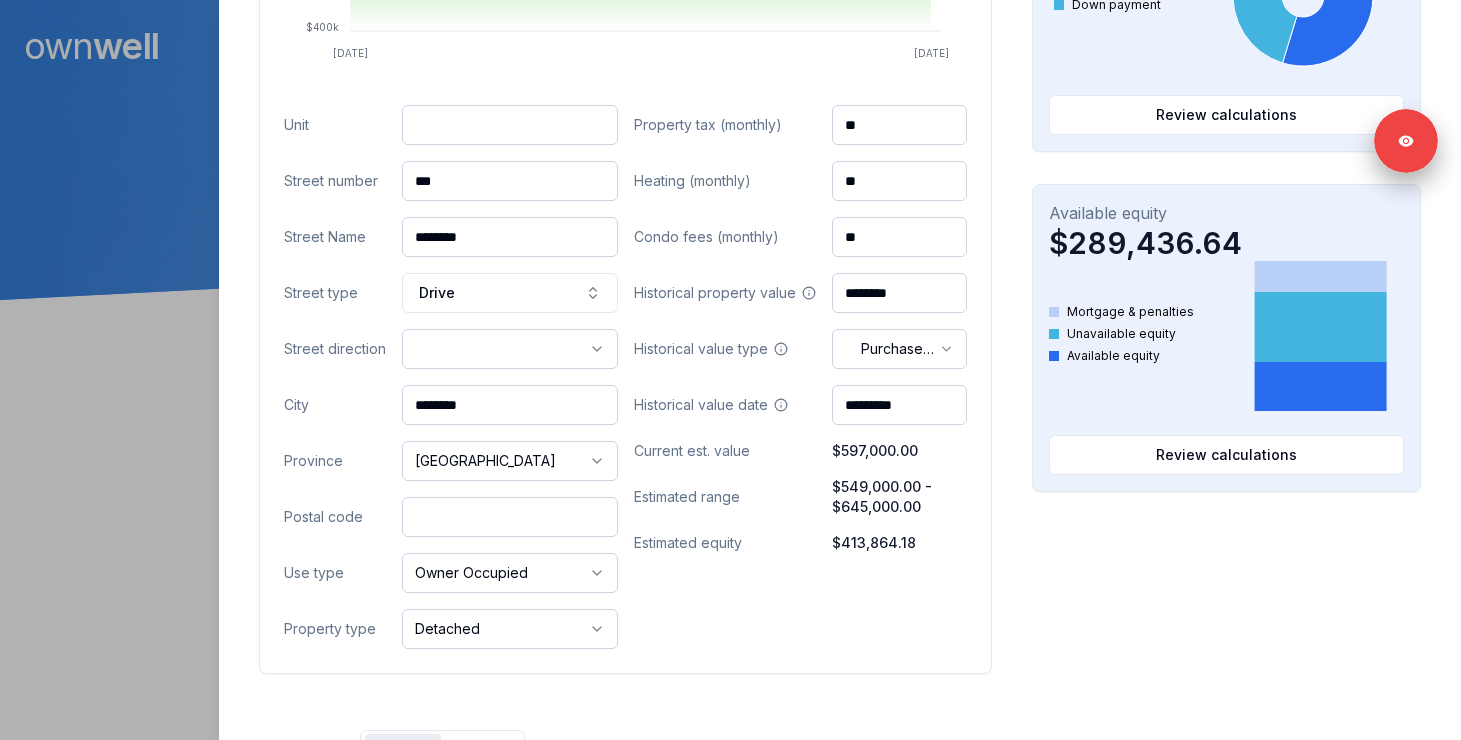paste on "*******" 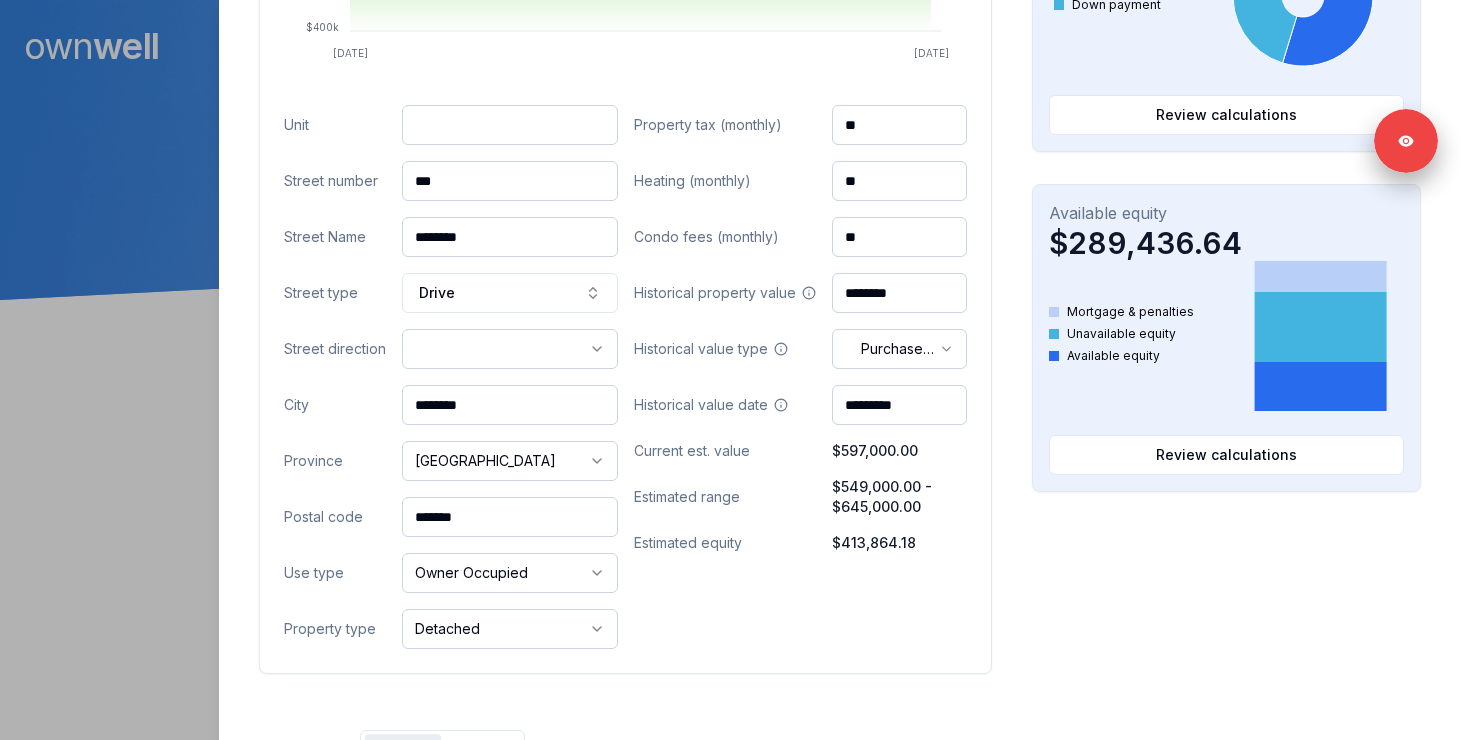 type on "*******" 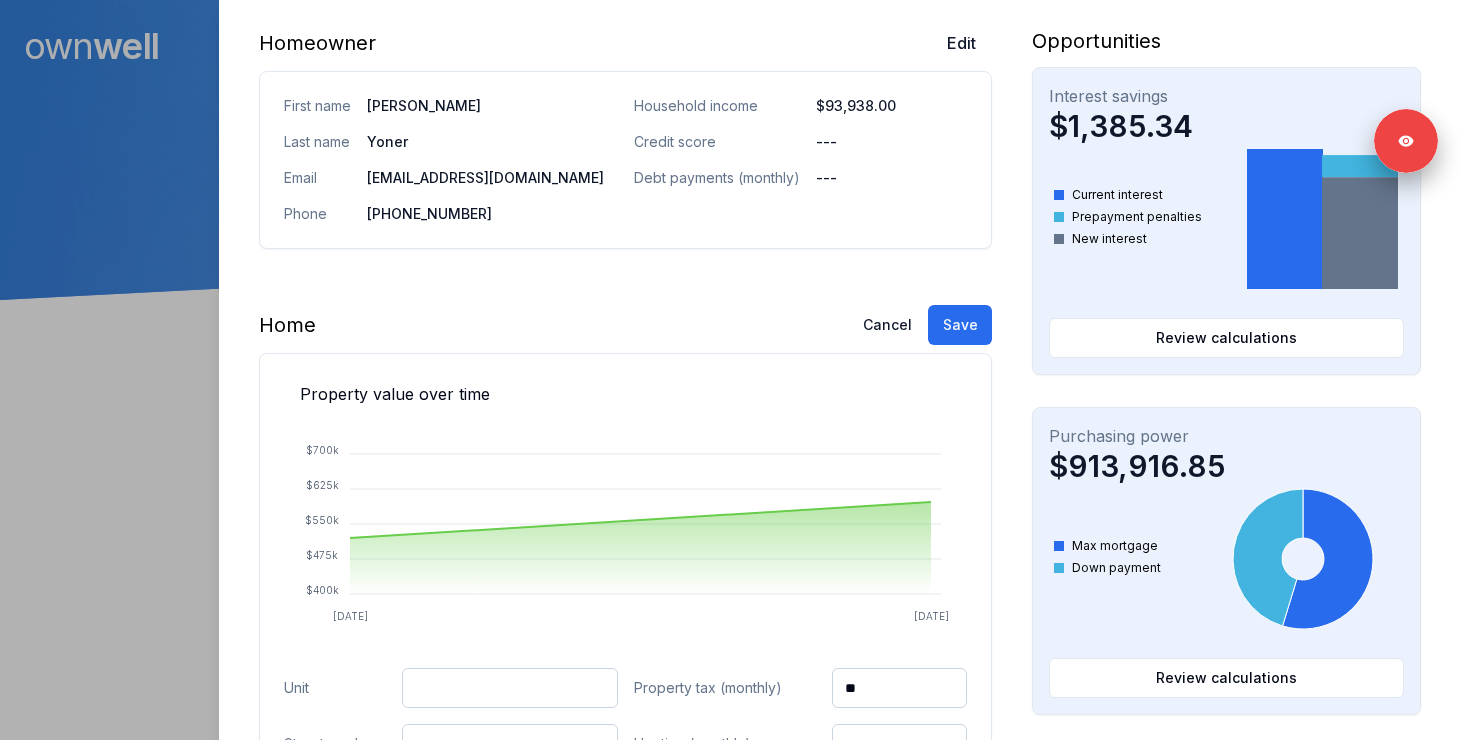 scroll, scrollTop: 250, scrollLeft: 0, axis: vertical 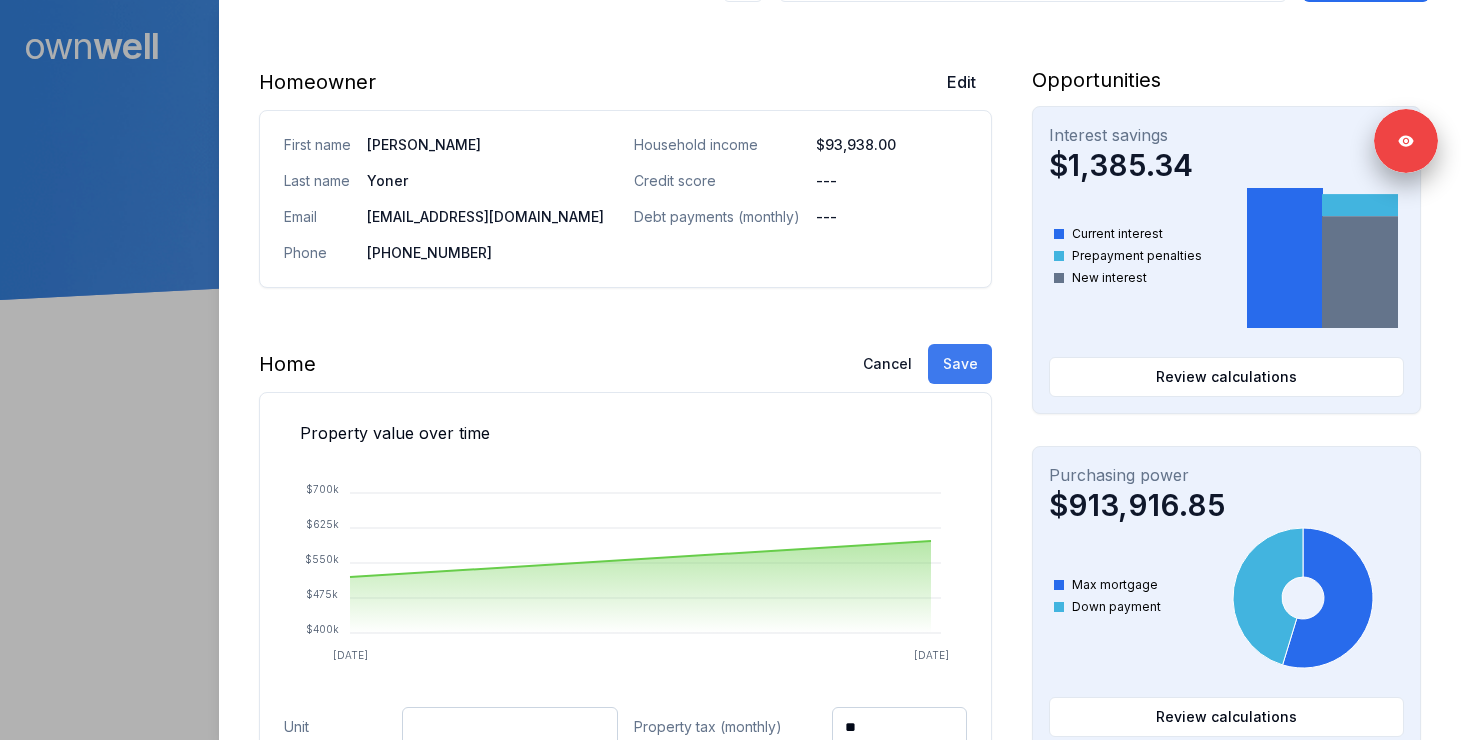 click on "Save" at bounding box center (960, 364) 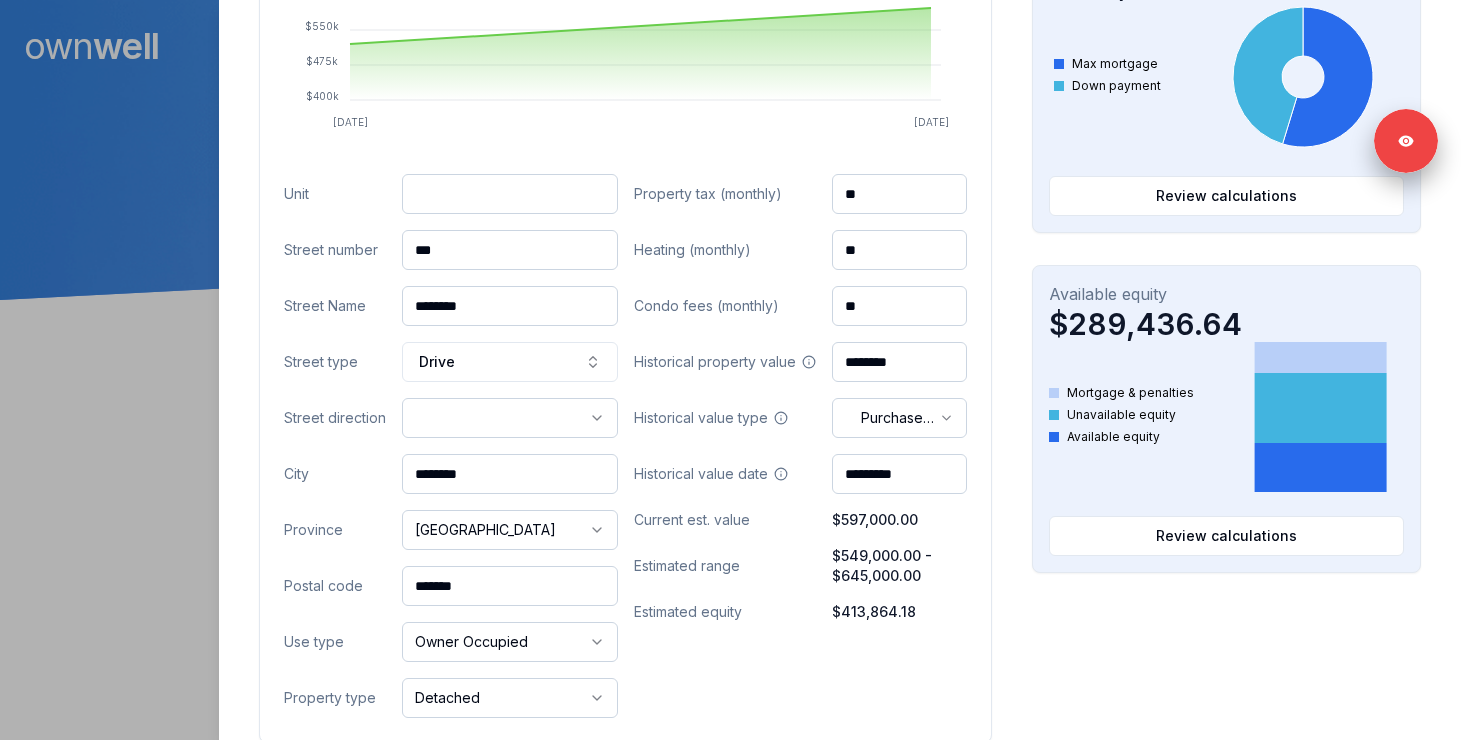 scroll, scrollTop: 0, scrollLeft: 0, axis: both 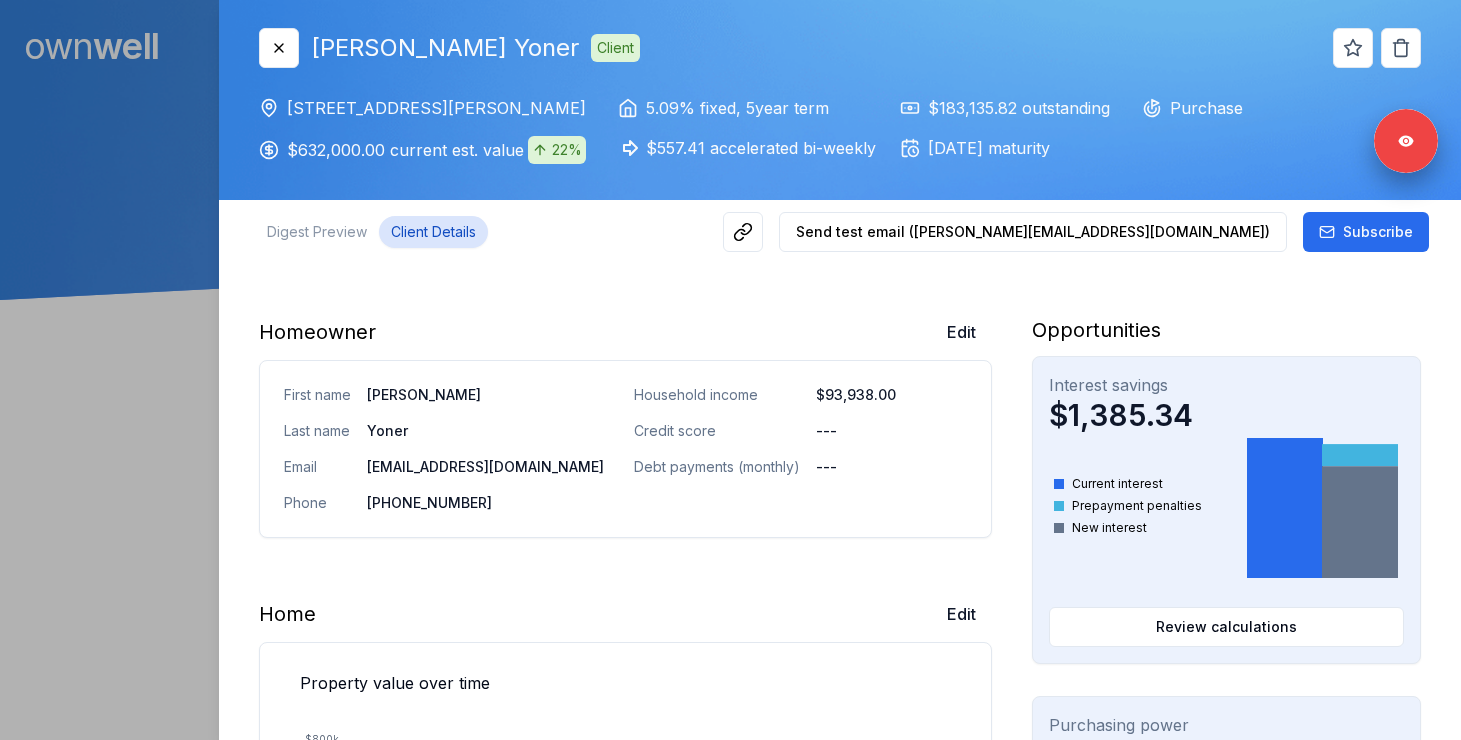 click at bounding box center [730, 370] 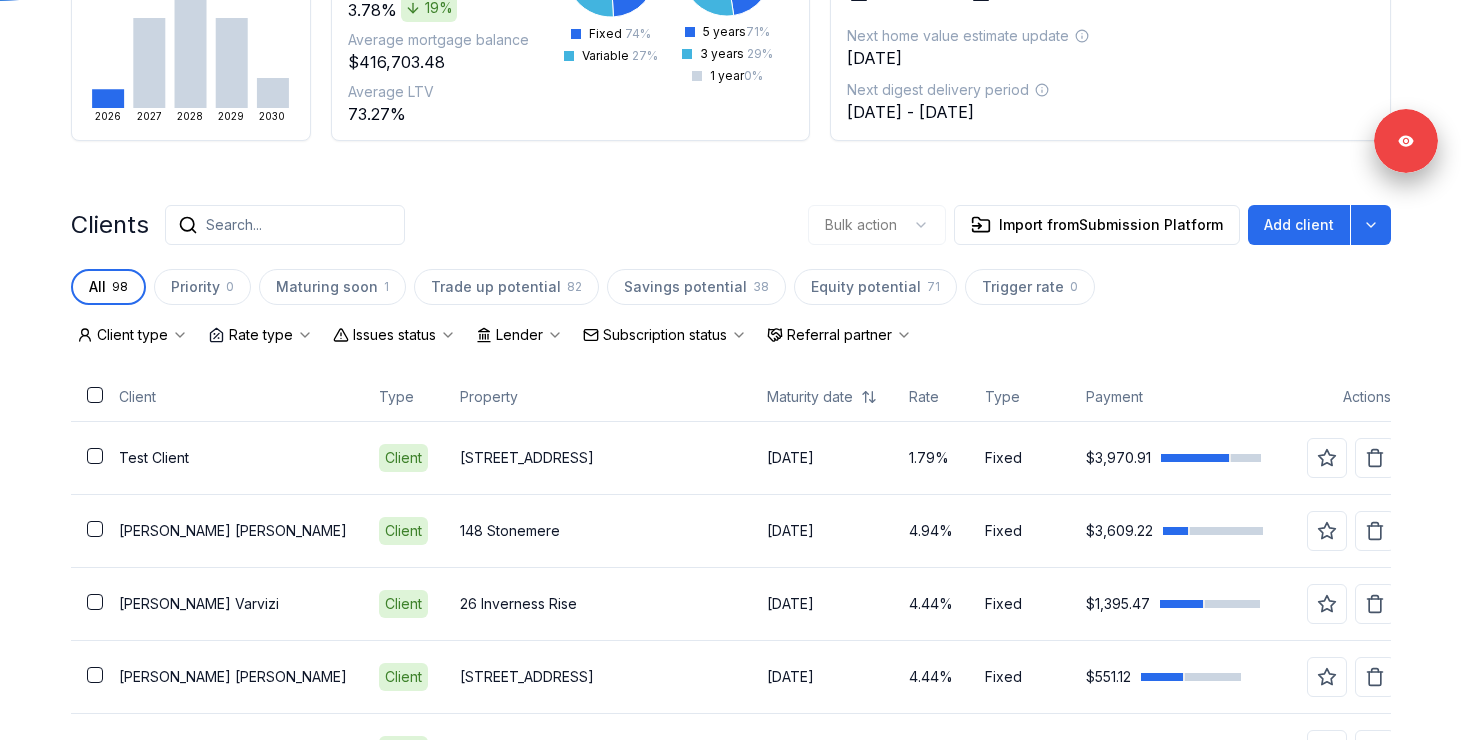 scroll, scrollTop: 304, scrollLeft: 0, axis: vertical 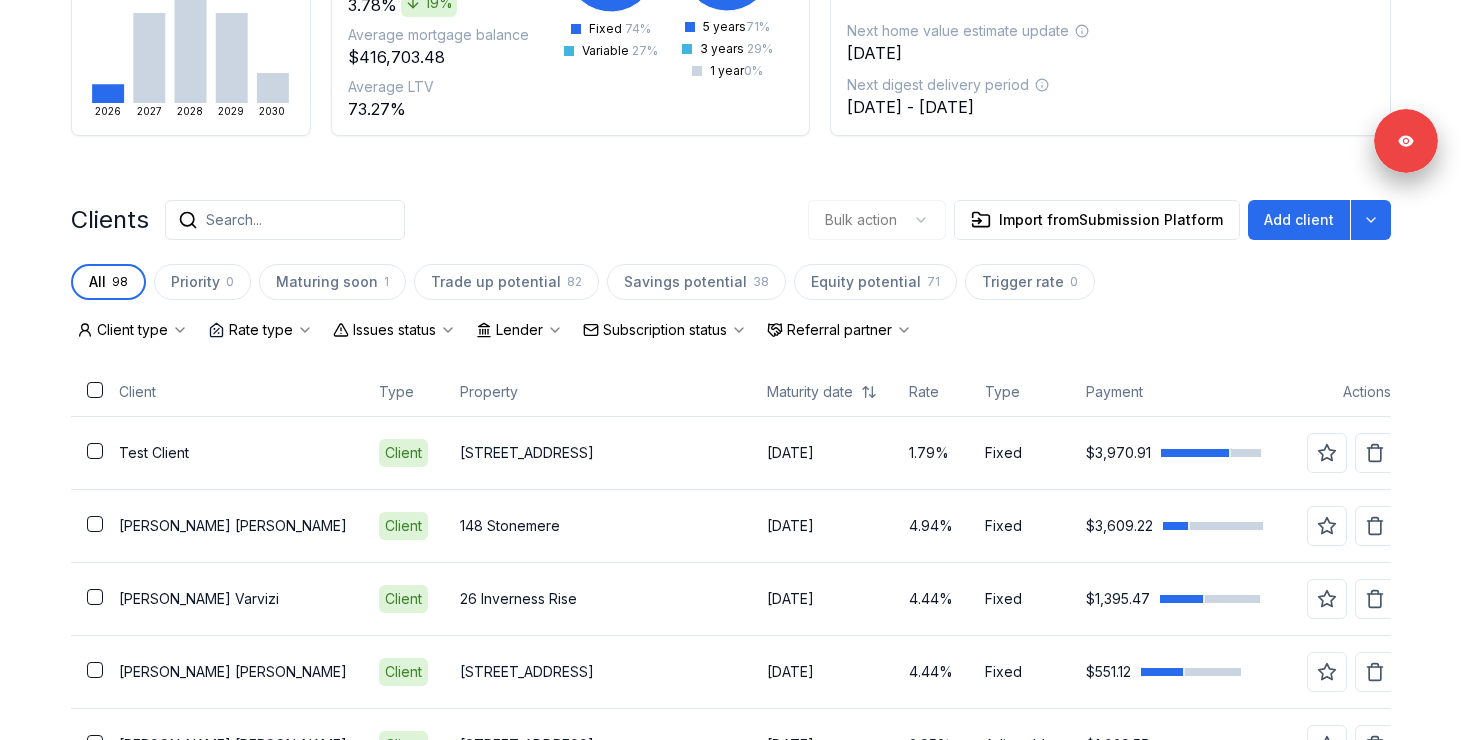 click on "Search..." at bounding box center (234, 220) 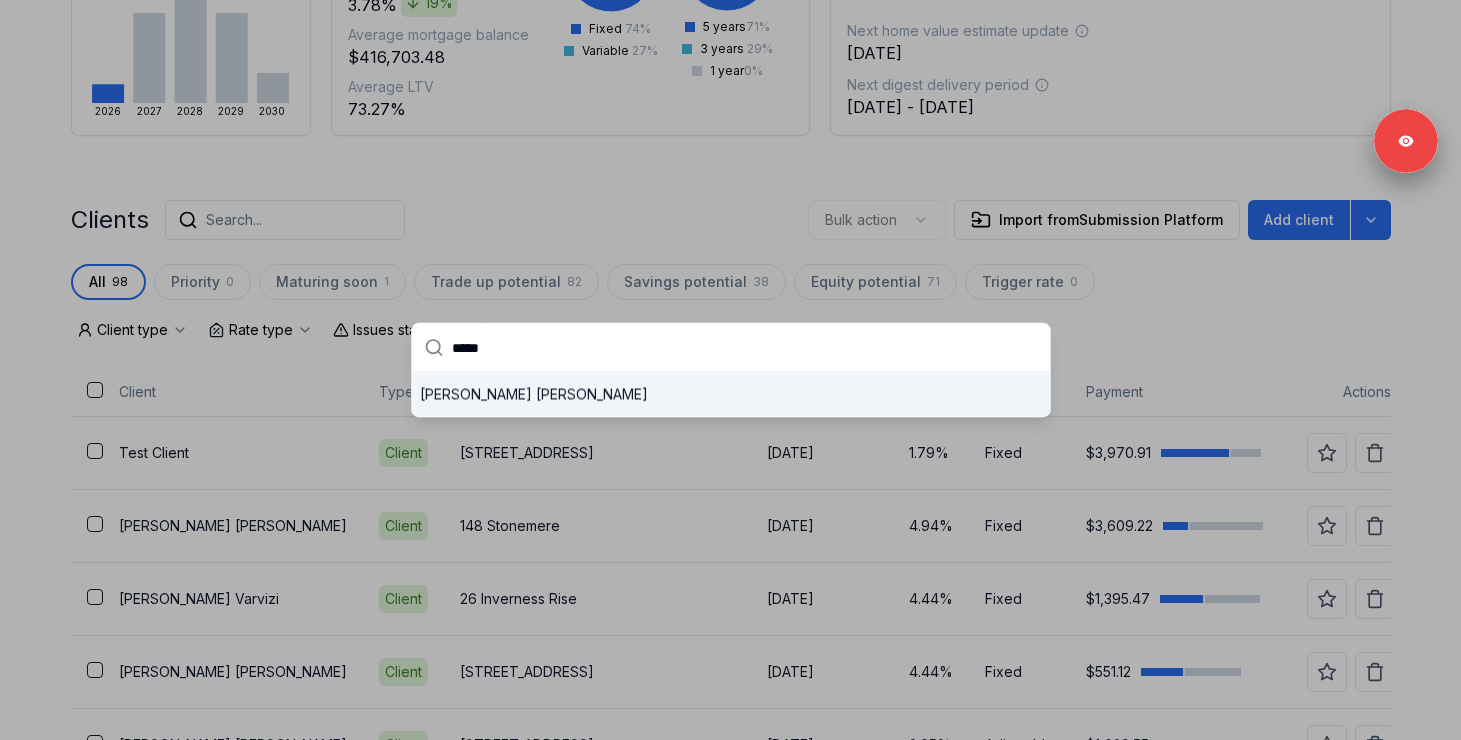 type on "*****" 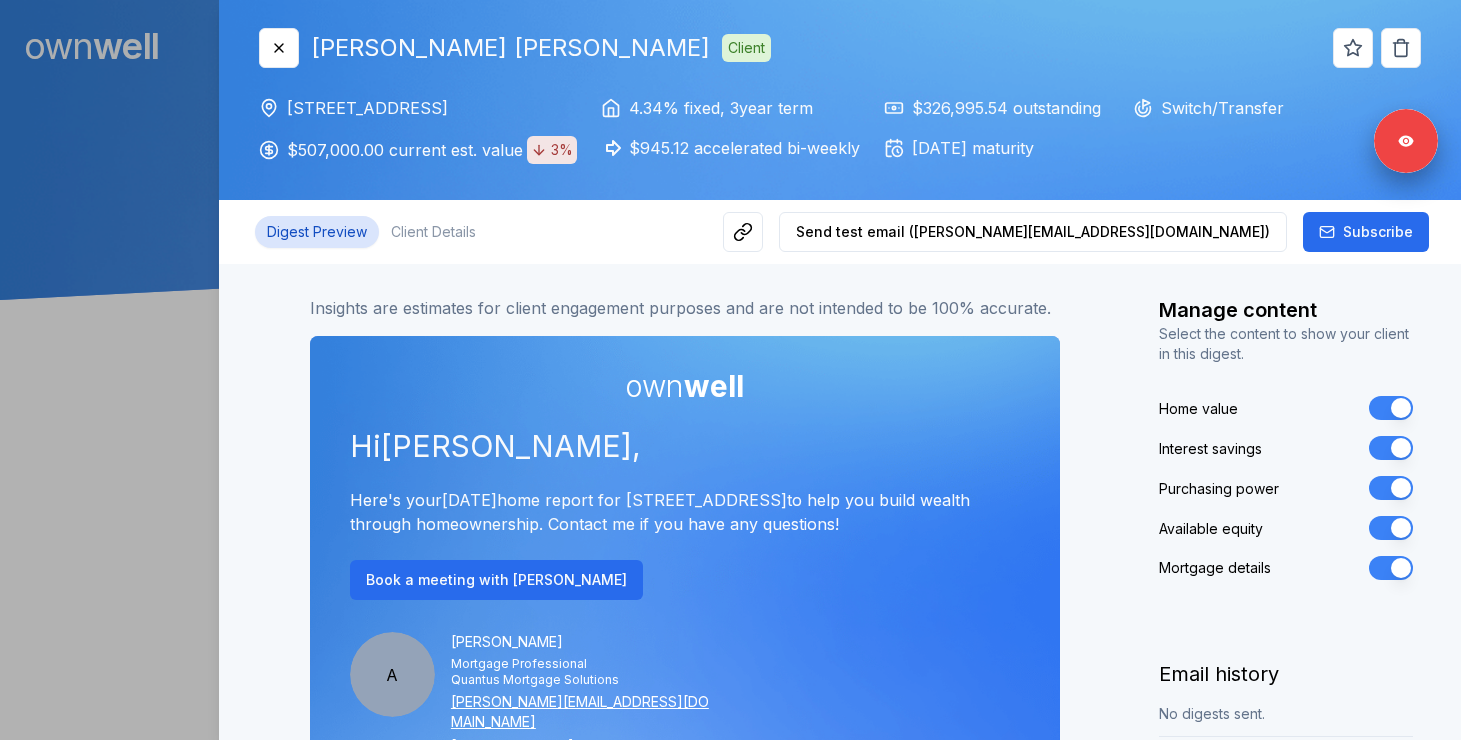 scroll, scrollTop: 0, scrollLeft: 0, axis: both 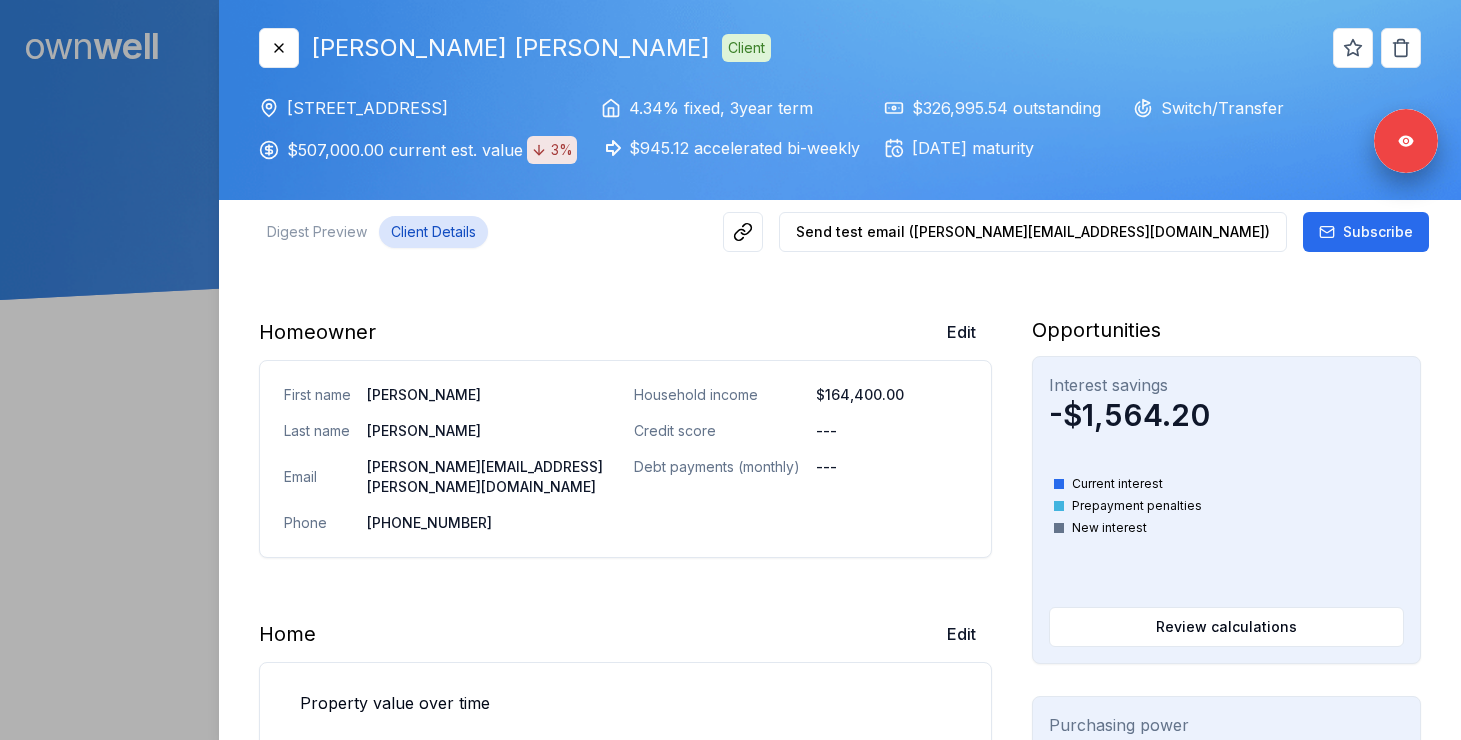 click on "Client Details" at bounding box center (433, 232) 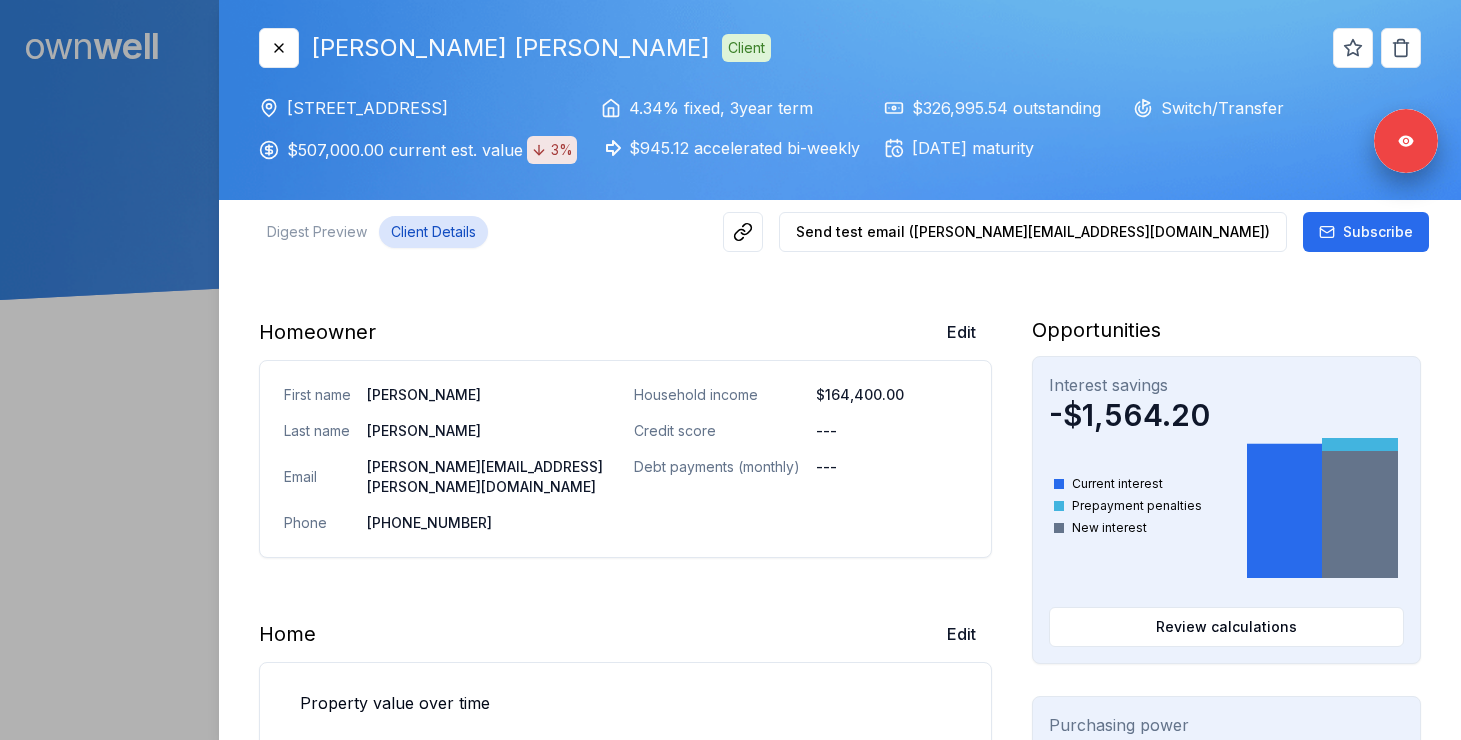 scroll, scrollTop: 344, scrollLeft: 0, axis: vertical 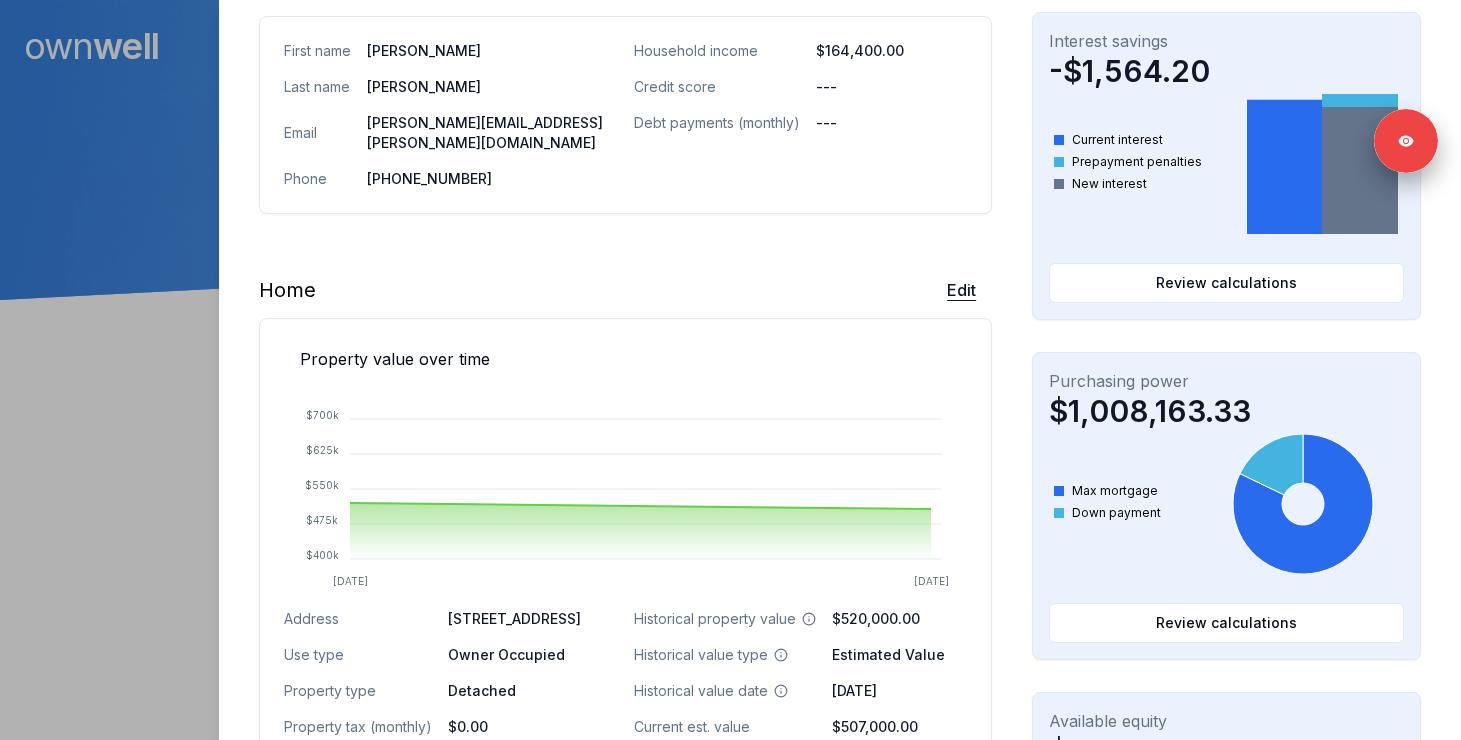 click on "Edit" at bounding box center (961, 290) 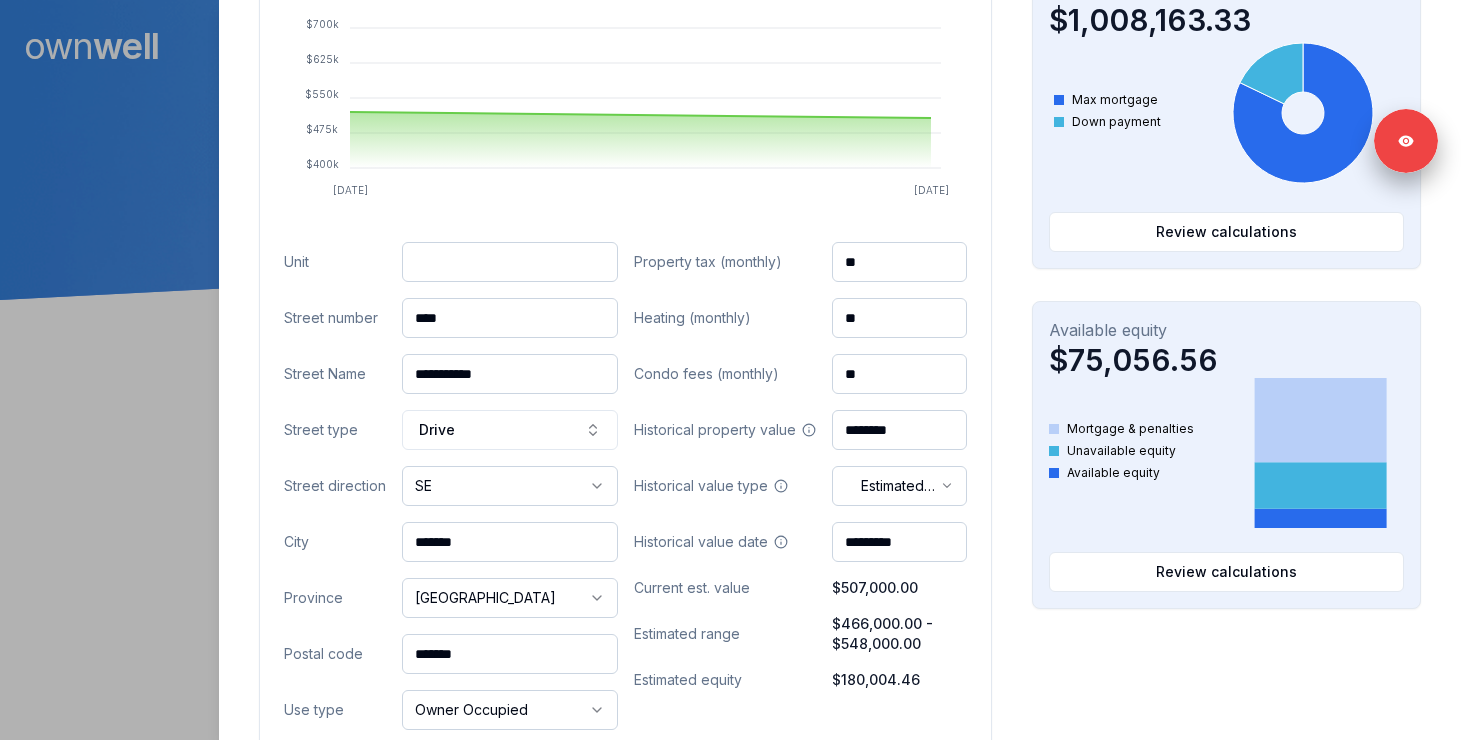 scroll, scrollTop: 741, scrollLeft: 0, axis: vertical 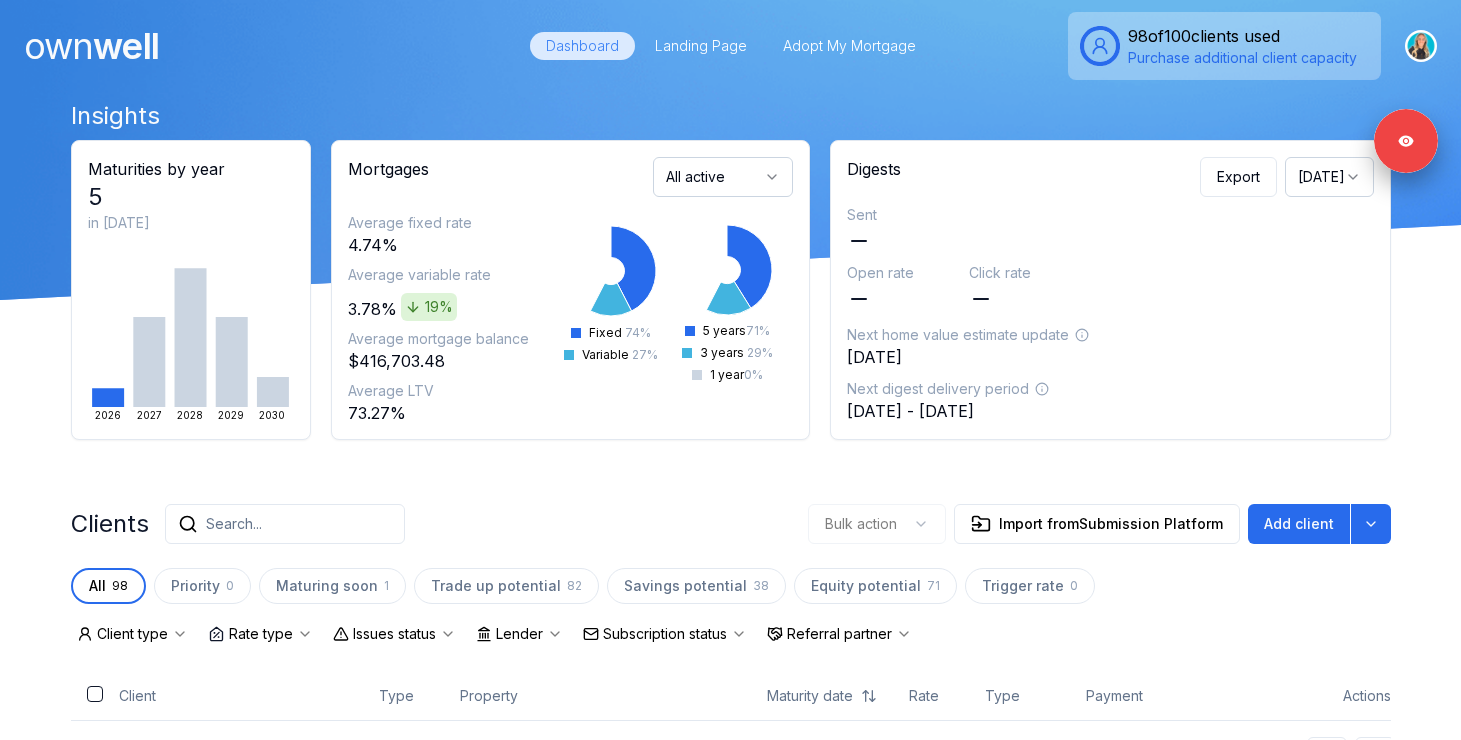 click on "Search..." at bounding box center [285, 524] 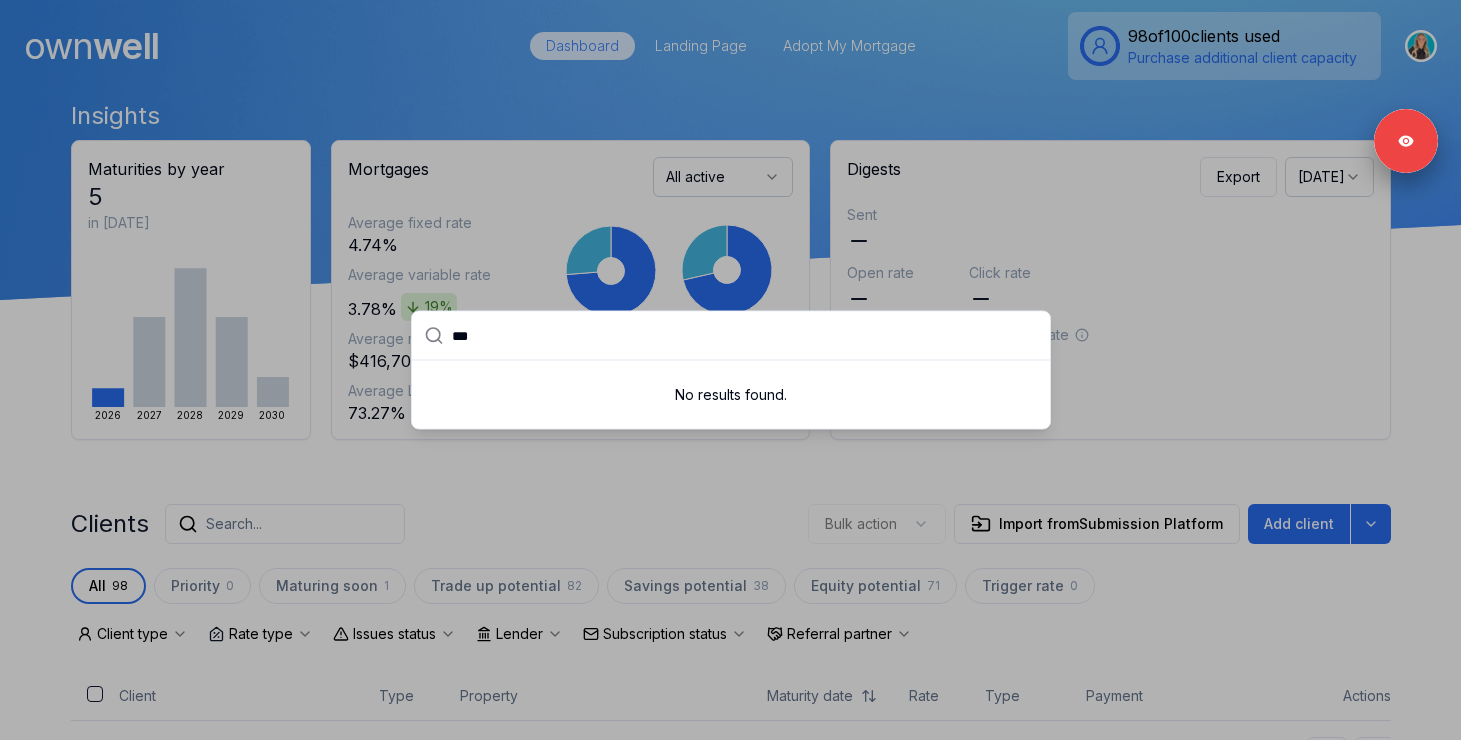 type on "***" 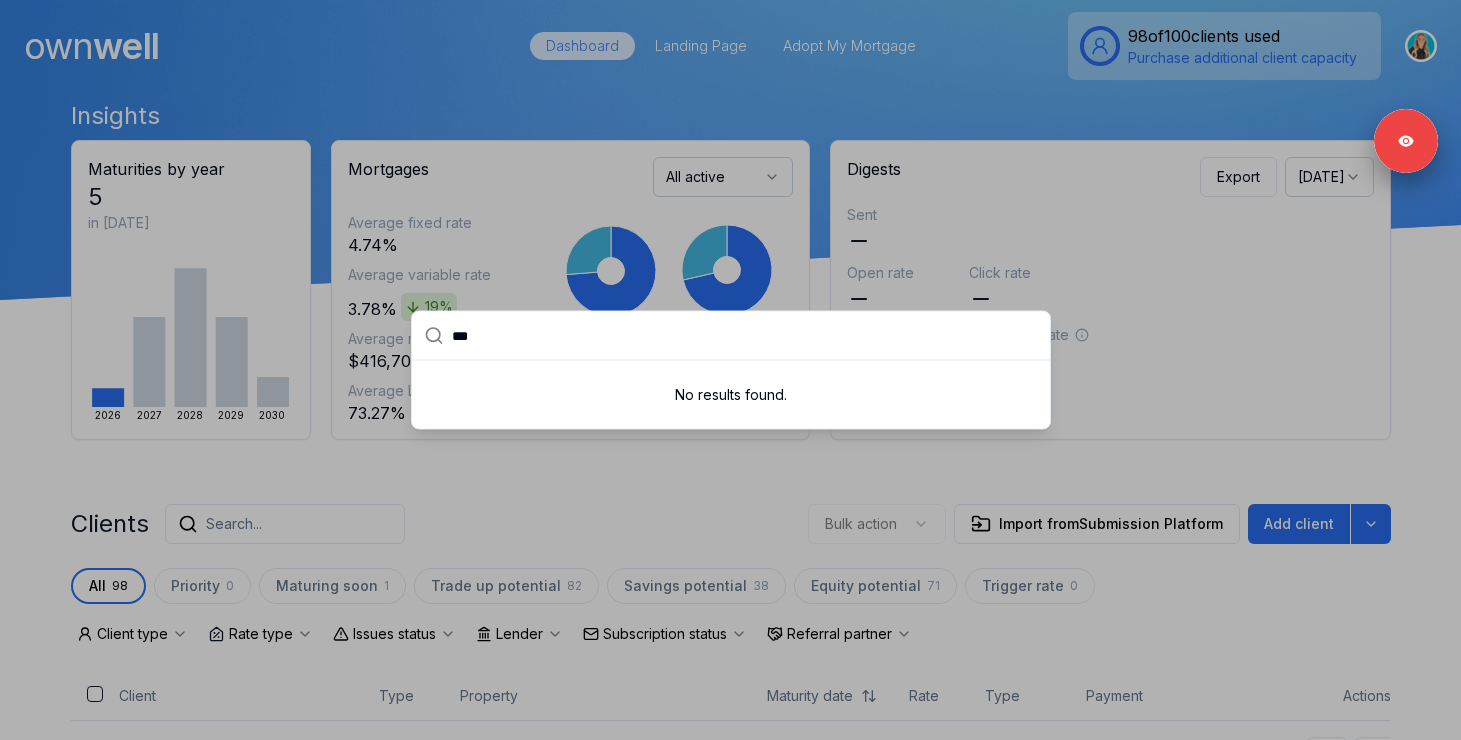 drag, startPoint x: 491, startPoint y: 333, endPoint x: 365, endPoint y: 316, distance: 127.141655 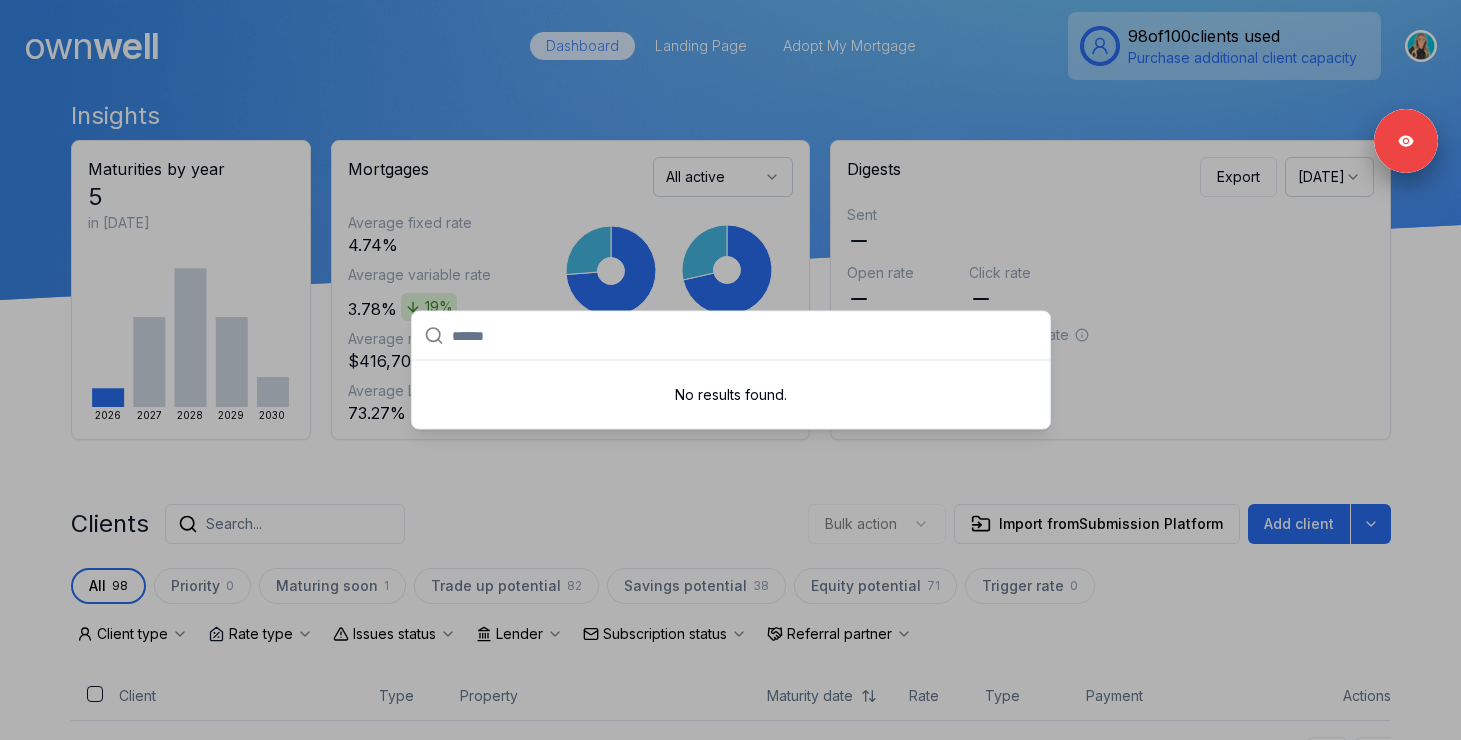 paste on "*******" 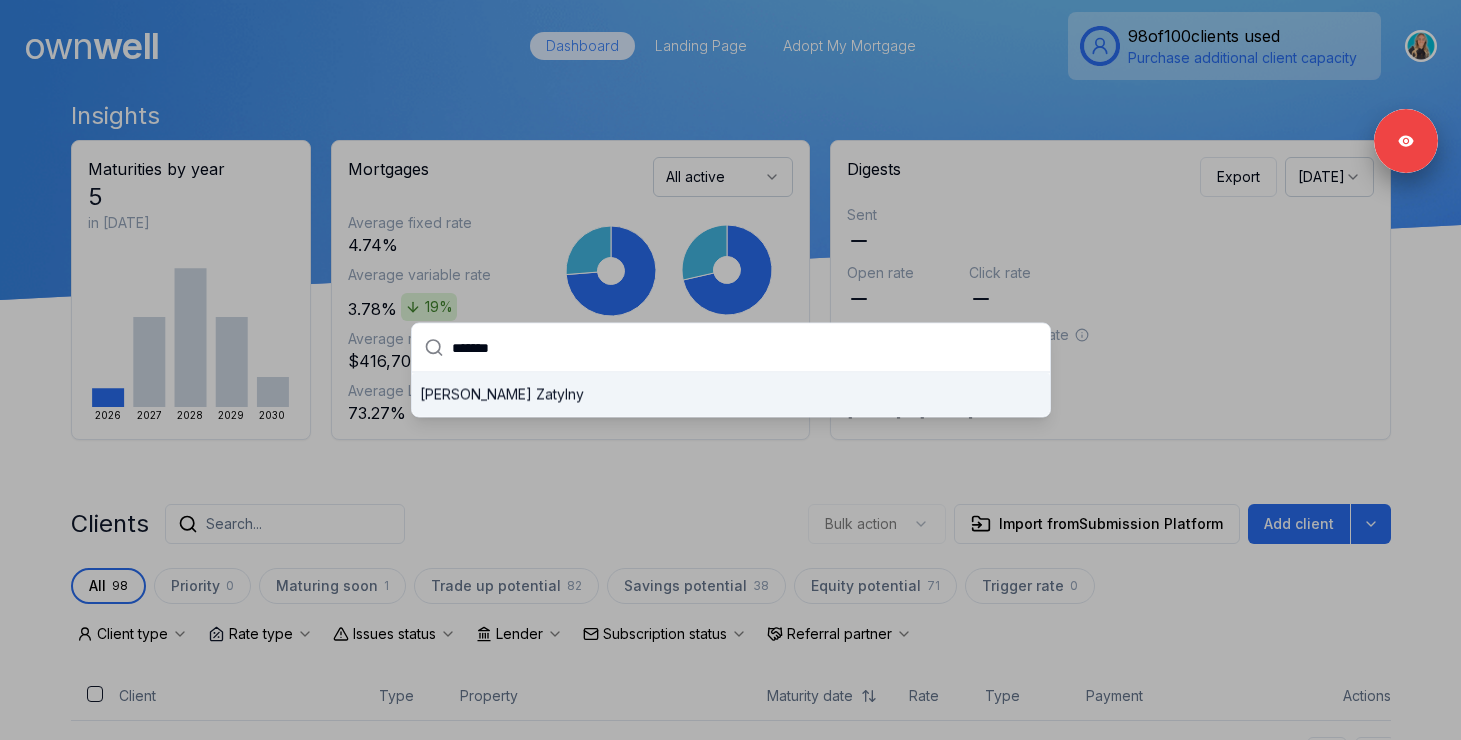 type on "*******" 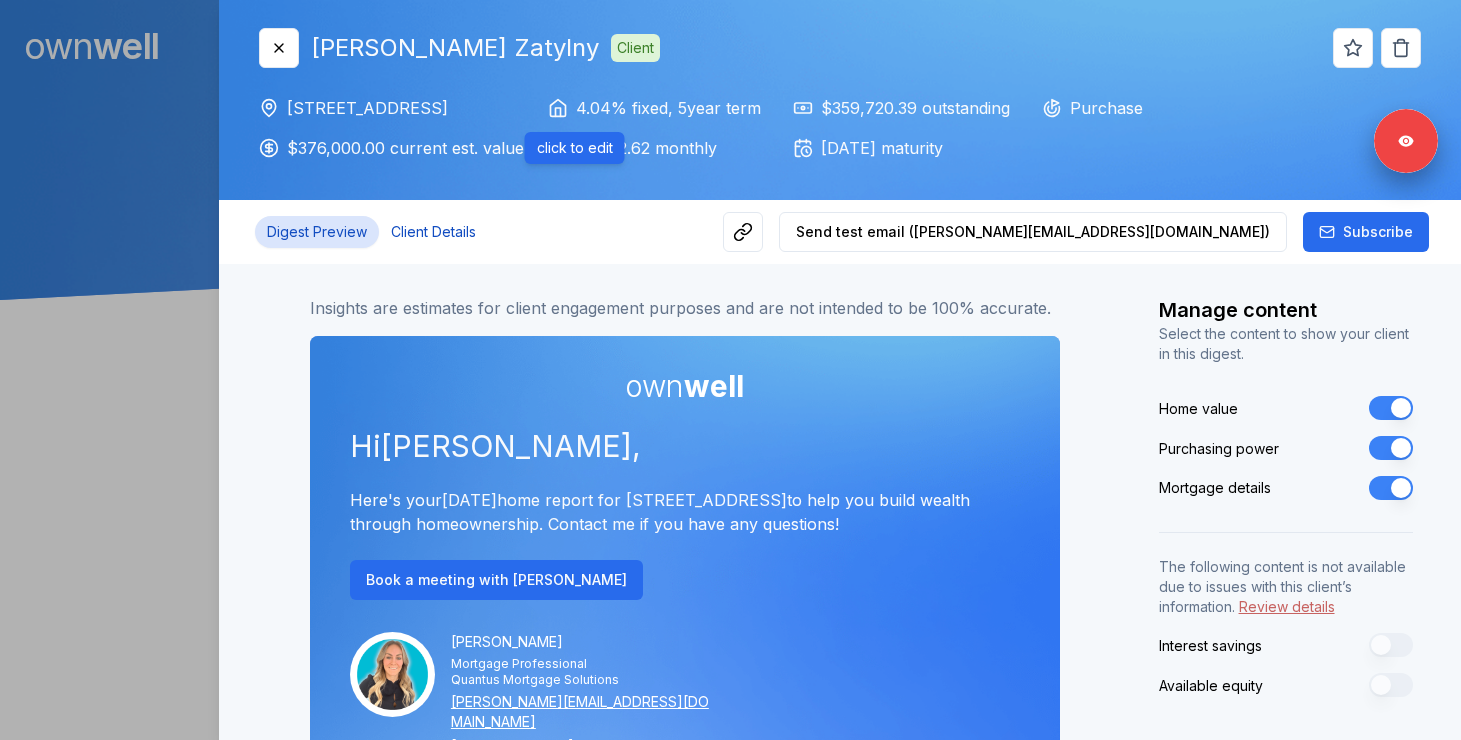 click on "Client Details" at bounding box center (433, 232) 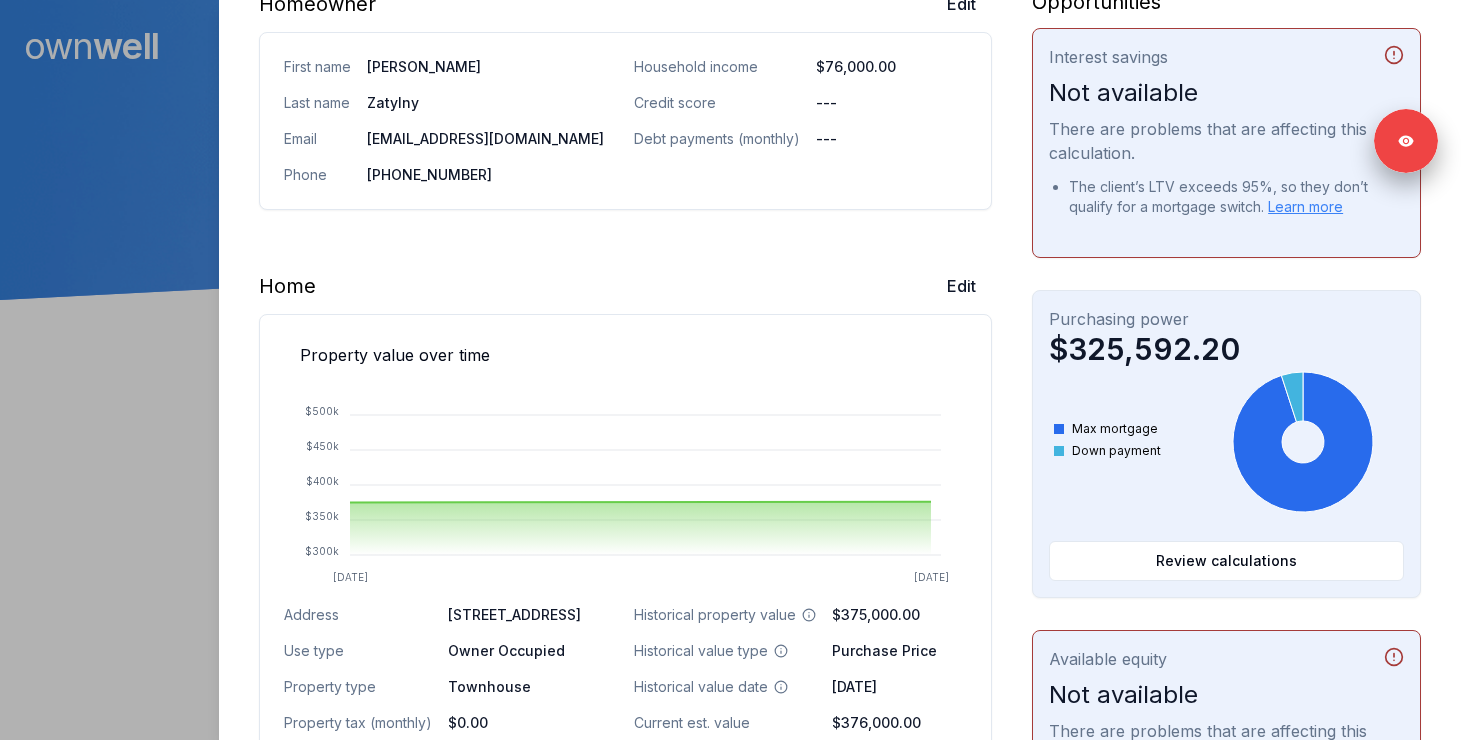 scroll, scrollTop: 422, scrollLeft: 0, axis: vertical 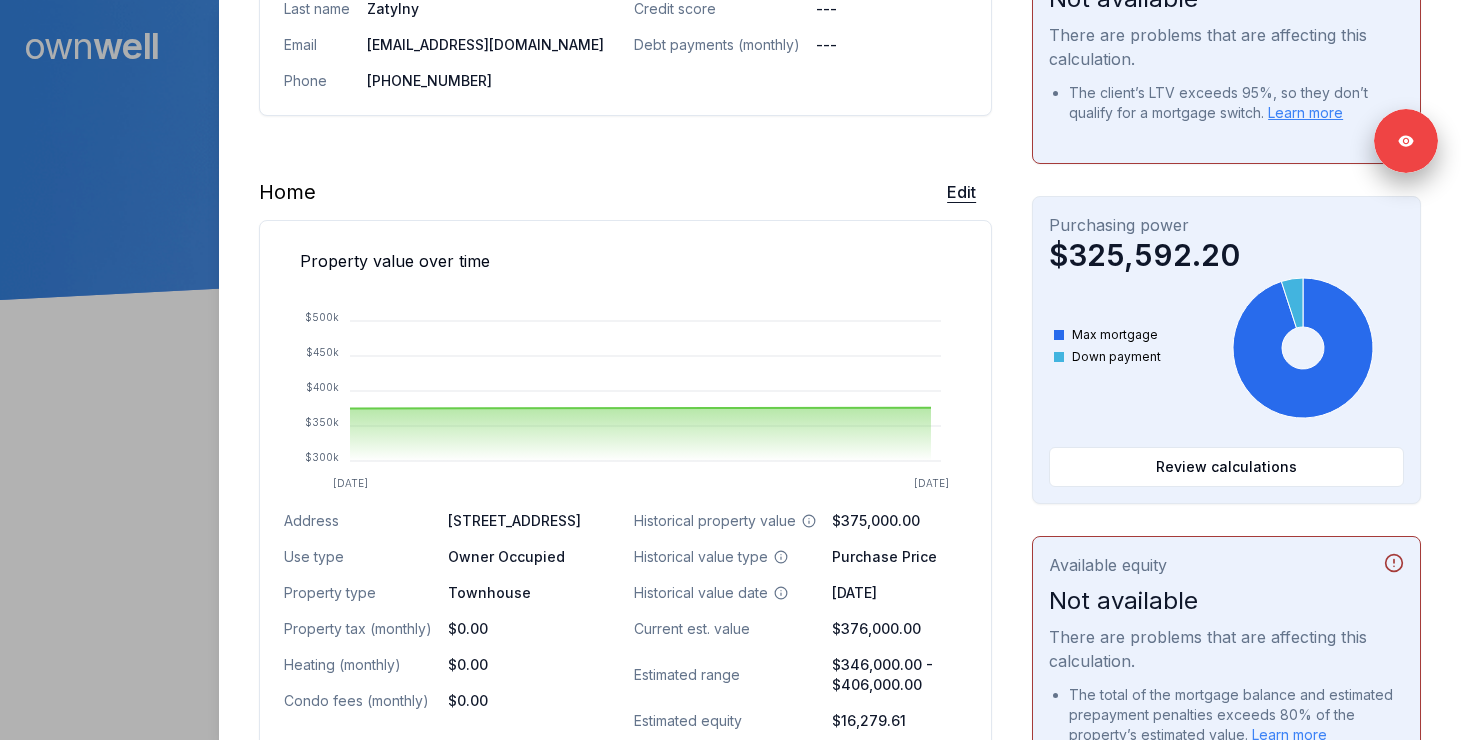 click on "Edit" at bounding box center [961, 192] 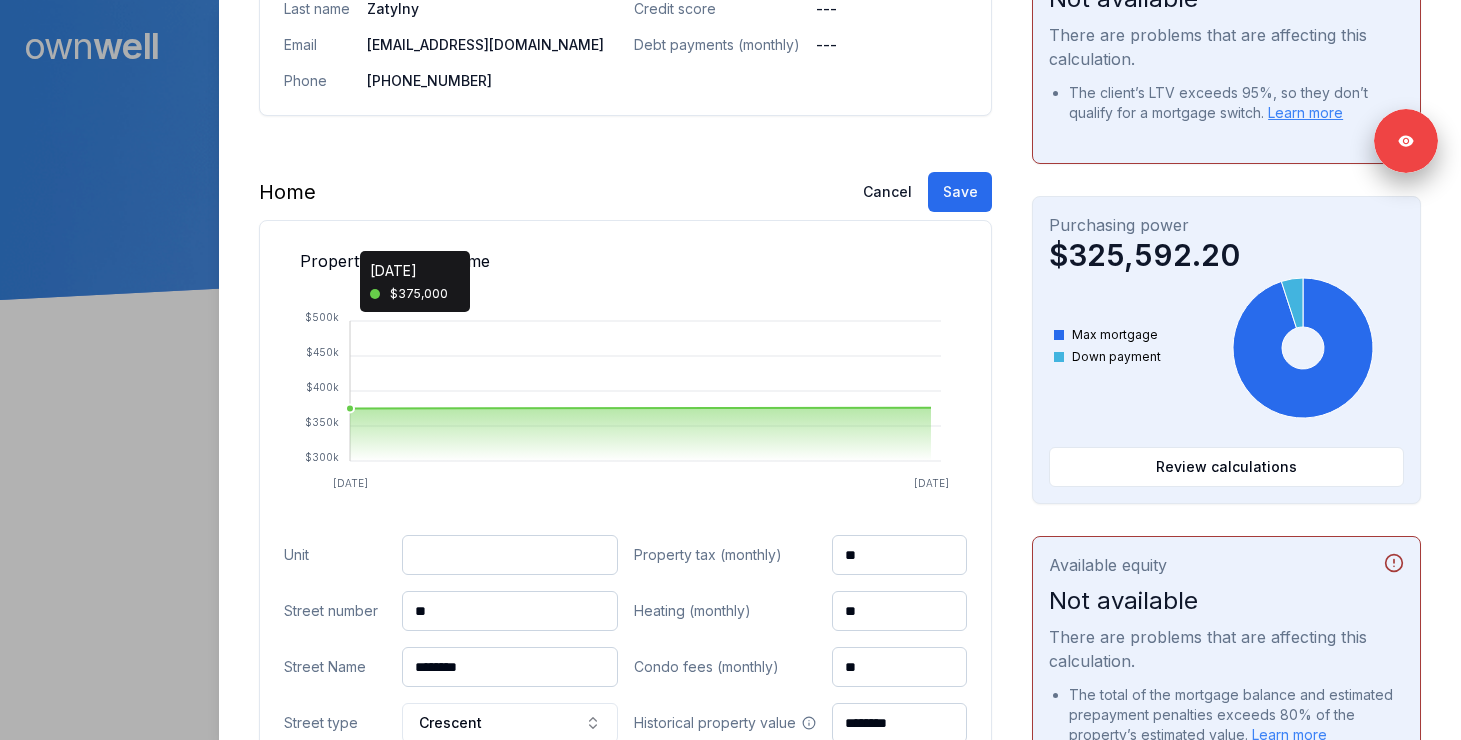 scroll, scrollTop: 595, scrollLeft: 0, axis: vertical 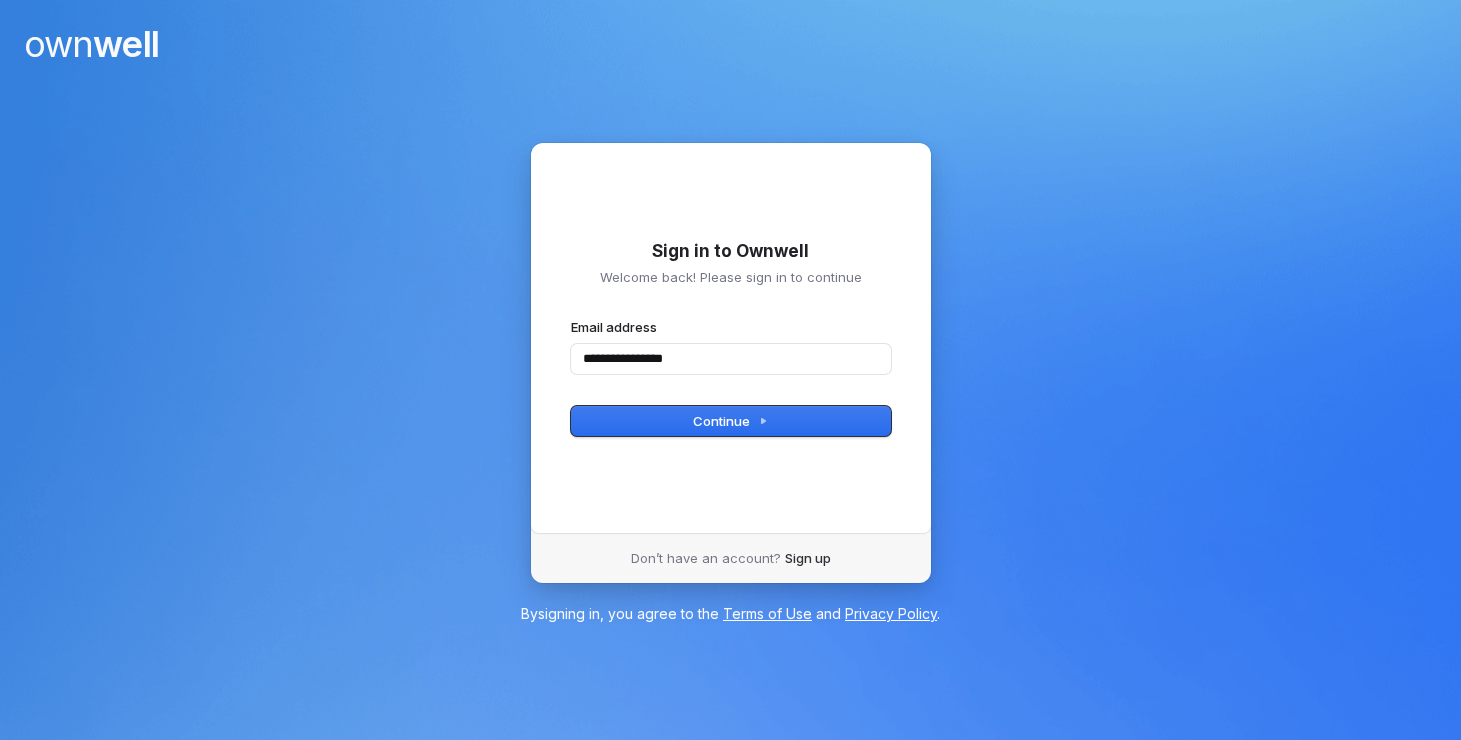 type on "**********" 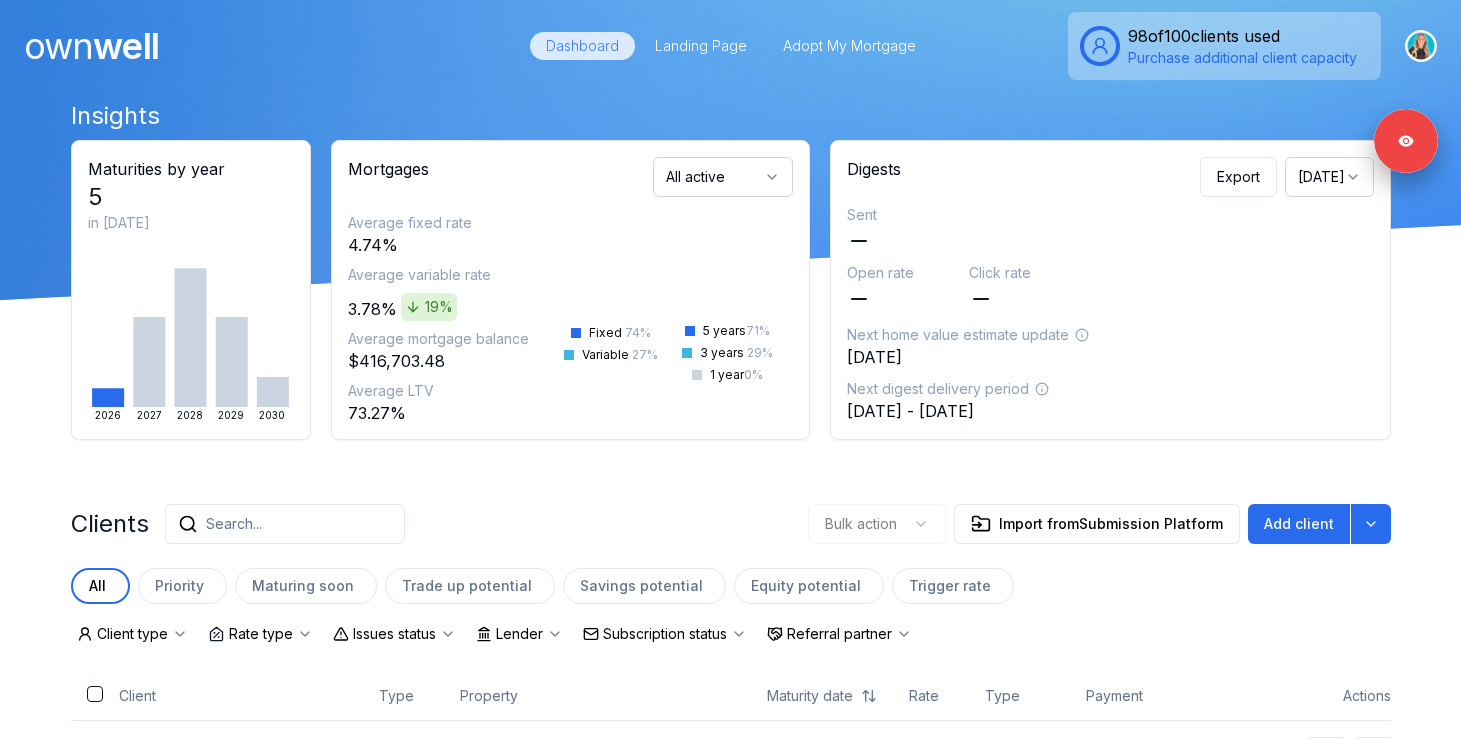 scroll, scrollTop: 0, scrollLeft: 0, axis: both 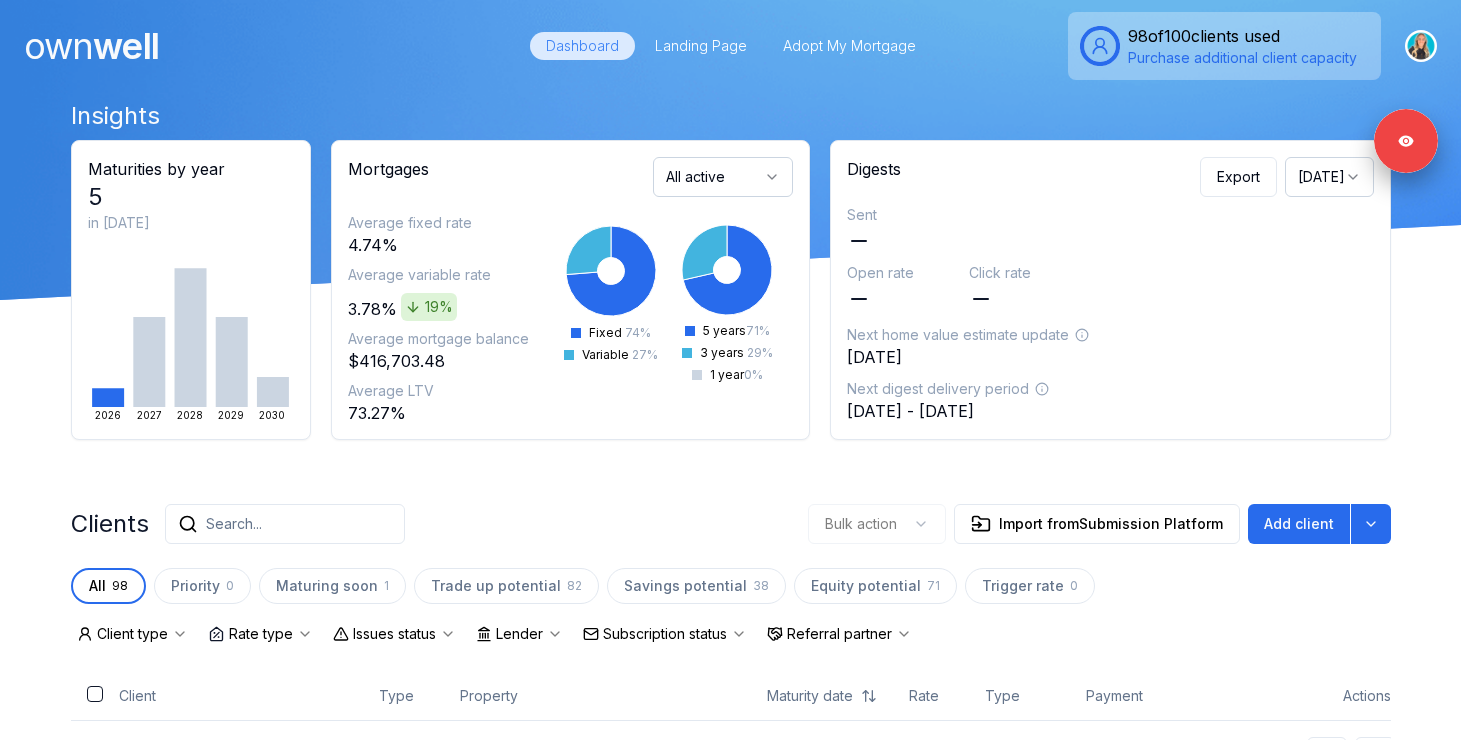 click on "Search..." at bounding box center (285, 524) 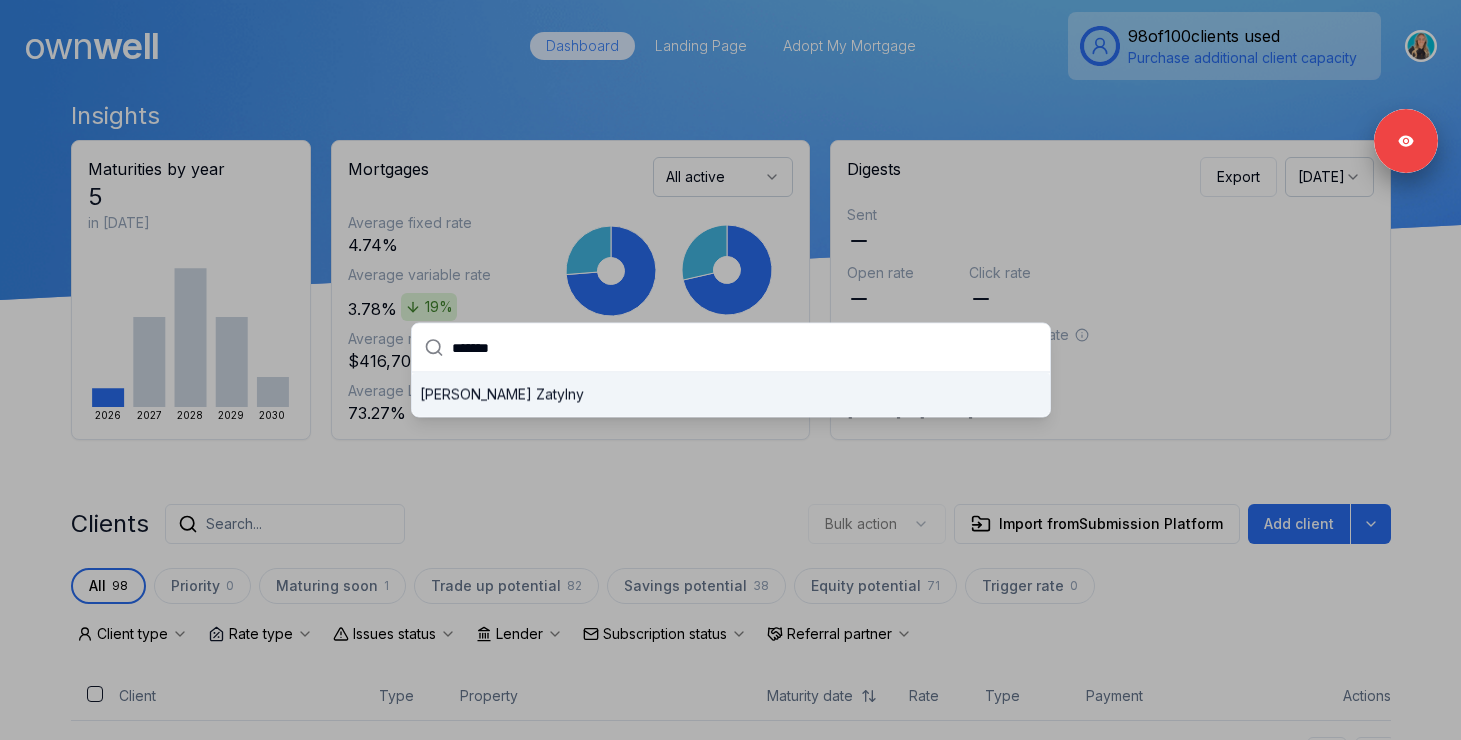 type on "*******" 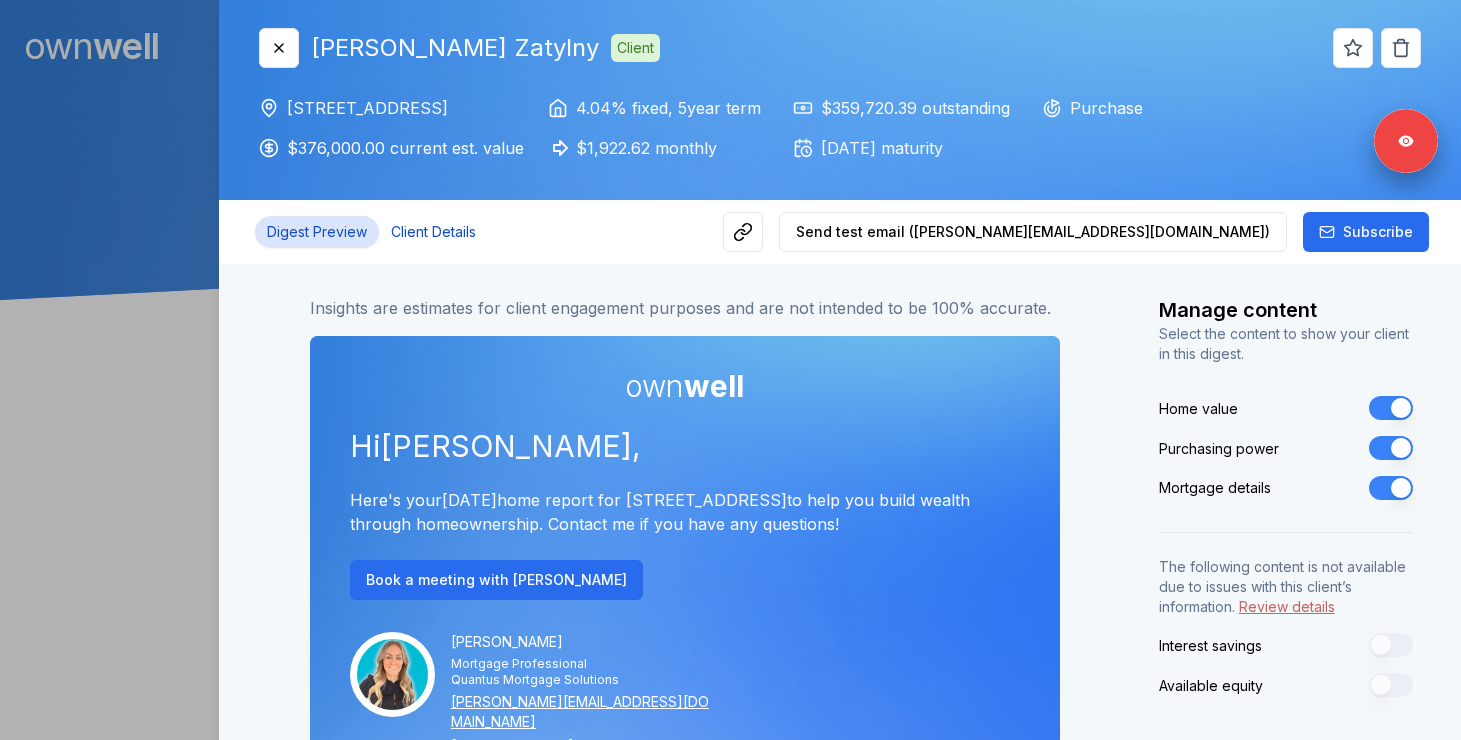 click on "Client Details" at bounding box center [433, 232] 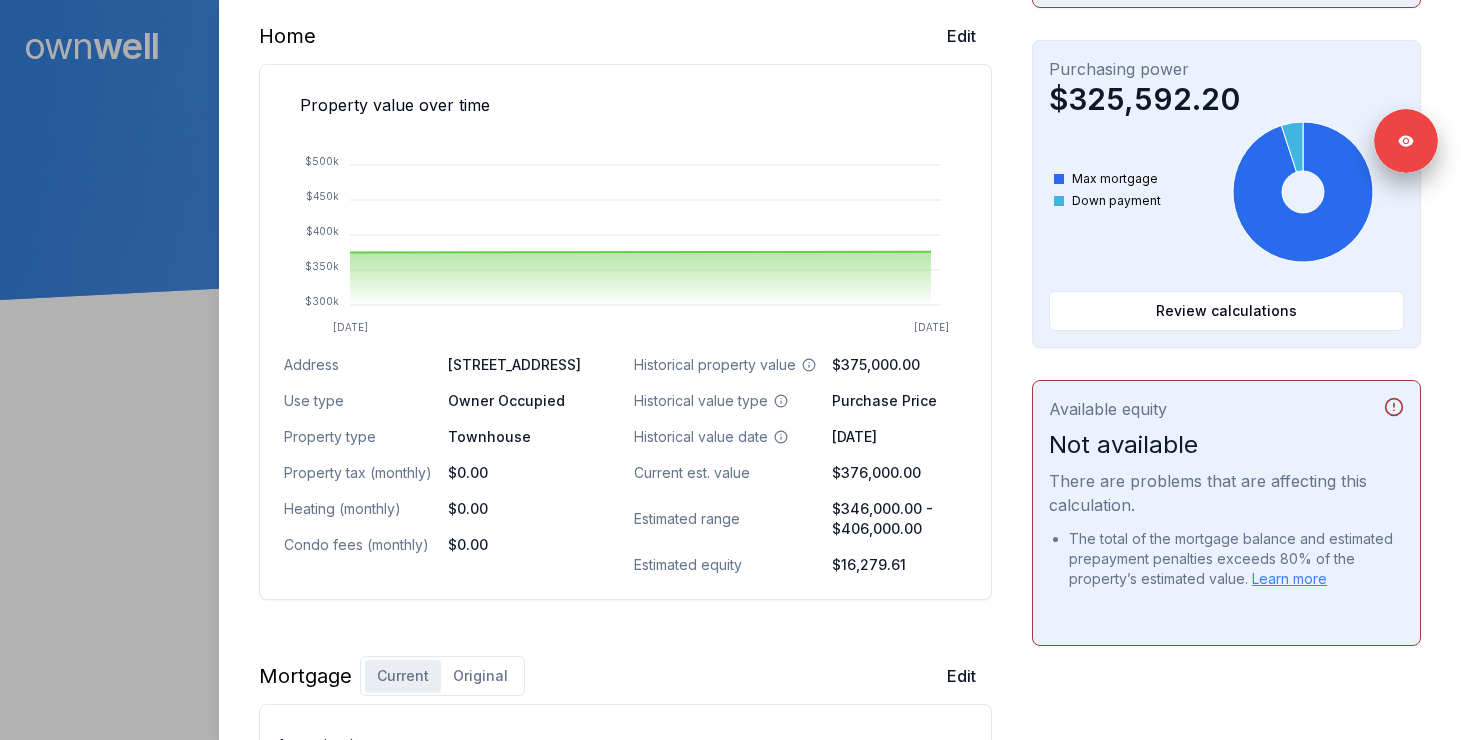 scroll, scrollTop: 529, scrollLeft: 0, axis: vertical 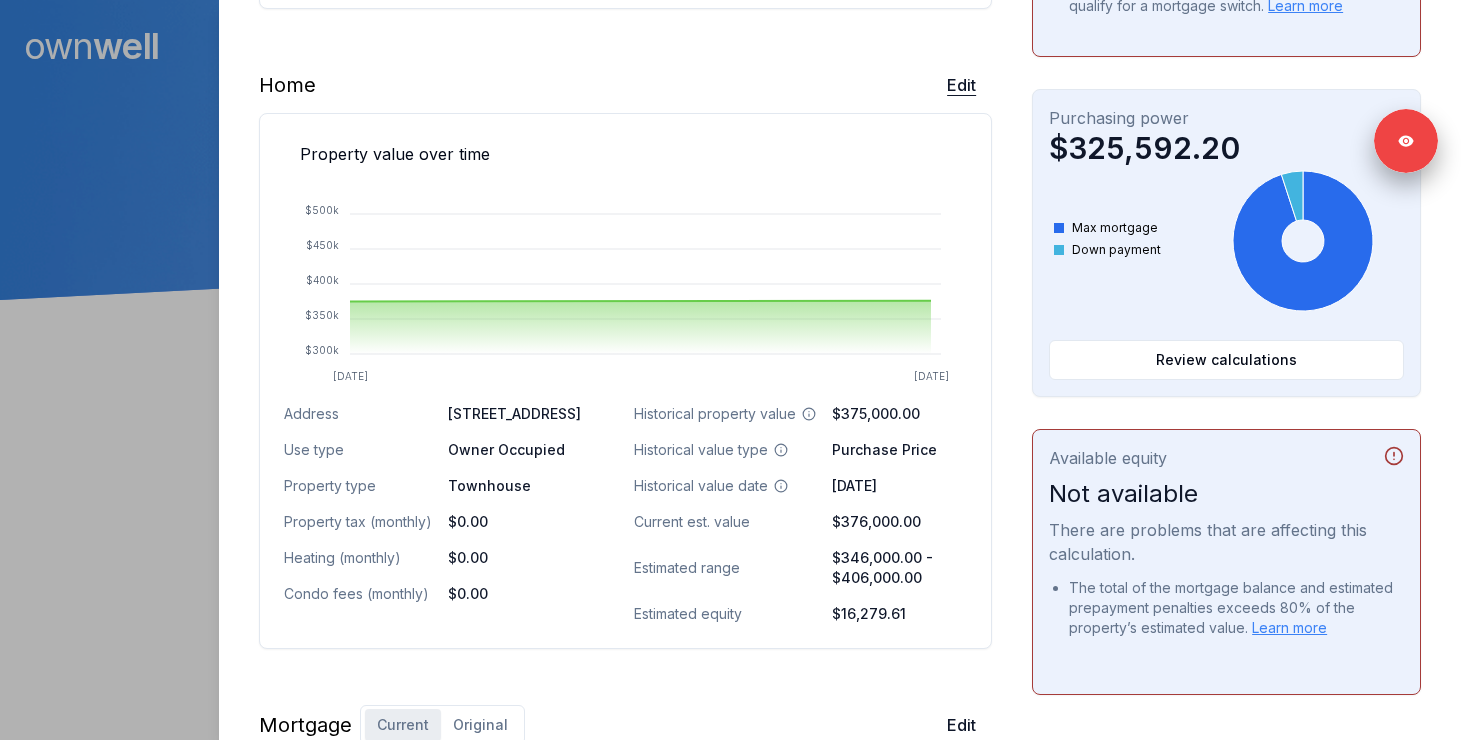 click on "Edit" at bounding box center (961, 85) 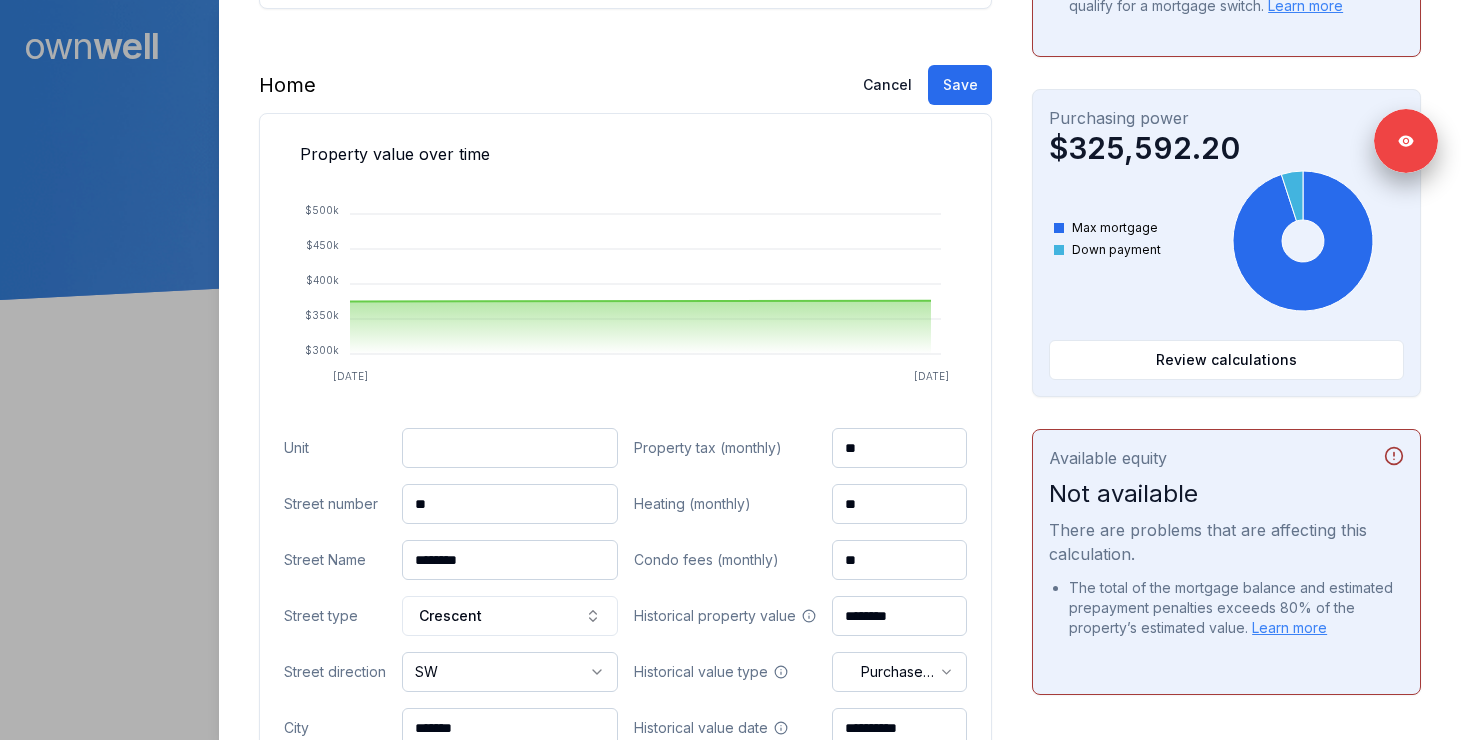 drag, startPoint x: 465, startPoint y: 501, endPoint x: 289, endPoint y: 488, distance: 176.47946 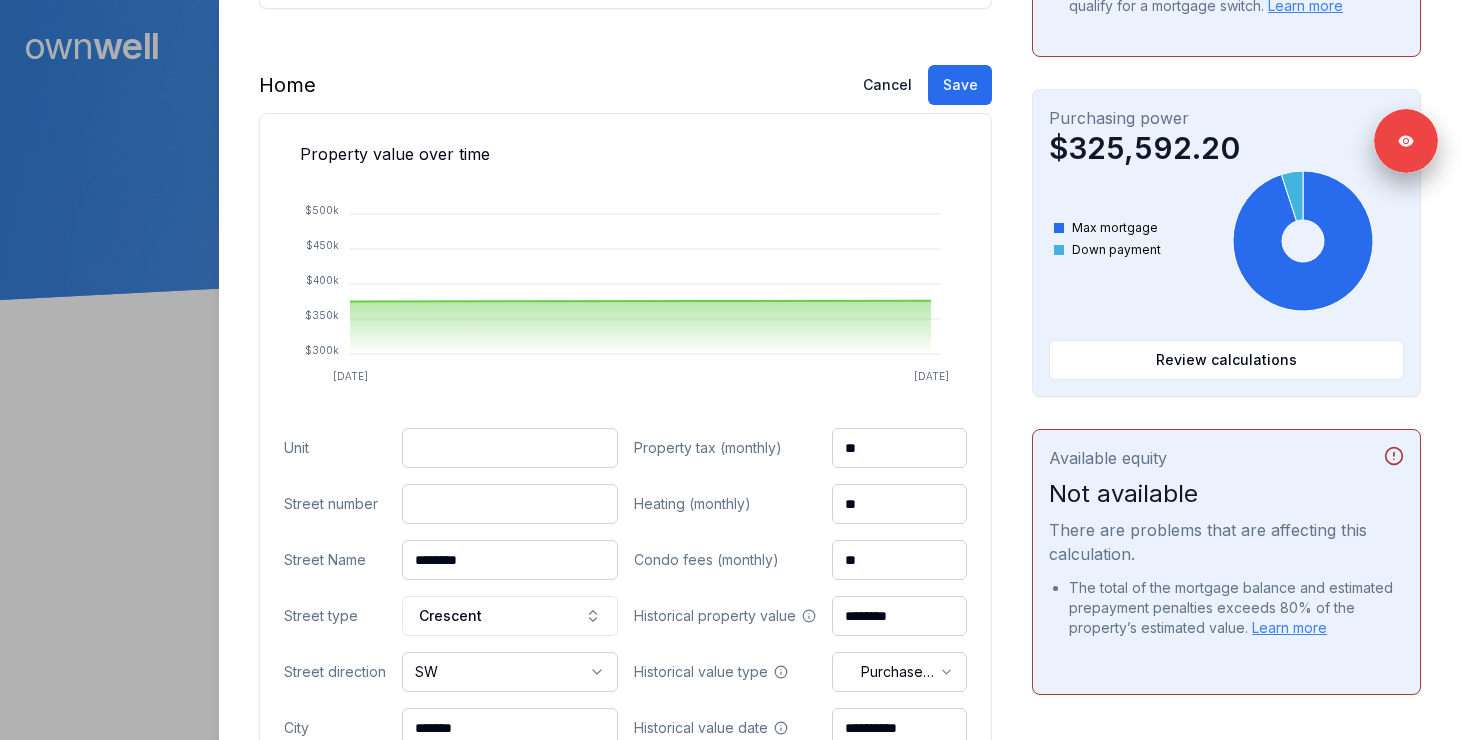 paste on "***" 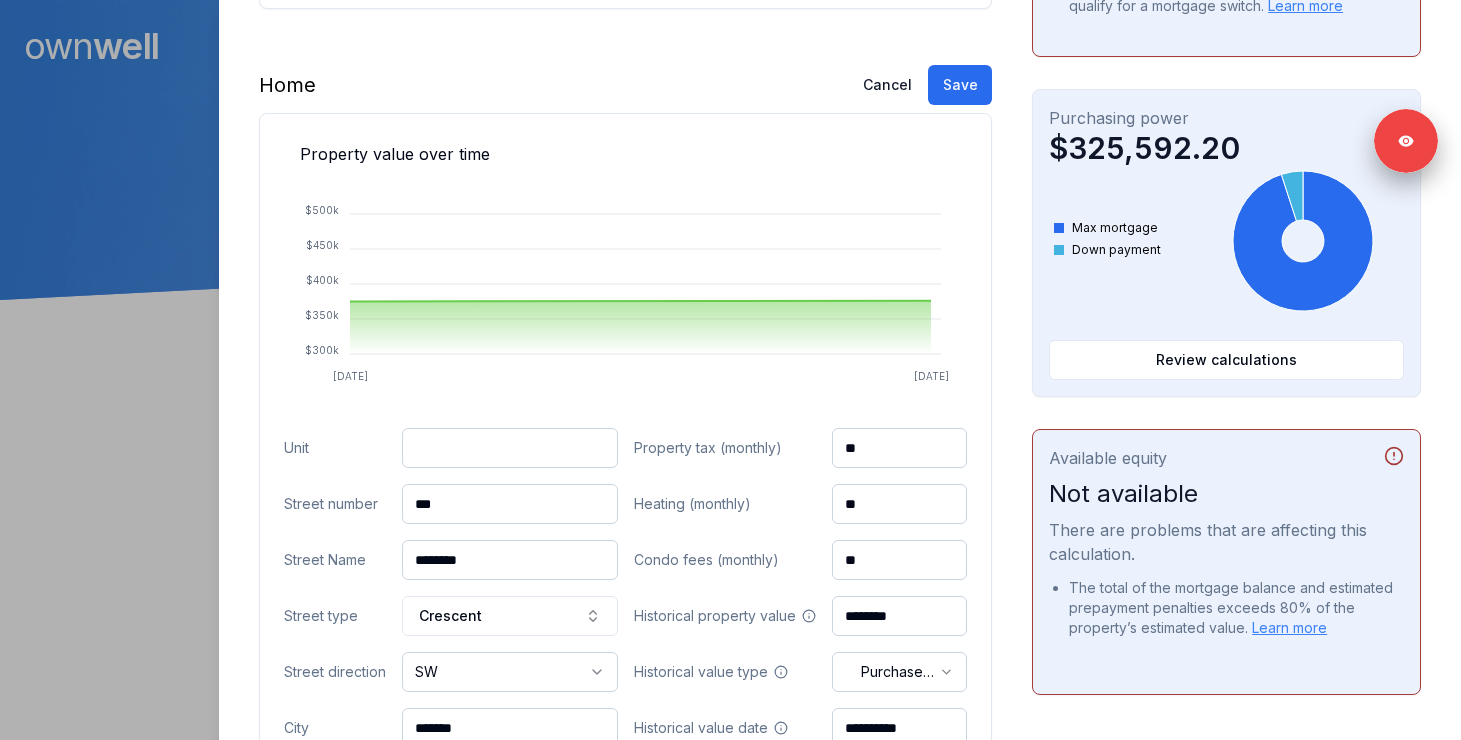 type on "***" 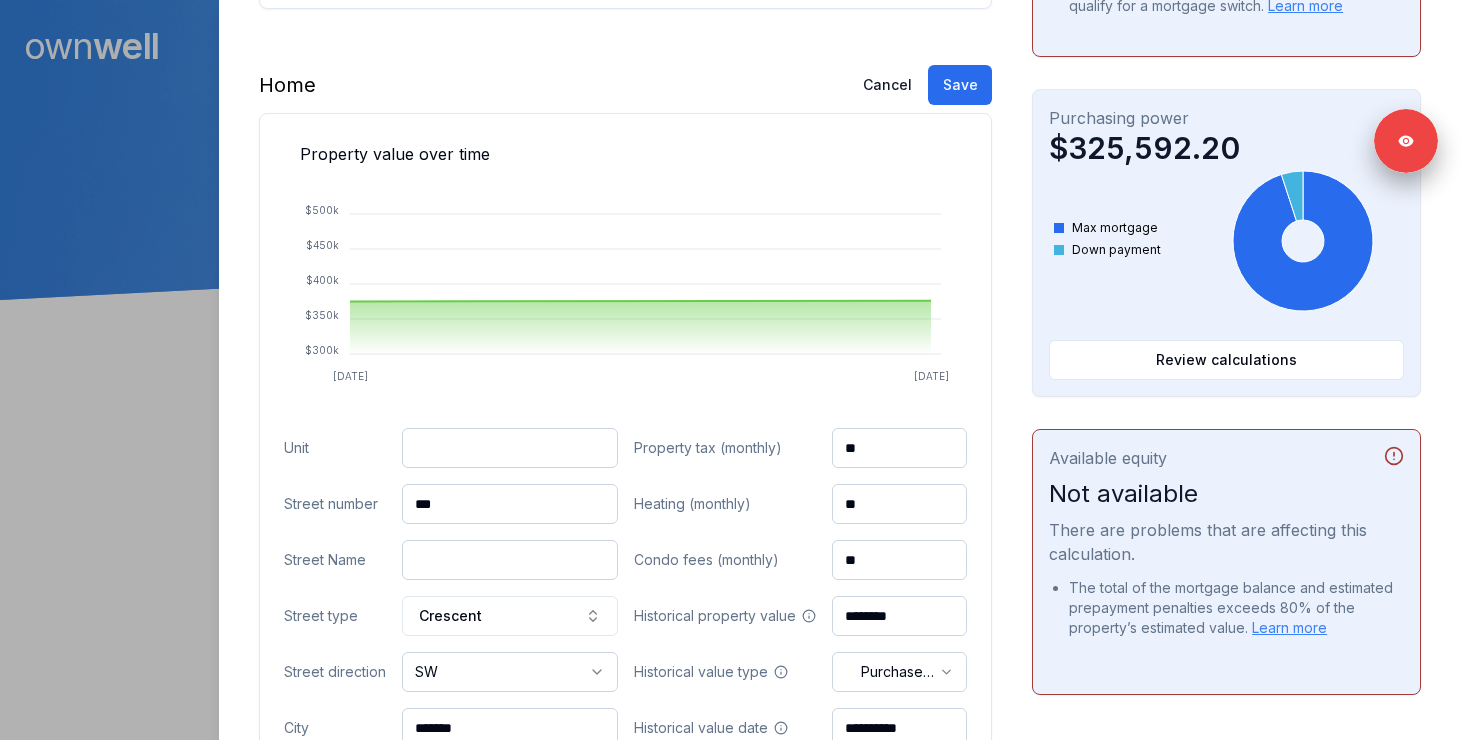 paste on "********" 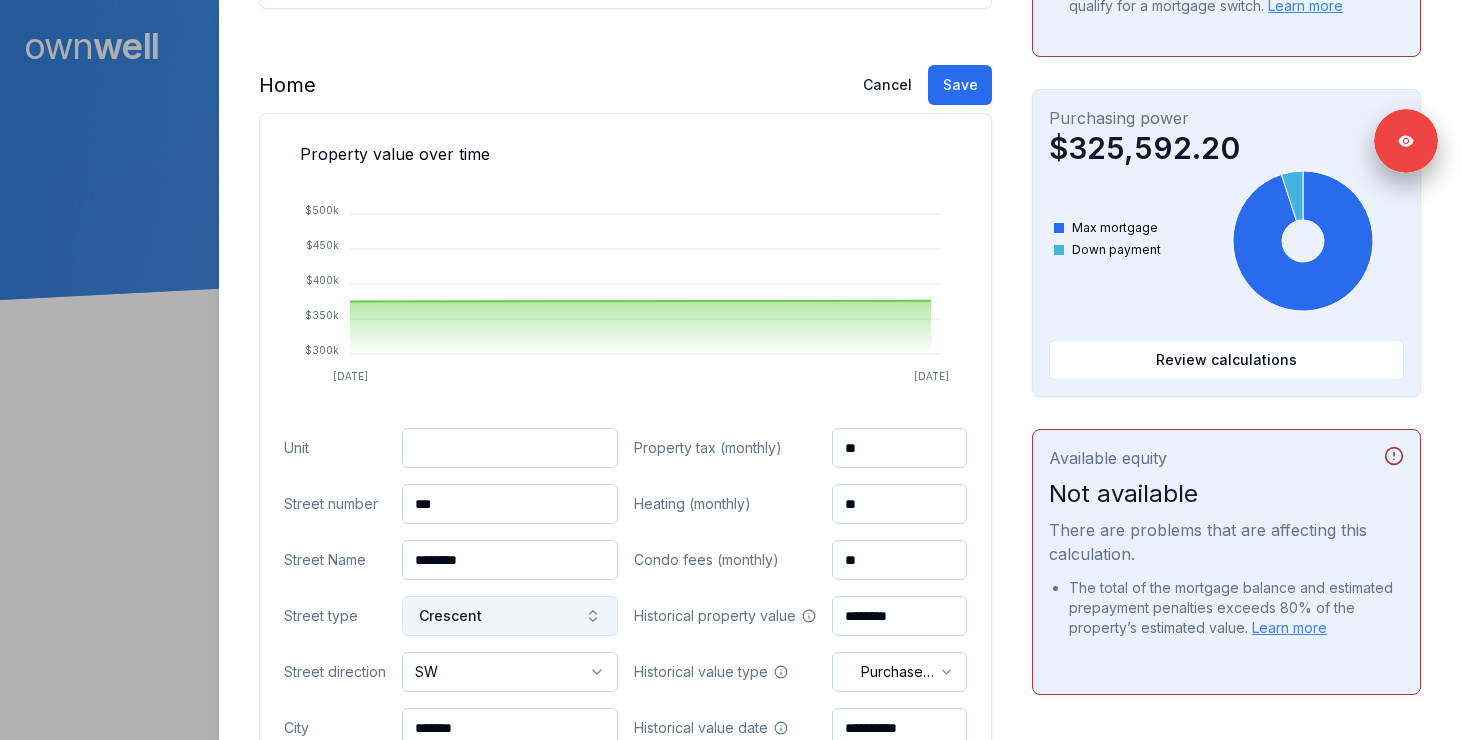 click on "Crescent" at bounding box center (510, 616) 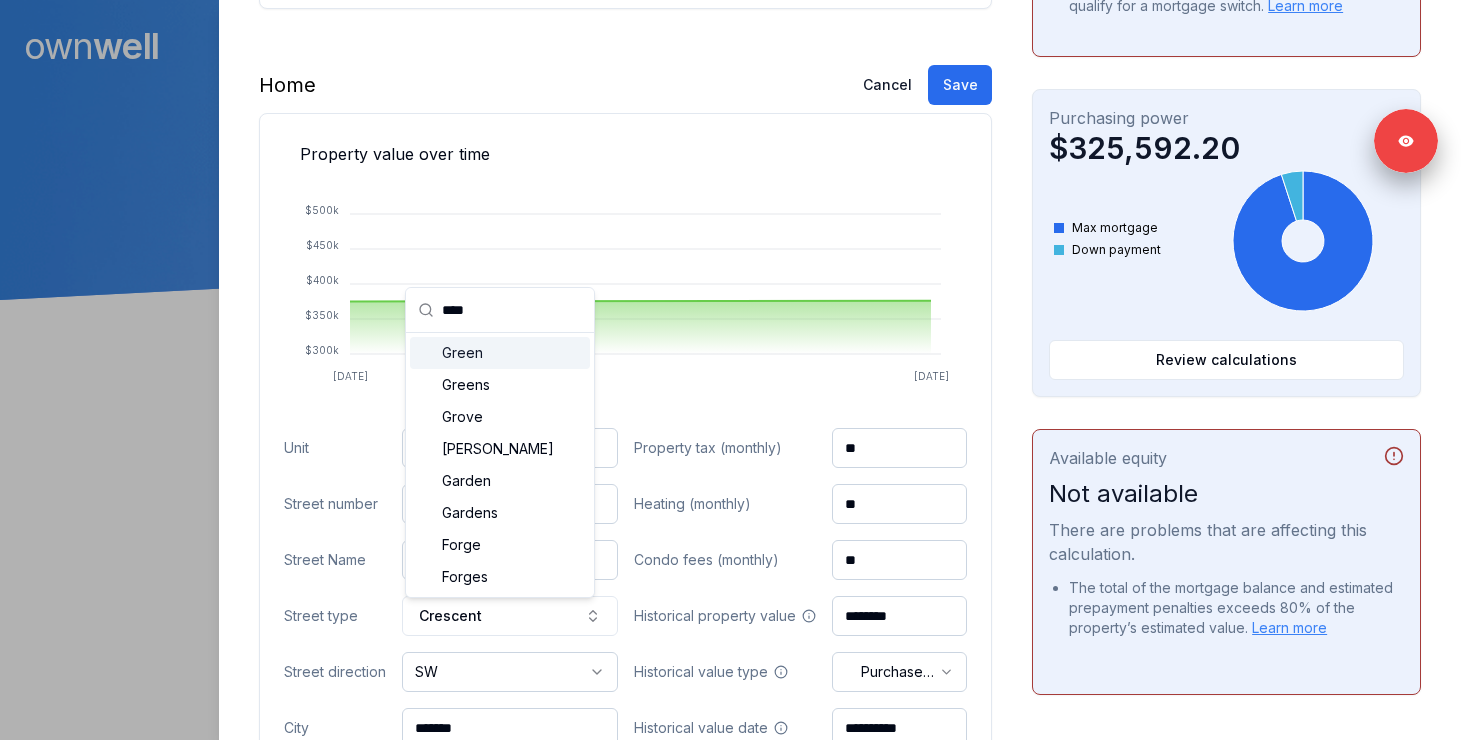 type on "****" 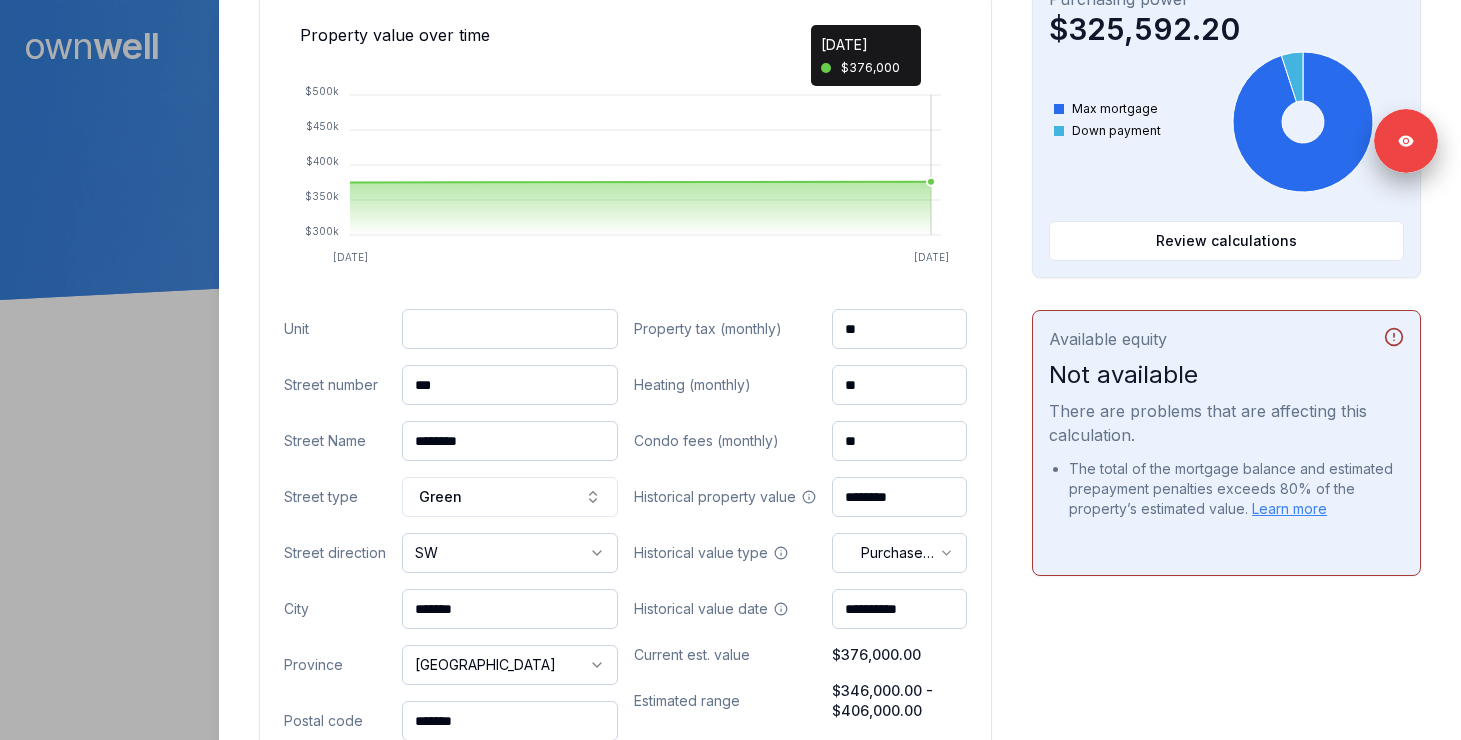 scroll, scrollTop: 649, scrollLeft: 0, axis: vertical 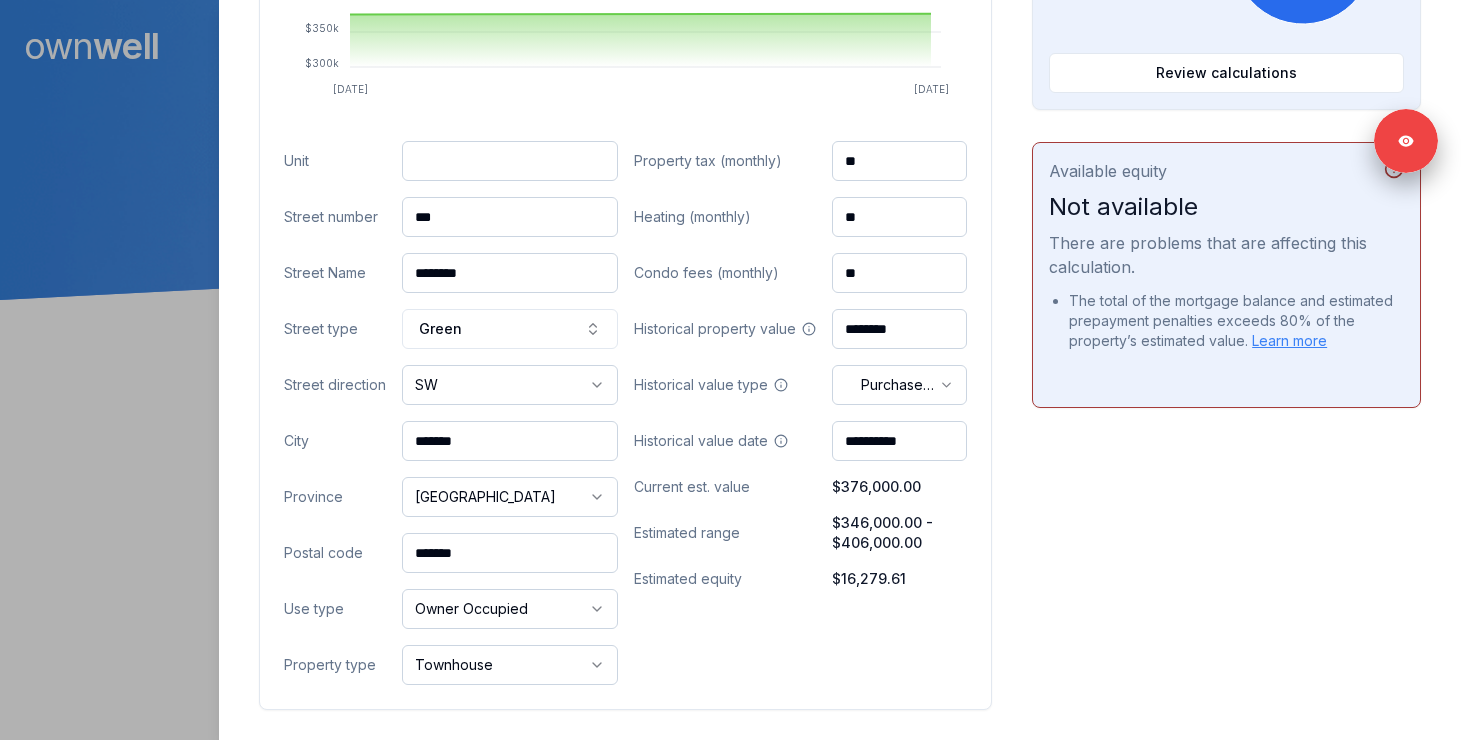 drag, startPoint x: 498, startPoint y: 429, endPoint x: 331, endPoint y: 425, distance: 167.0479 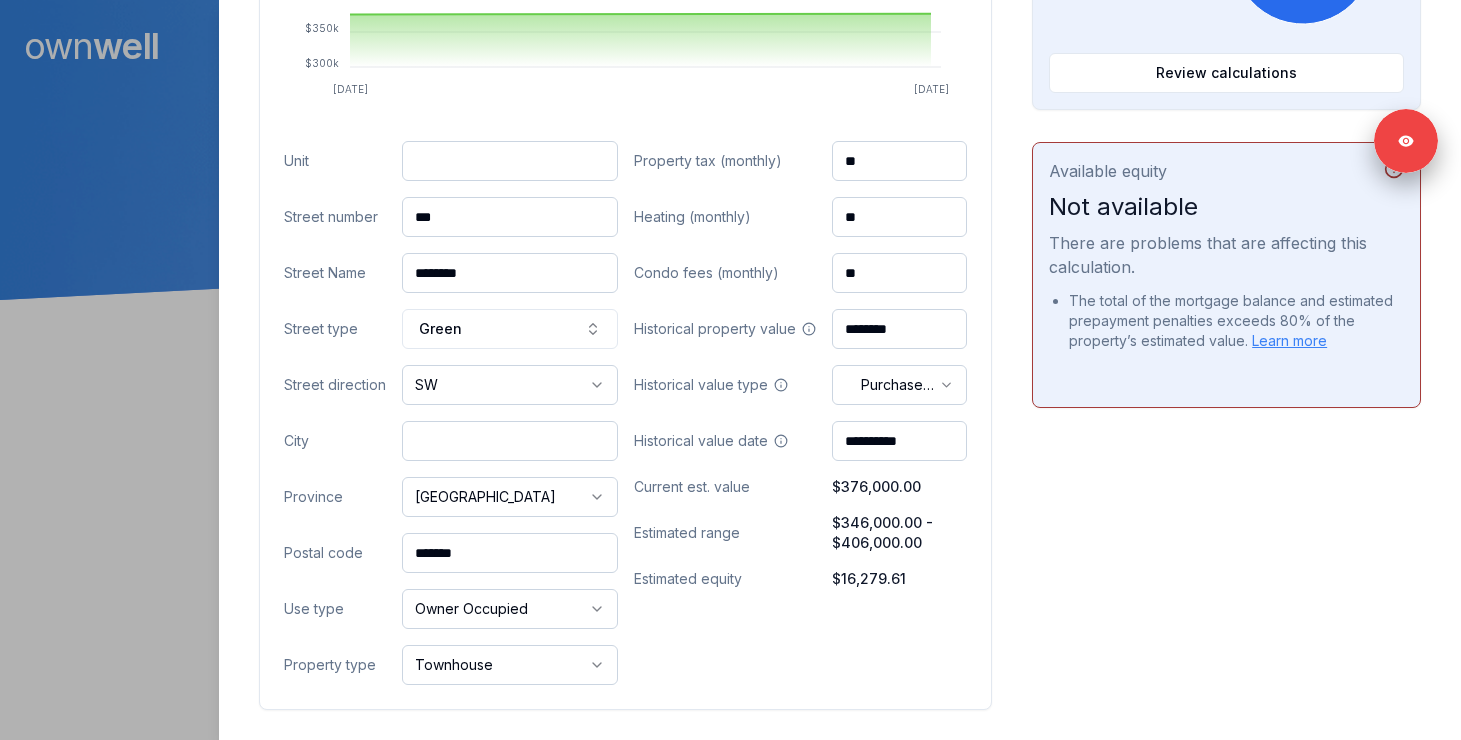 paste on "*******" 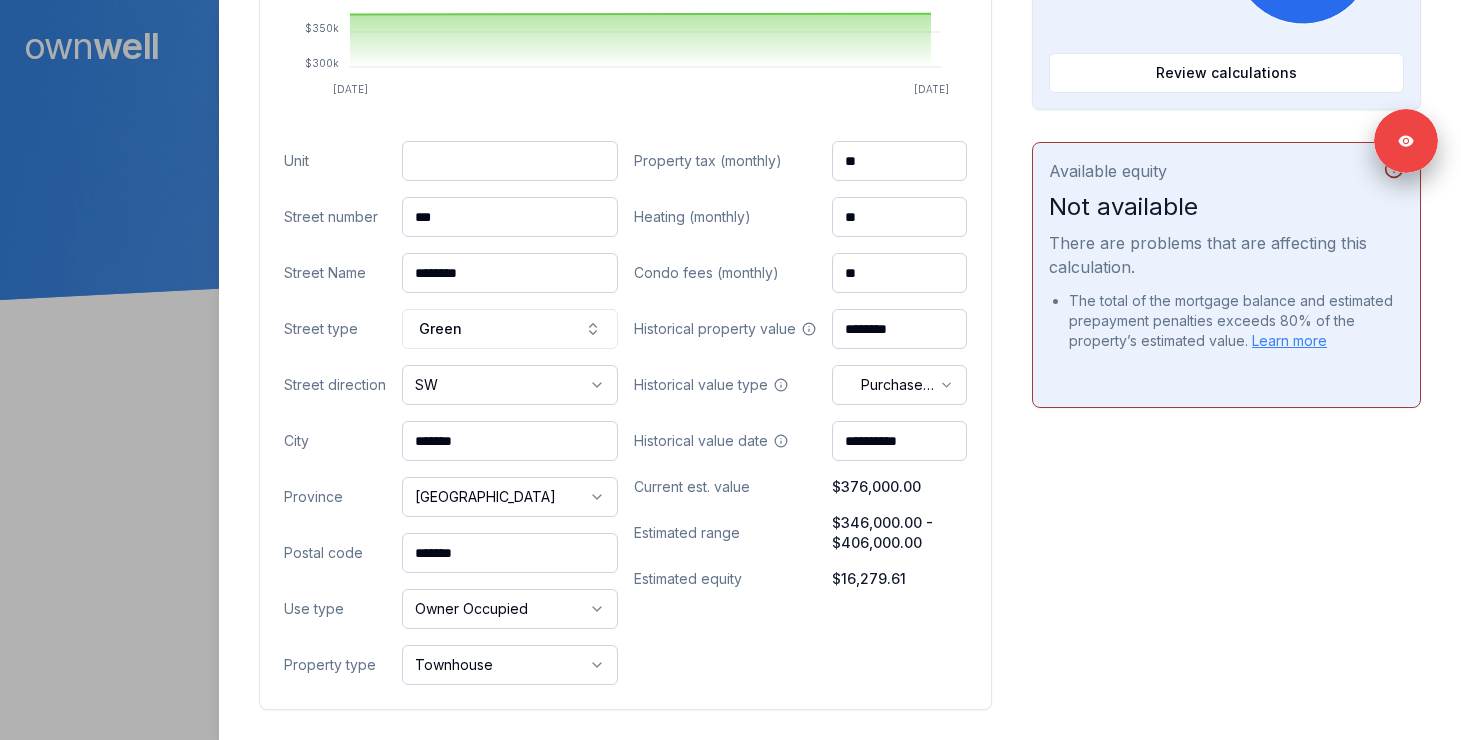 drag, startPoint x: 498, startPoint y: 549, endPoint x: 378, endPoint y: 546, distance: 120.03749 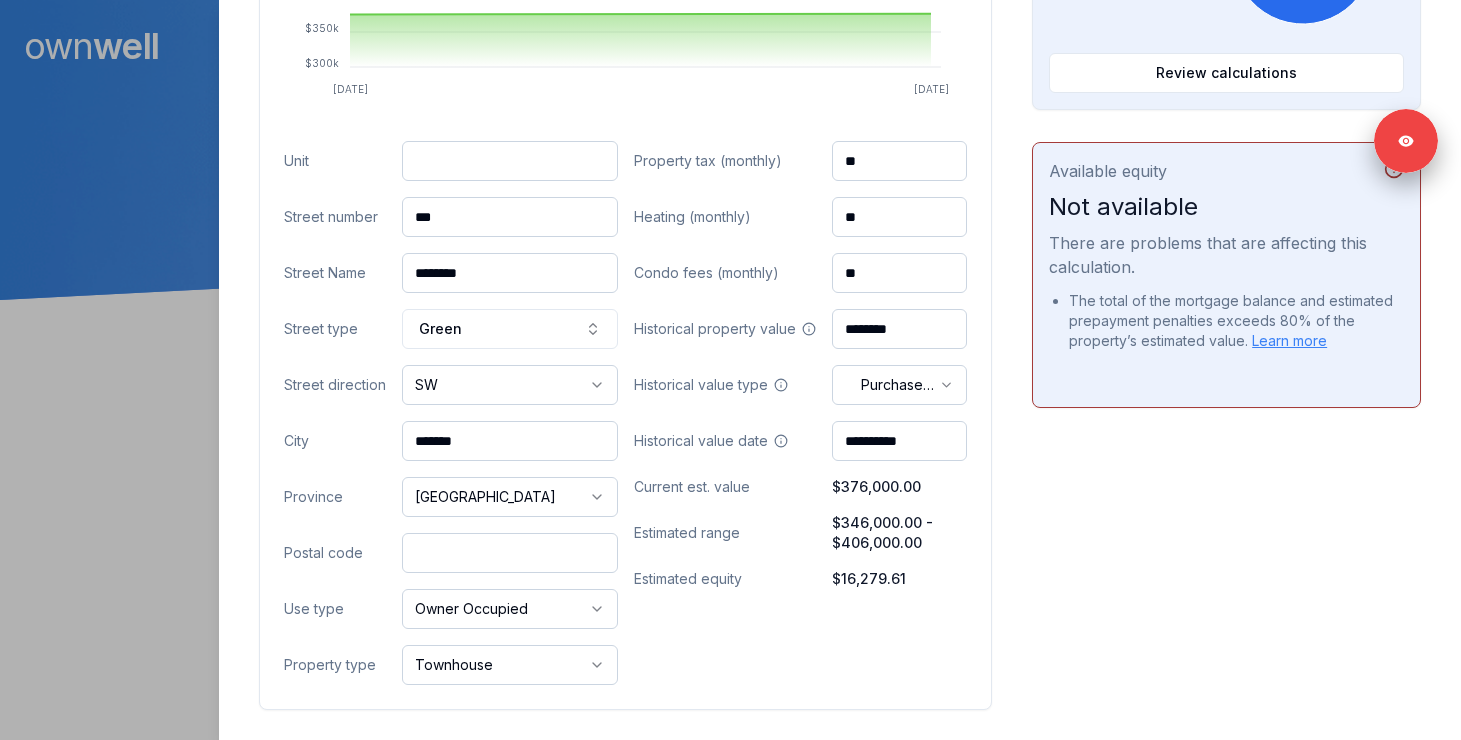 paste on "*******" 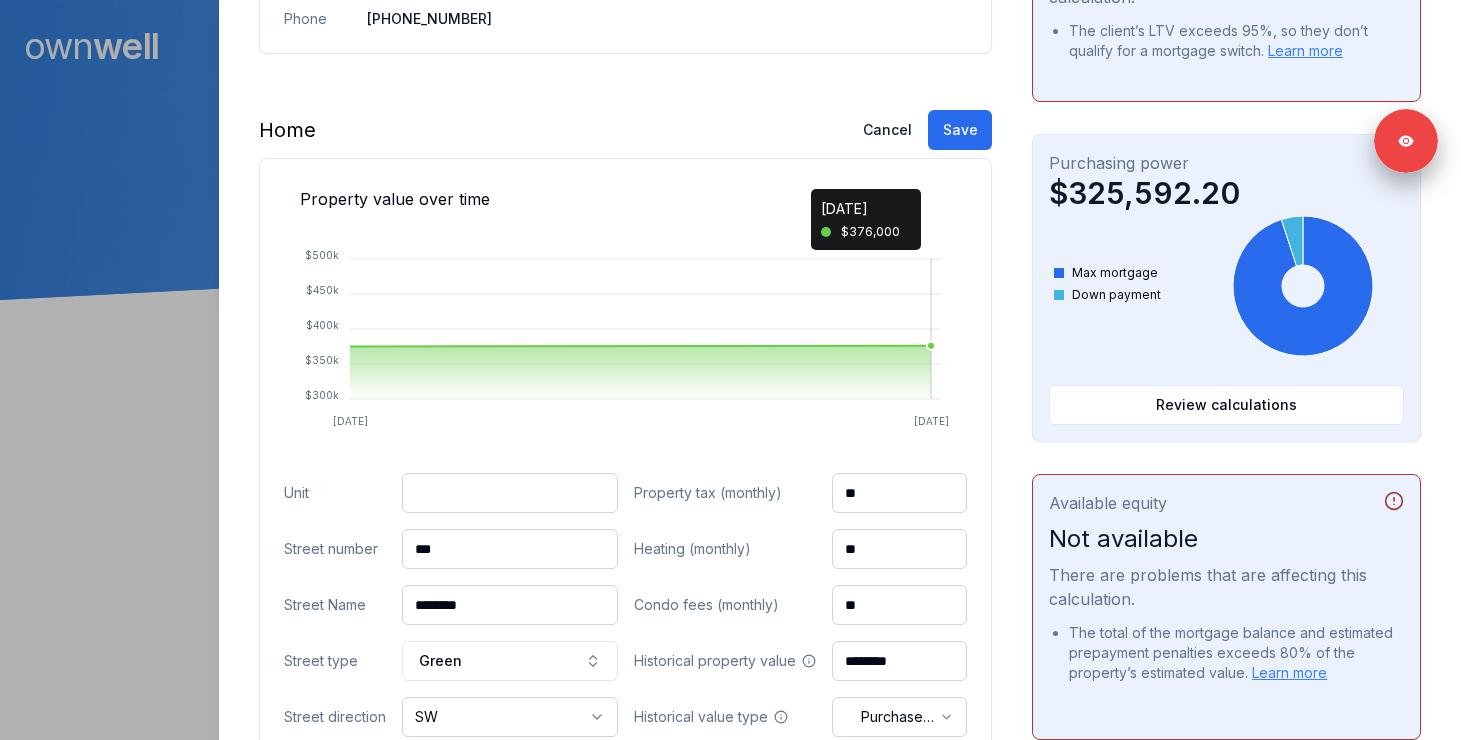 scroll, scrollTop: 460, scrollLeft: 0, axis: vertical 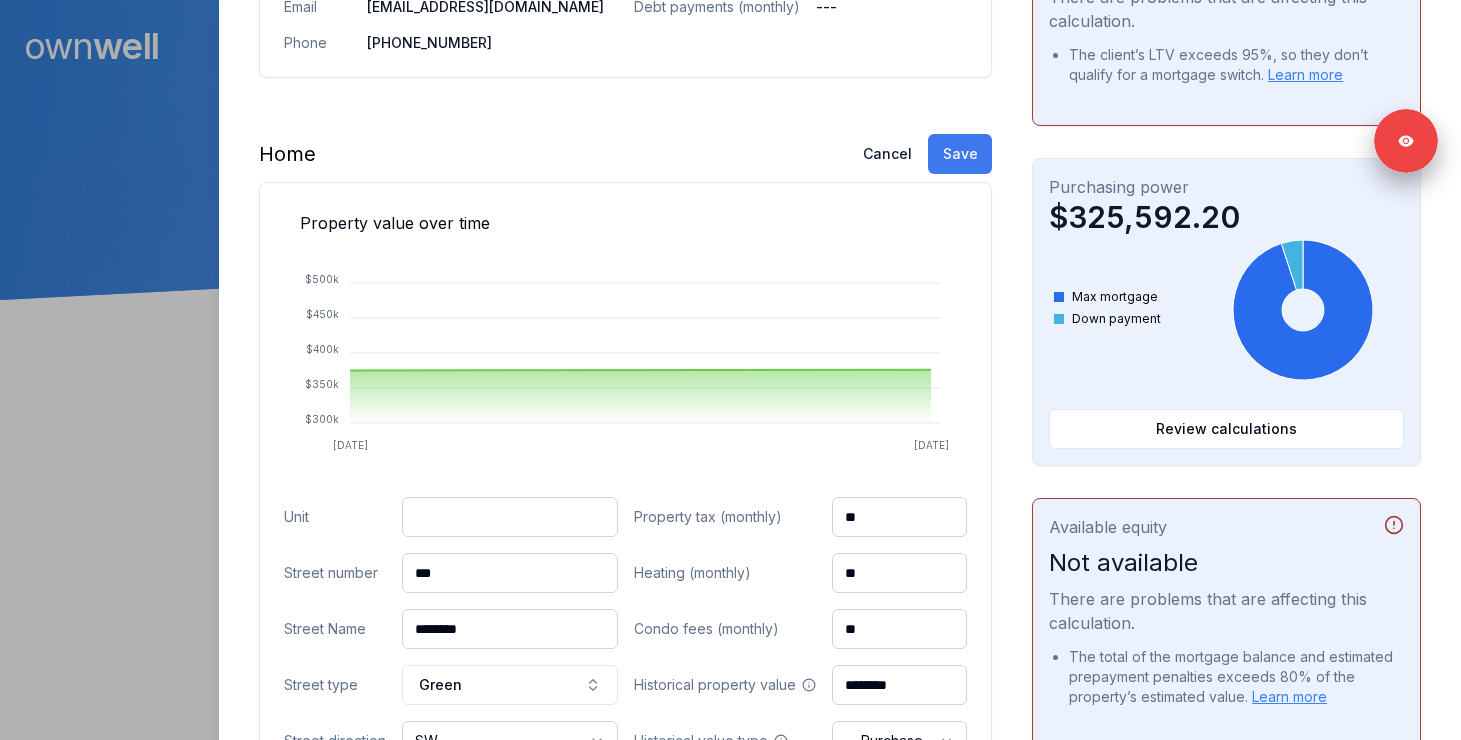 type on "*******" 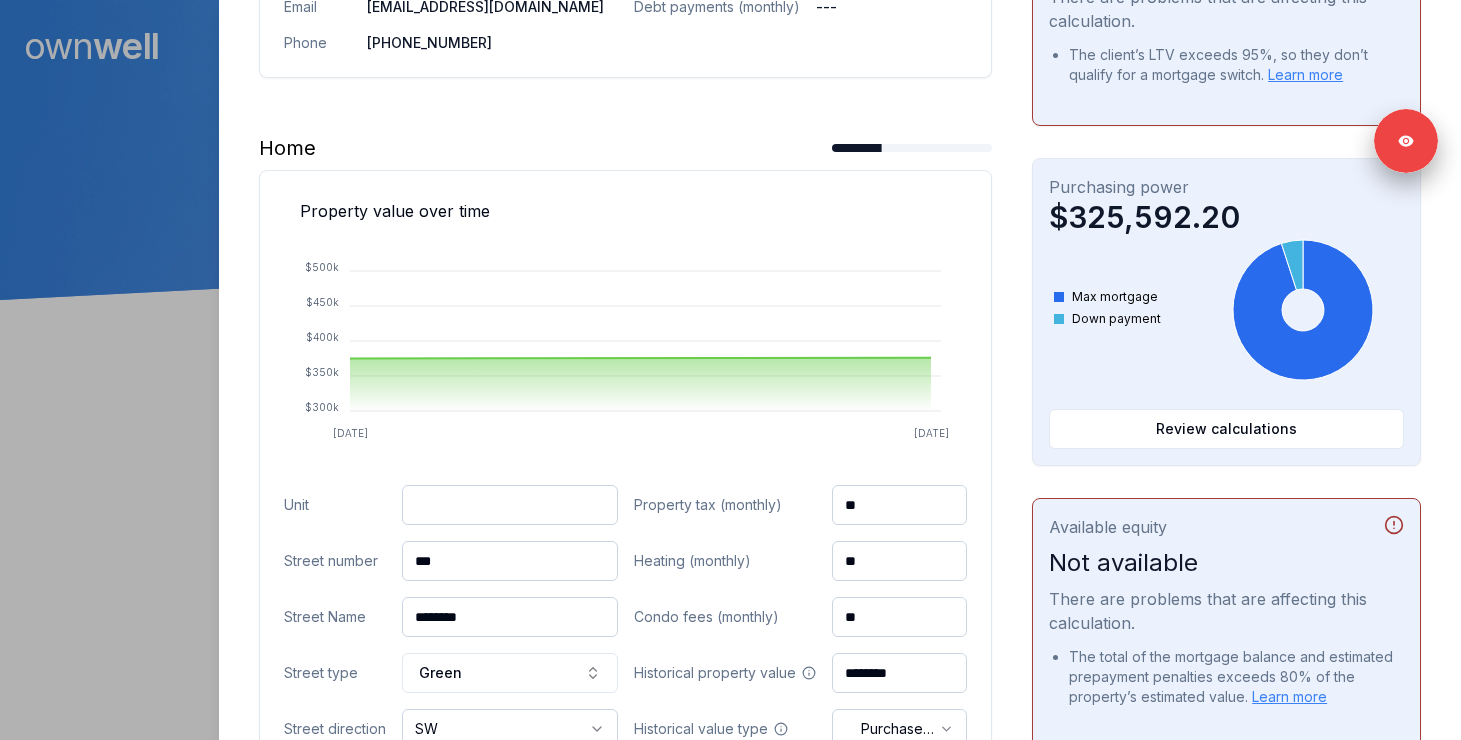 scroll, scrollTop: 0, scrollLeft: 0, axis: both 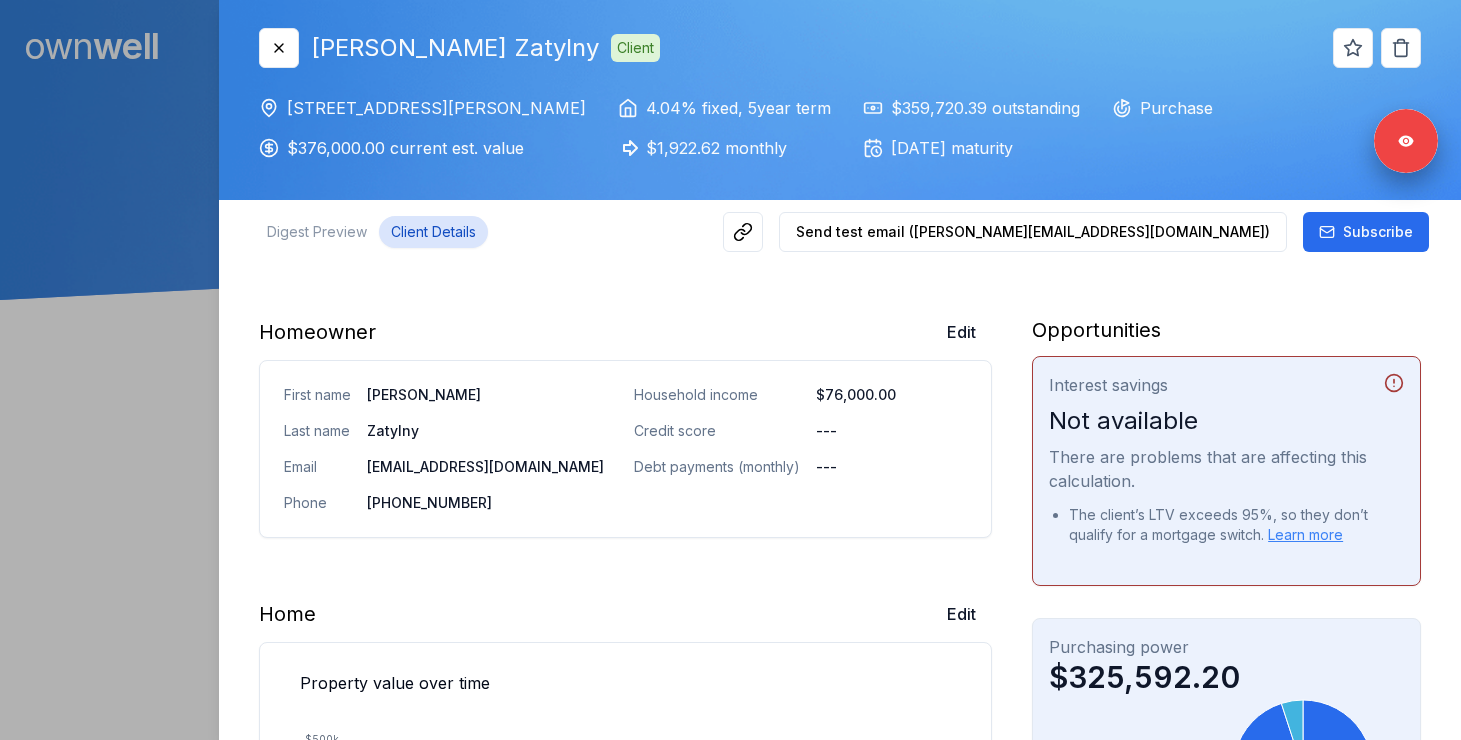 click at bounding box center [730, 370] 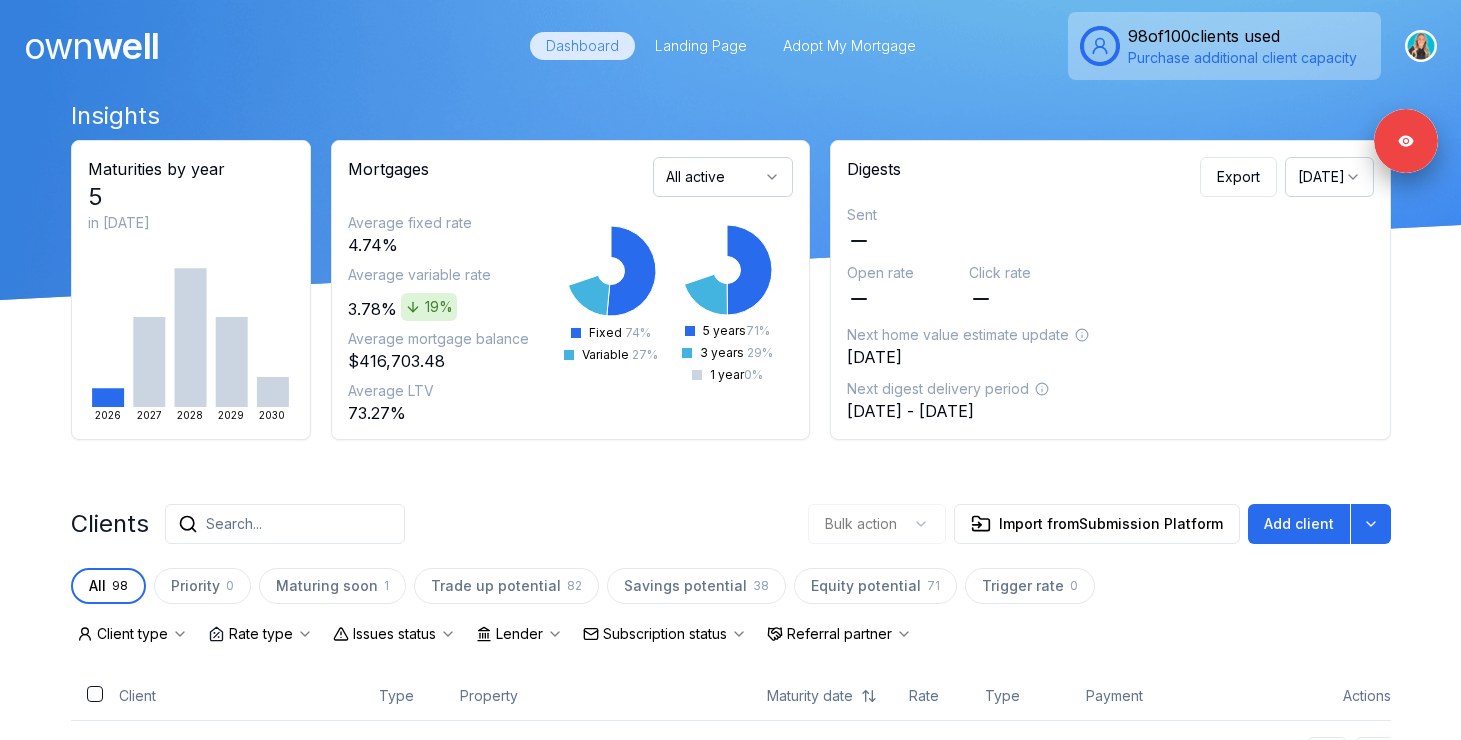 click on "Search..." at bounding box center (285, 524) 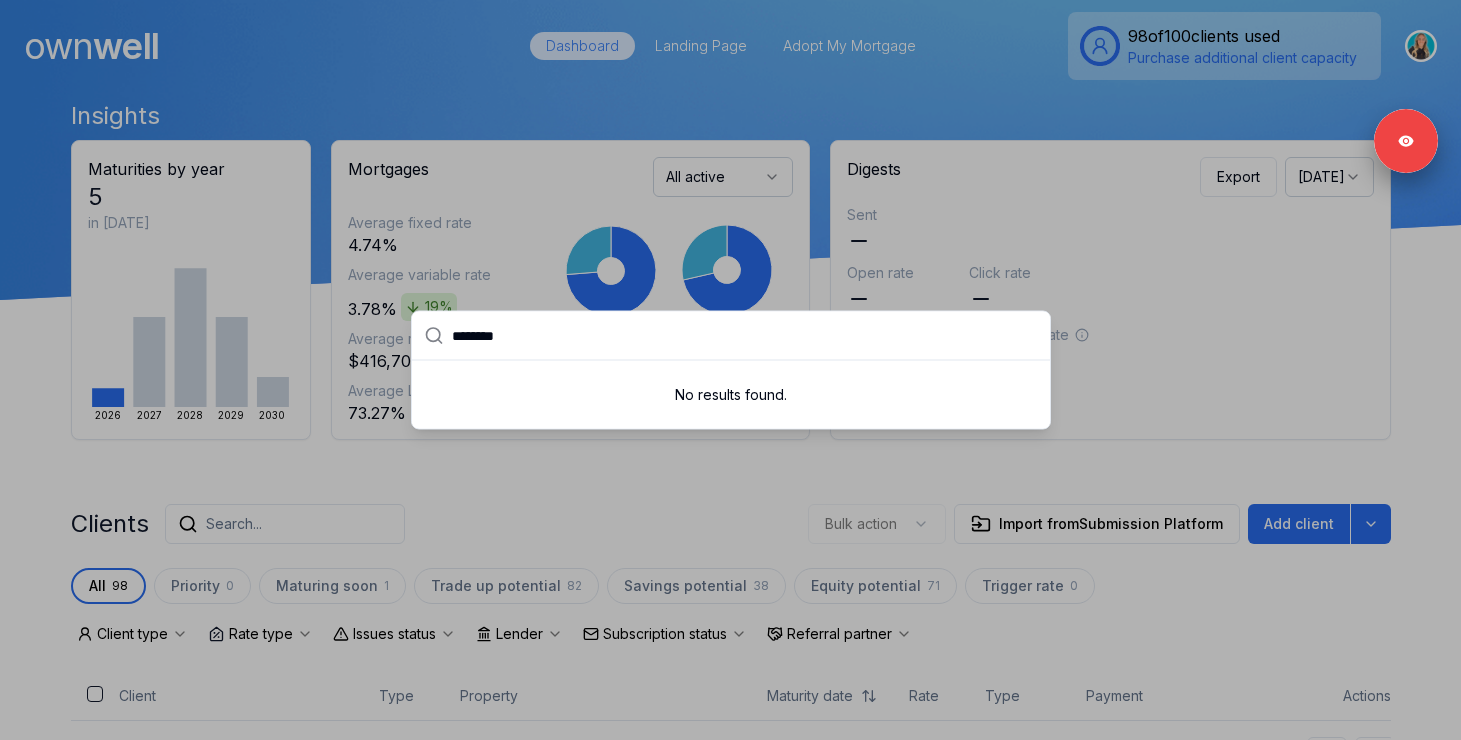 type on "********" 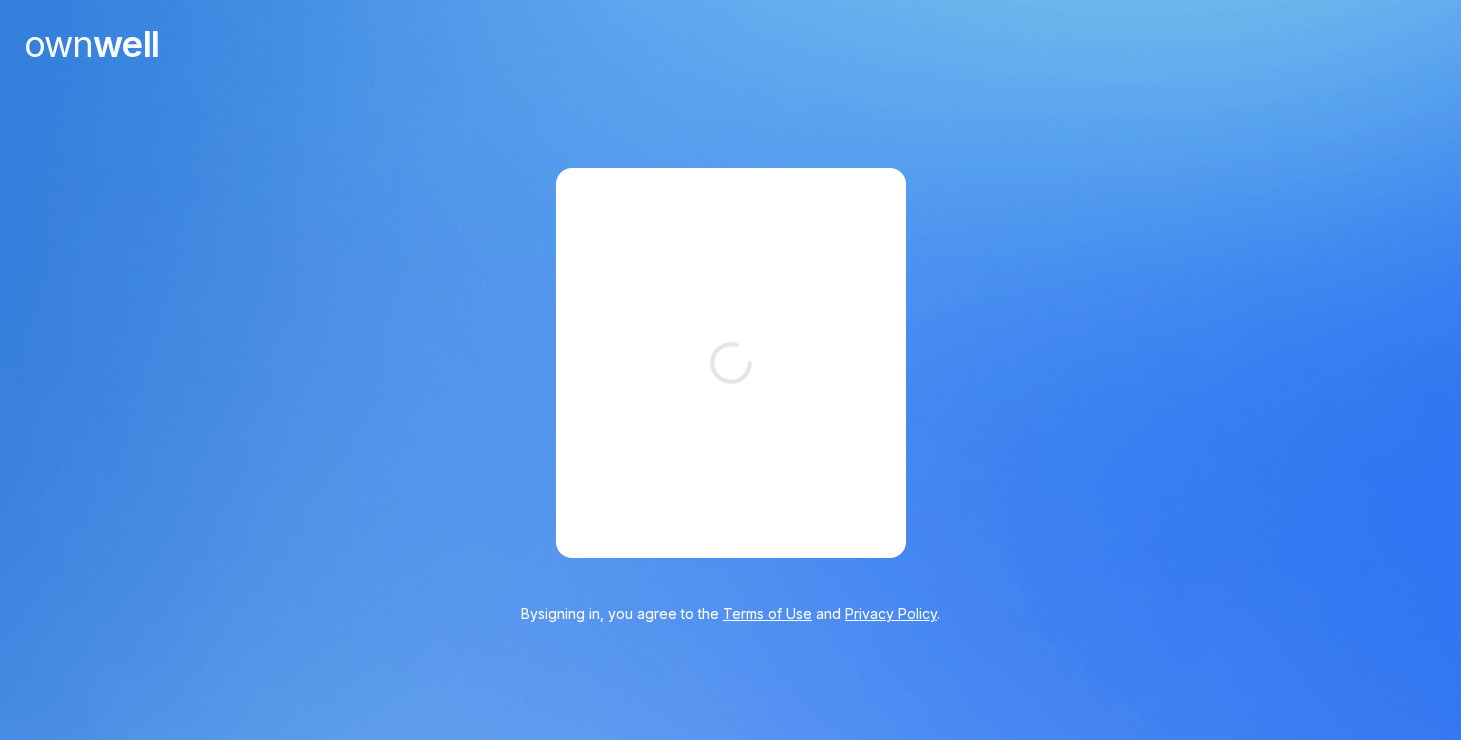 scroll, scrollTop: 0, scrollLeft: 0, axis: both 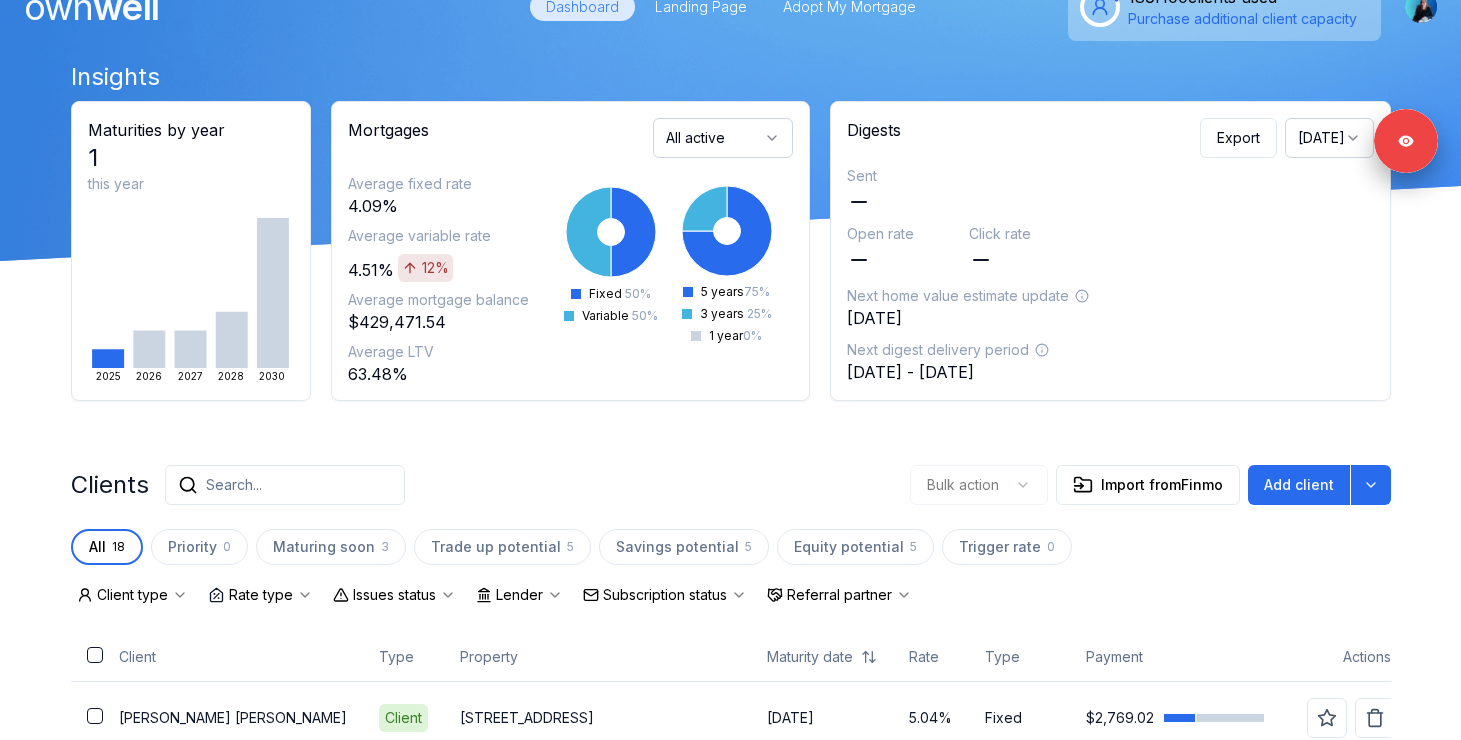 click on "Subscription status" at bounding box center (665, 595) 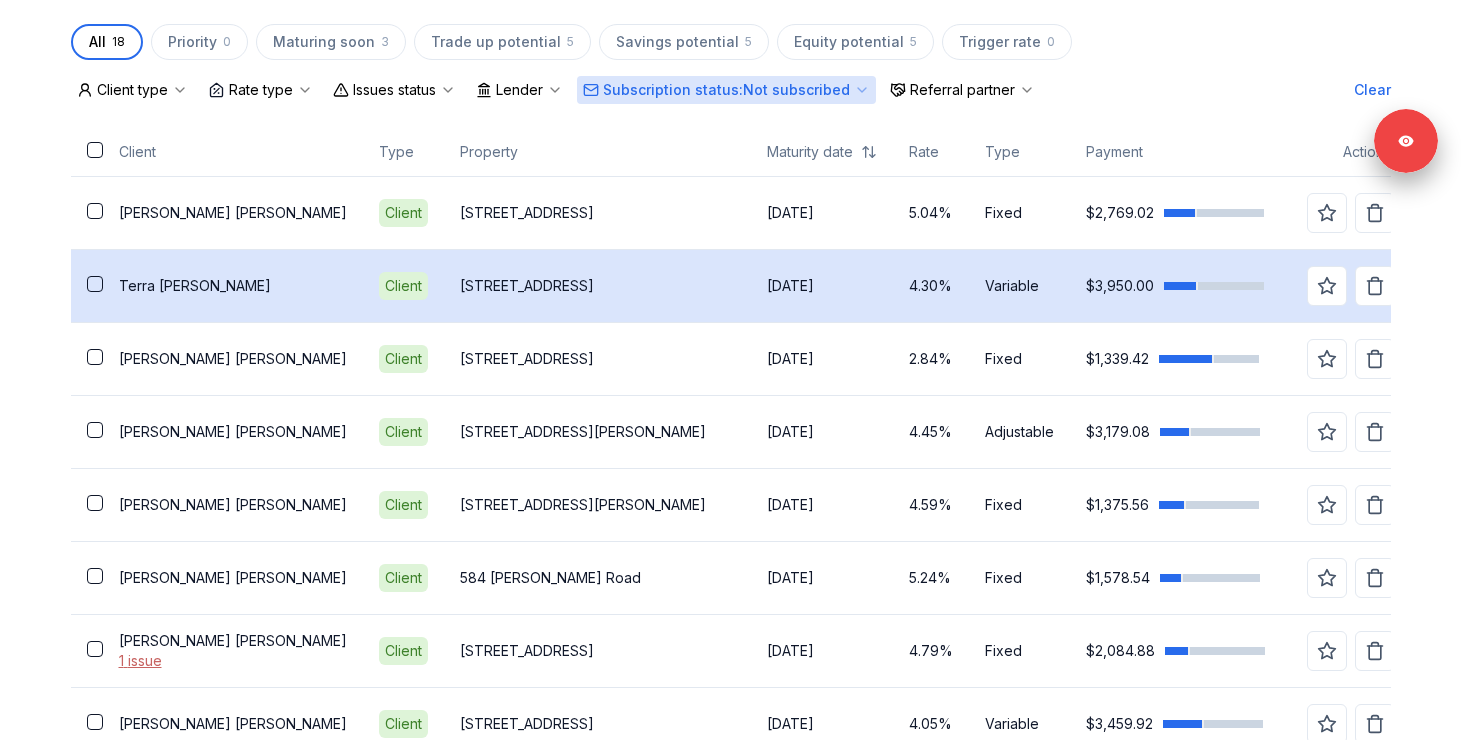 scroll, scrollTop: 252, scrollLeft: 0, axis: vertical 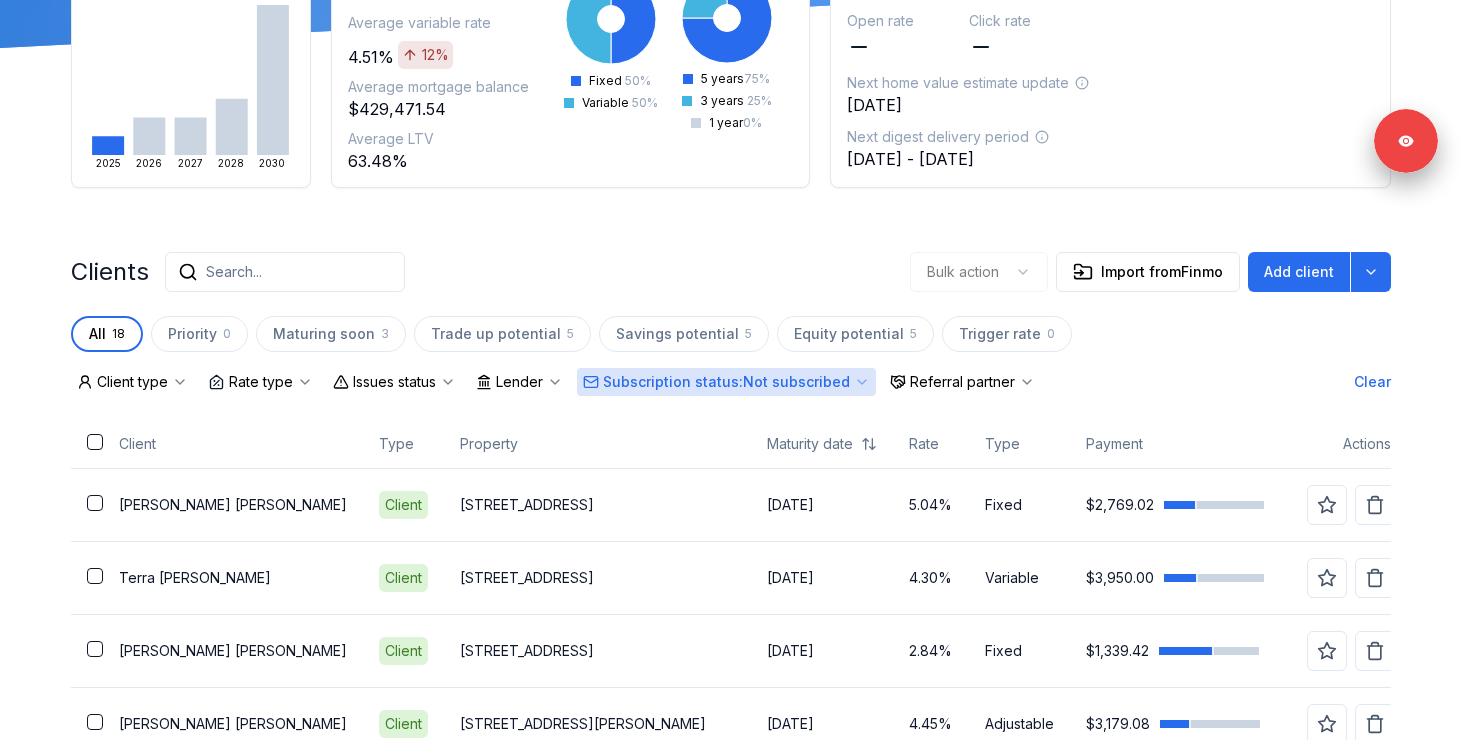 click on "Subscription status :  Not subscribed" at bounding box center [726, 382] 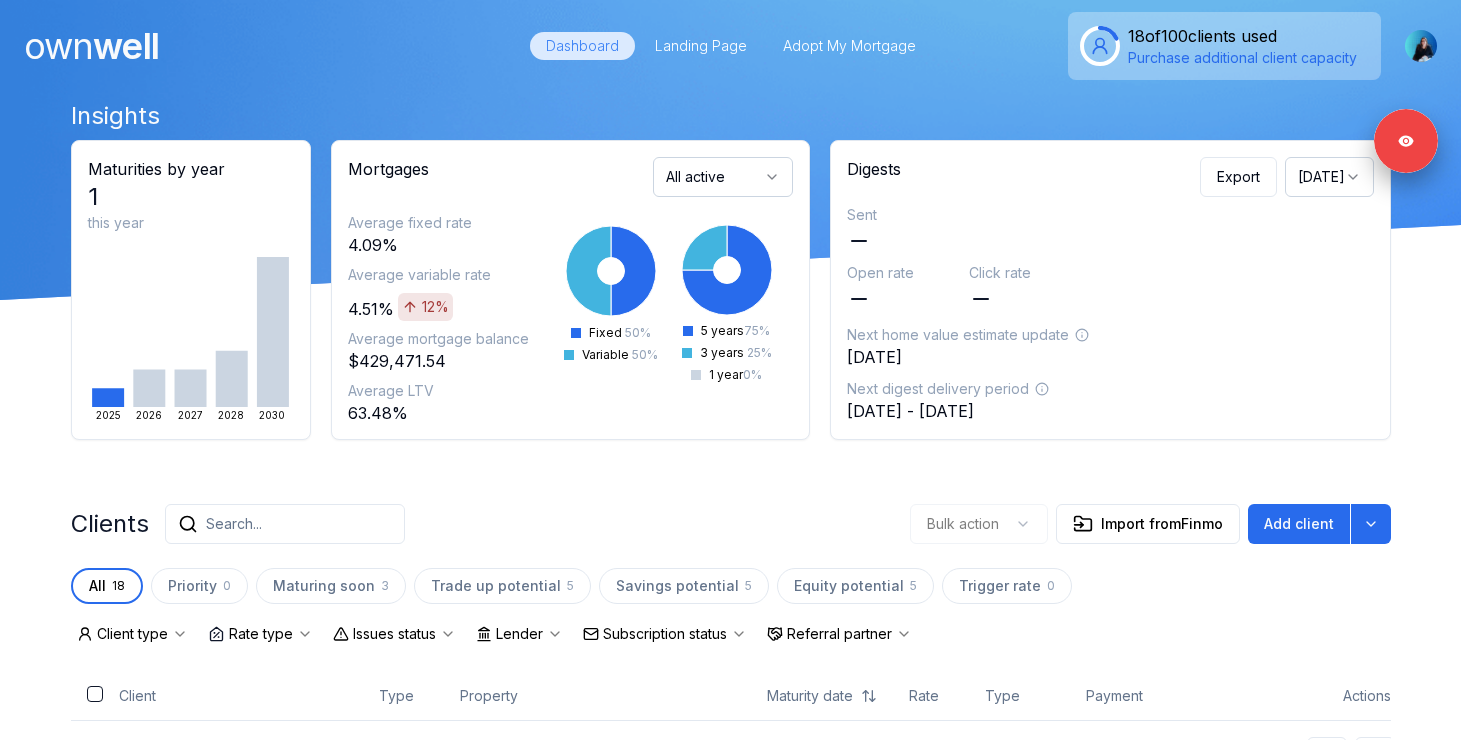 scroll, scrollTop: 6, scrollLeft: 0, axis: vertical 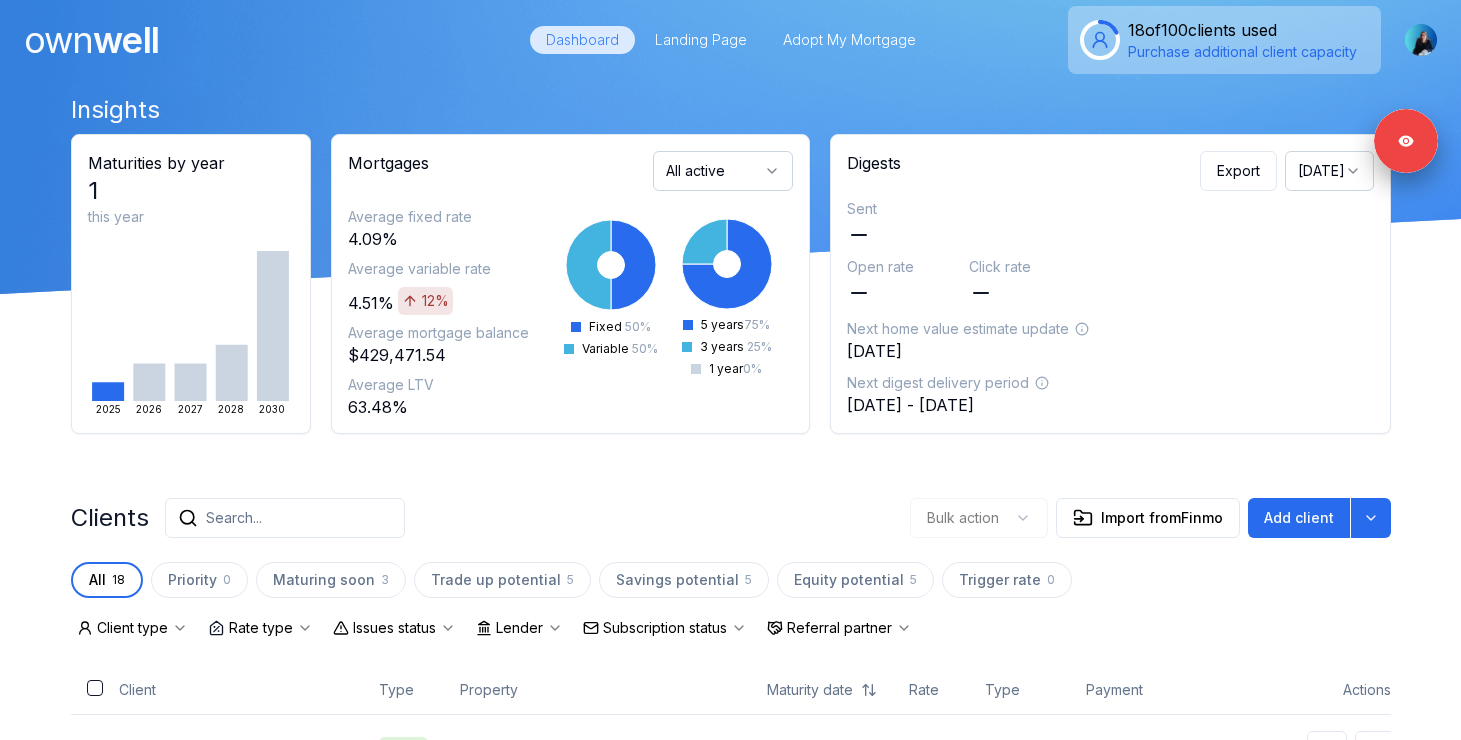 click on "Issues status" at bounding box center (394, 628) 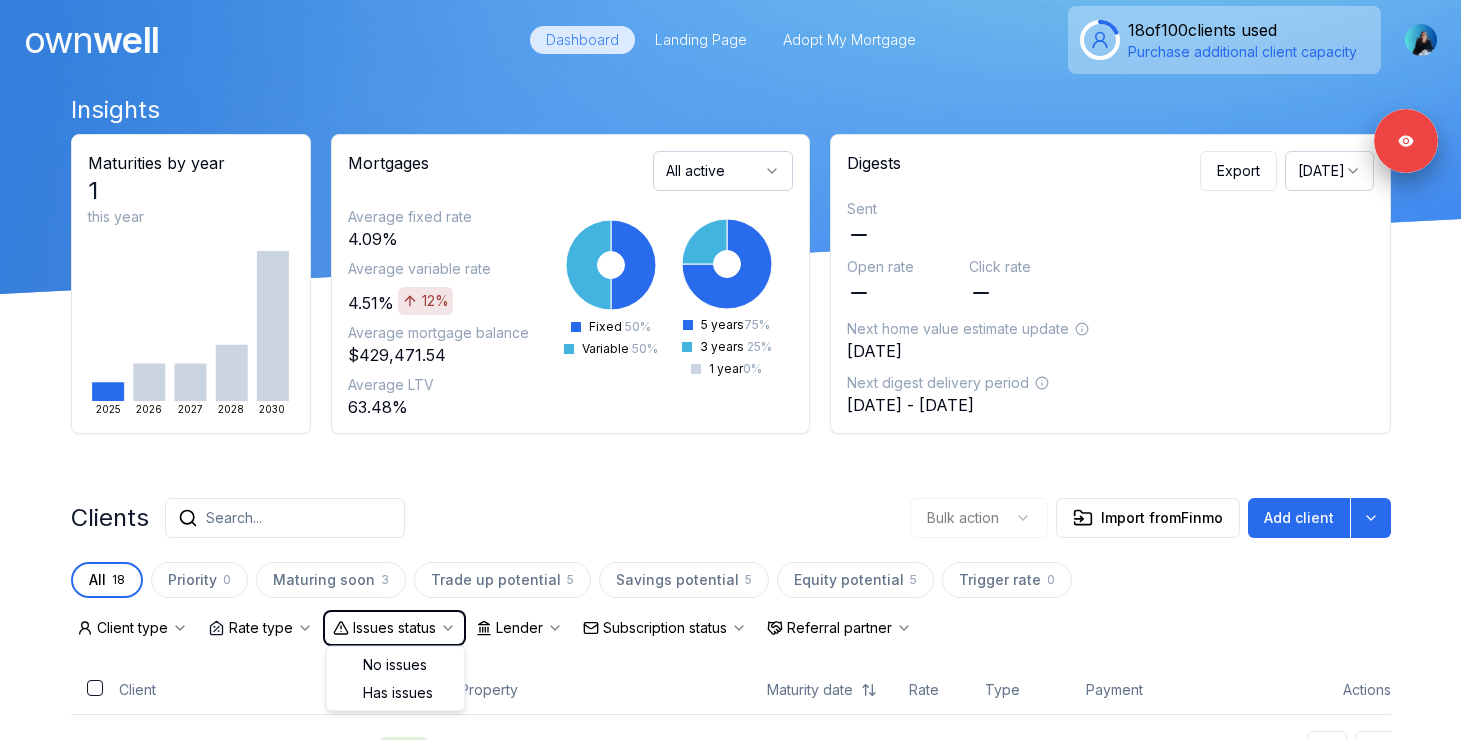 click on "Insights Maturities by year 1 this year 2025 2026 2027 2028 2030 Mortgages All active Average fixed rate 4.09% Average variable rate 4.51% 12% Average mortgage balance $429,471.54 Average LTV 63.48% Fixed   50 % Variable   50 % 5 years  75 % 3 years   25 % 1 year  0 % Digests Export July 2025 Sent Open rate Click rate Next home value estimate update July 7, 2025 Next digest delivery period Jul 14, 2025 - Jul 20, 2025 Clients Search... Bulk action   Import from  Finmo Add client All 18 Priority 0 Maturing soon 3 Trade up potential 5 Savings potential 5 Equity potential 5 Trigger rate 0 Client type Rate type Issues status Lender Subscription status Referral partner Client Type Property Maturity date Rate Type Payment Actions Melanie   Bonello Client 7 Dunkeld Avenue Dec 1, 2025 5.04% Fixed $2,769.02 Sheena   Magnotta Lead 1 Endicott Drive Feb 1, 2026 1.89% Fixed $1,081.36 Terra   Fegan Client 7445 Side Road Jun 1, 2026 4.30% Variable $3,950.00 Tammy    McAuley Client 5243 41st Street Crescent Feb 1, 2027 2.84%" at bounding box center (731, 1095) 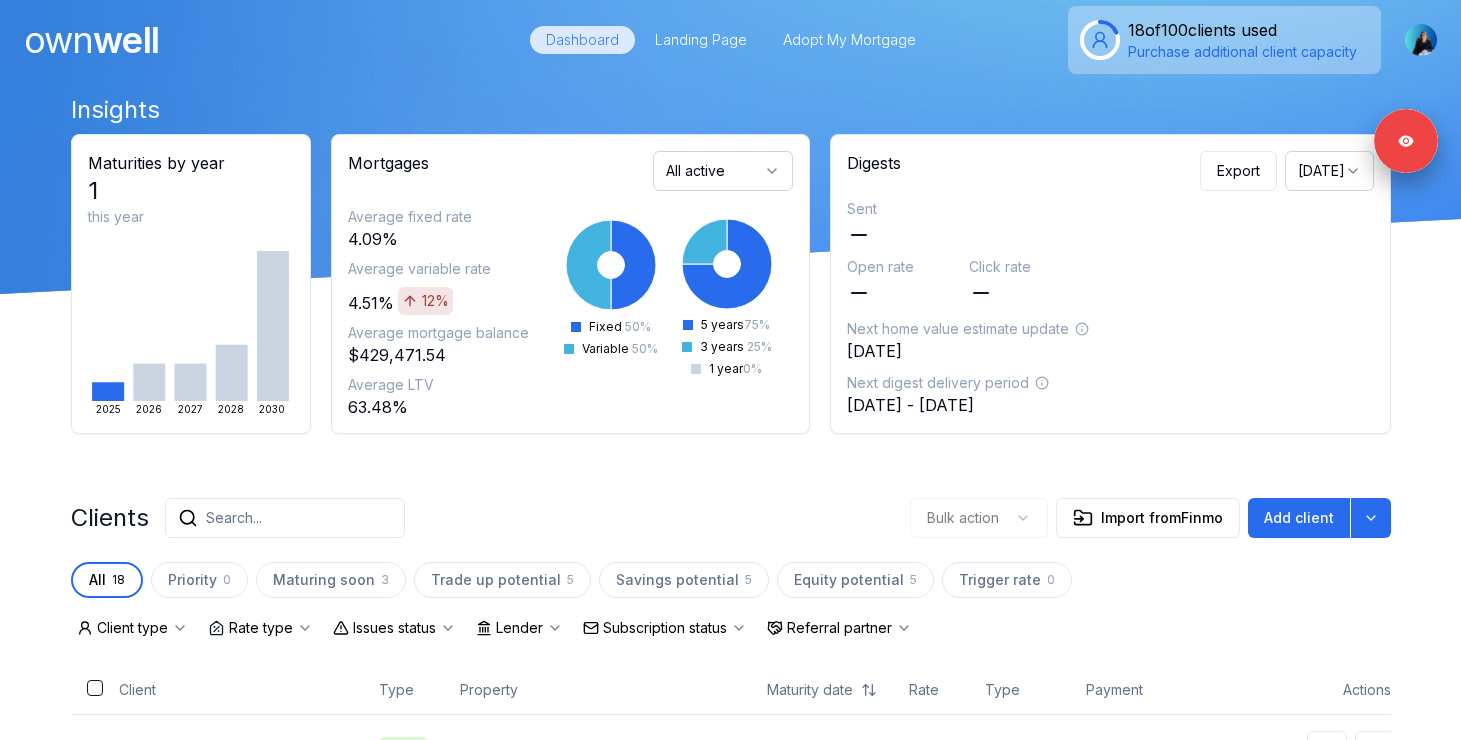 click on "Subscription status" at bounding box center (665, 628) 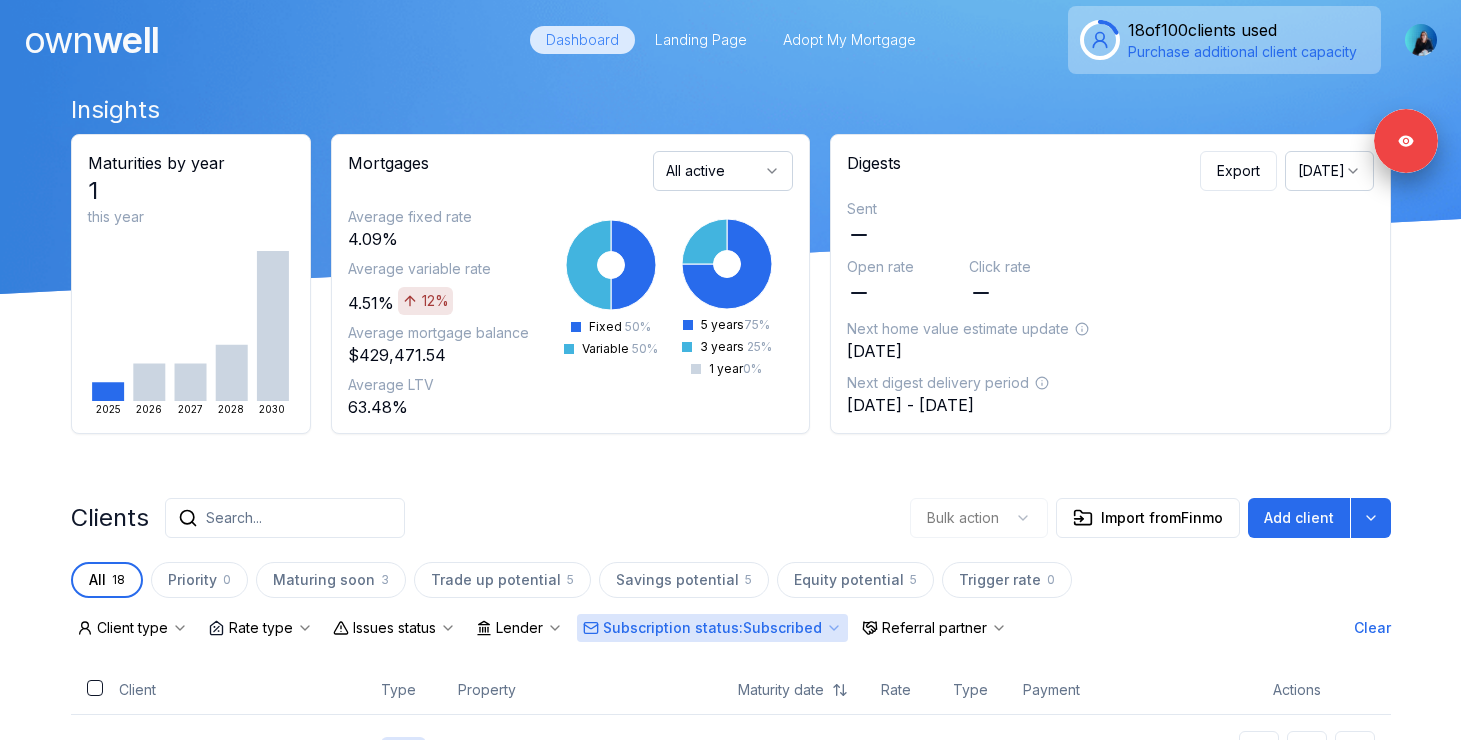 scroll, scrollTop: 274, scrollLeft: 0, axis: vertical 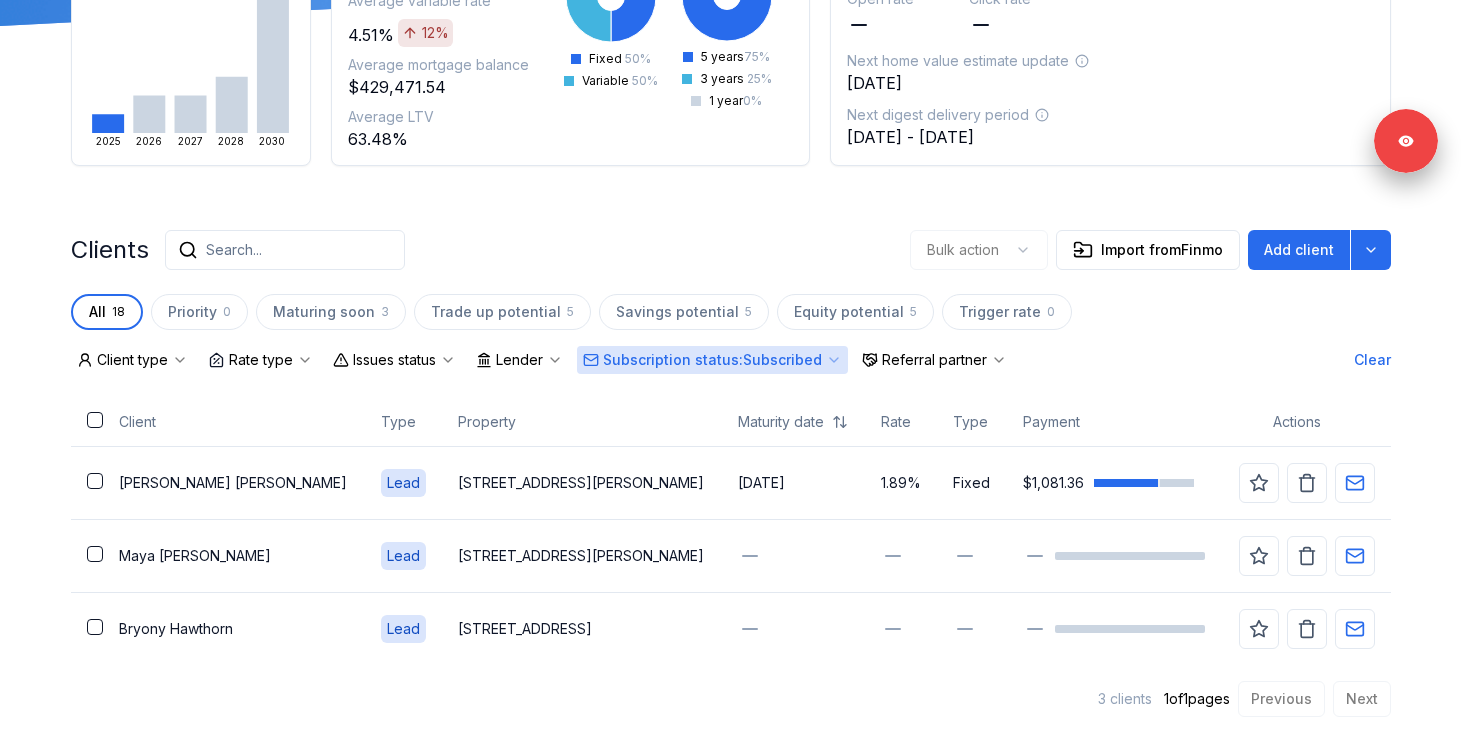 click on "Subscription status :  Subscribed" at bounding box center [712, 360] 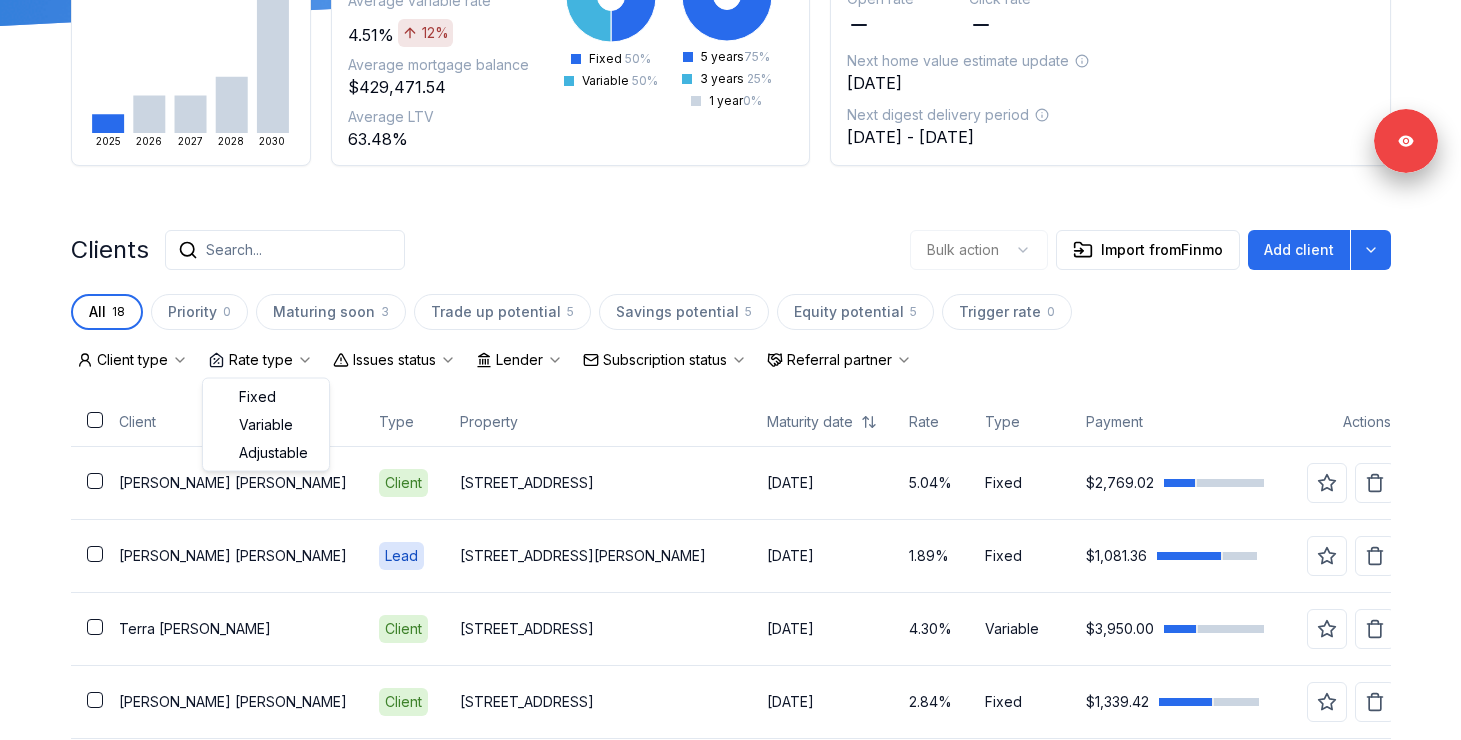 click on "Rate type" at bounding box center (260, 360) 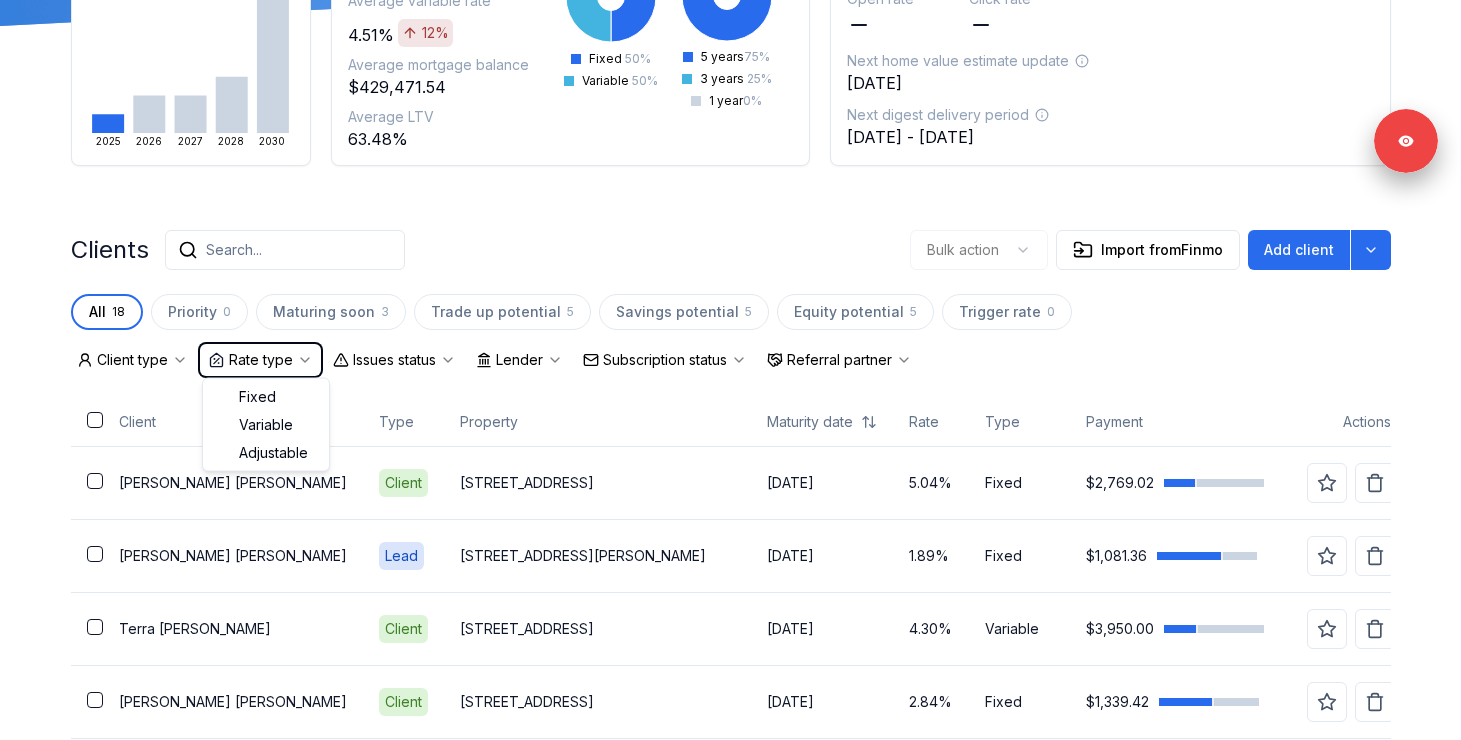 click on "Clients Search... Bulk action   Import from  Finmo Add client" at bounding box center (731, 250) 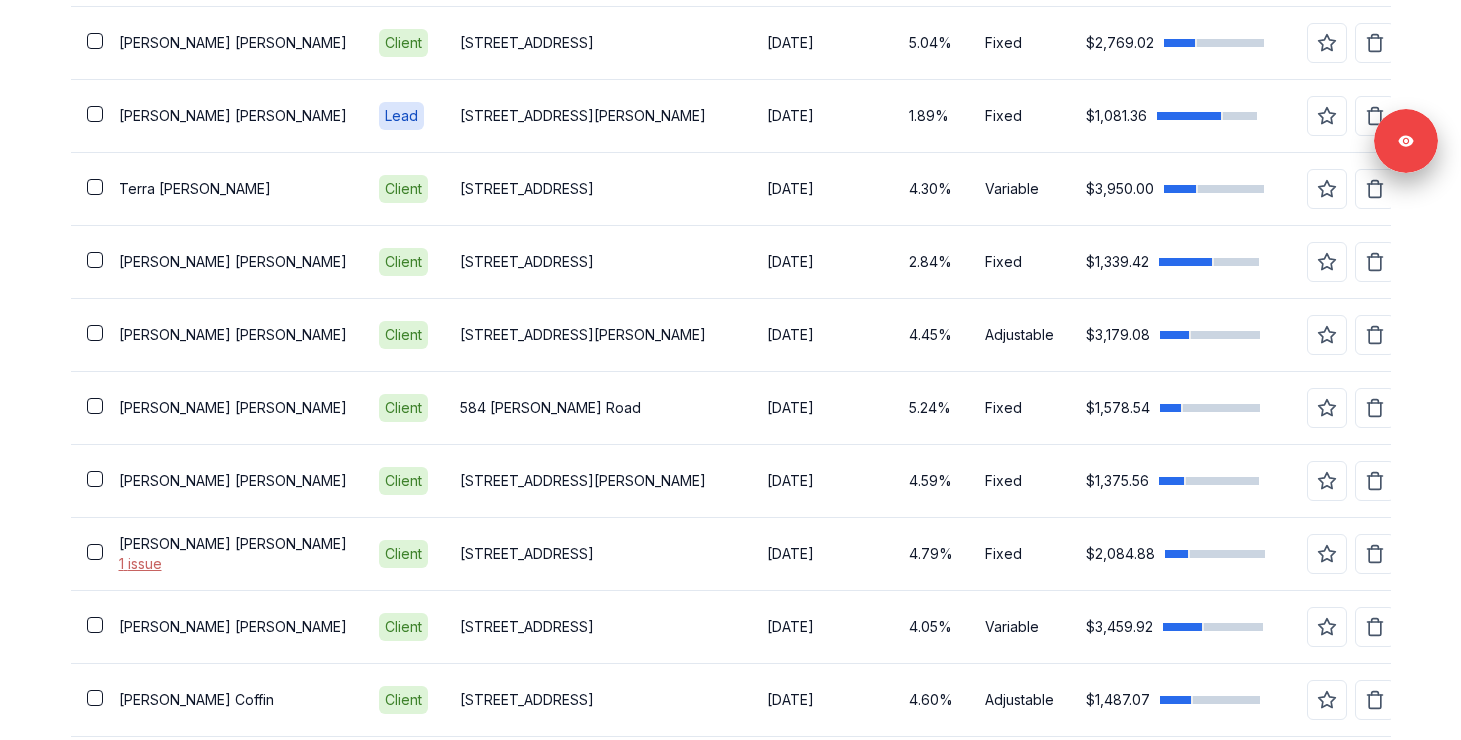 scroll, scrollTop: 465, scrollLeft: 0, axis: vertical 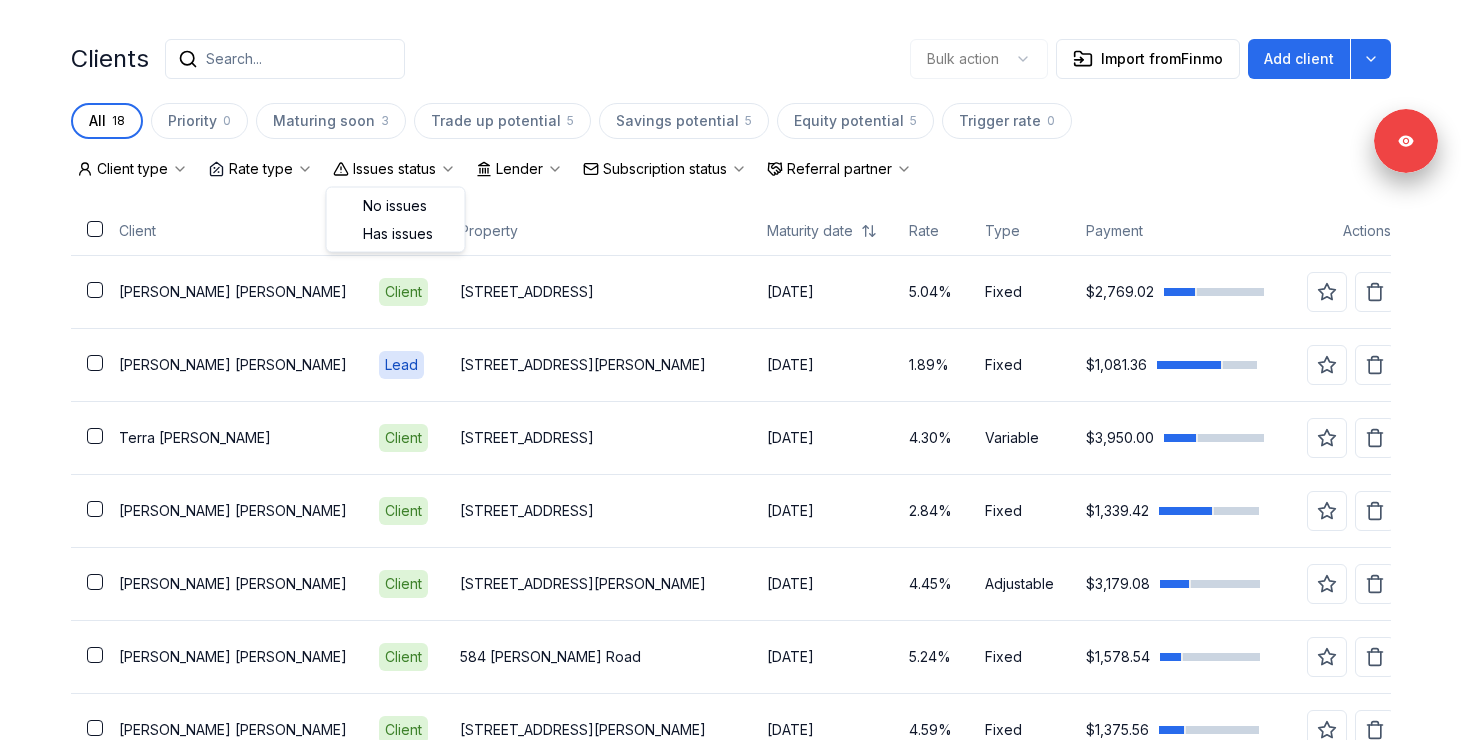 click on "Issues status" at bounding box center (394, 169) 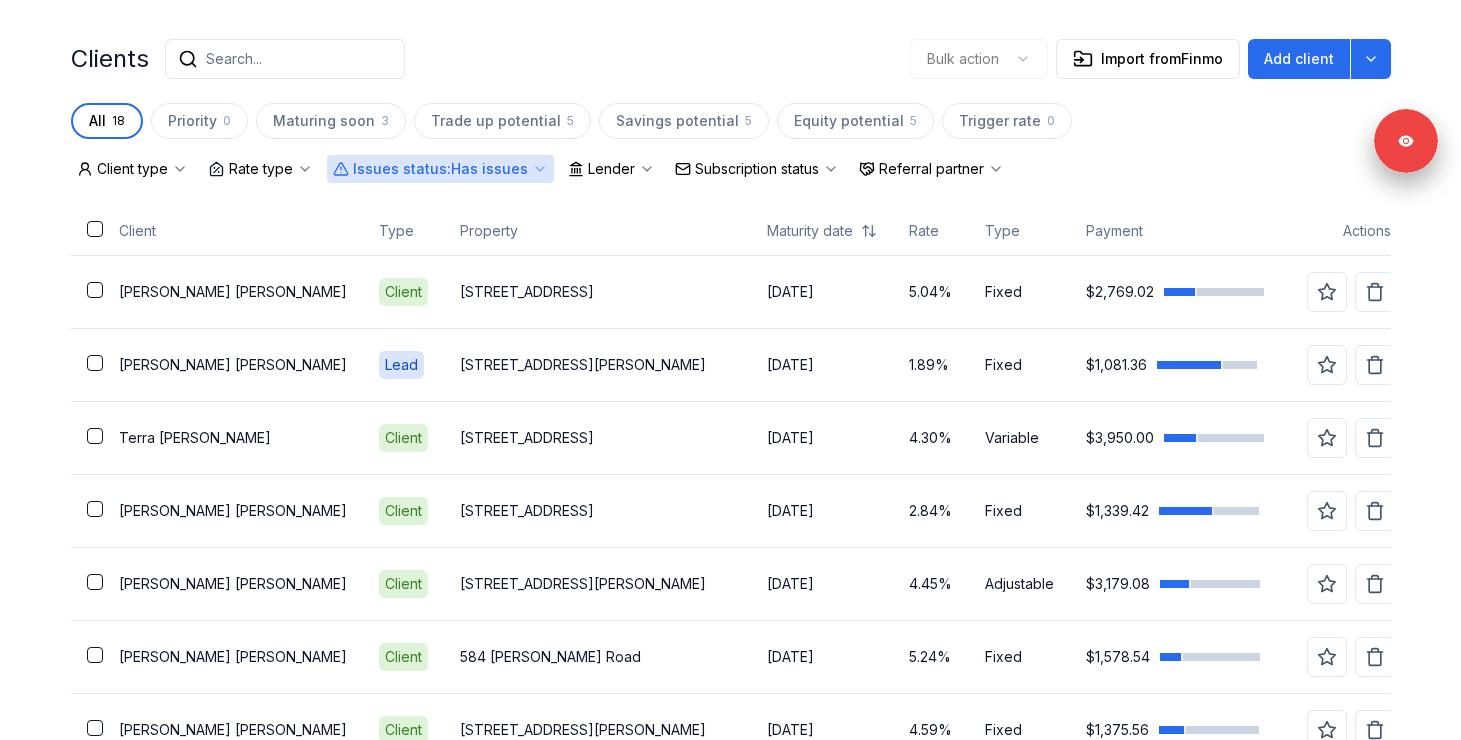 scroll, scrollTop: 420, scrollLeft: 0, axis: vertical 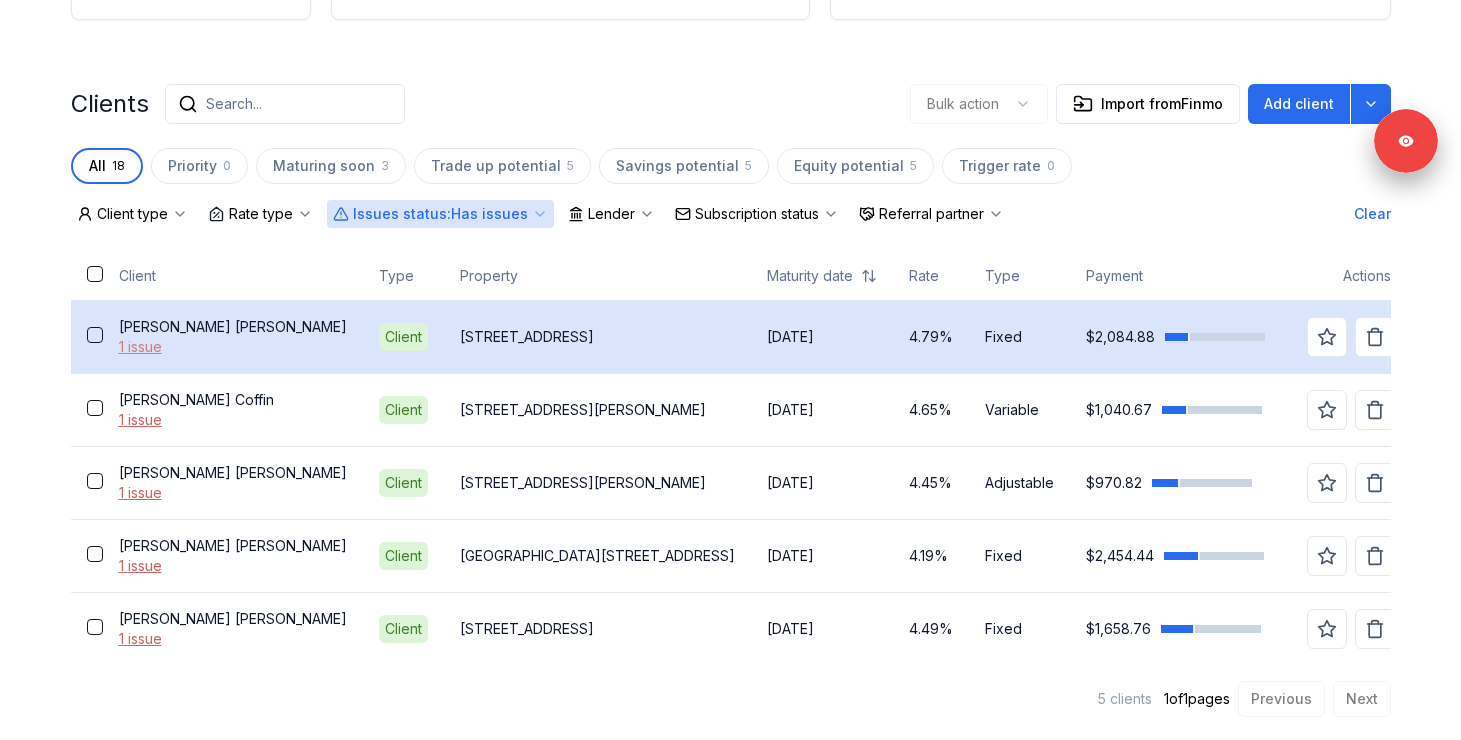 click on "1   issue" at bounding box center (233, 347) 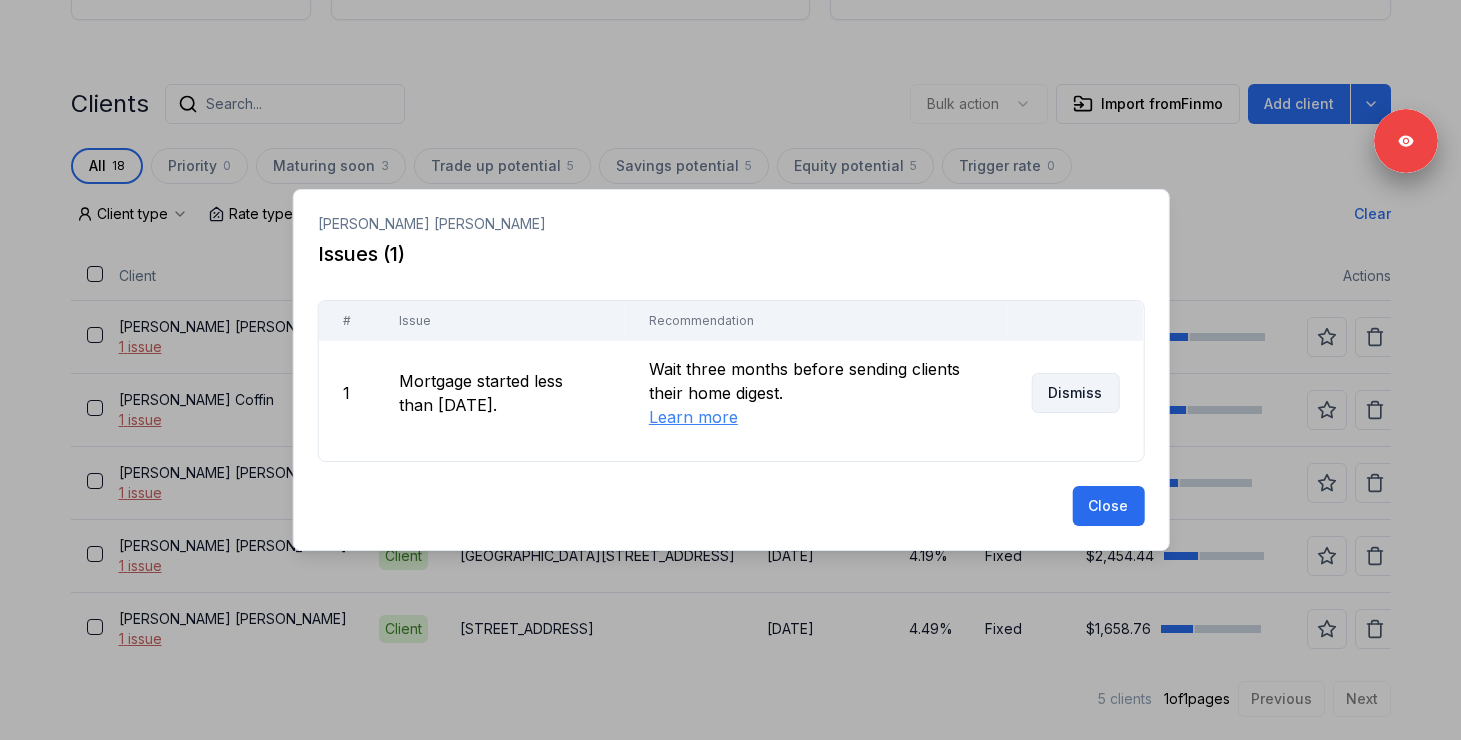 click on "Dismiss" at bounding box center (1075, 393) 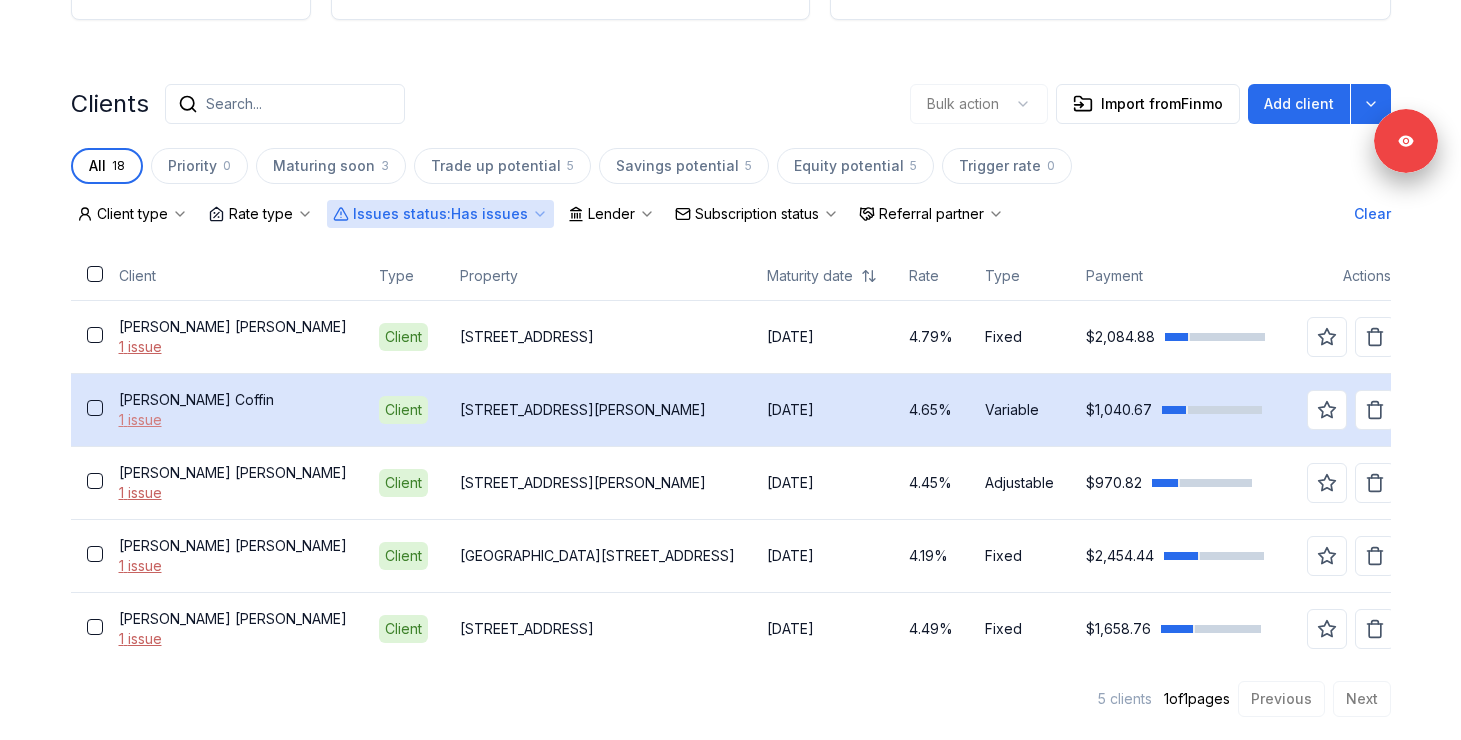 click on "1   issue" at bounding box center (233, 420) 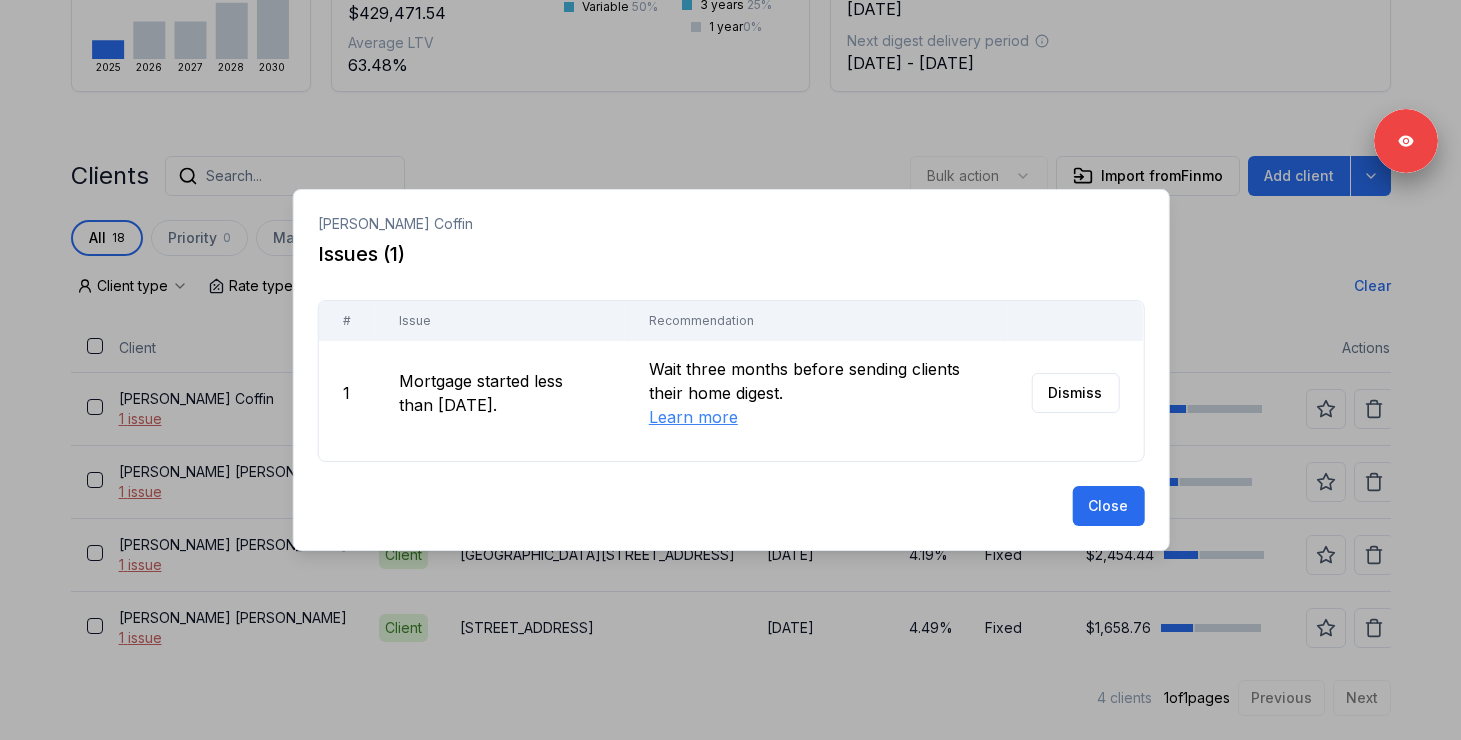 scroll, scrollTop: 347, scrollLeft: 0, axis: vertical 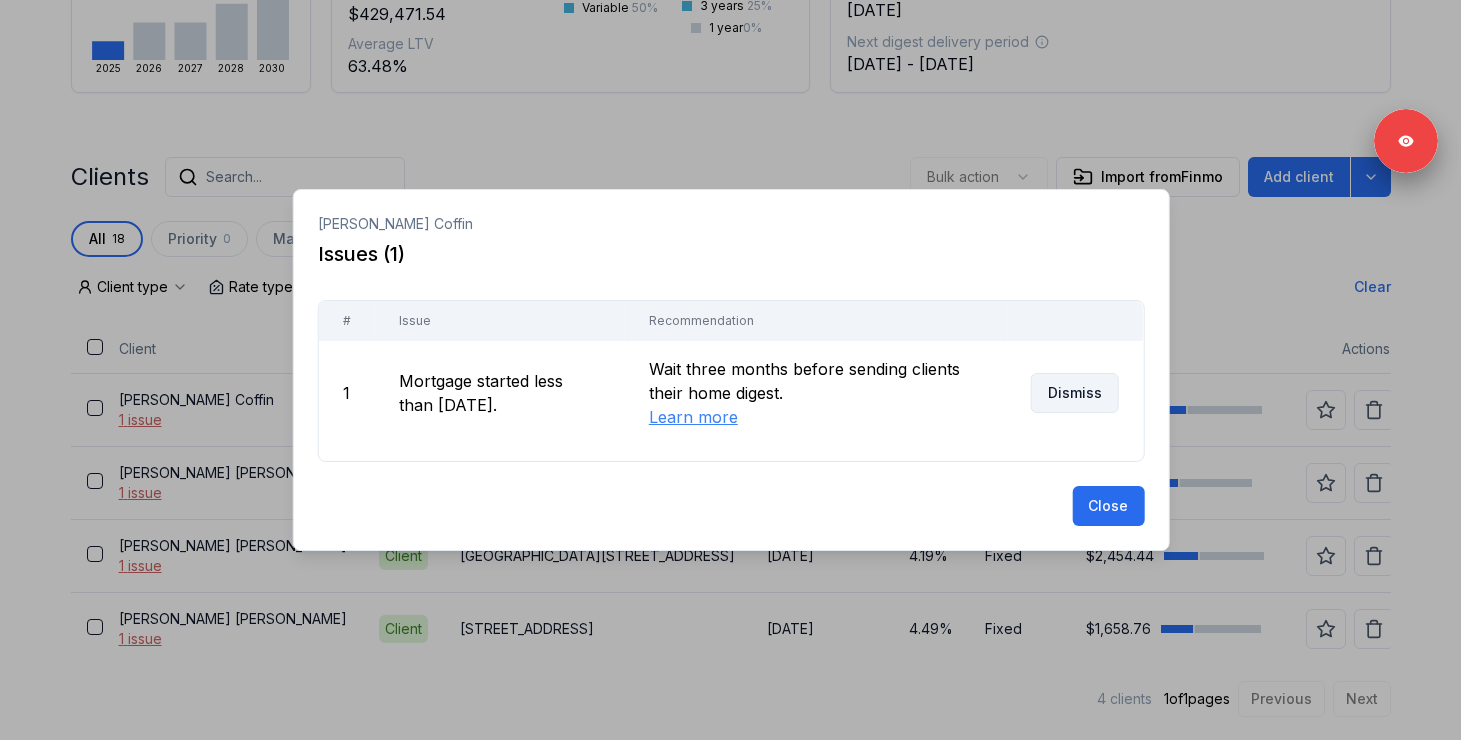 click on "Dismiss" at bounding box center (1075, 393) 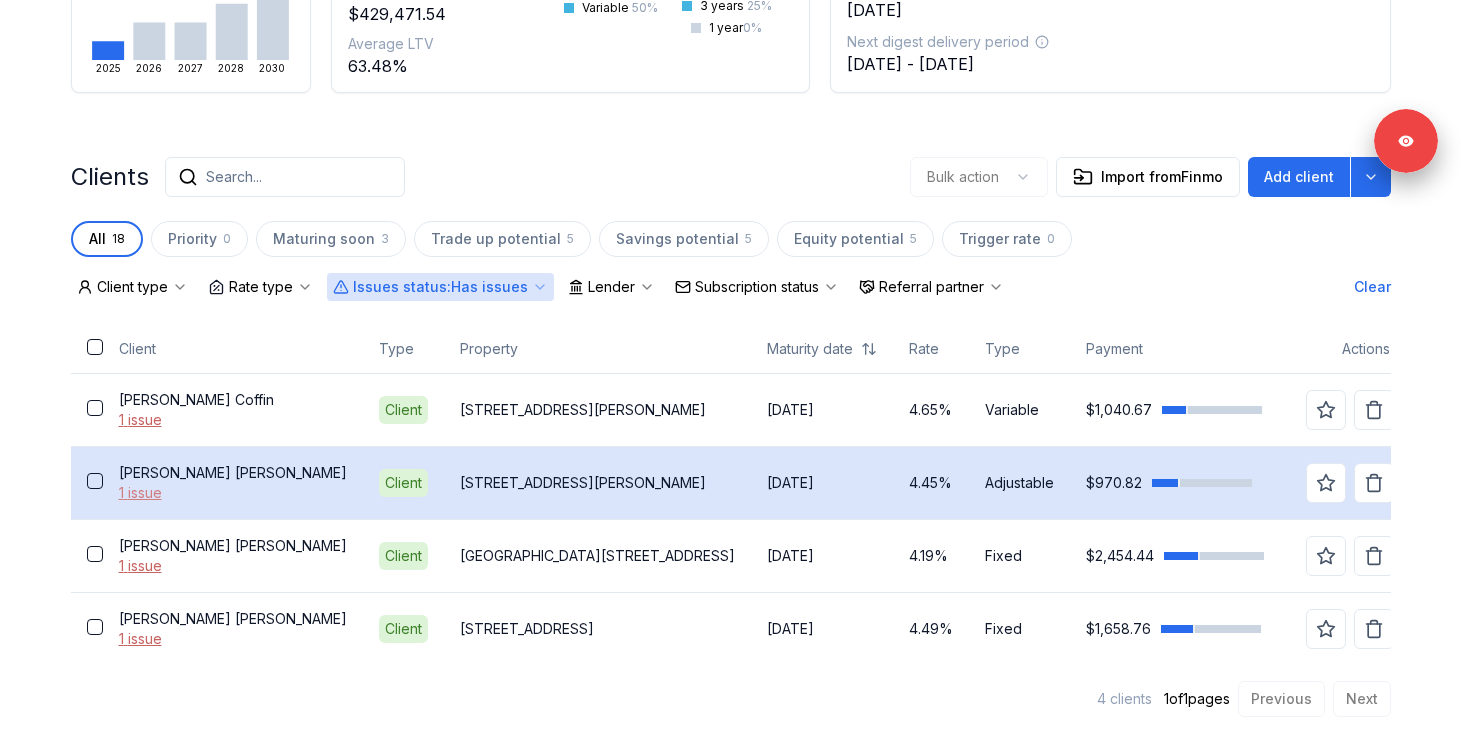 click on "1   issue" at bounding box center [233, 493] 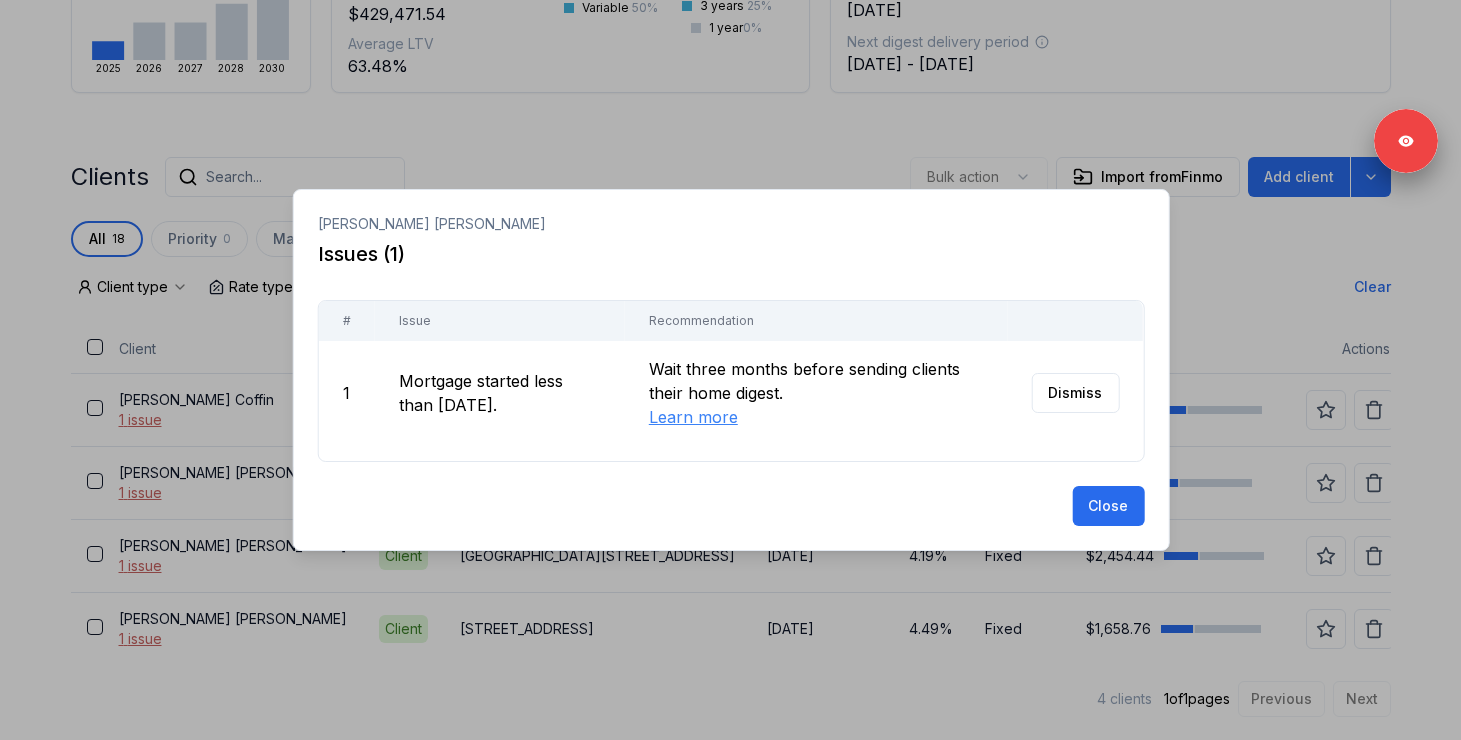 click on "Dismiss" at bounding box center (1075, 393) 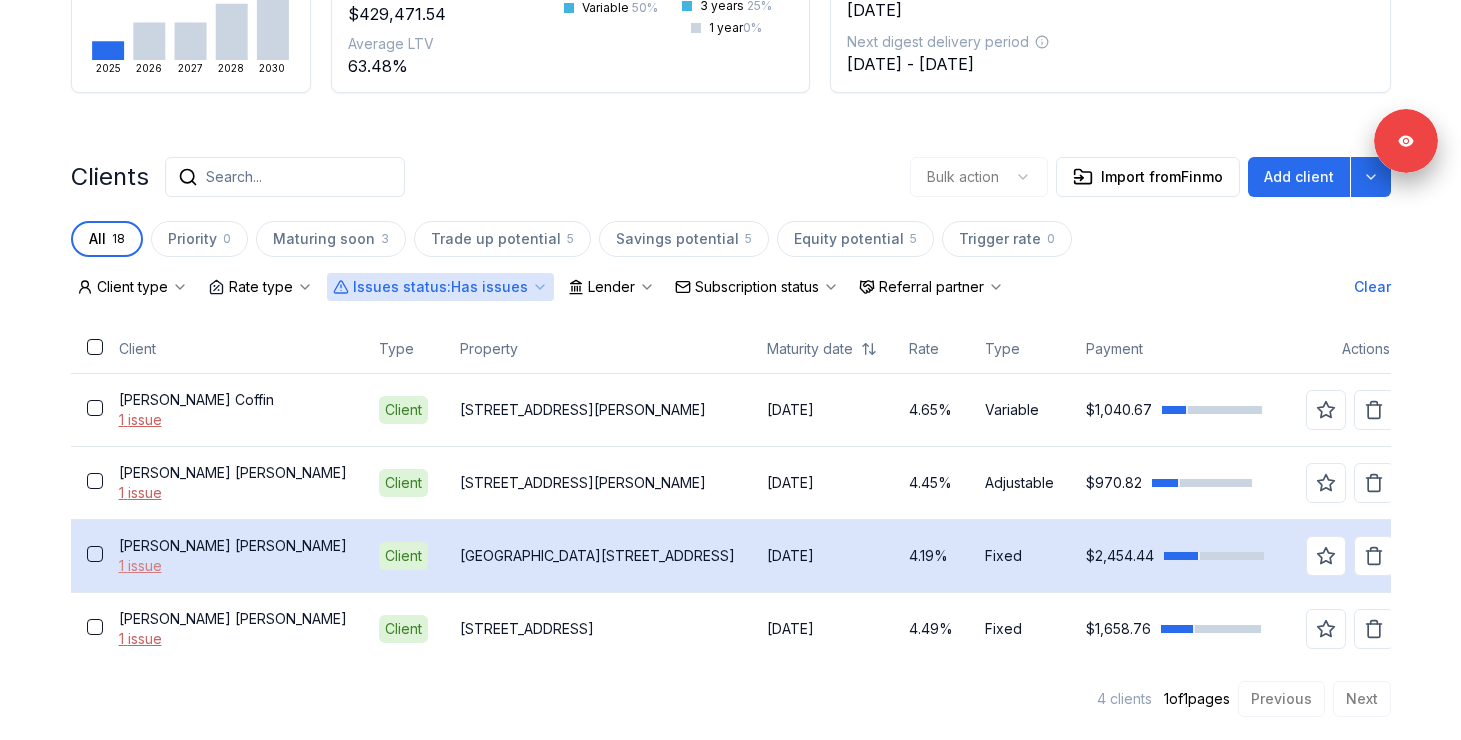 click on "1   issue" at bounding box center [233, 566] 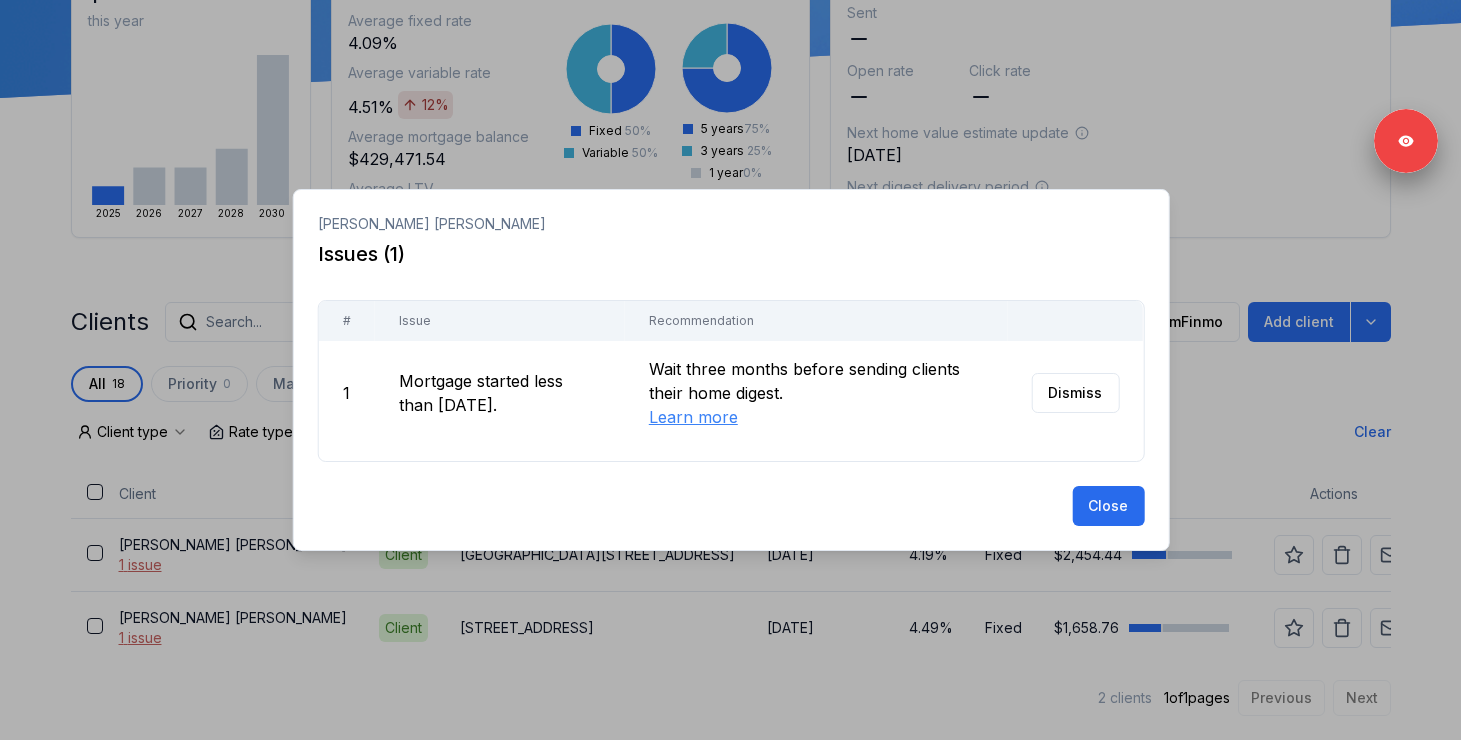 scroll, scrollTop: 201, scrollLeft: 0, axis: vertical 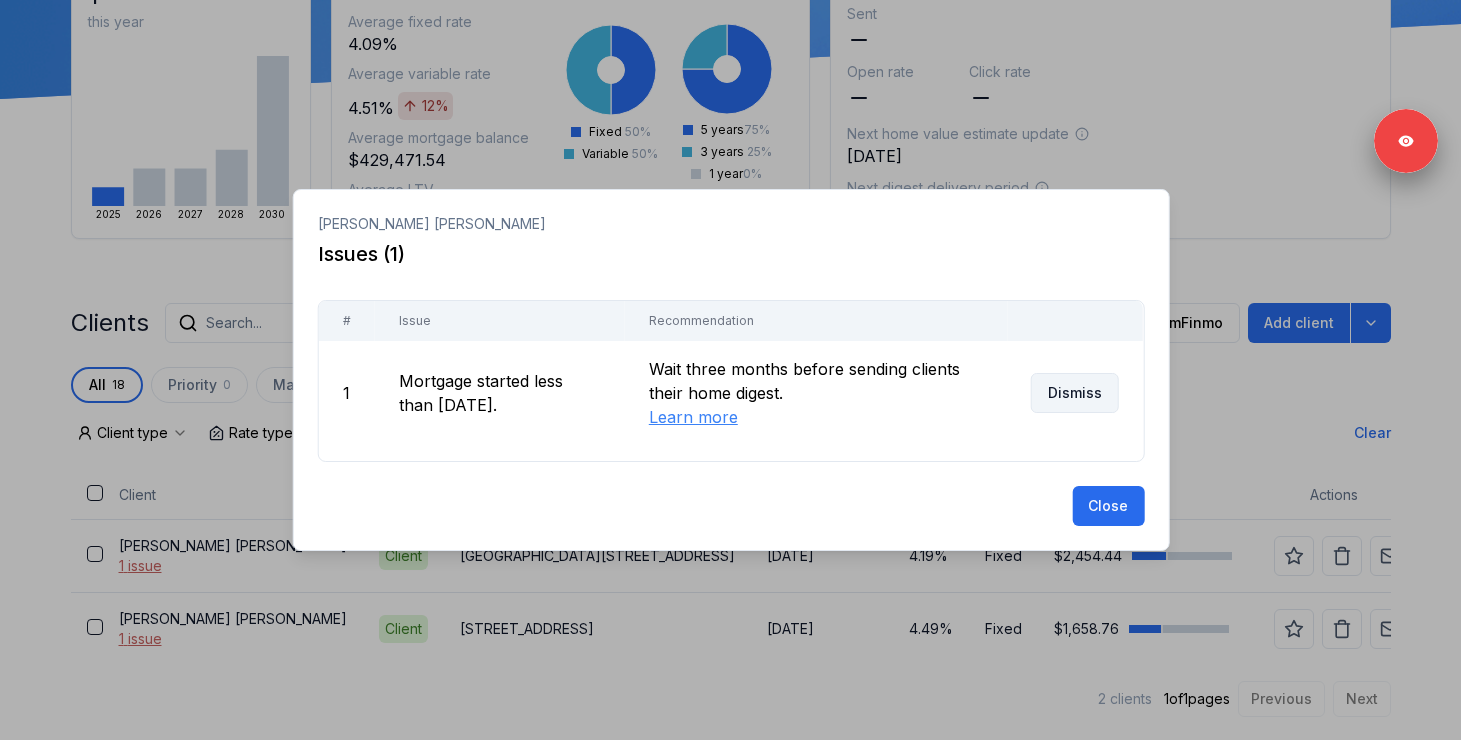 click on "Dismiss" at bounding box center (1075, 393) 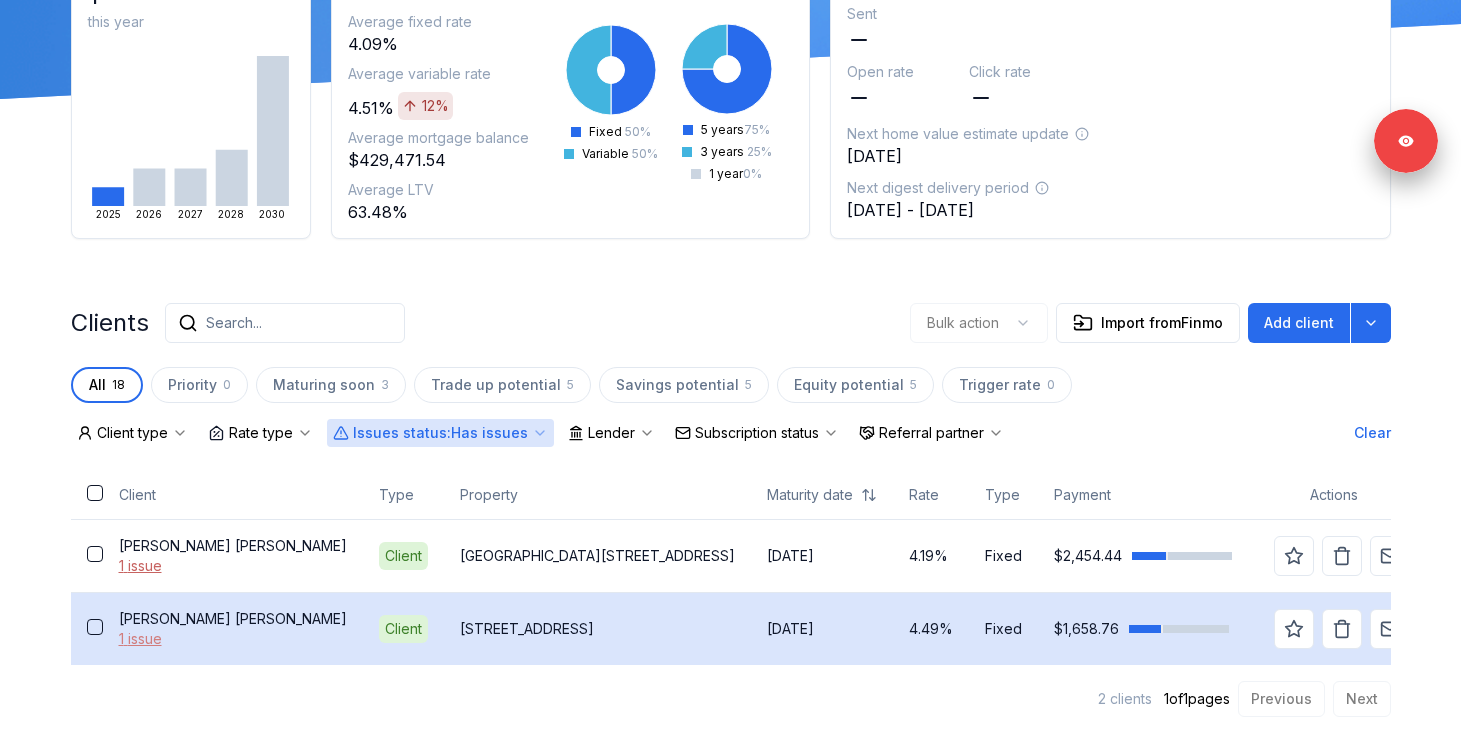 click on "1   issue" at bounding box center [233, 639] 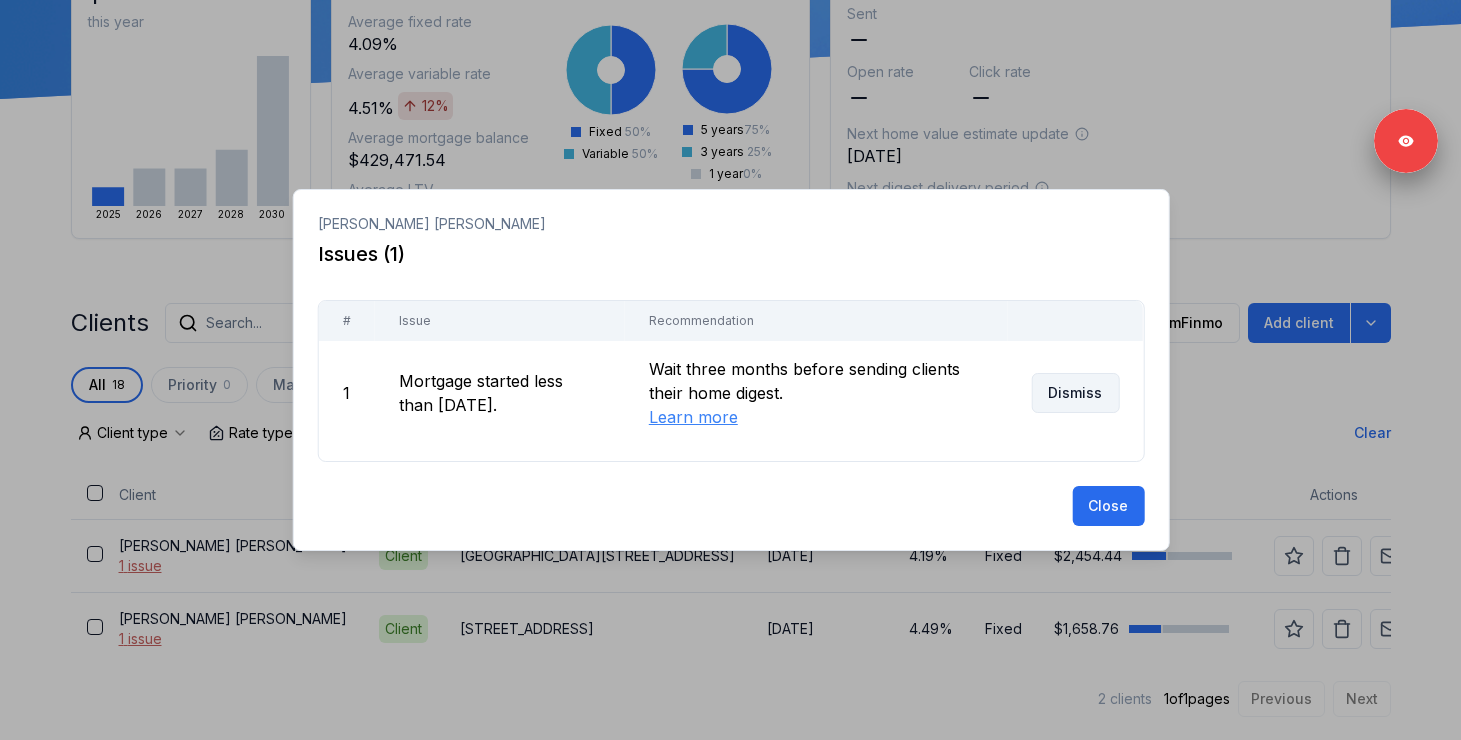 scroll, scrollTop: 128, scrollLeft: 0, axis: vertical 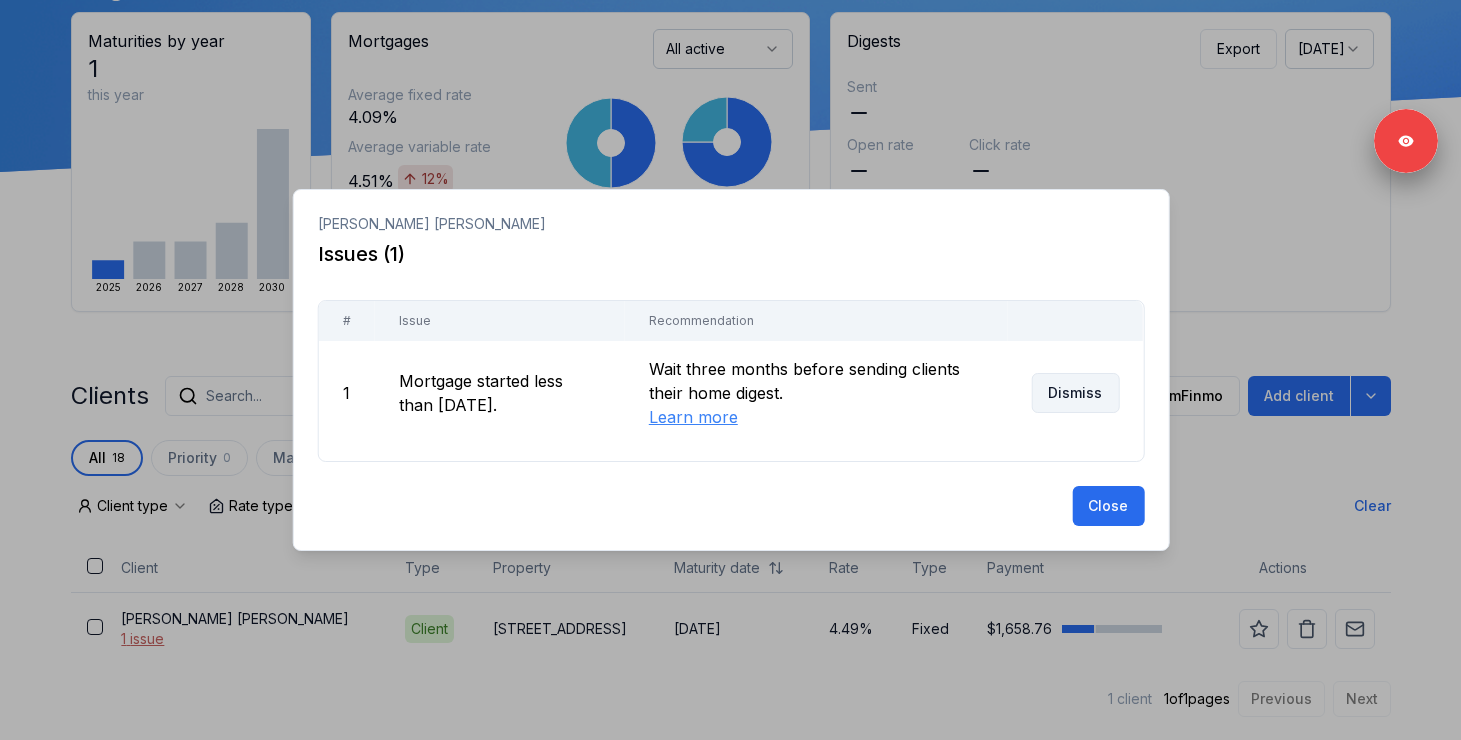 click on "Dismiss" at bounding box center [1075, 393] 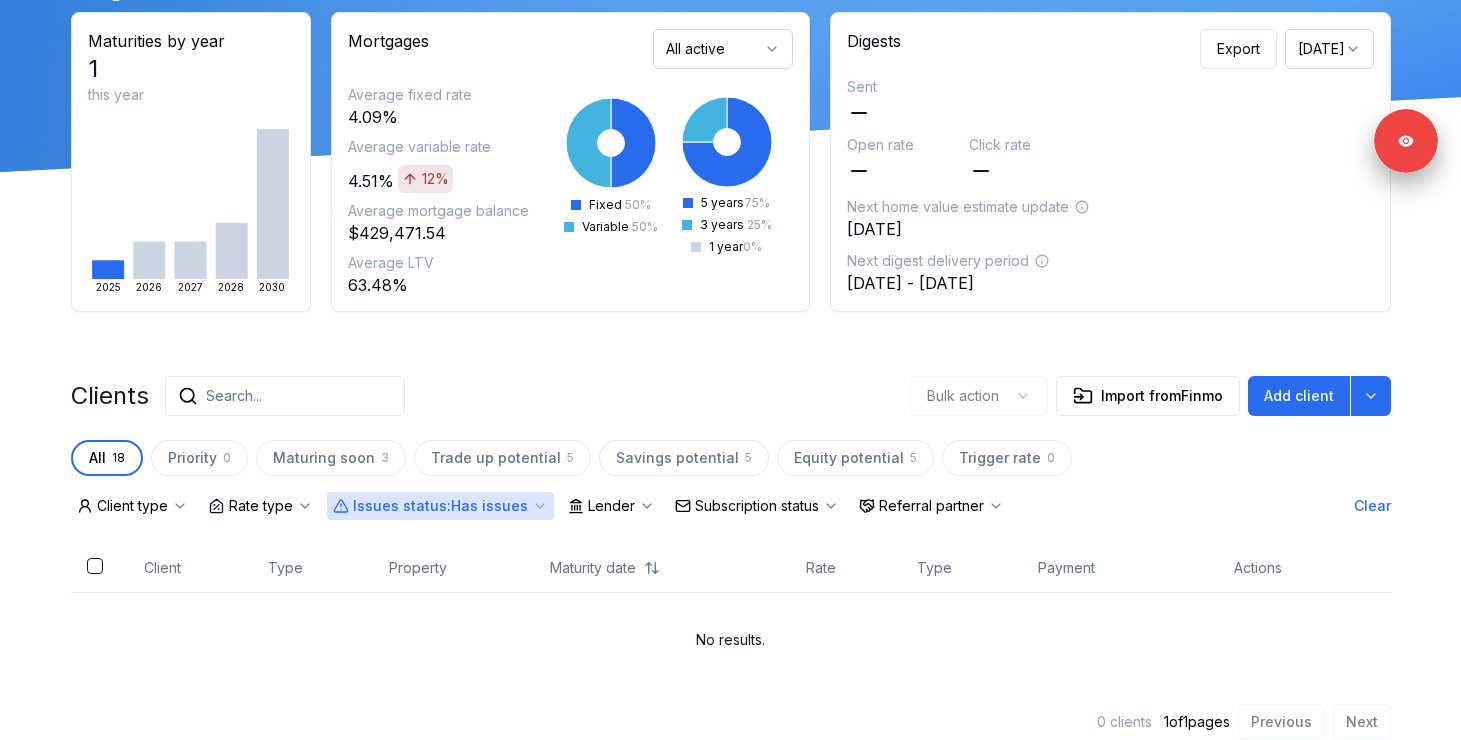 click on "Issues status :  Has issues" at bounding box center (440, 506) 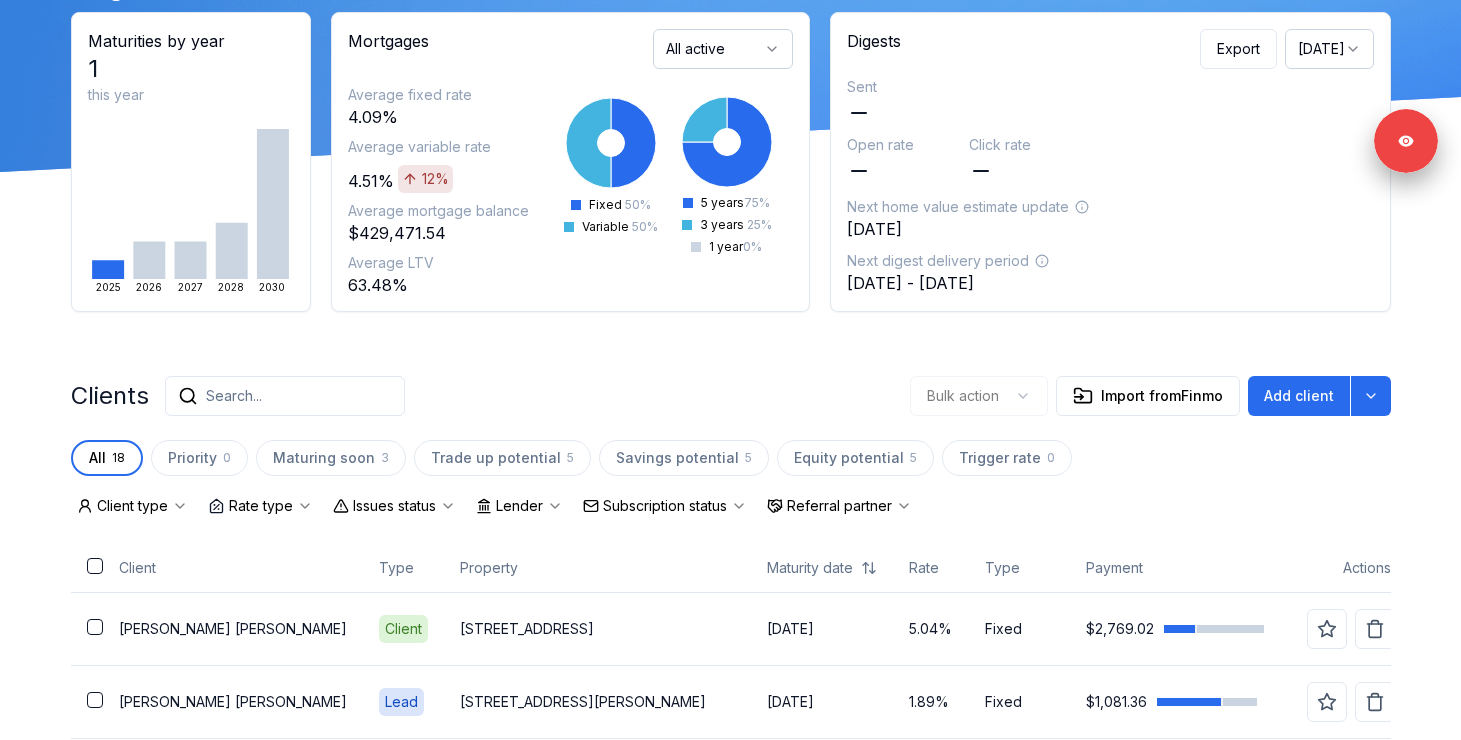 click on "Insights Maturities by year 1 this year 2025 2026 2027 2028 2030 Mortgages All active Average fixed rate 4.09% Average variable rate 4.51% 12% Average mortgage balance $429,471.54 Average LTV 63.48% Fixed   50 % Variable   50 % 5 years  75 % 3 years   25 % 1 year  0 % Digests Export July 2025 Sent Open rate Click rate Next home value estimate update July 7, 2025 Next digest delivery period Jul 14, 2025 - Jul 20, 2025 Clients Search... Bulk action   Import from  Finmo Add client All 18 Priority 0 Maturing soon 3 Trade up potential 5 Savings potential 5 Equity potential 5 Trigger rate 0 Client type Rate type Issues status Lender Subscription status Referral partner Client Type Property Maturity date Rate Type Payment Actions Melanie   Bonello Client 7 Dunkeld Avenue Dec 1, 2025 5.04% Fixed $2,769.02 Sheena   Magnotta Lead 1 Endicott Drive Feb 1, 2026 1.89% Fixed $1,081.36 Terra   Fegan Client 7445 Side Road Jun 1, 2026 4.30% Variable $3,950.00 Tammy    McAuley Client 5243 41st Street Crescent Feb 1, 2027 2.84%" at bounding box center (731, 973) 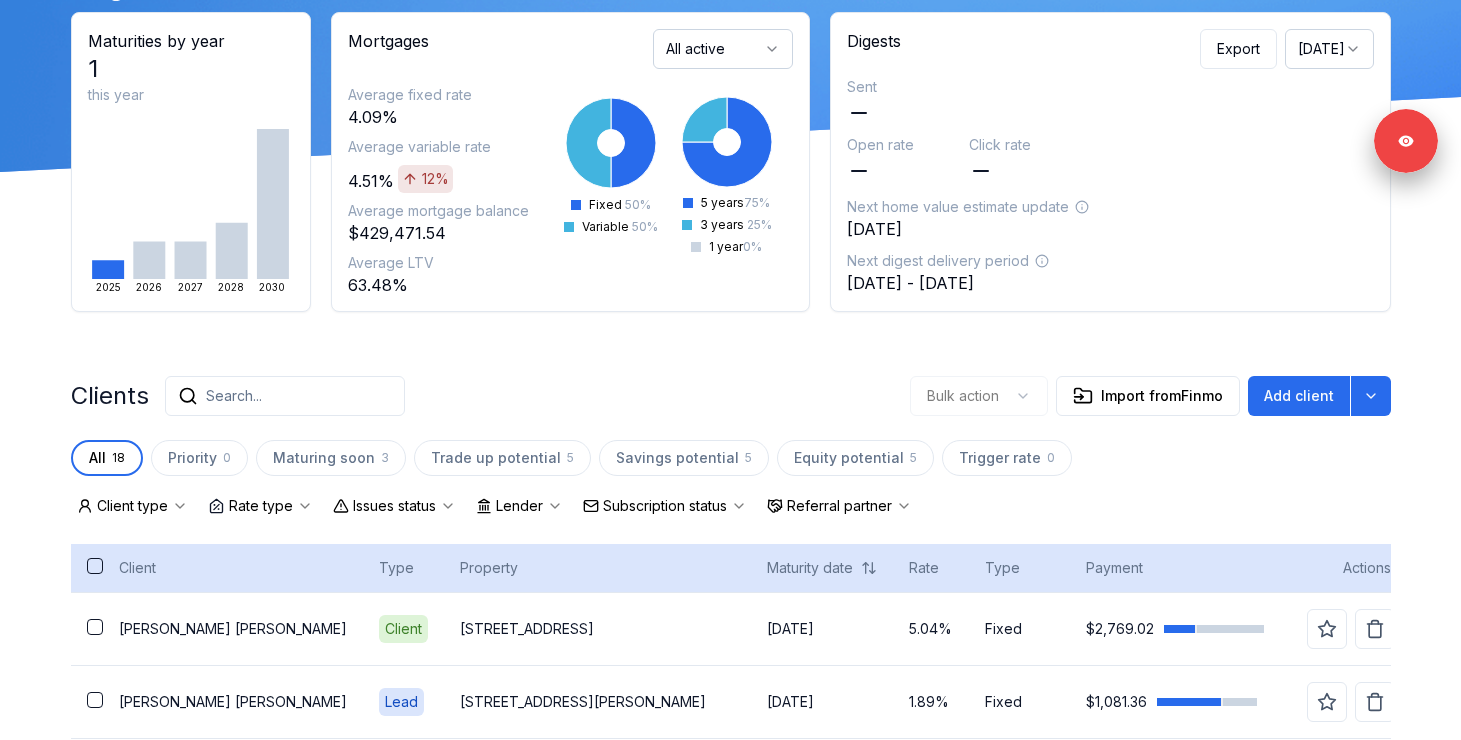 click at bounding box center (95, 566) 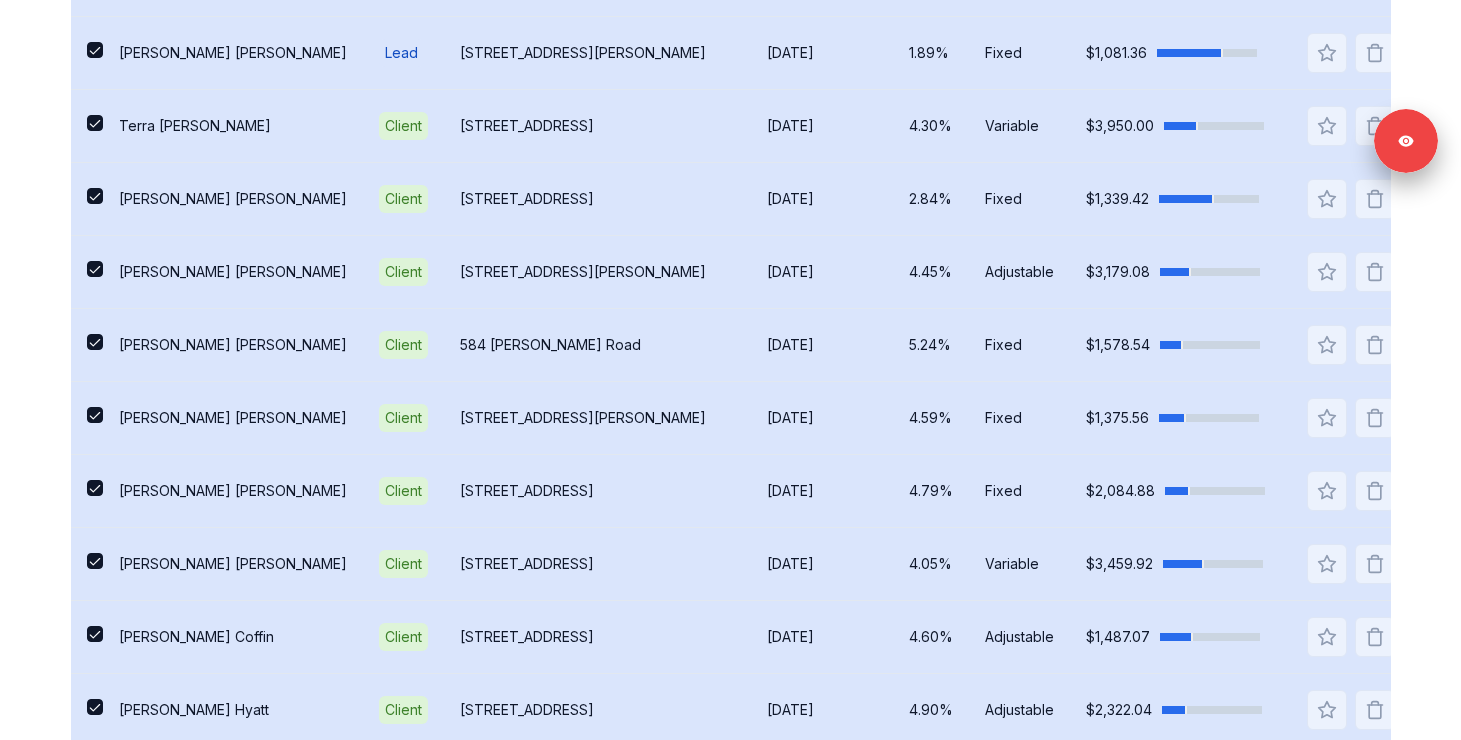 scroll, scrollTop: 0, scrollLeft: 0, axis: both 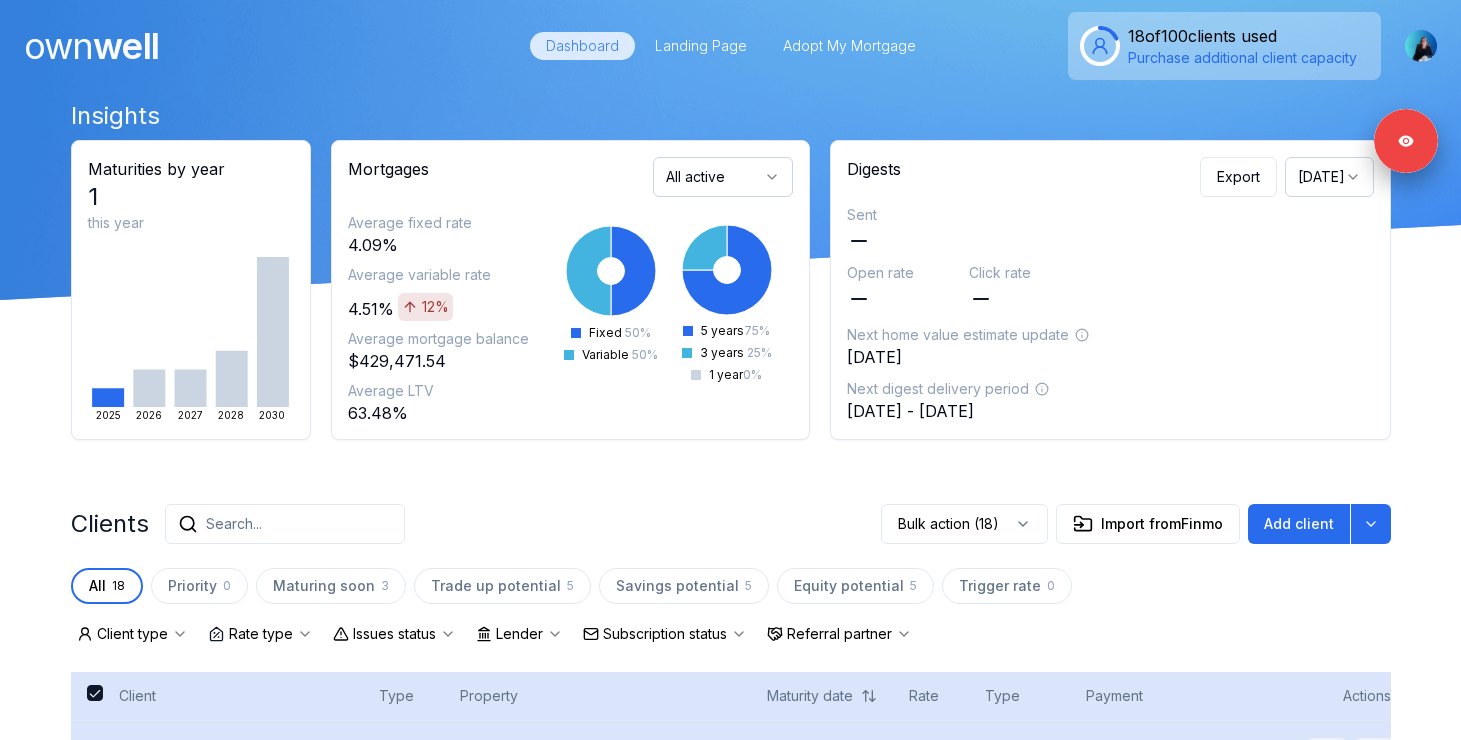 click at bounding box center (95, 693) 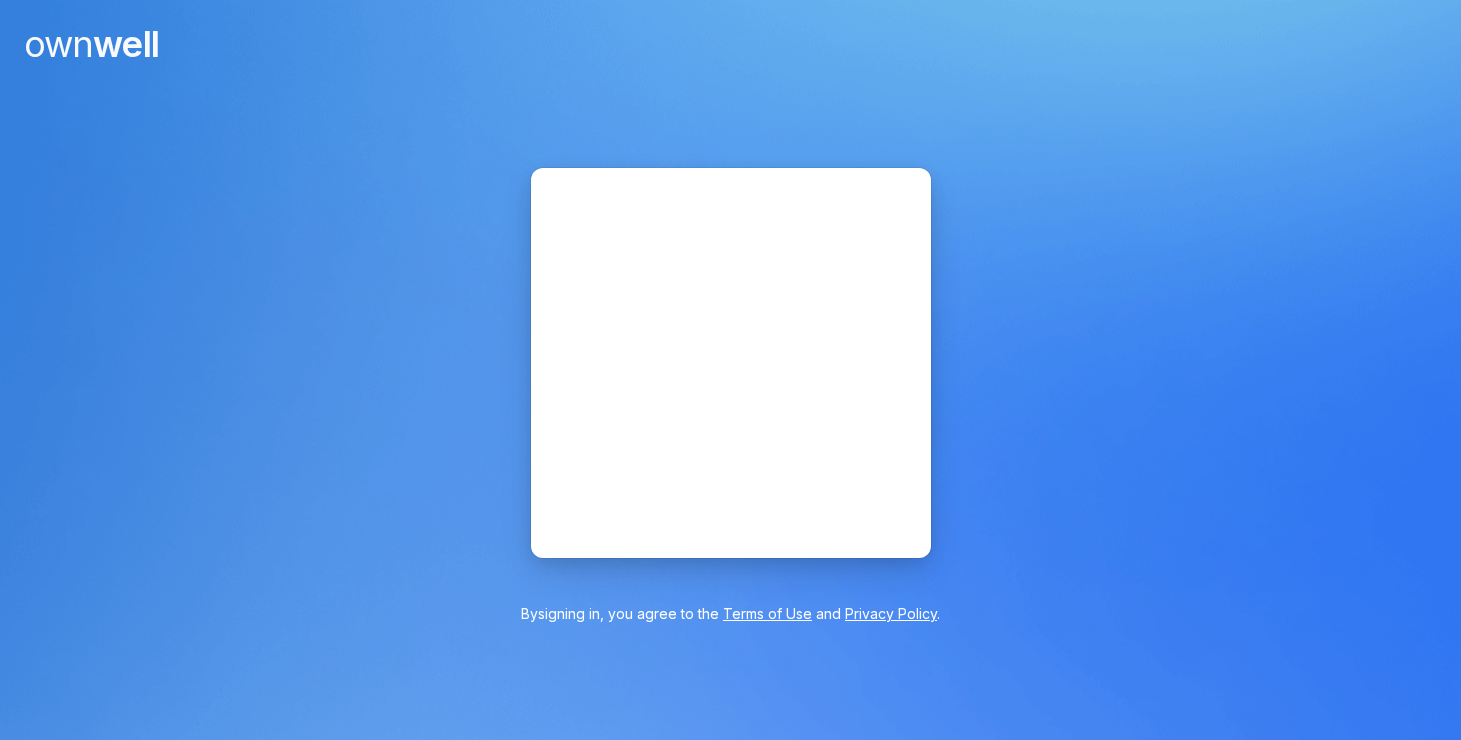 scroll, scrollTop: 0, scrollLeft: 0, axis: both 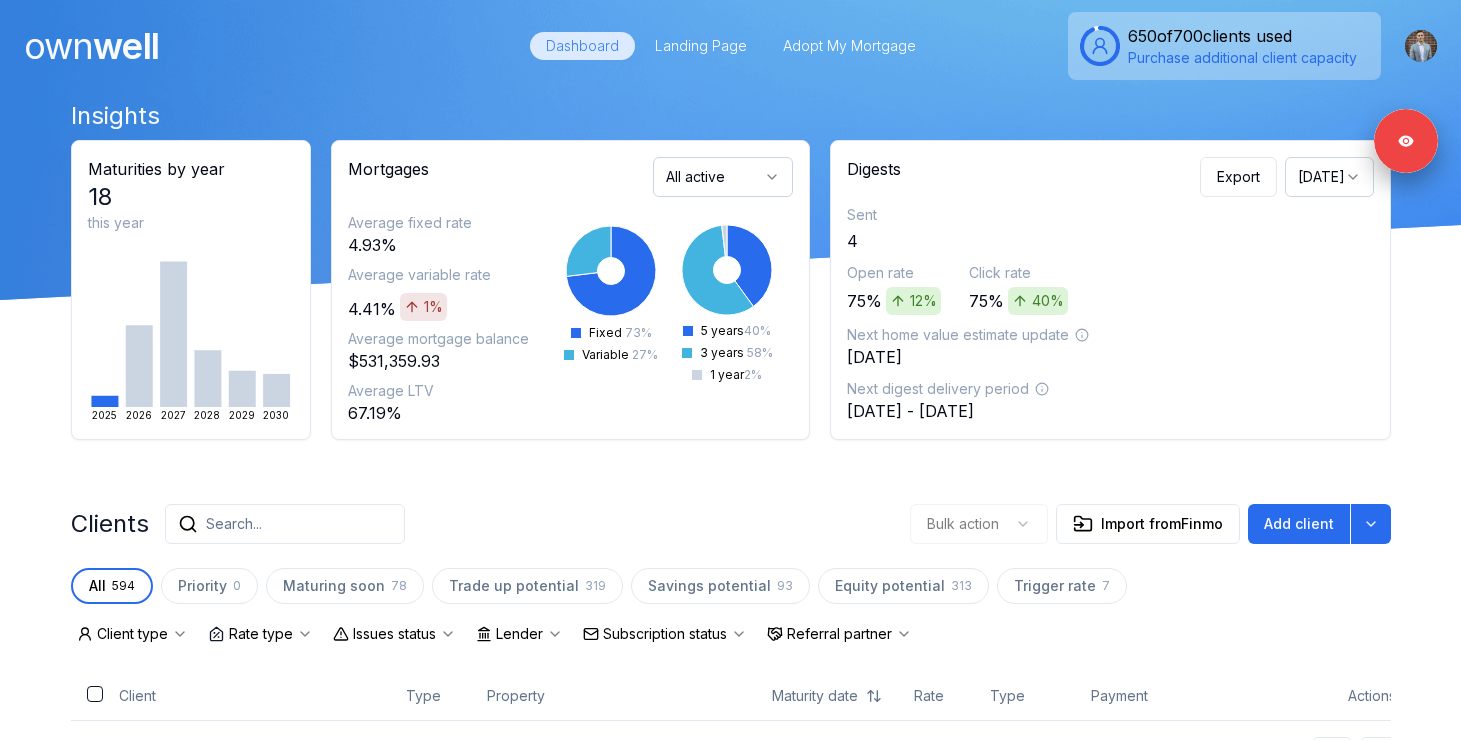 click on "own well Dashboard Landing Page Adopt My Mortgage 650  of  700  clients used Purchase additional client capacity" at bounding box center (730, 46) 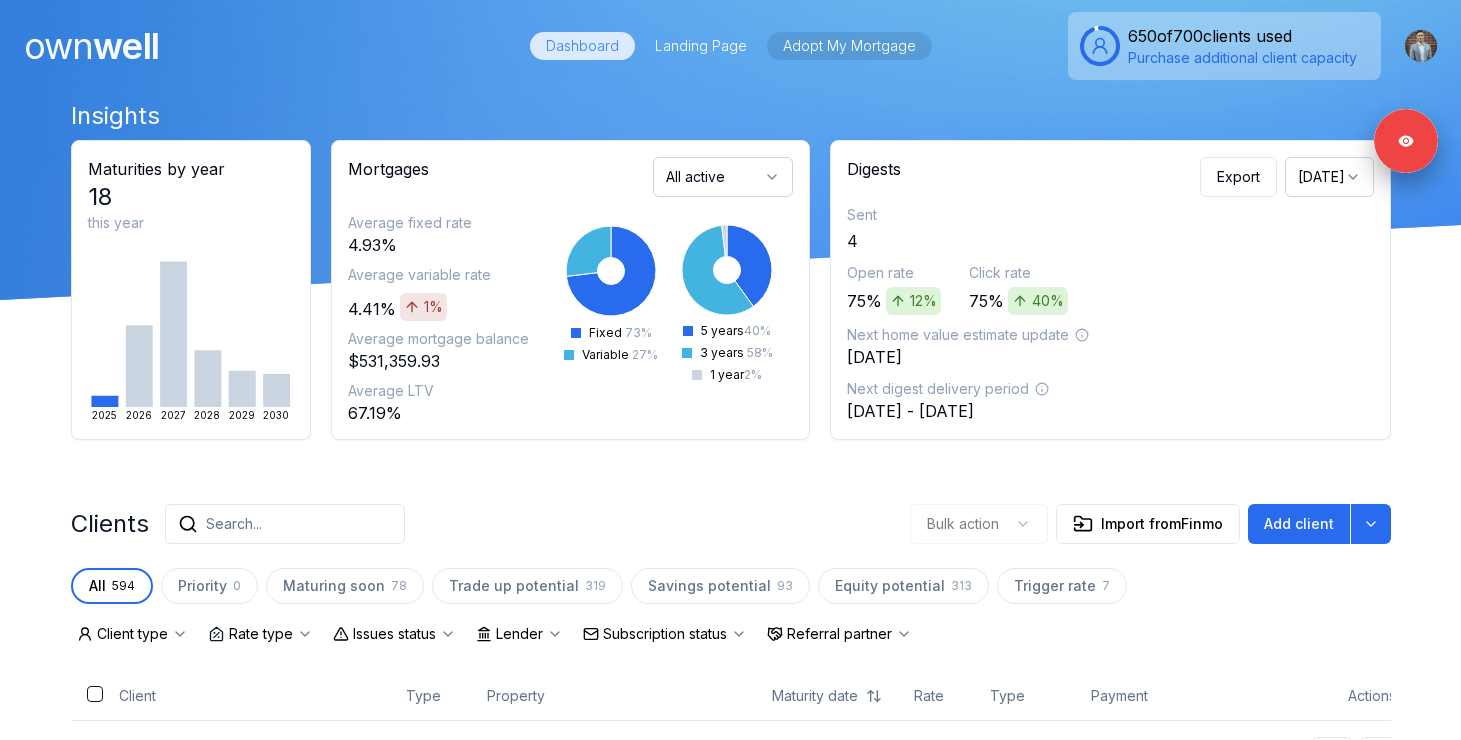 click on "Adopt My Mortgage" at bounding box center (849, 46) 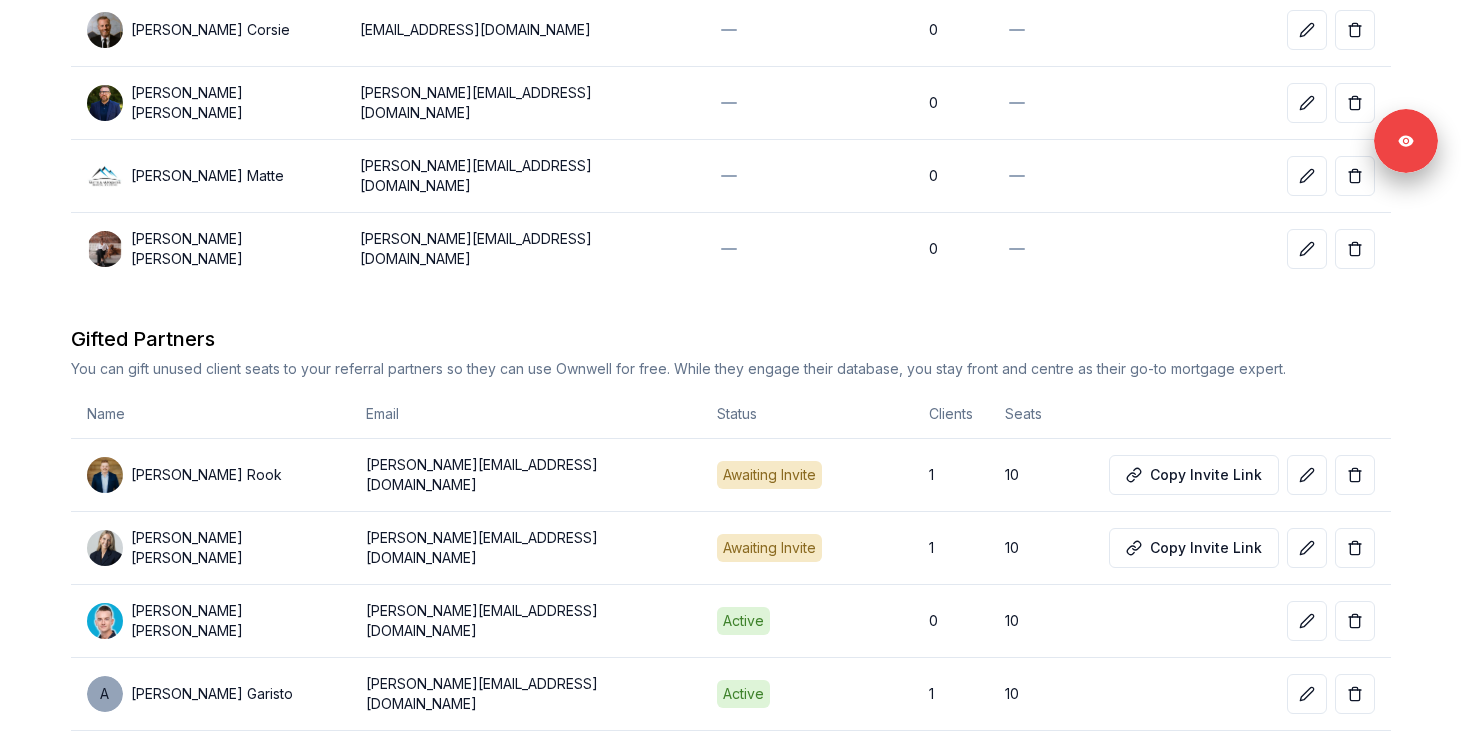 scroll, scrollTop: 798, scrollLeft: 0, axis: vertical 